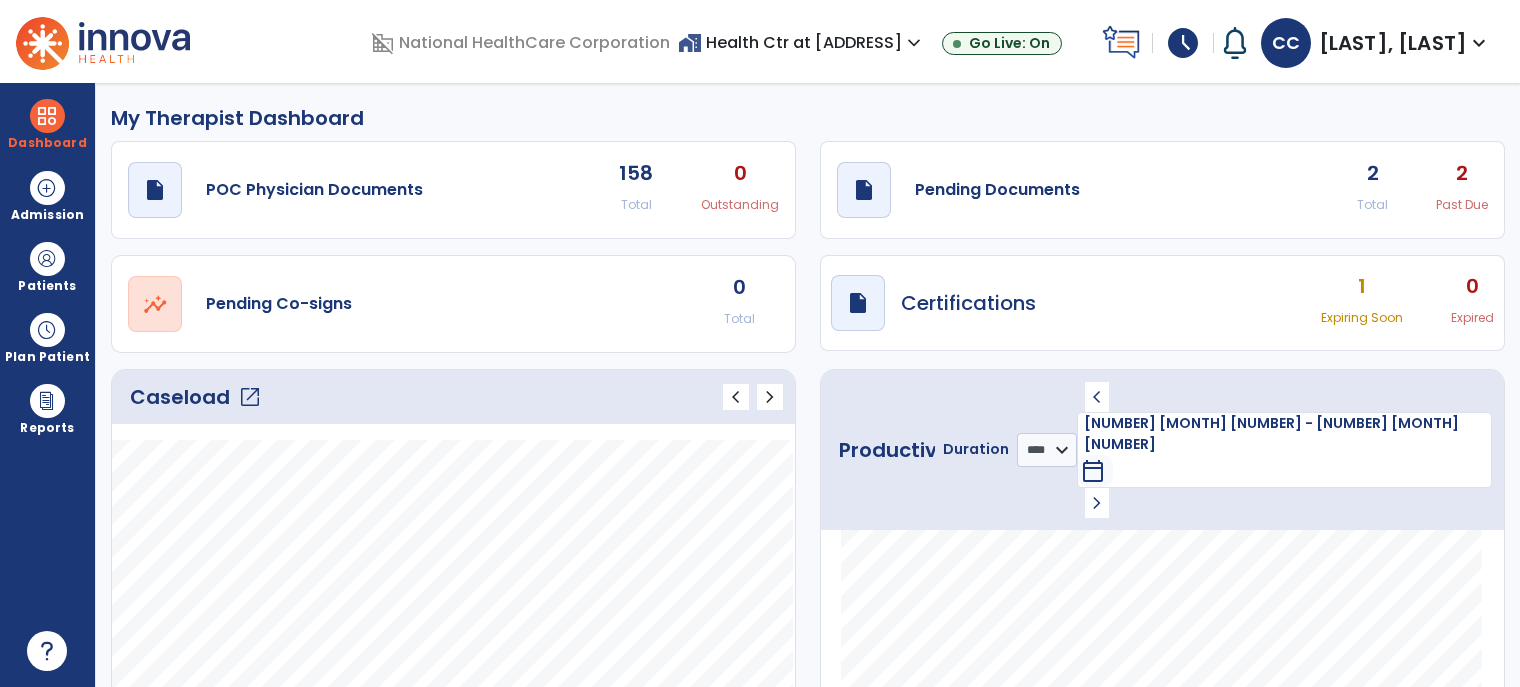 select on "****" 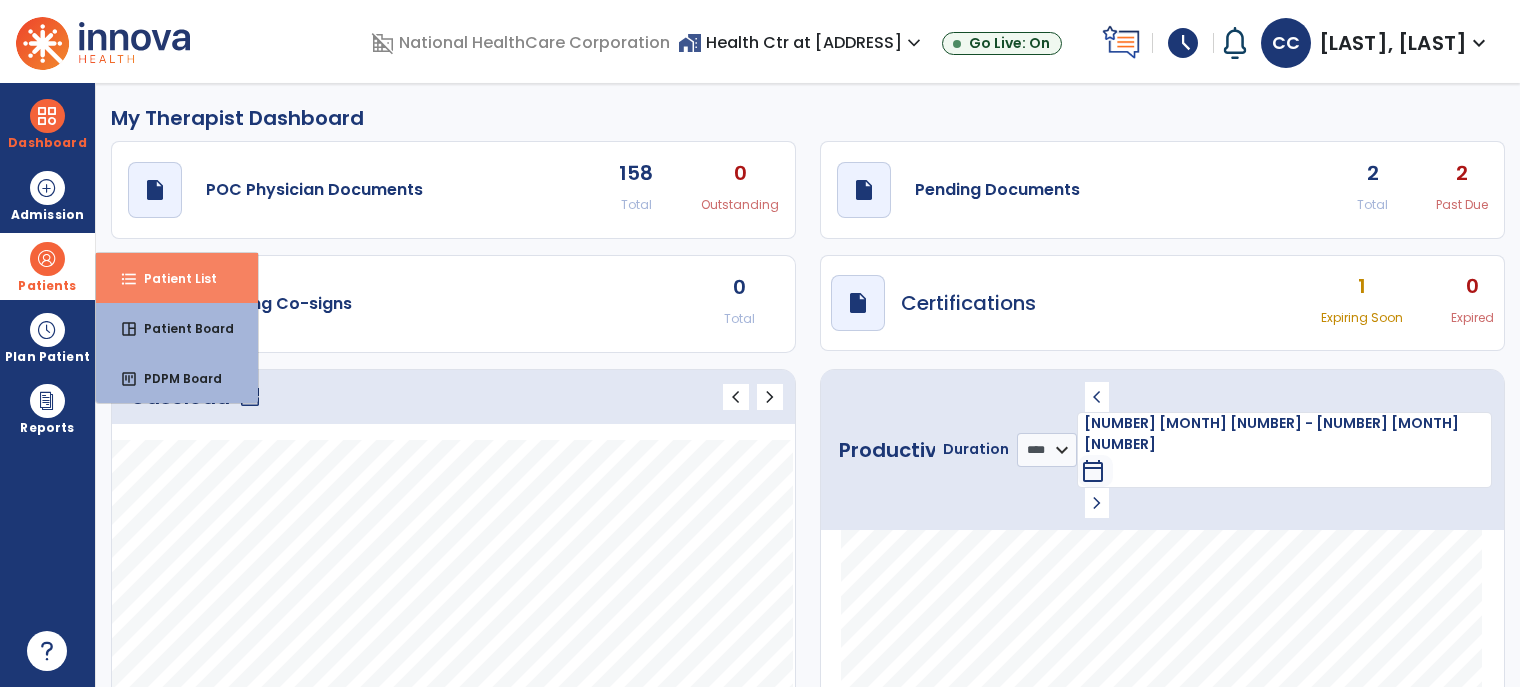 click on "format_list_bulleted" at bounding box center (129, 279) 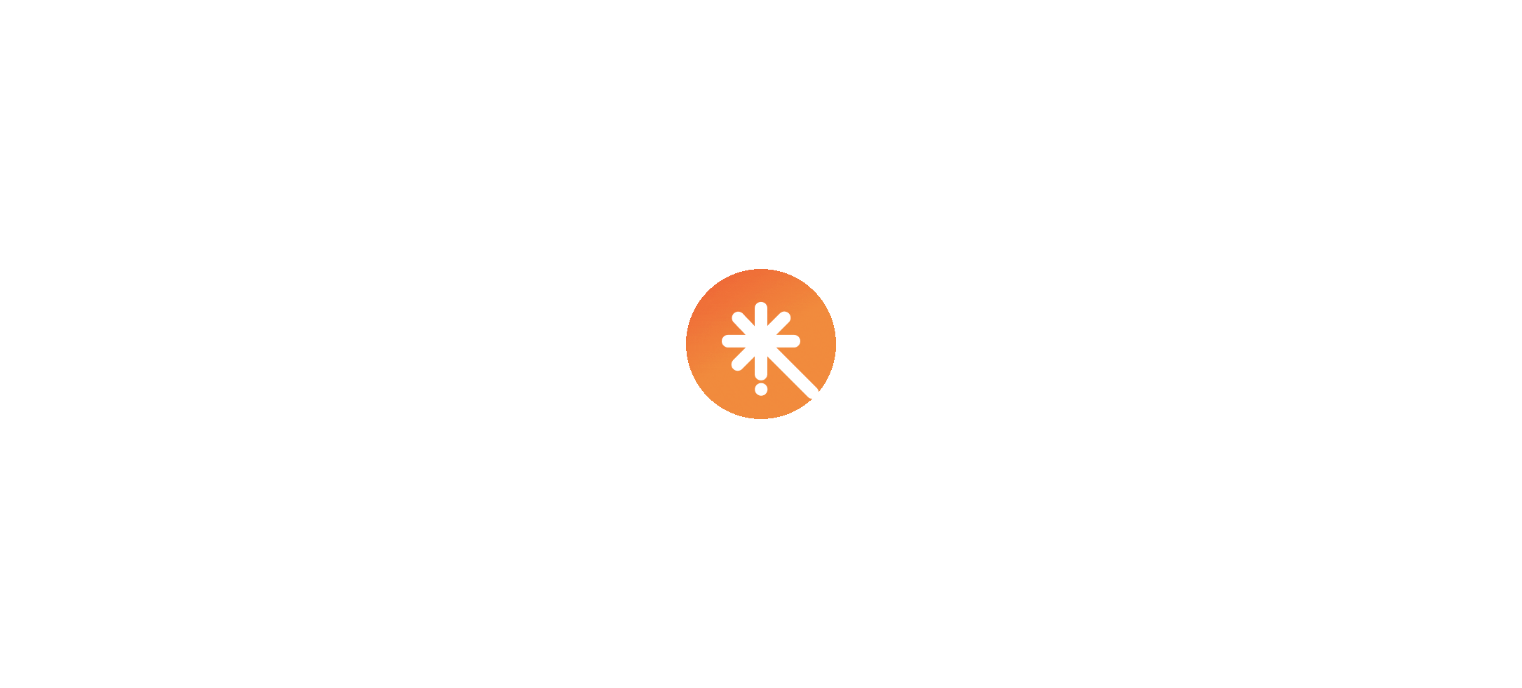 scroll, scrollTop: 0, scrollLeft: 0, axis: both 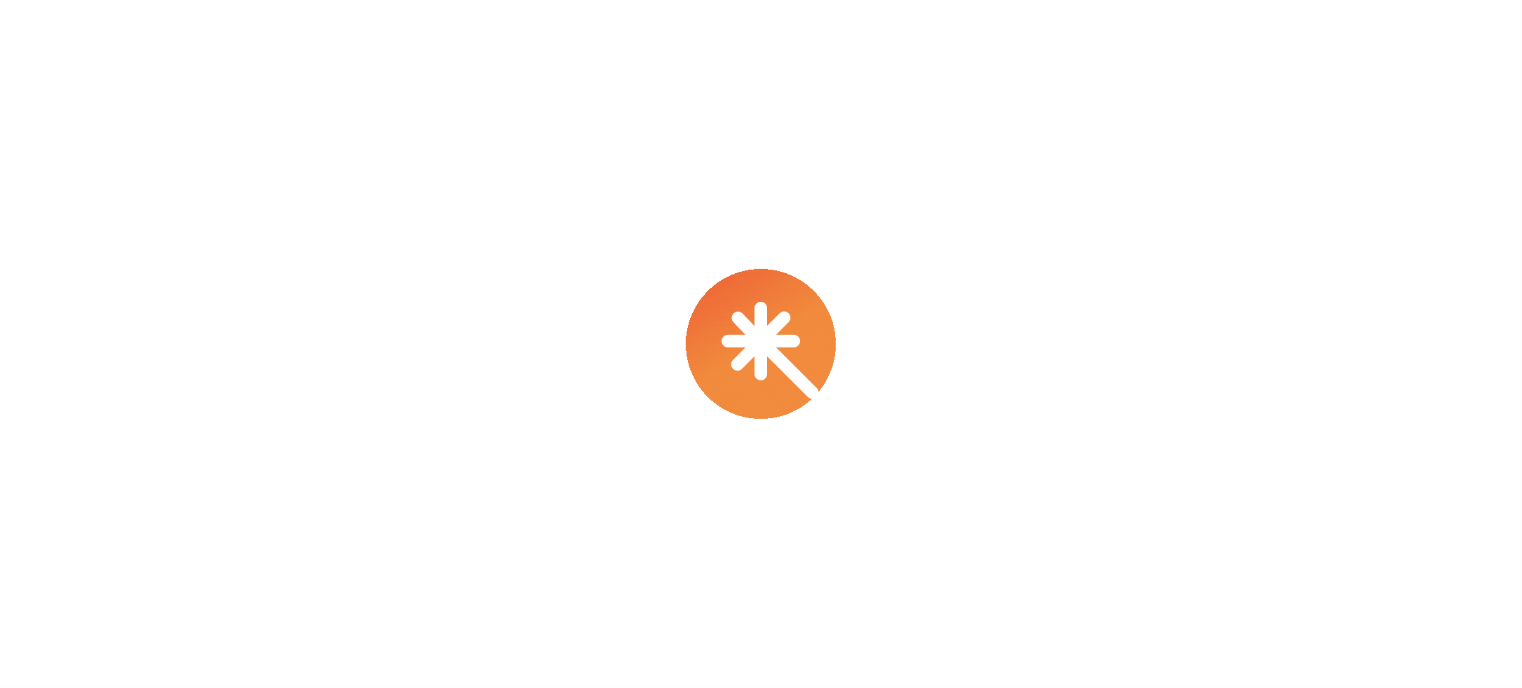 select on "****" 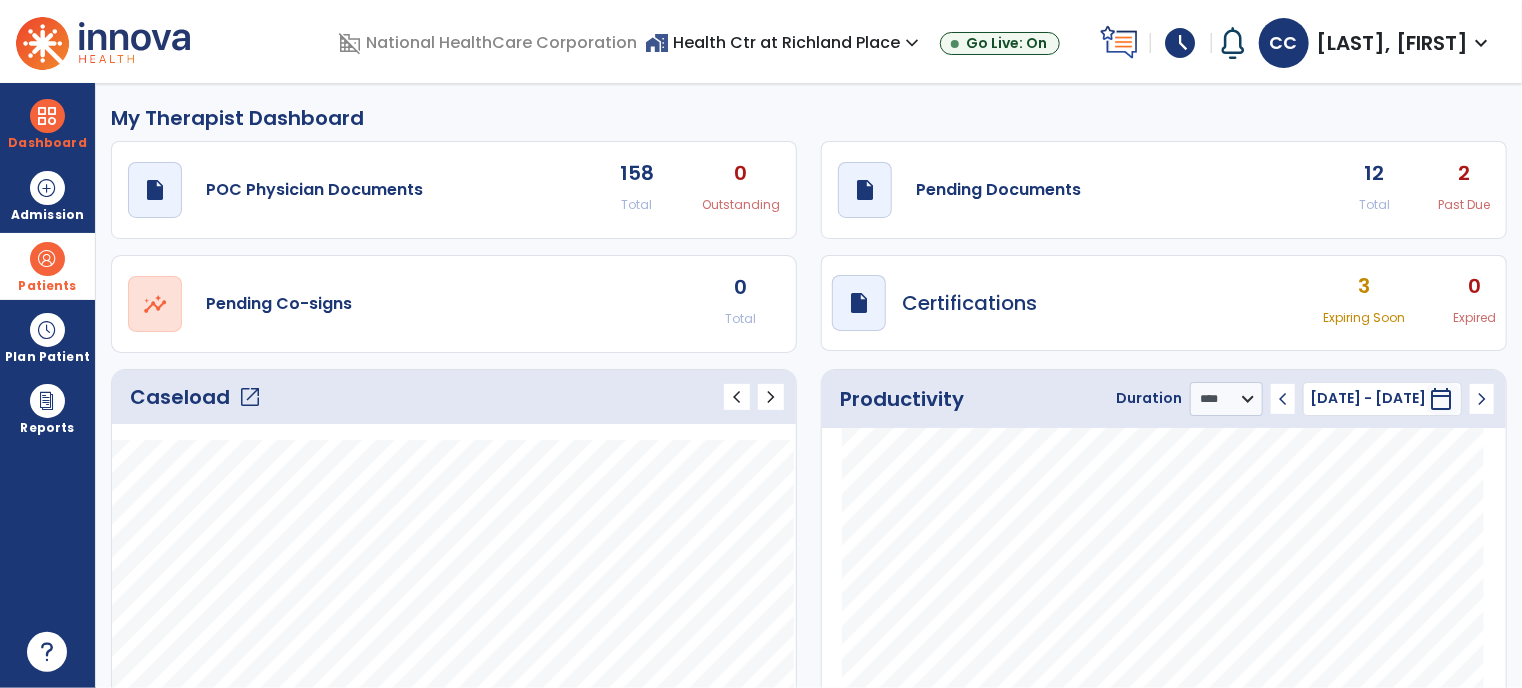 click at bounding box center [47, 259] 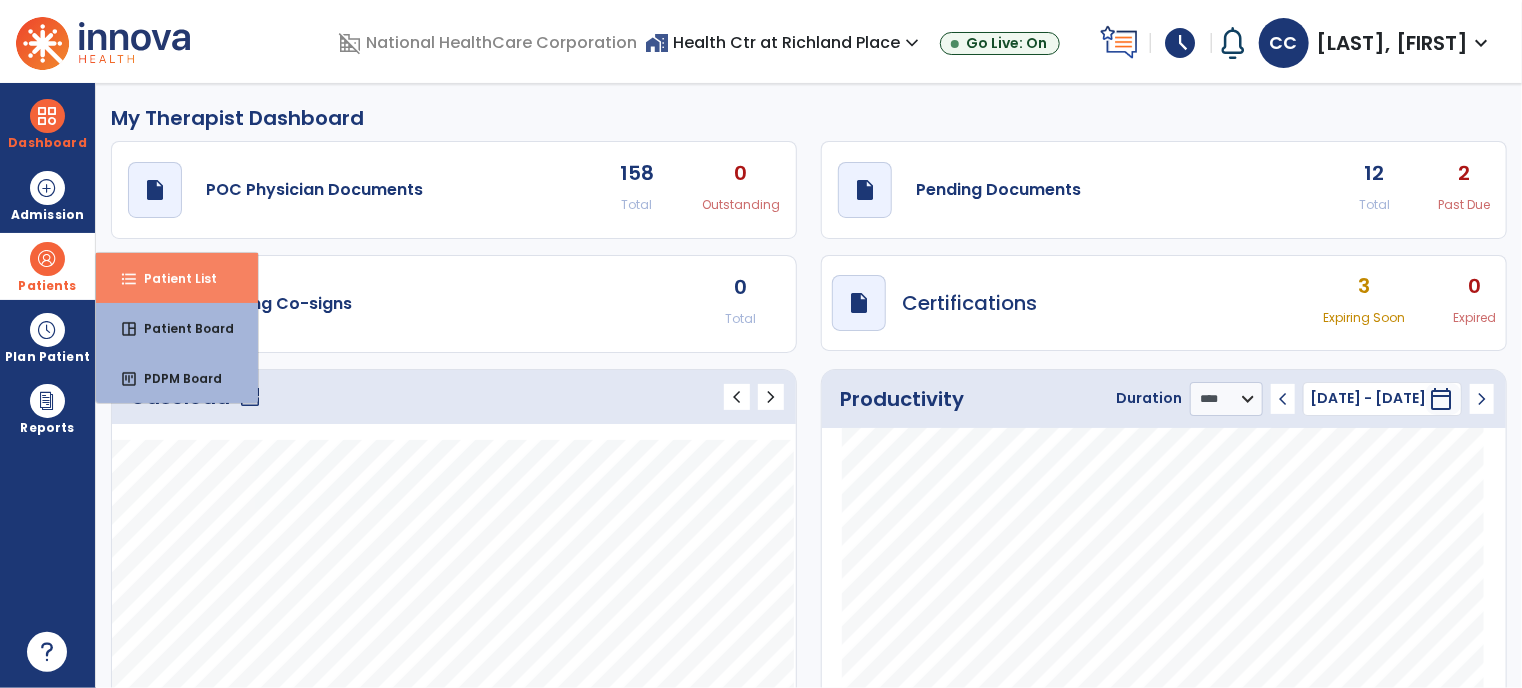 click on "format_list_bulleted" at bounding box center (129, 279) 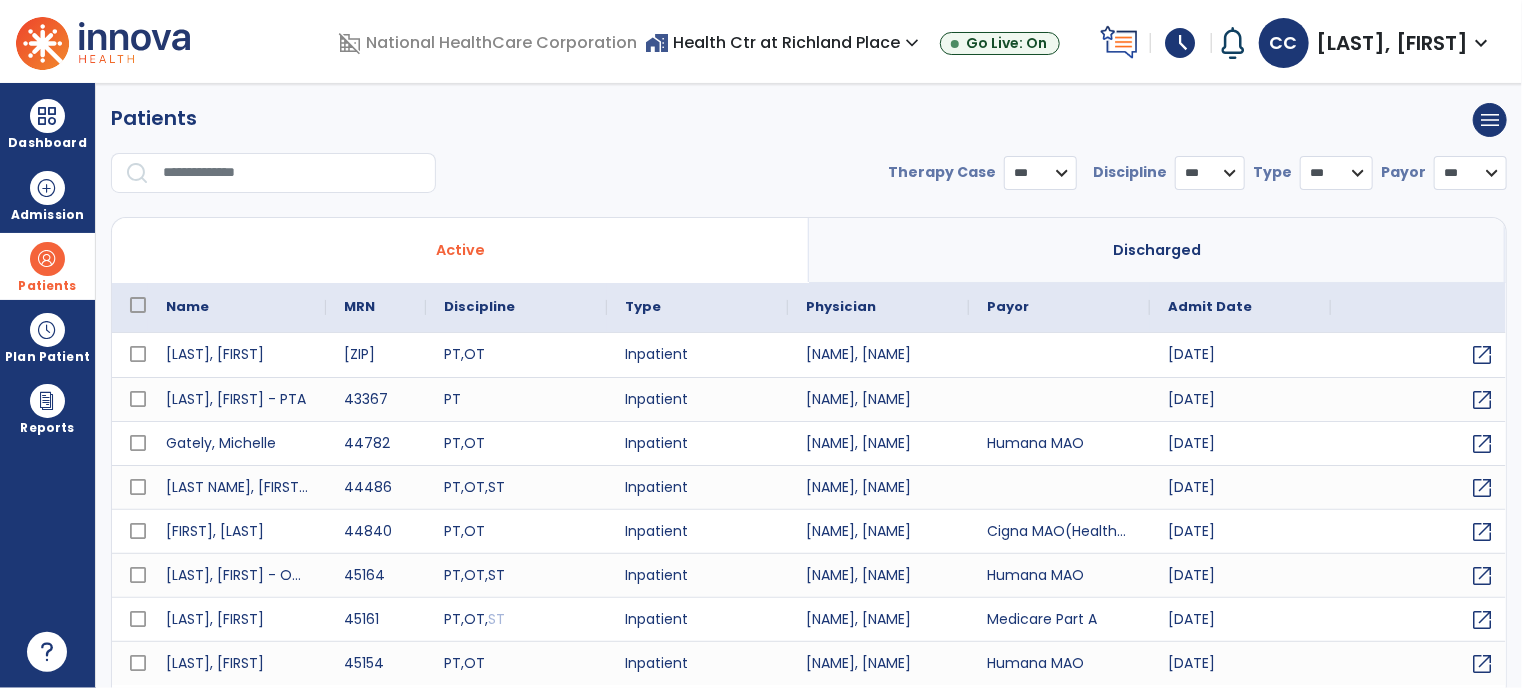 click at bounding box center [292, 173] 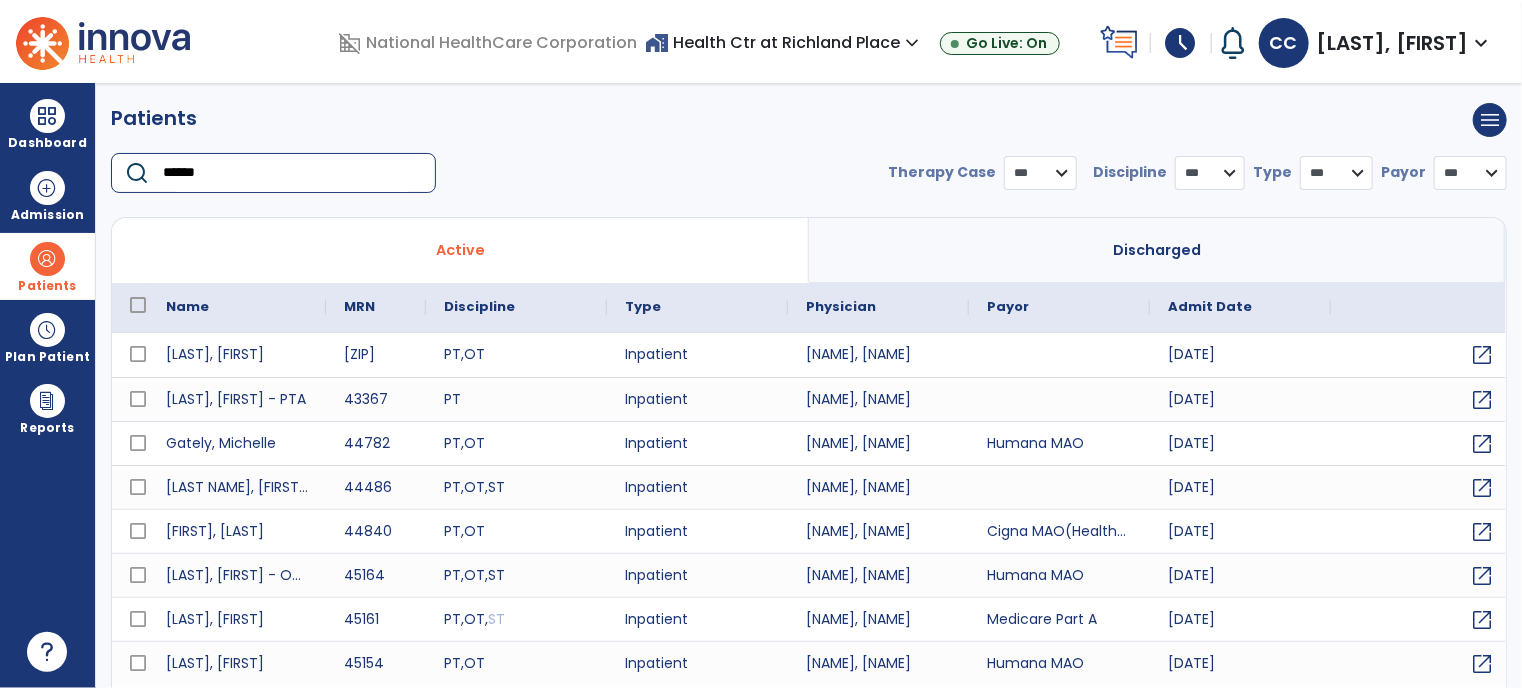 type on "*******" 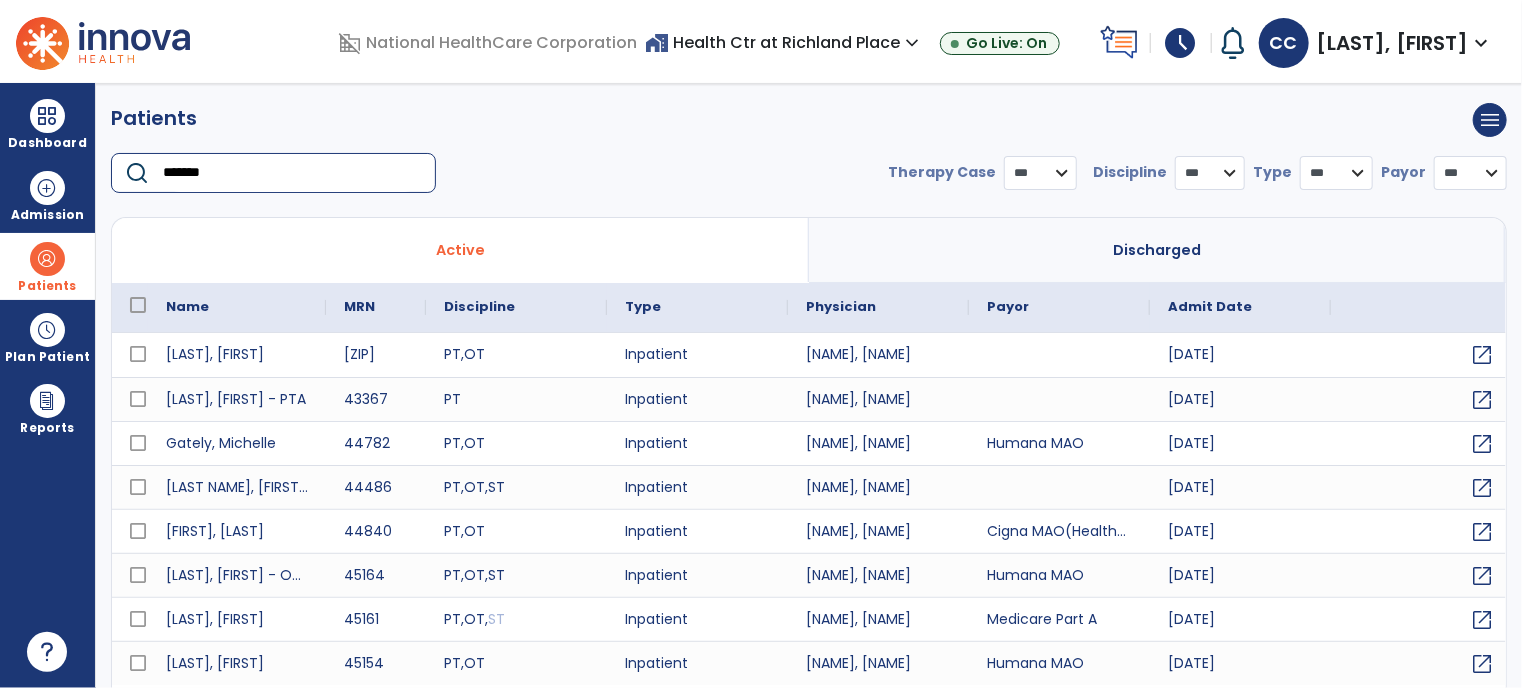 select on "***" 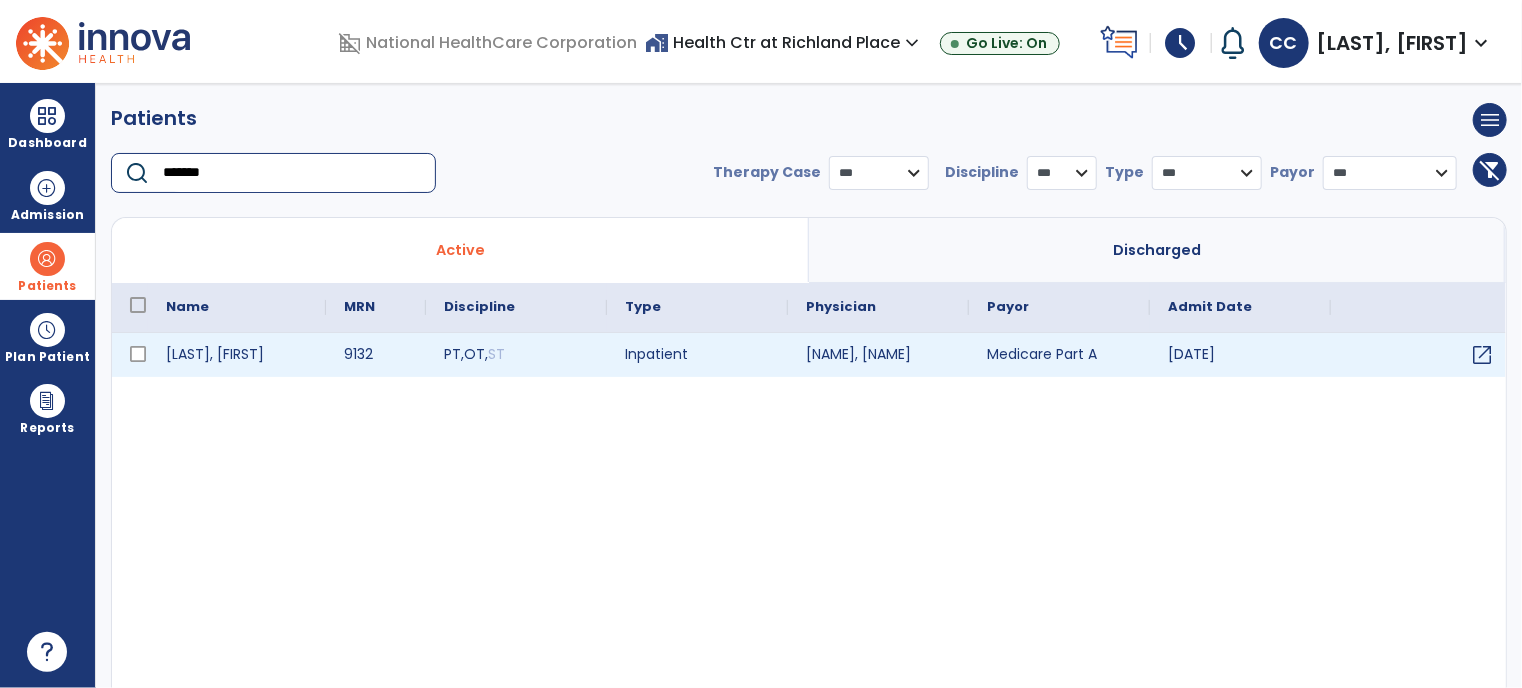 type on "*******" 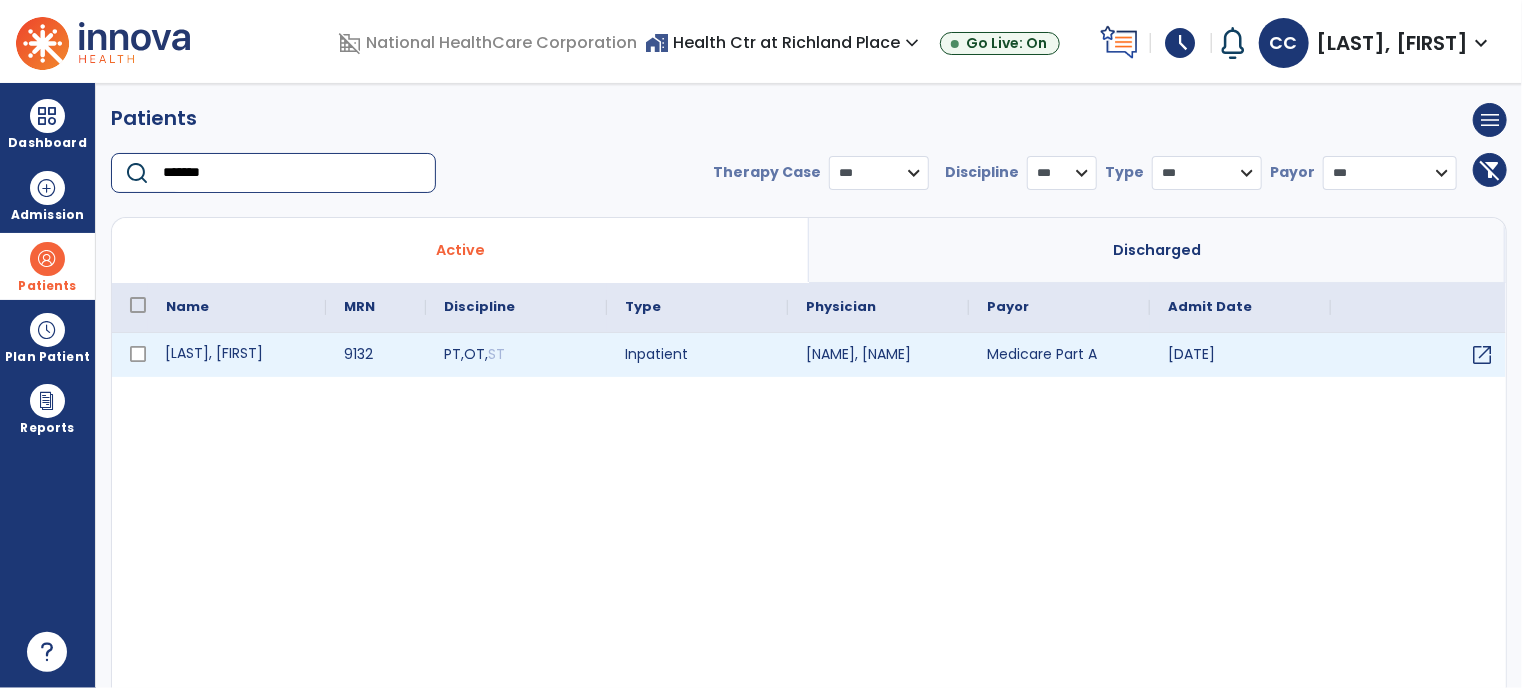 click on "[LAST], [FIRST]" at bounding box center (237, 355) 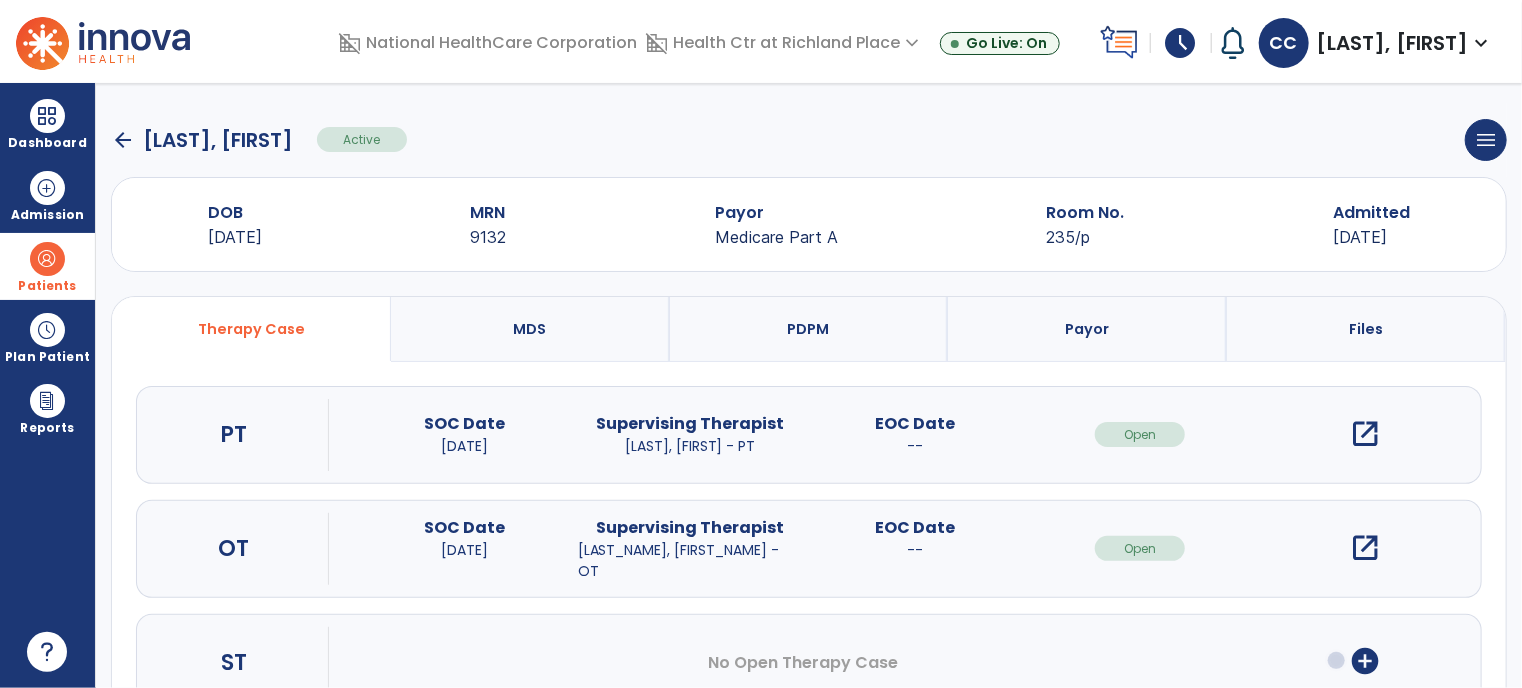 click on "open_in_new" at bounding box center (1365, 548) 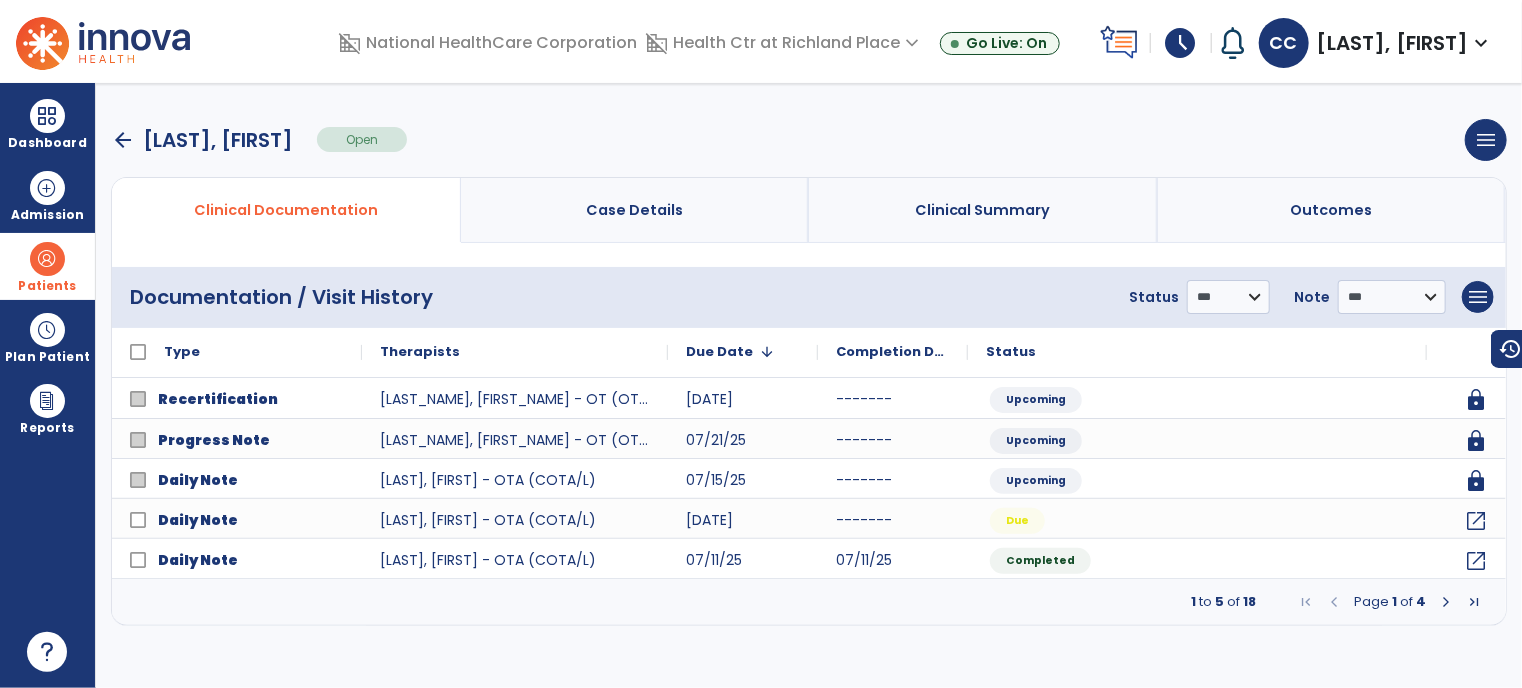 click on "arrow_back" at bounding box center [123, 140] 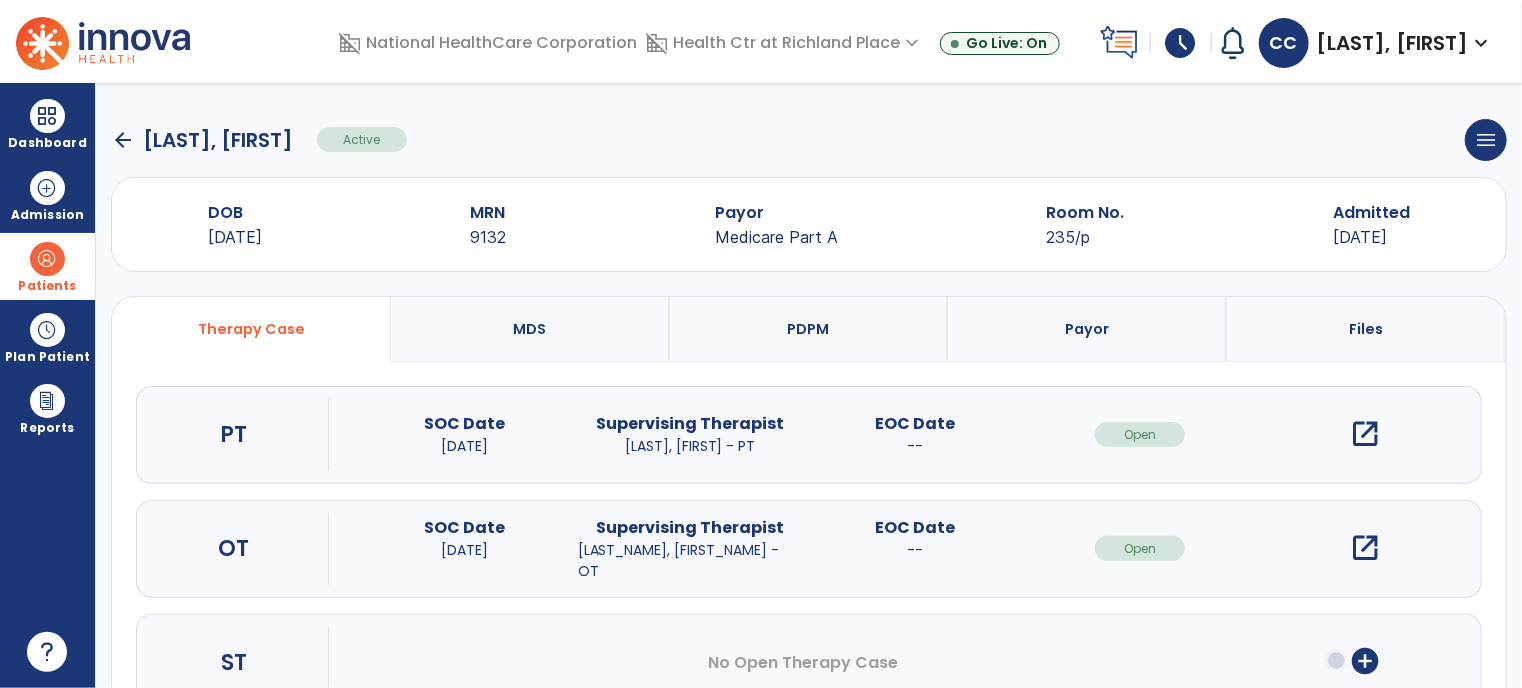 click on "open_in_new" at bounding box center (1365, 434) 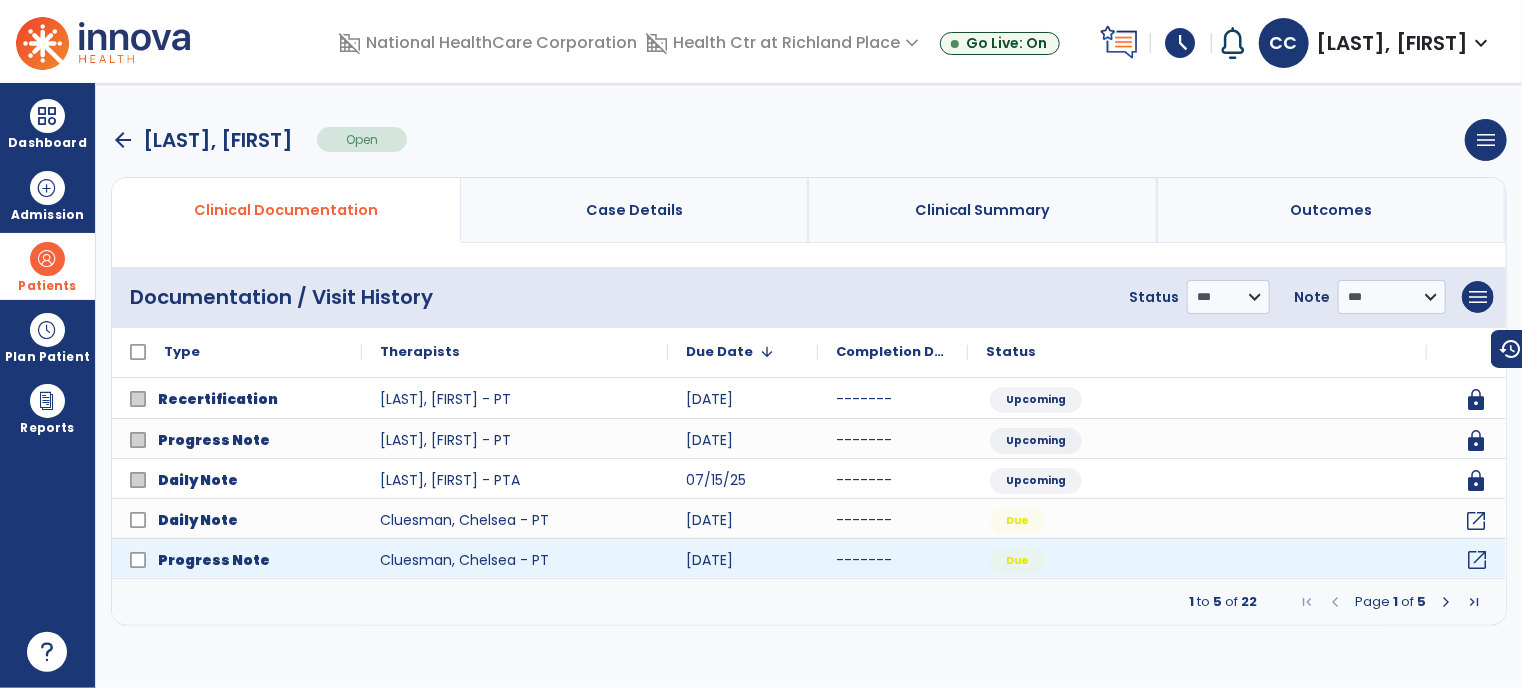click on "open_in_new" 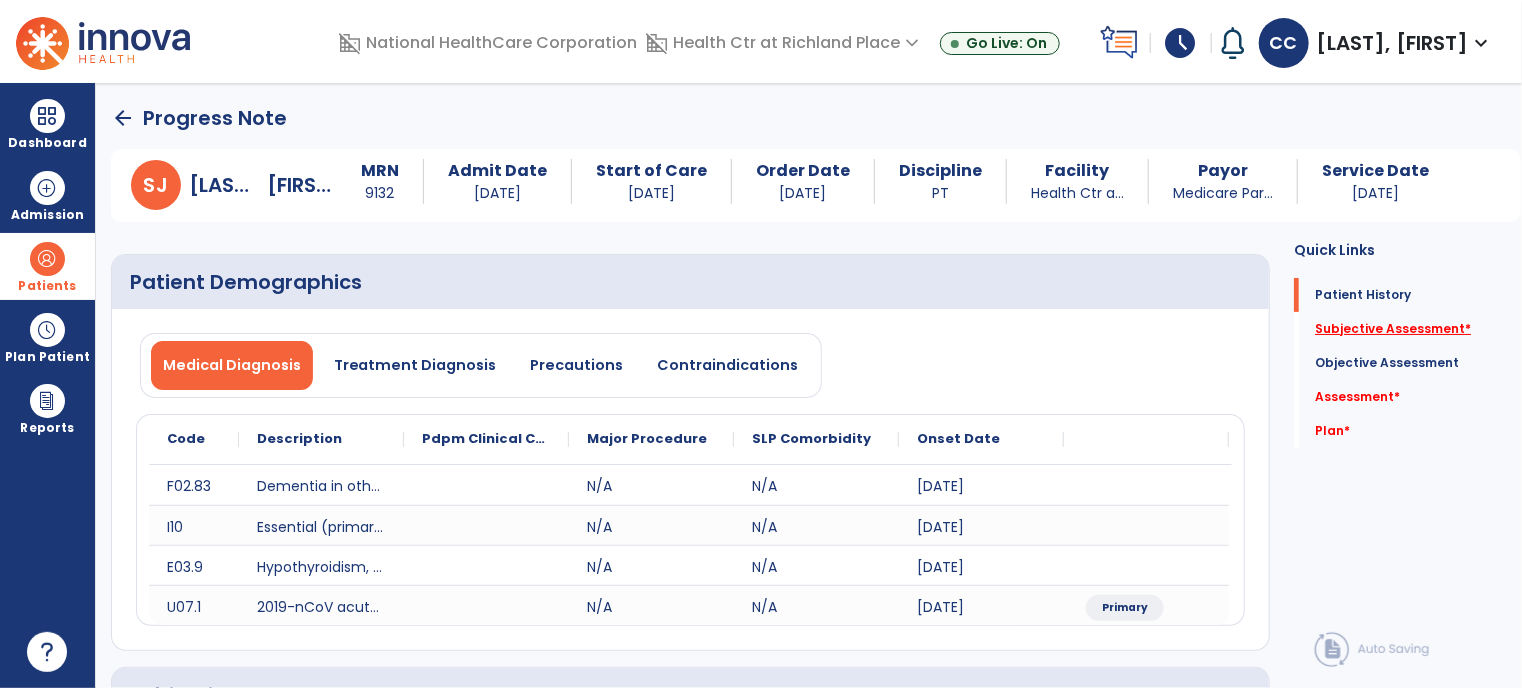 click on "Subjective Assessment   *" 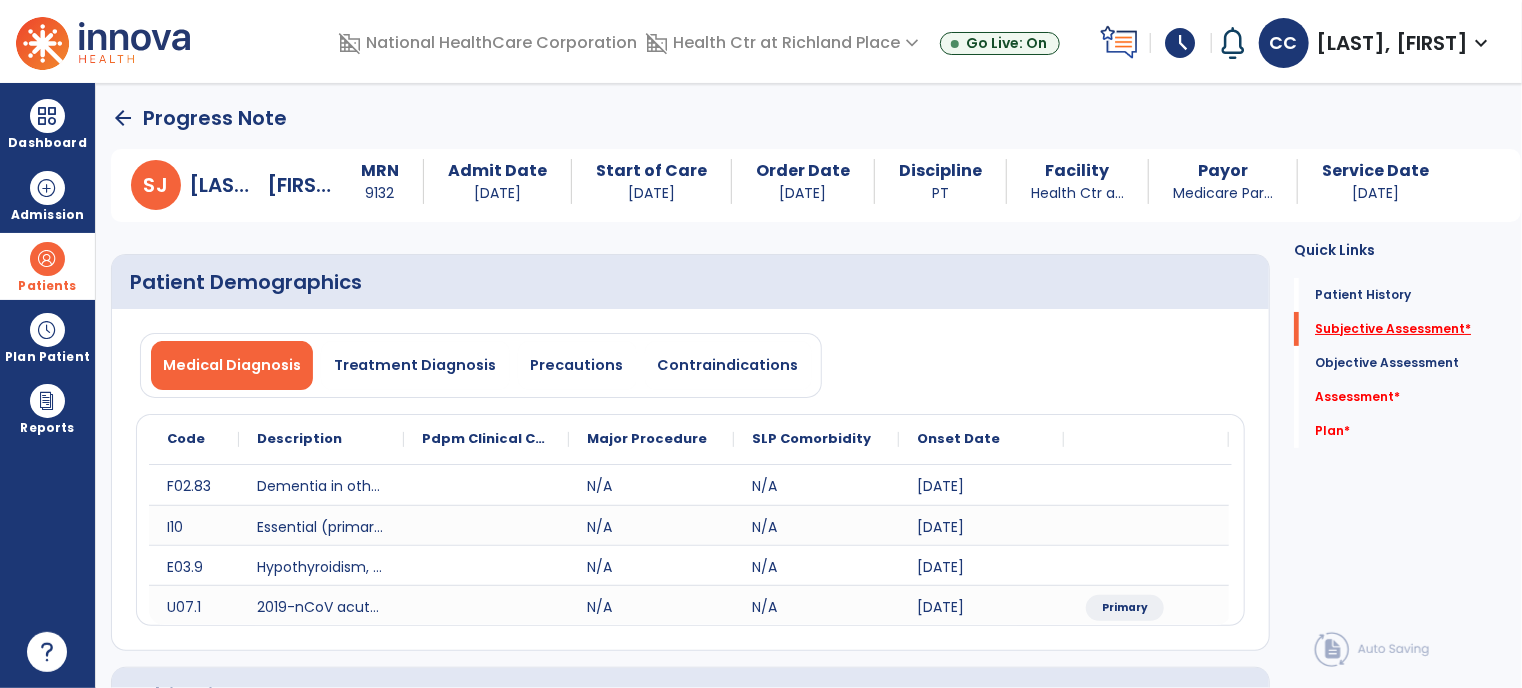 scroll, scrollTop: 41, scrollLeft: 0, axis: vertical 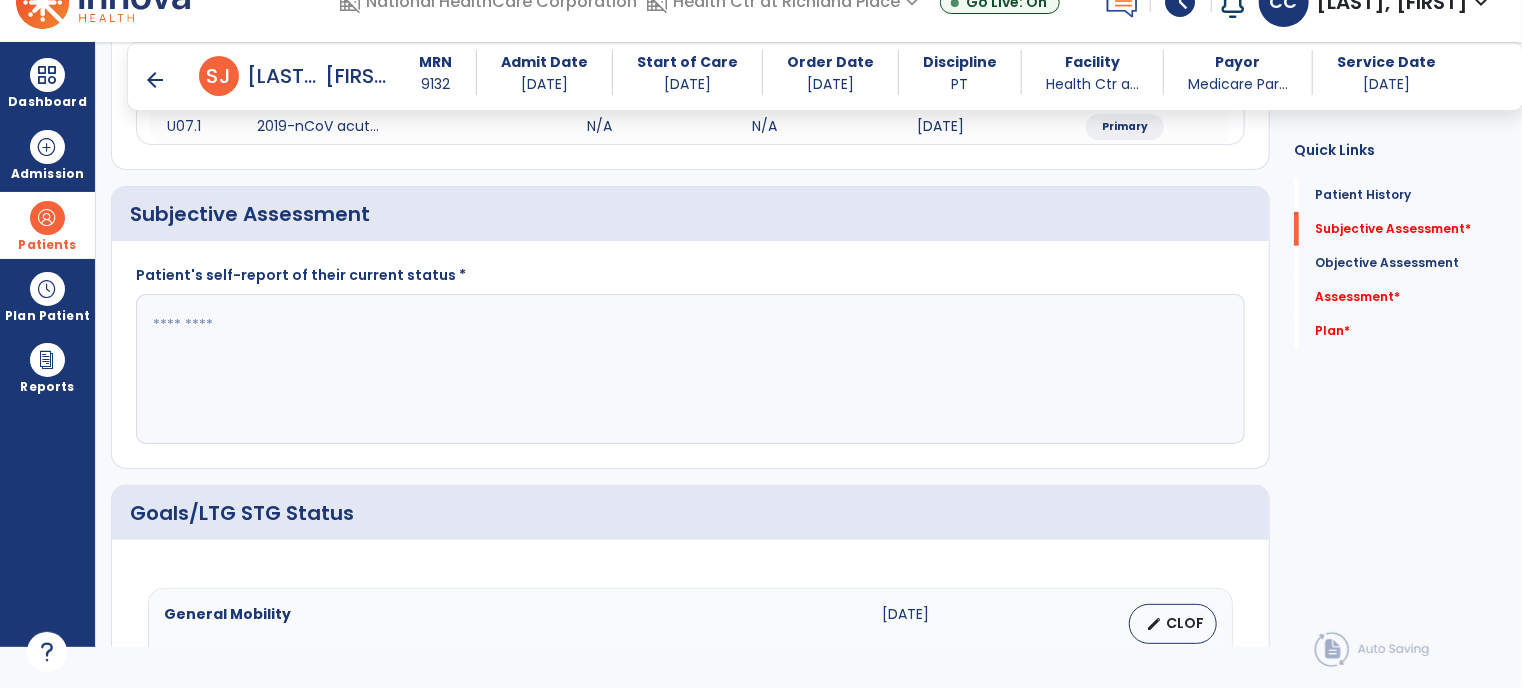 click 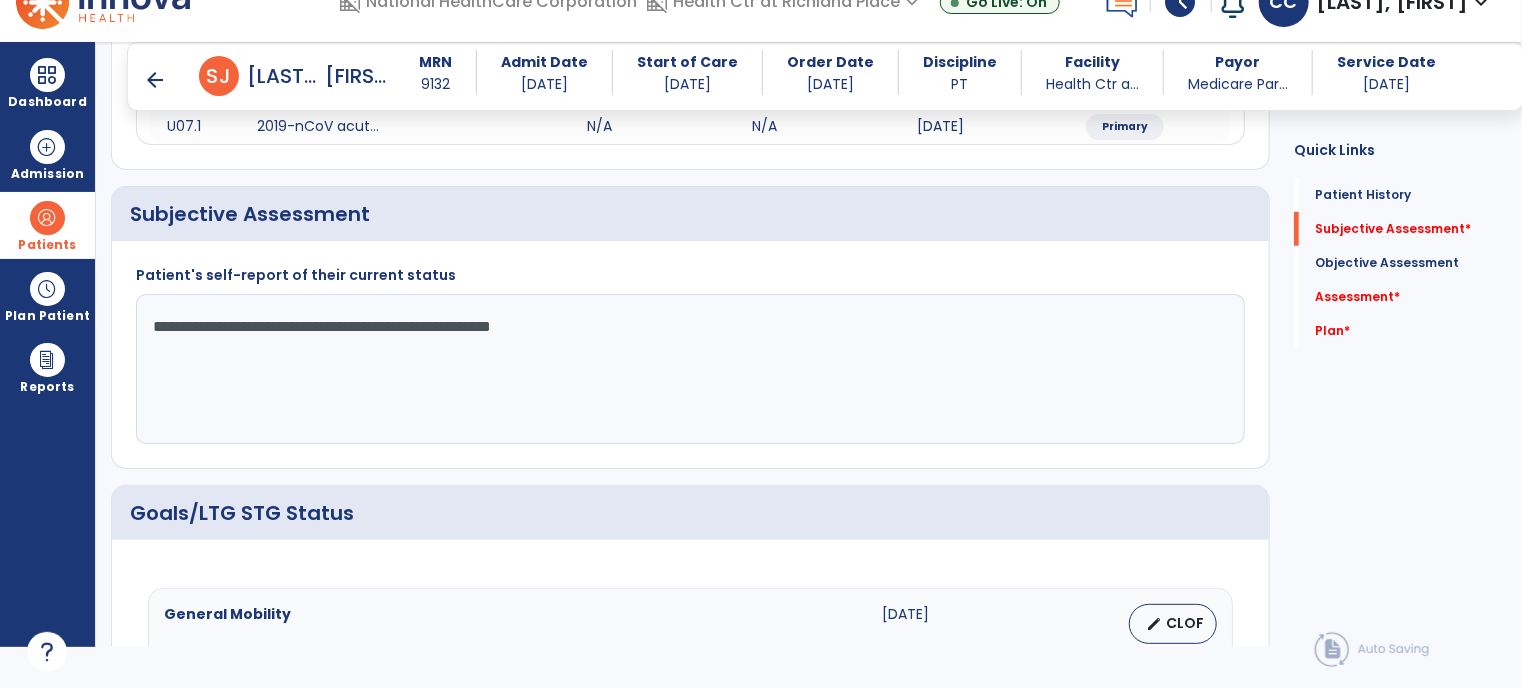 type on "**********" 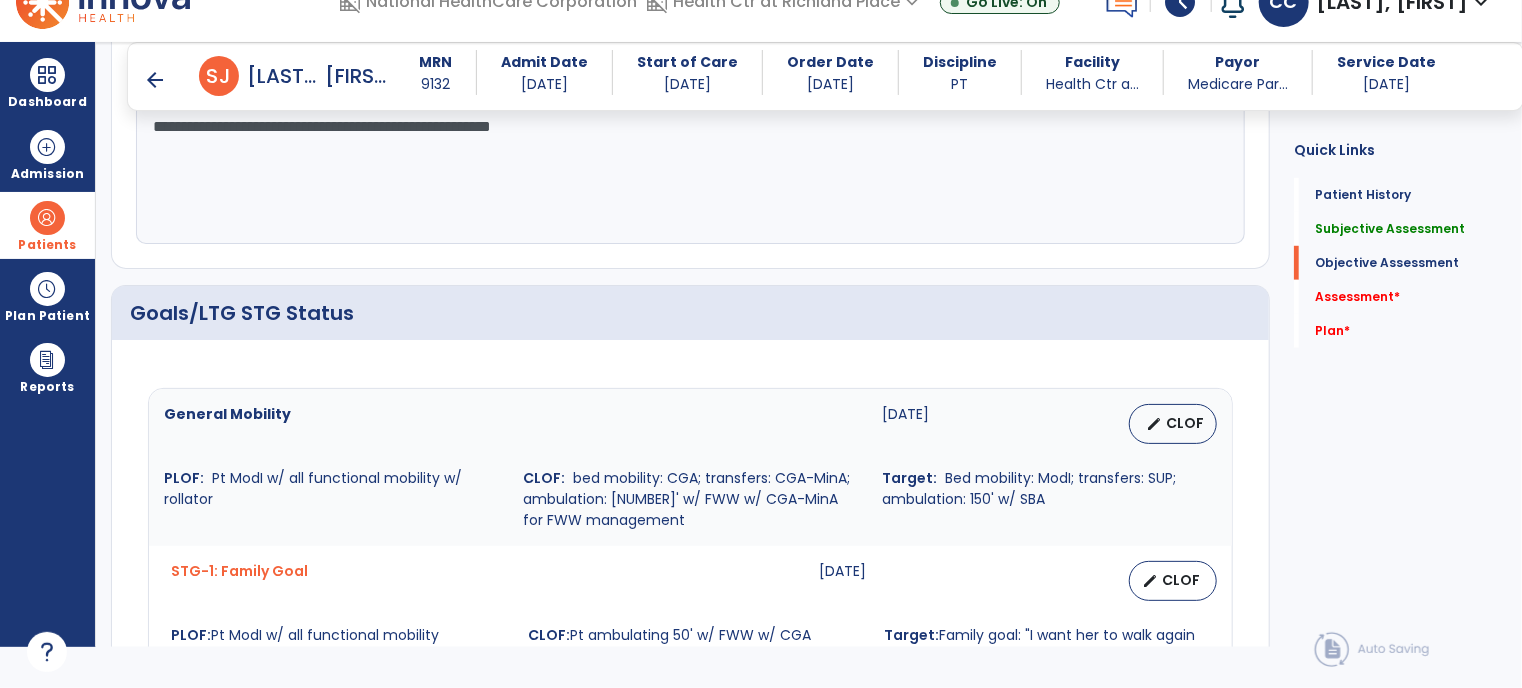 scroll, scrollTop: 661, scrollLeft: 0, axis: vertical 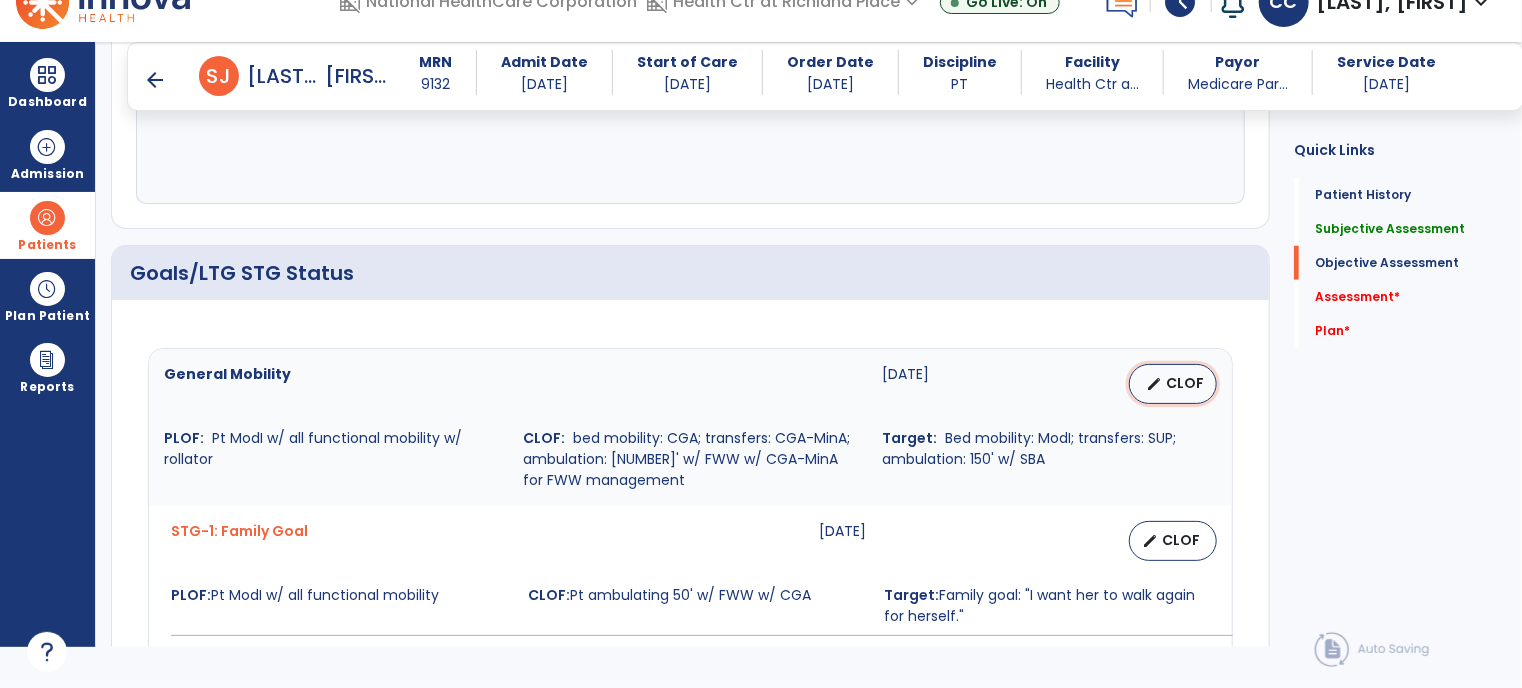 click on "edit" at bounding box center (1154, 384) 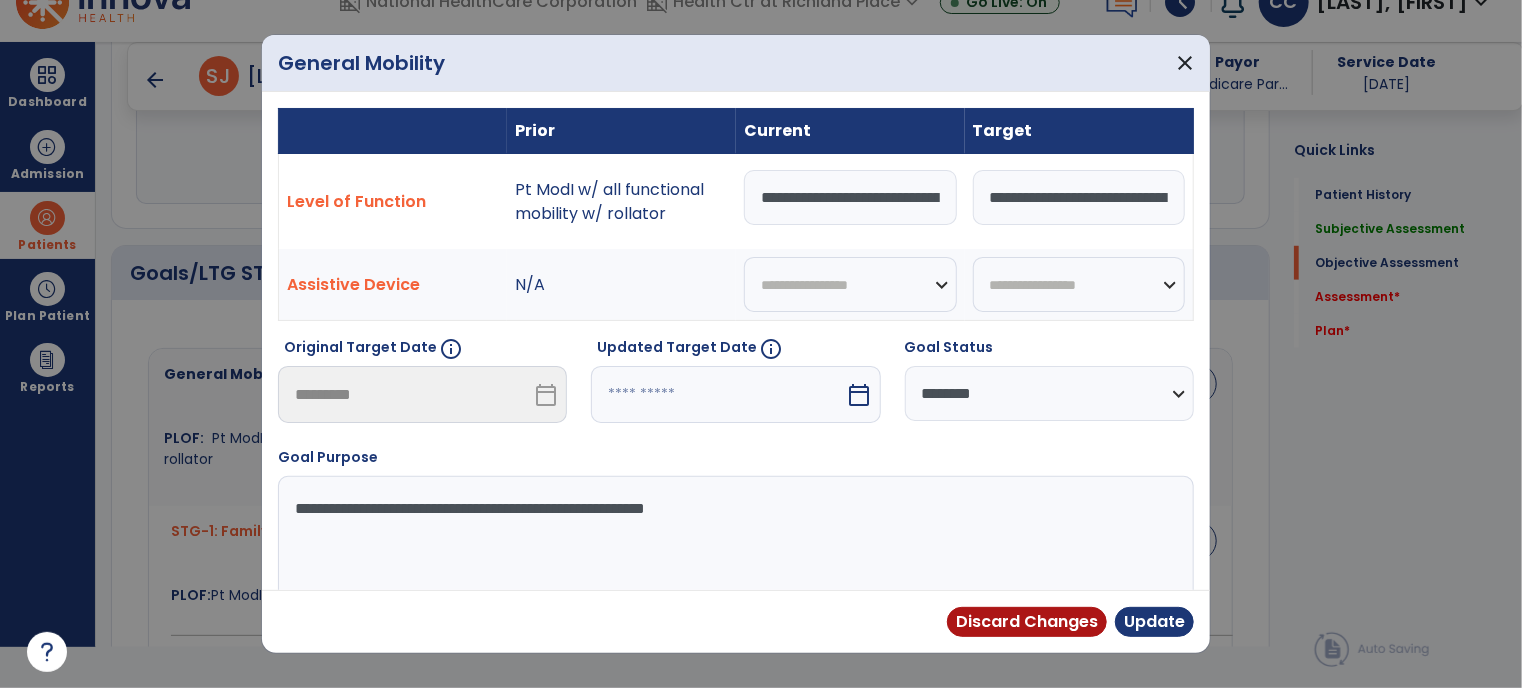 click on "**********" at bounding box center (850, 197) 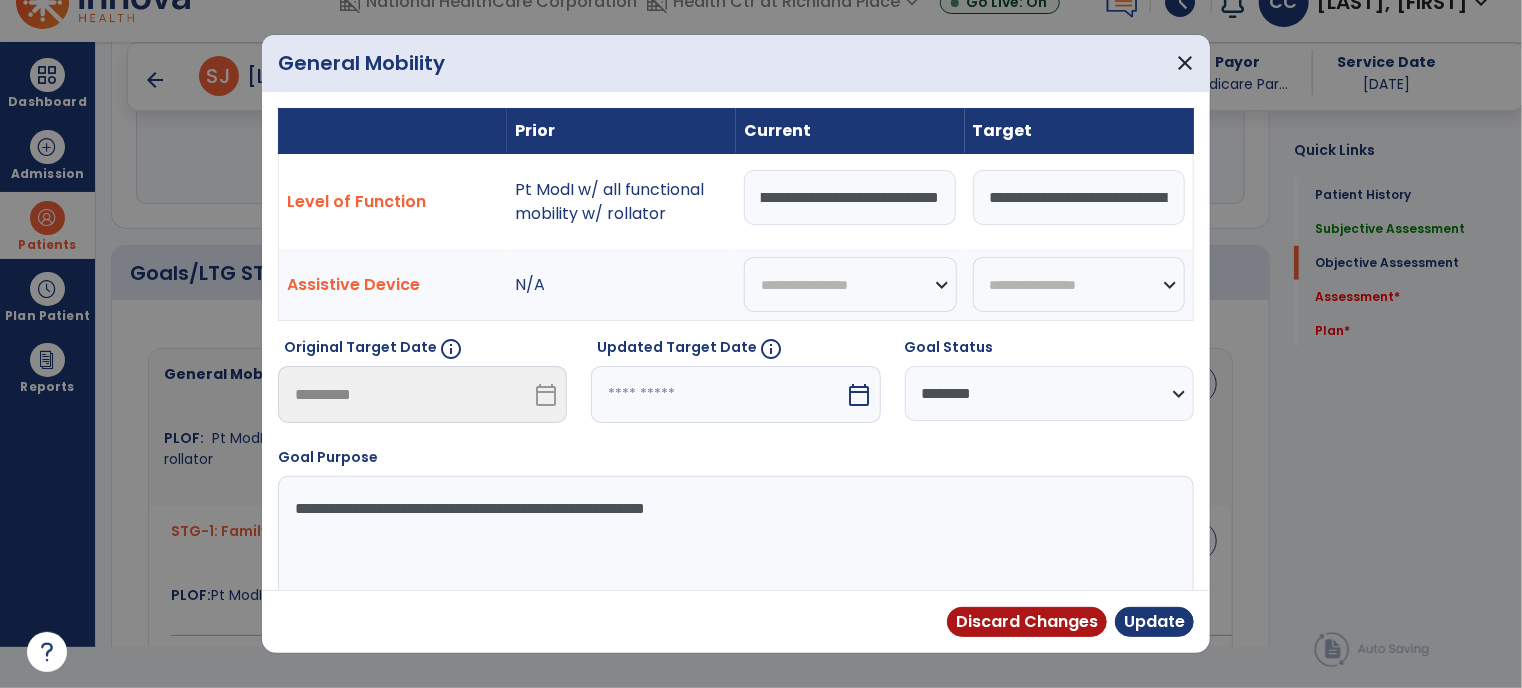 scroll, scrollTop: 0, scrollLeft: 701, axis: horizontal 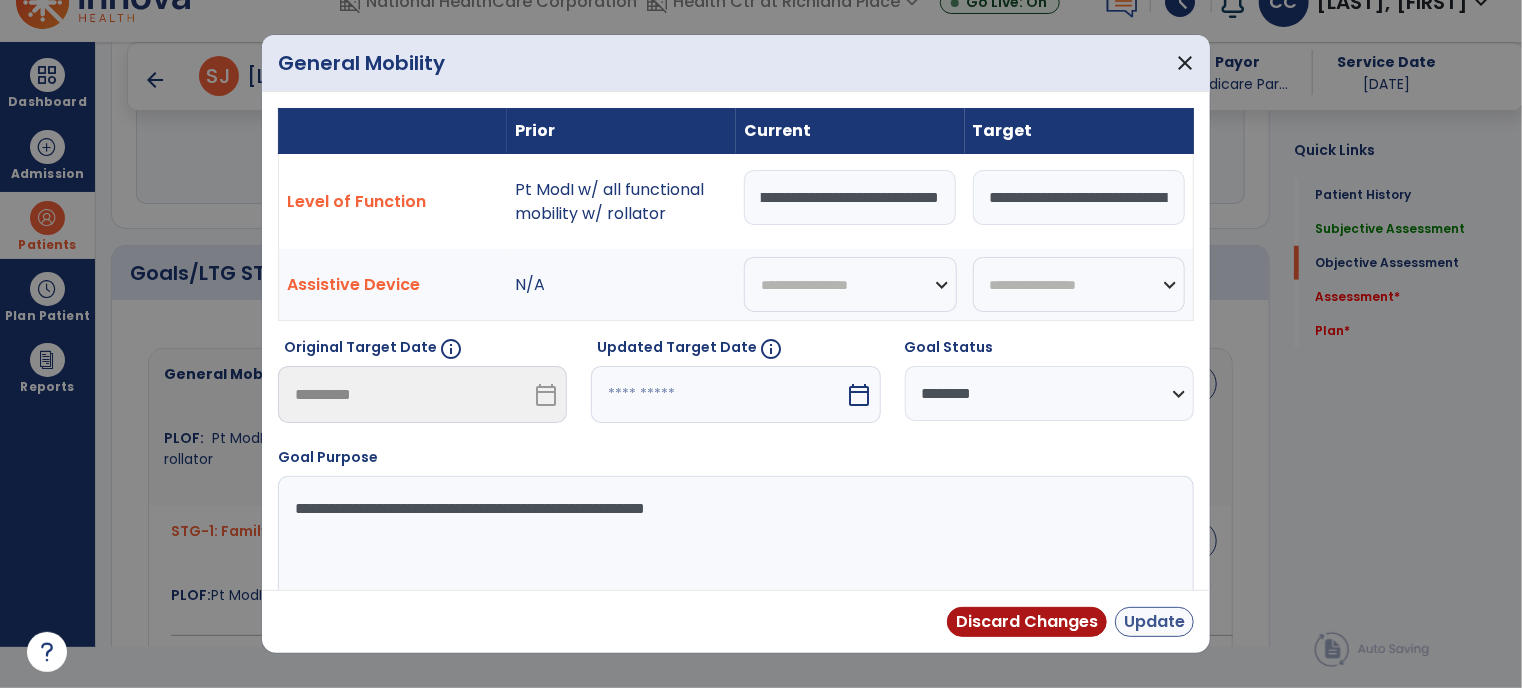 type on "**********" 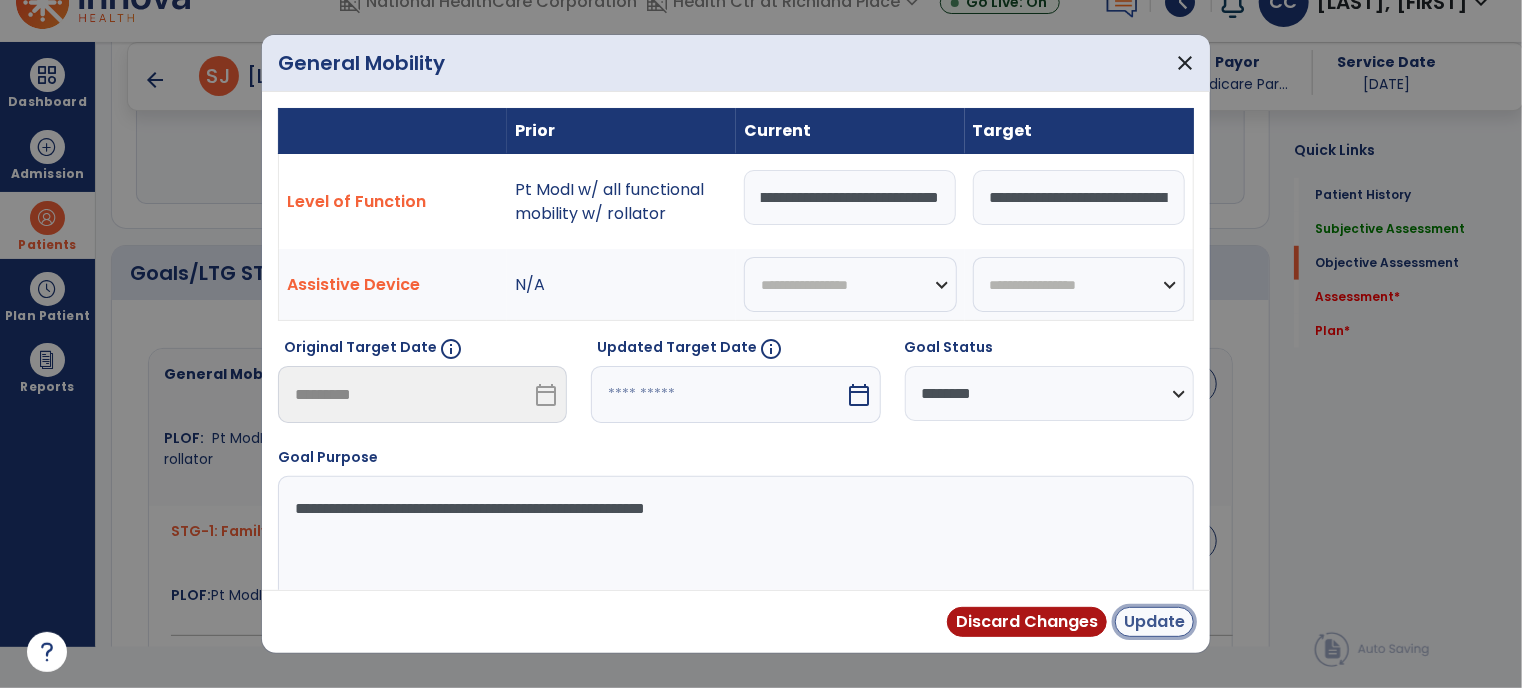 click on "Update" at bounding box center (1154, 622) 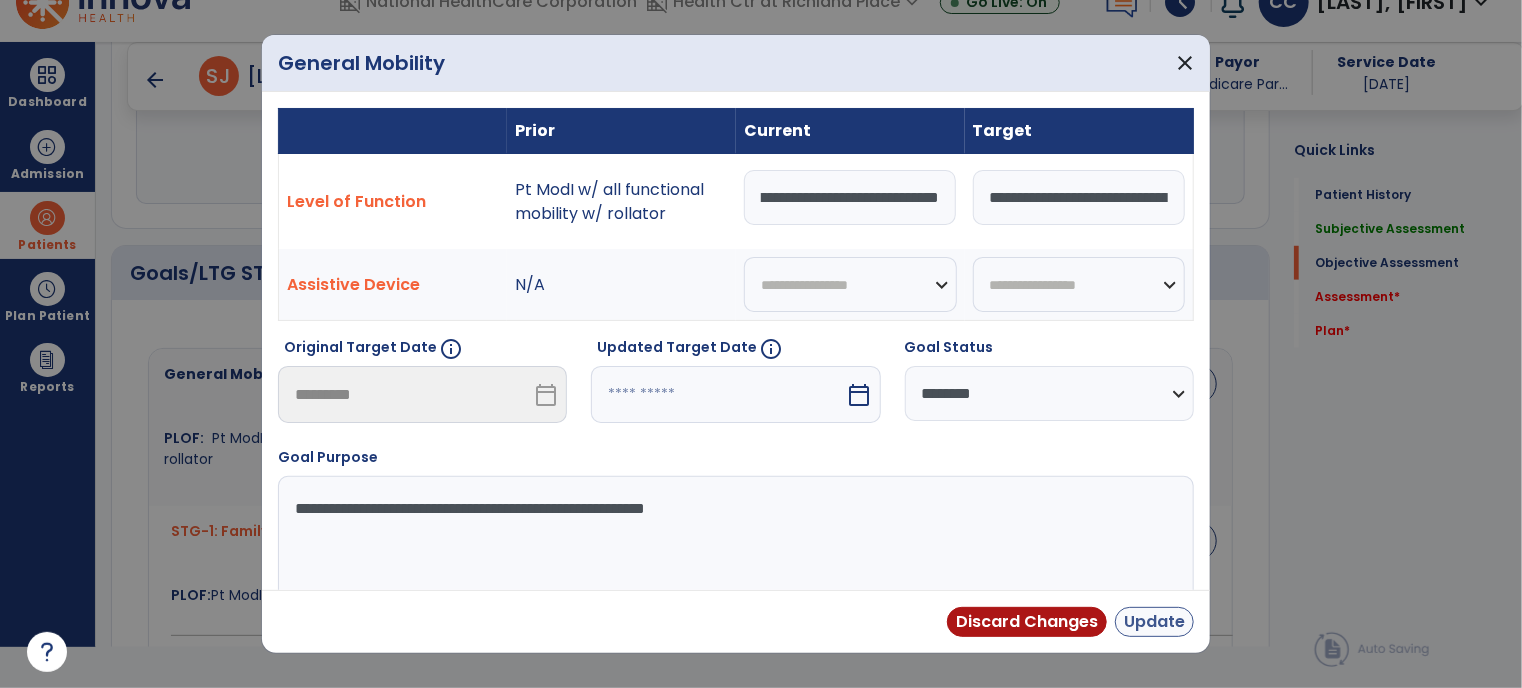 scroll, scrollTop: 0, scrollLeft: 0, axis: both 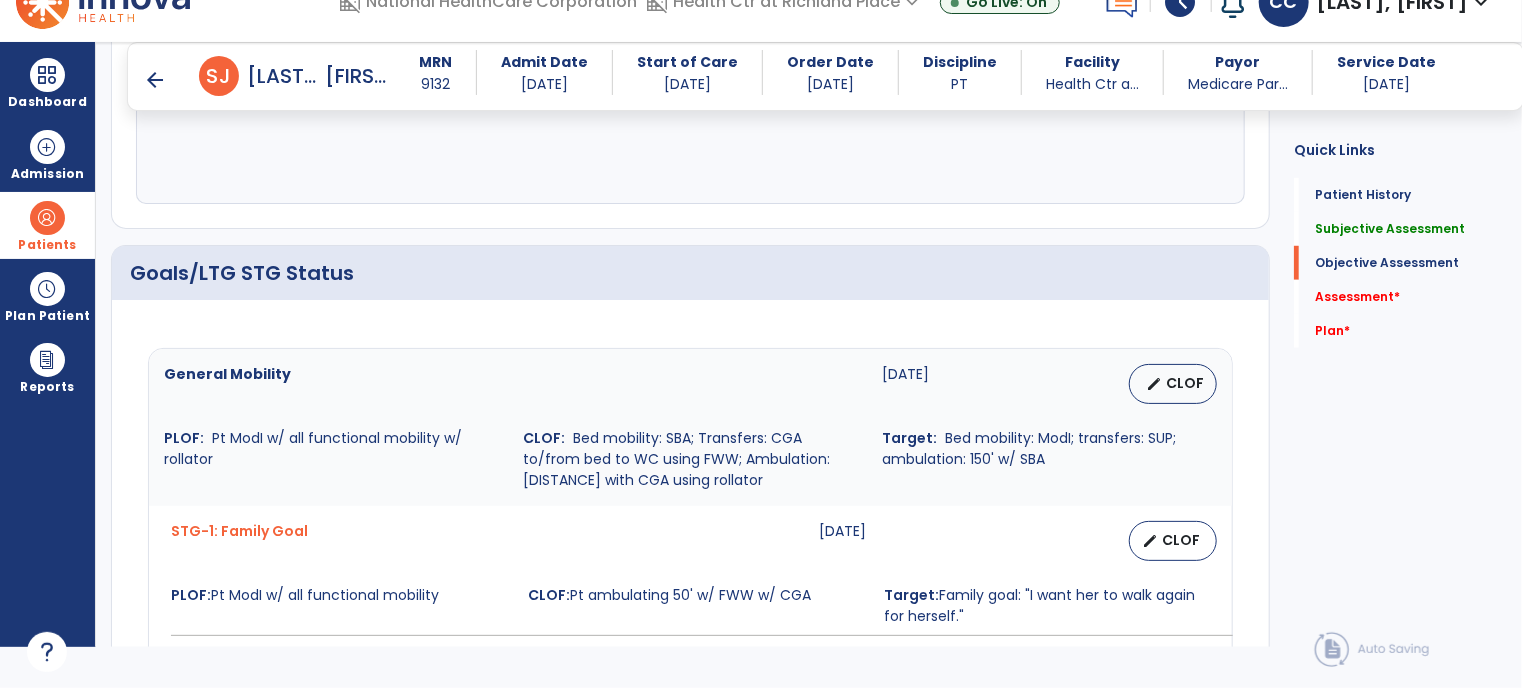 click on "General Mobility  09-14-2025   edit   CLOF PLOF:    Pt ModI w/ all functional mobility w/ rollator CLOF:    Bed mobility: SBA; Transfers: CGA to/from bed to WC using FWW; Ambulation: 150-175 ft. with CGA using rollator Target:    Bed mobility: ModI; transfers: SUP; ambulation: 150' w/ SBA STG-1:  Family Goal  07-07-2025   edit   CLOF PLOF:  Pt ModI w/ all functional mobility  CLOF:  Pt ambulating 50' w/ FWW w/ CGA  Target:  Family goal: "I want her to walk again for herself."  STG-2:  Caregiver Training  07-07-2025   edit   CLOF PLOF:  N/A  CLOF:  Ongoing education as necessary  Target:  Nursing staff and caregivers will be educated on CLOF and safety w/ functional activities to decrease risk for potential falls  add  Add Short Term Goal" 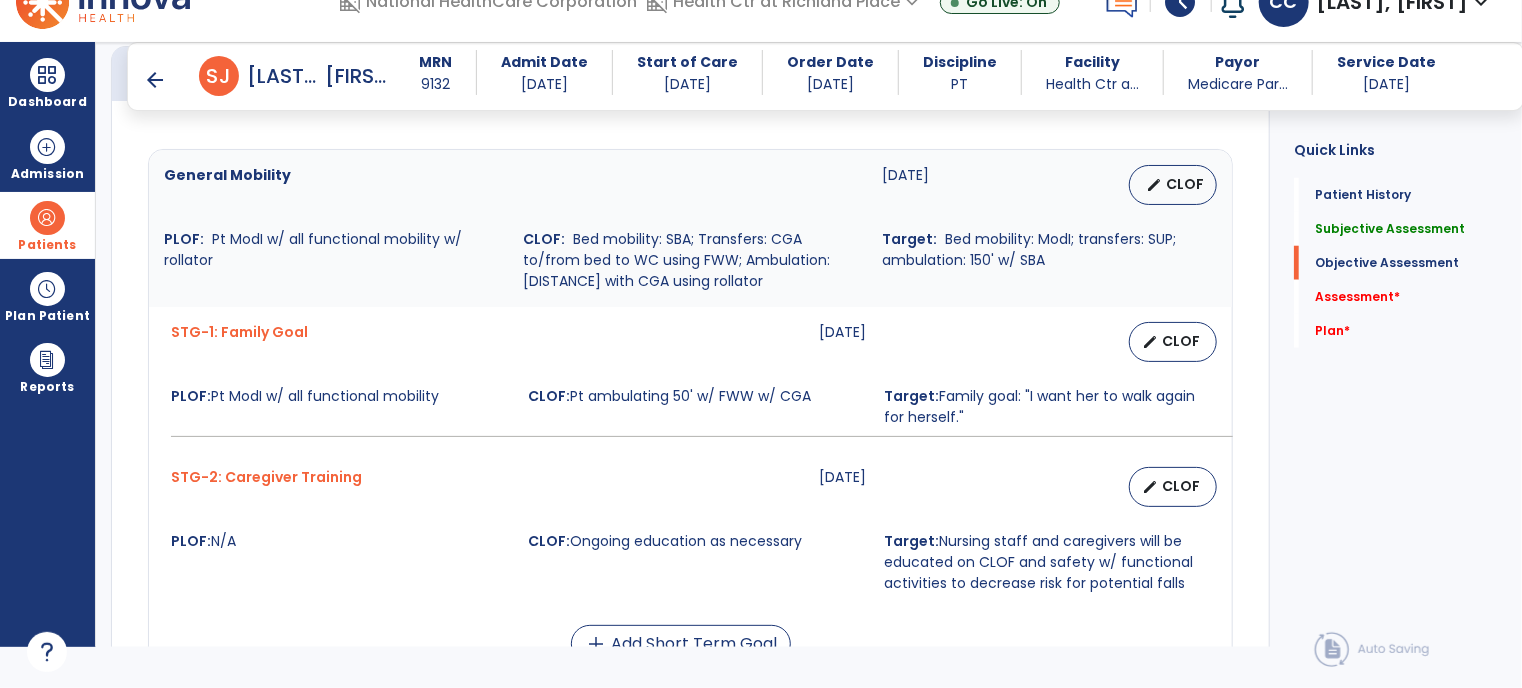 scroll, scrollTop: 861, scrollLeft: 0, axis: vertical 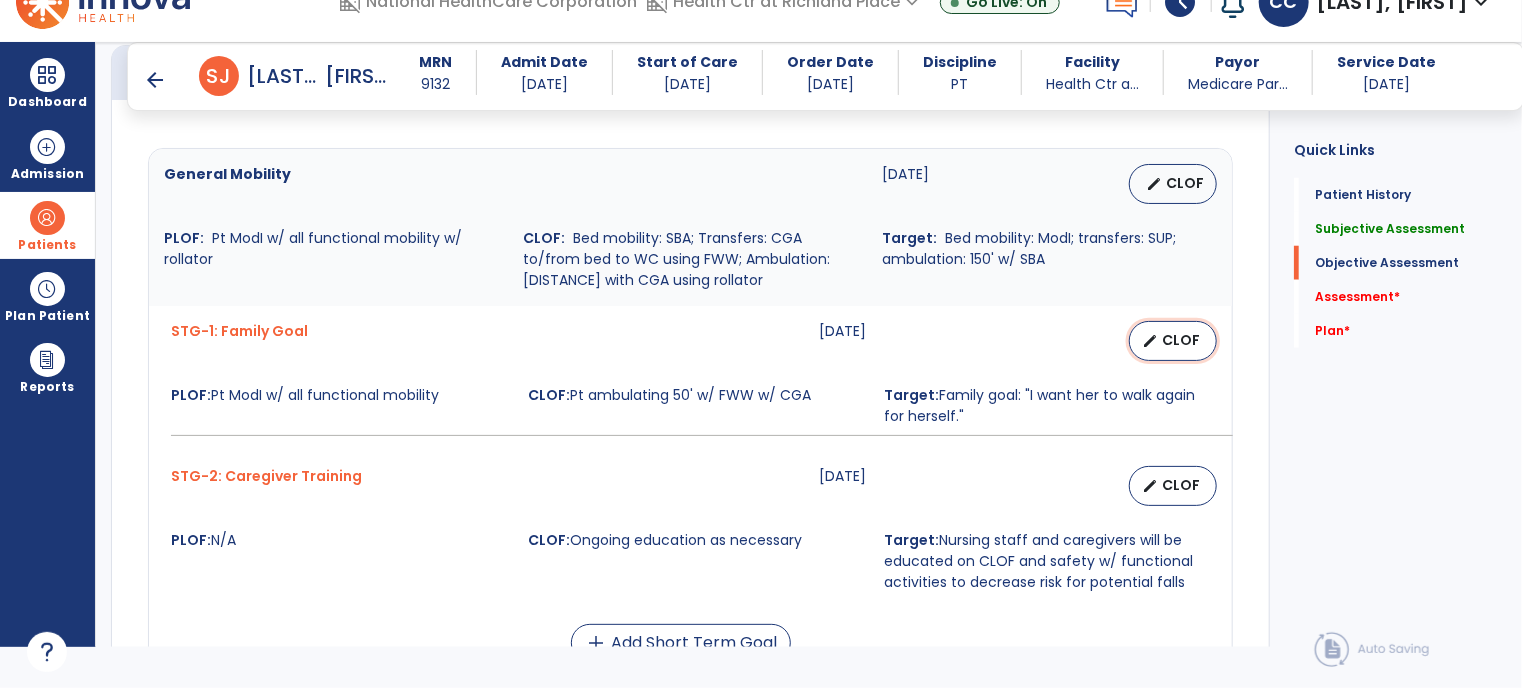 click on "CLOF" at bounding box center (1181, 340) 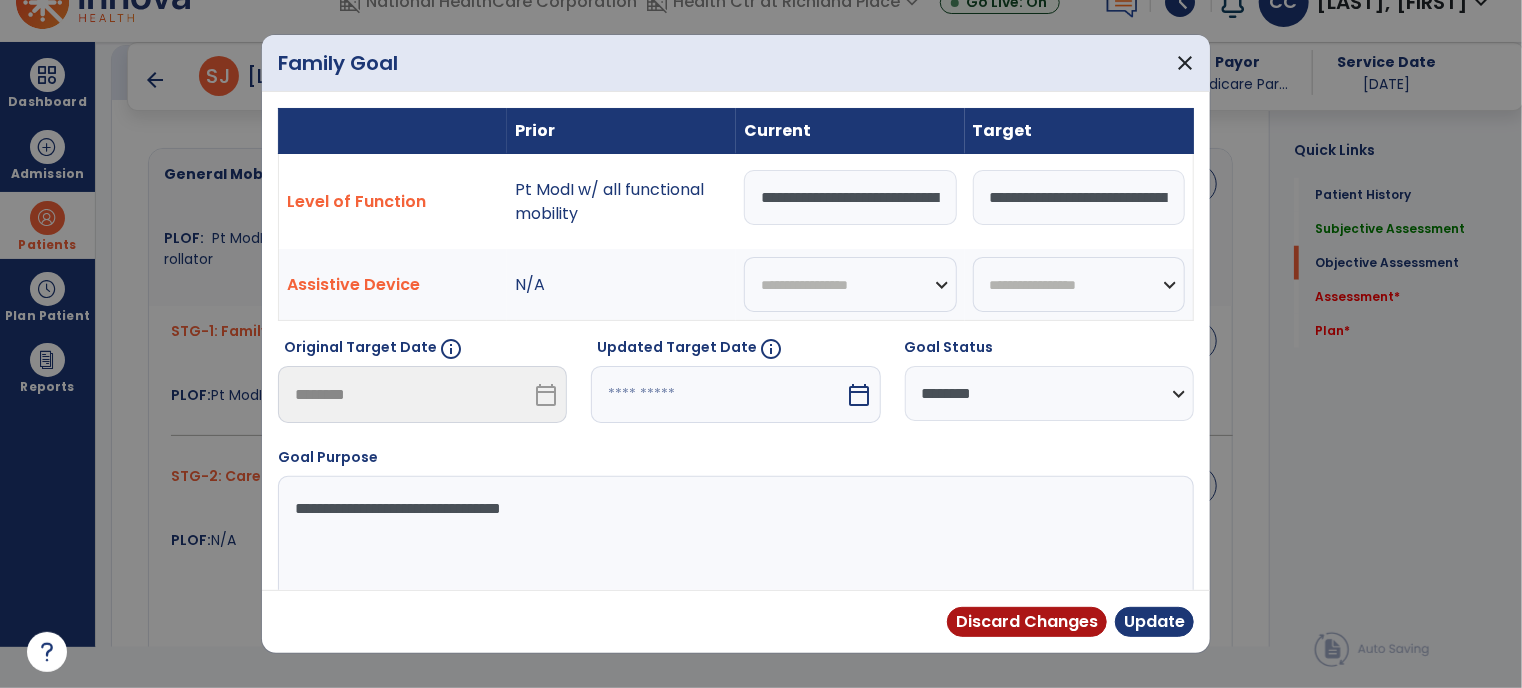 click on "**********" at bounding box center (850, 197) 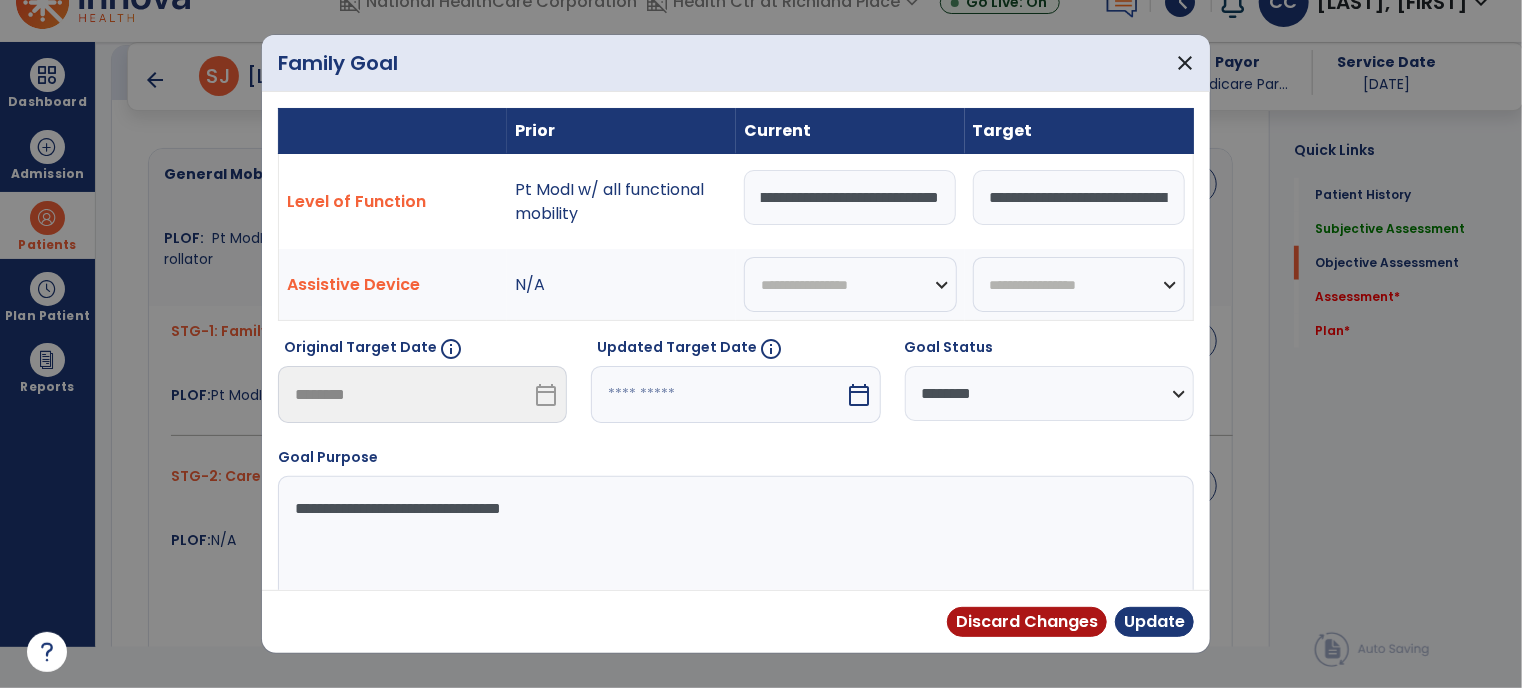 scroll, scrollTop: 0, scrollLeft: 283, axis: horizontal 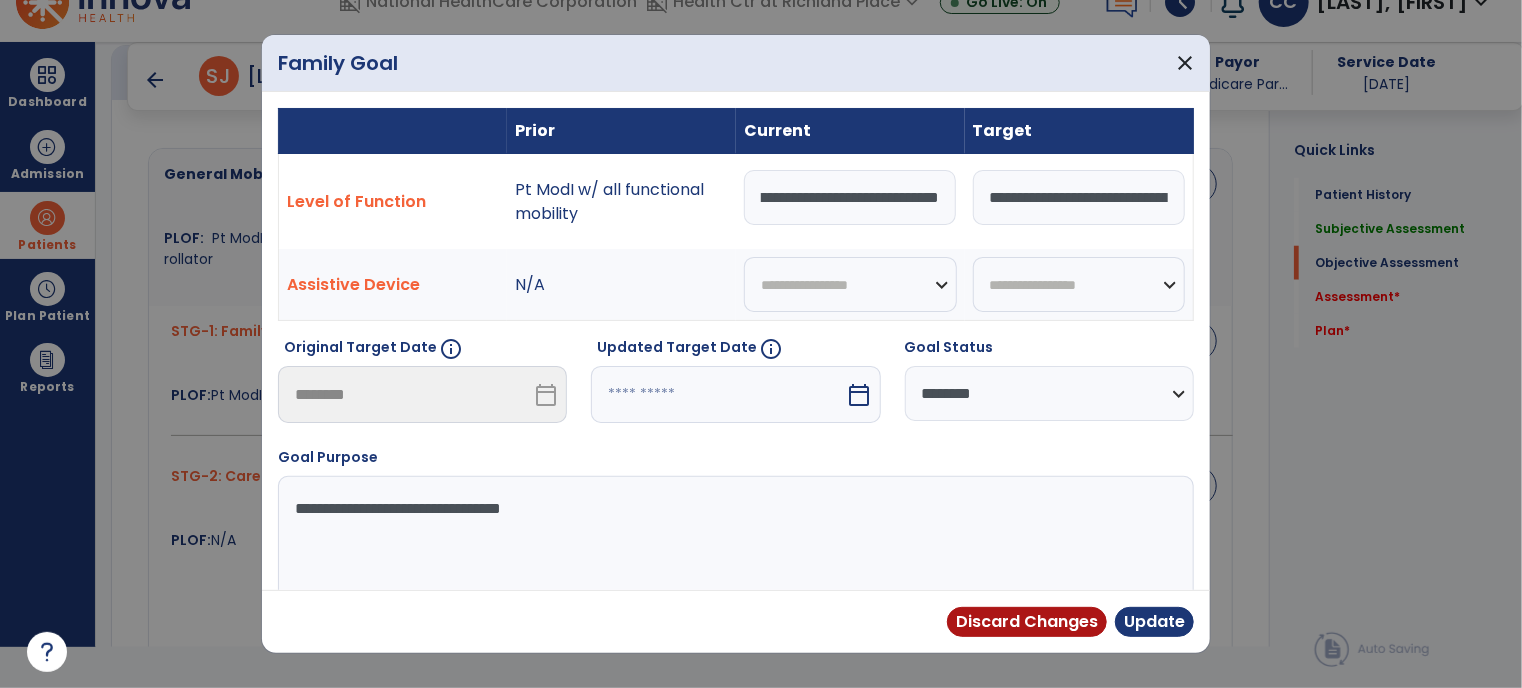 type on "**********" 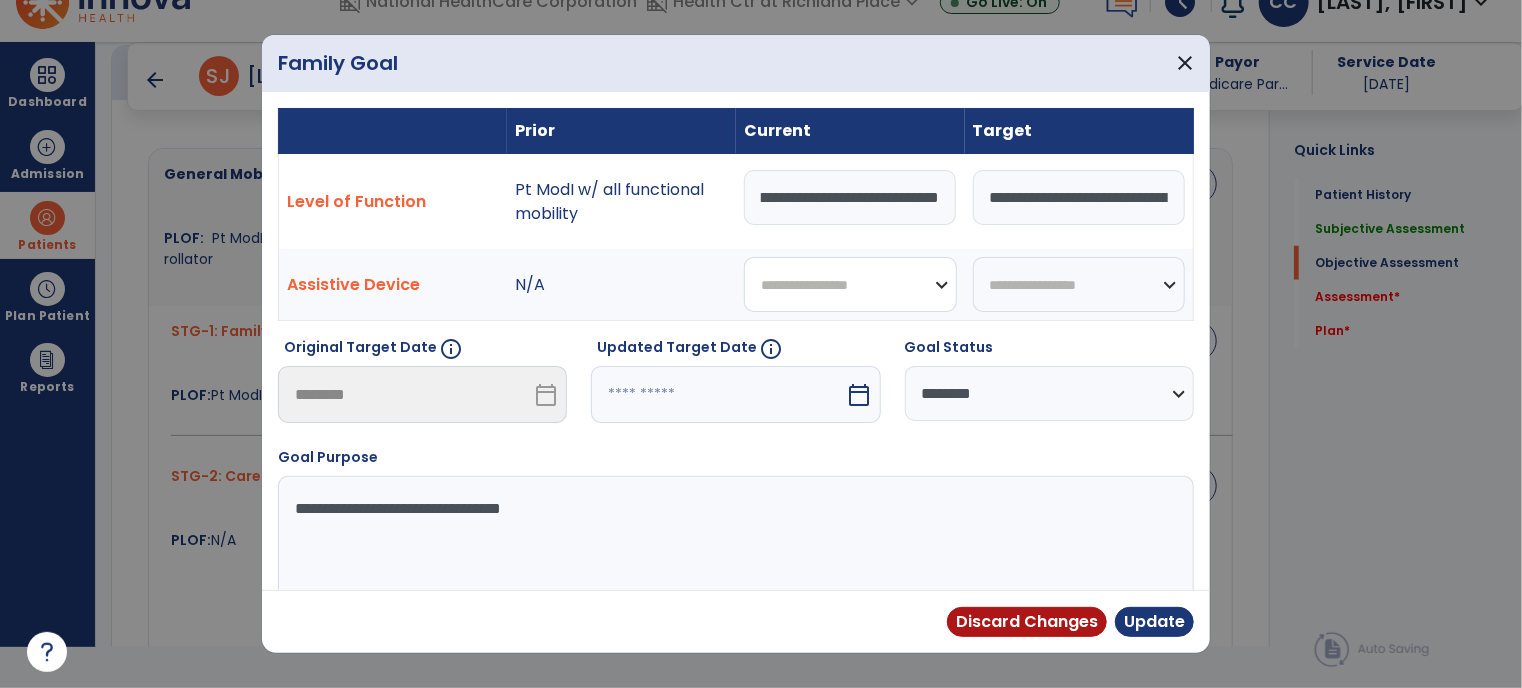 click on "**********" at bounding box center (850, 284) 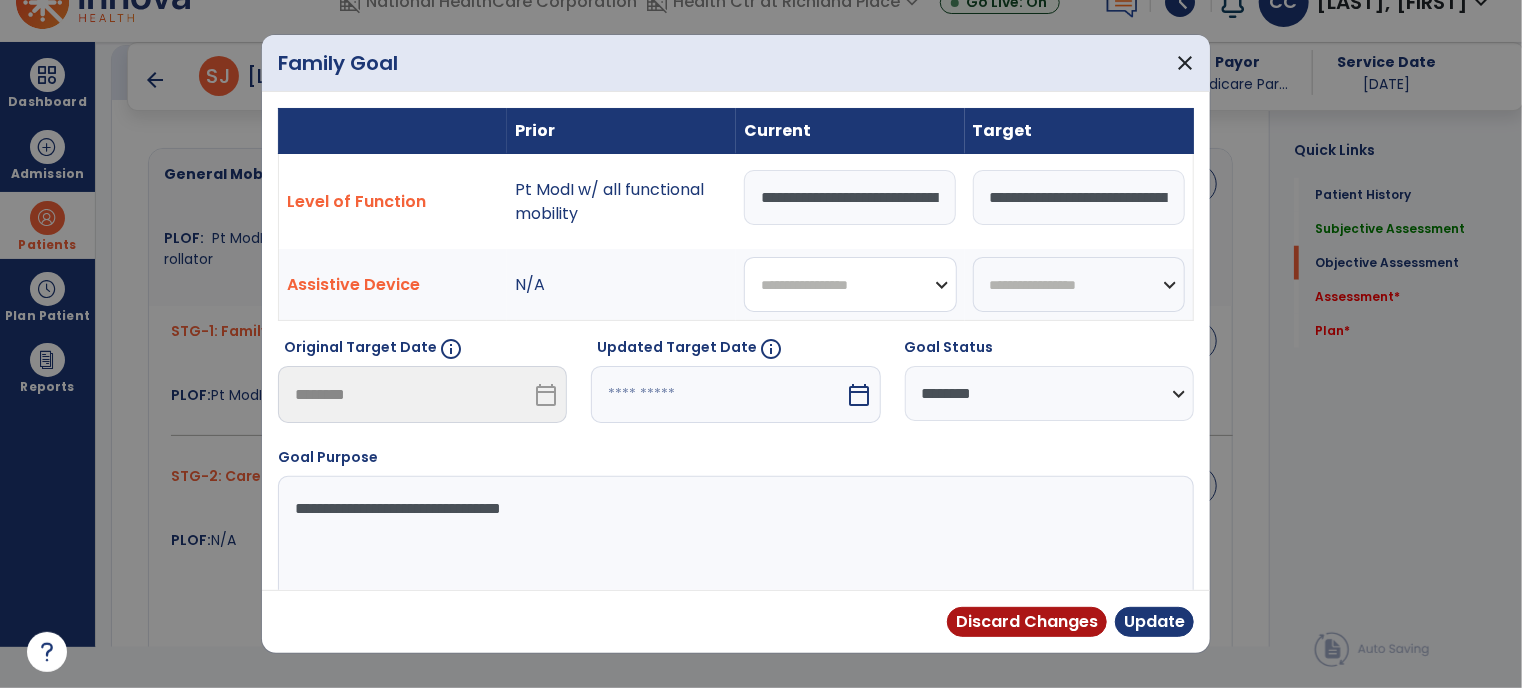 select on "********" 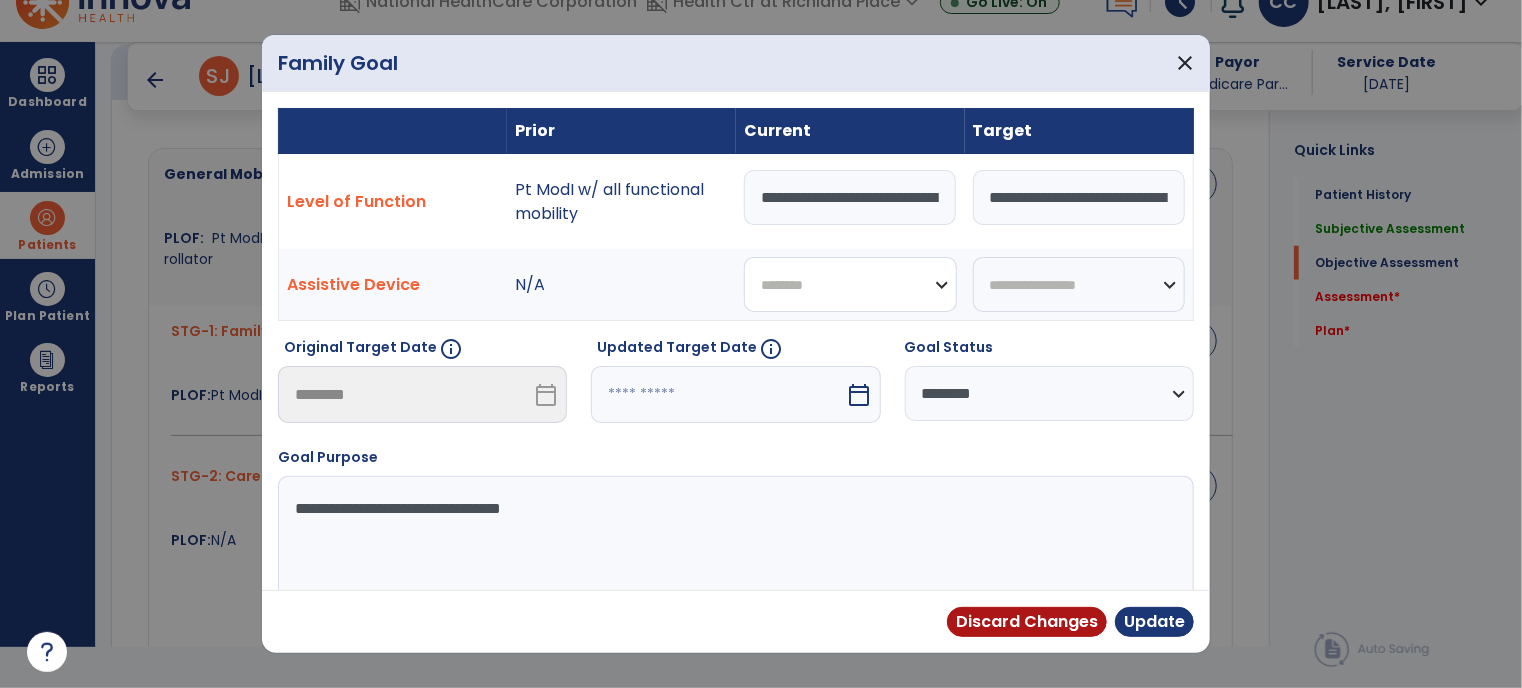 click on "**********" at bounding box center (850, 284) 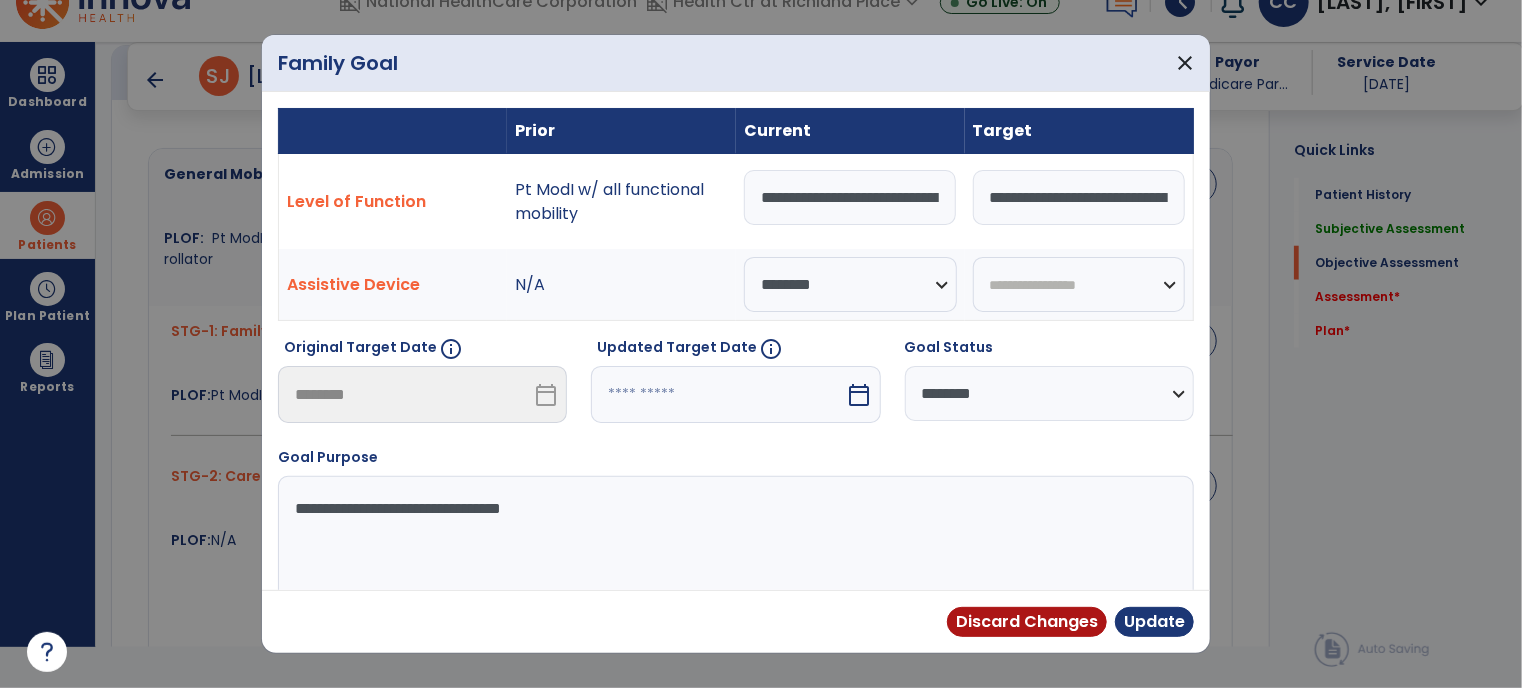 click on "calendar_today" at bounding box center (862, 394) 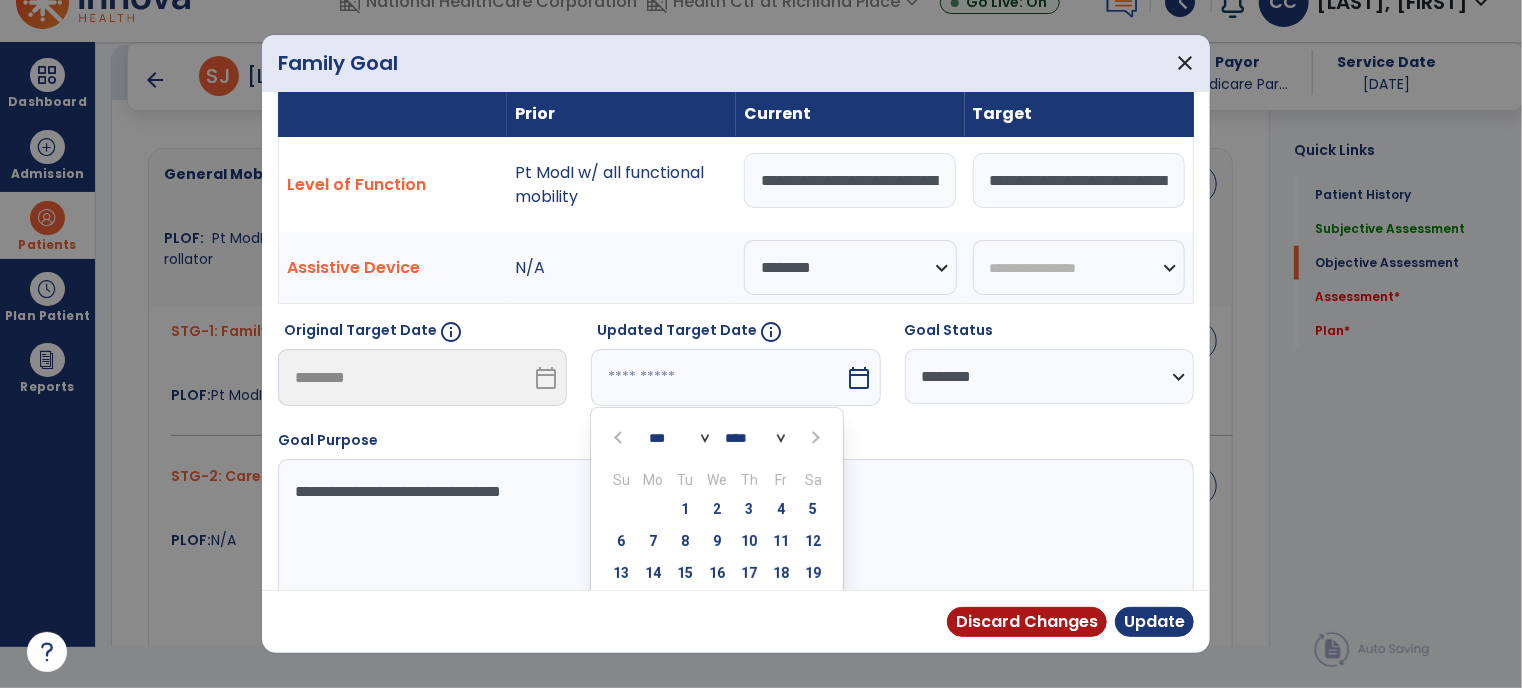 scroll, scrollTop: 128, scrollLeft: 0, axis: vertical 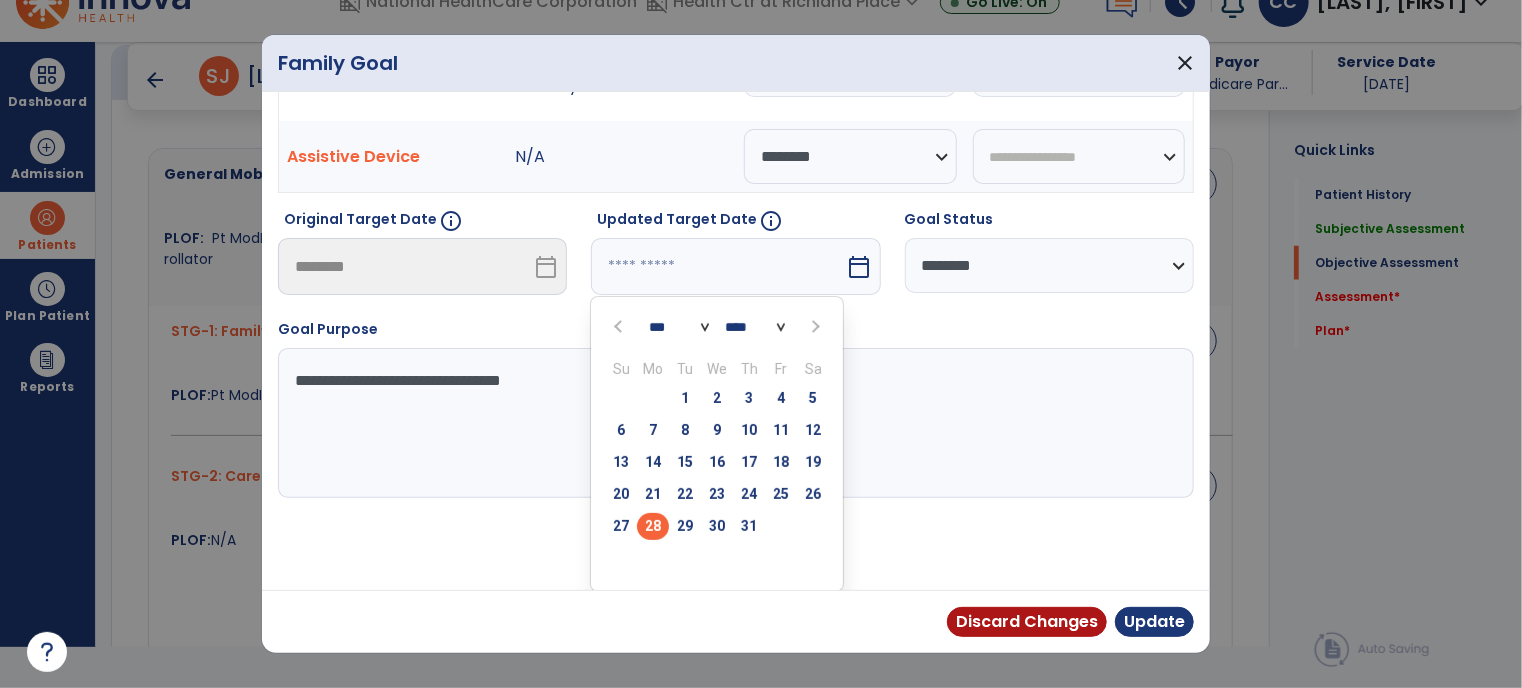 select on "*" 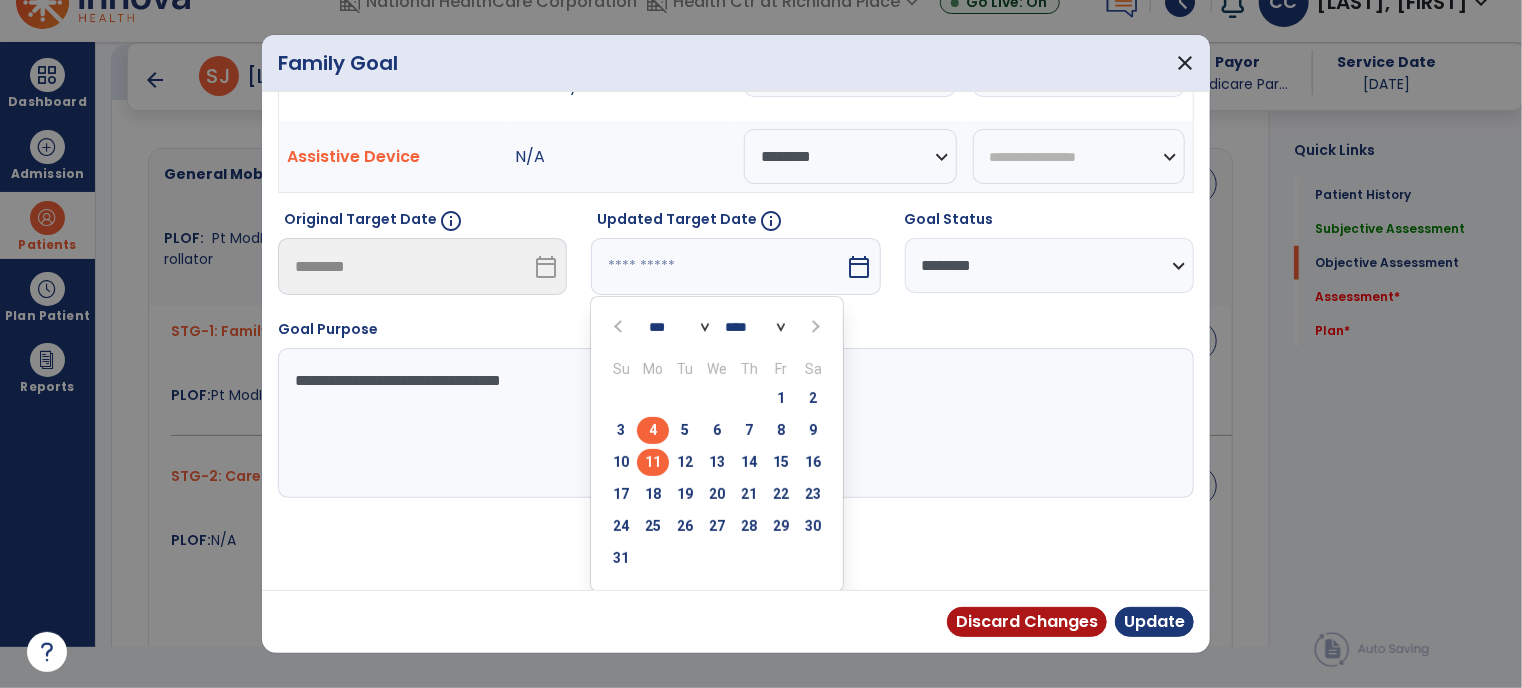 click on "11" at bounding box center (653, 462) 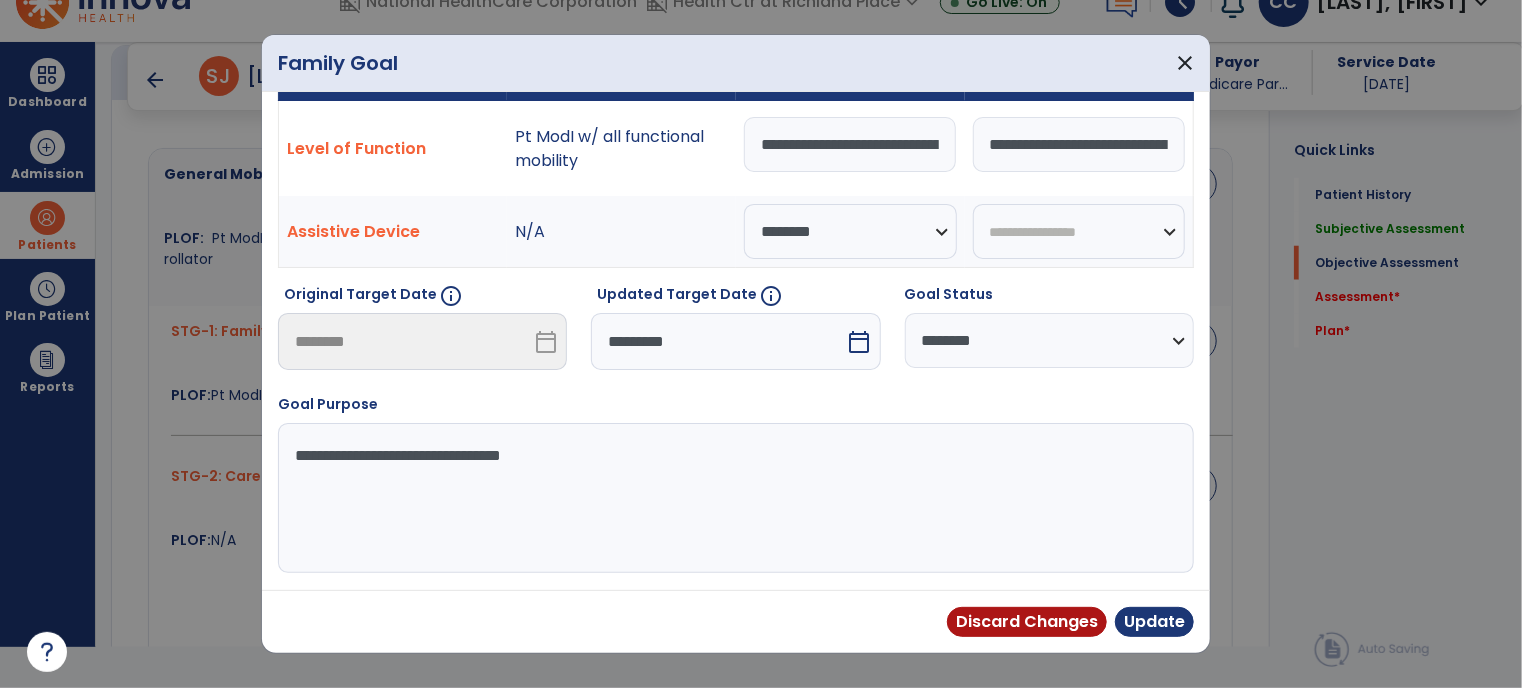 scroll, scrollTop: 50, scrollLeft: 0, axis: vertical 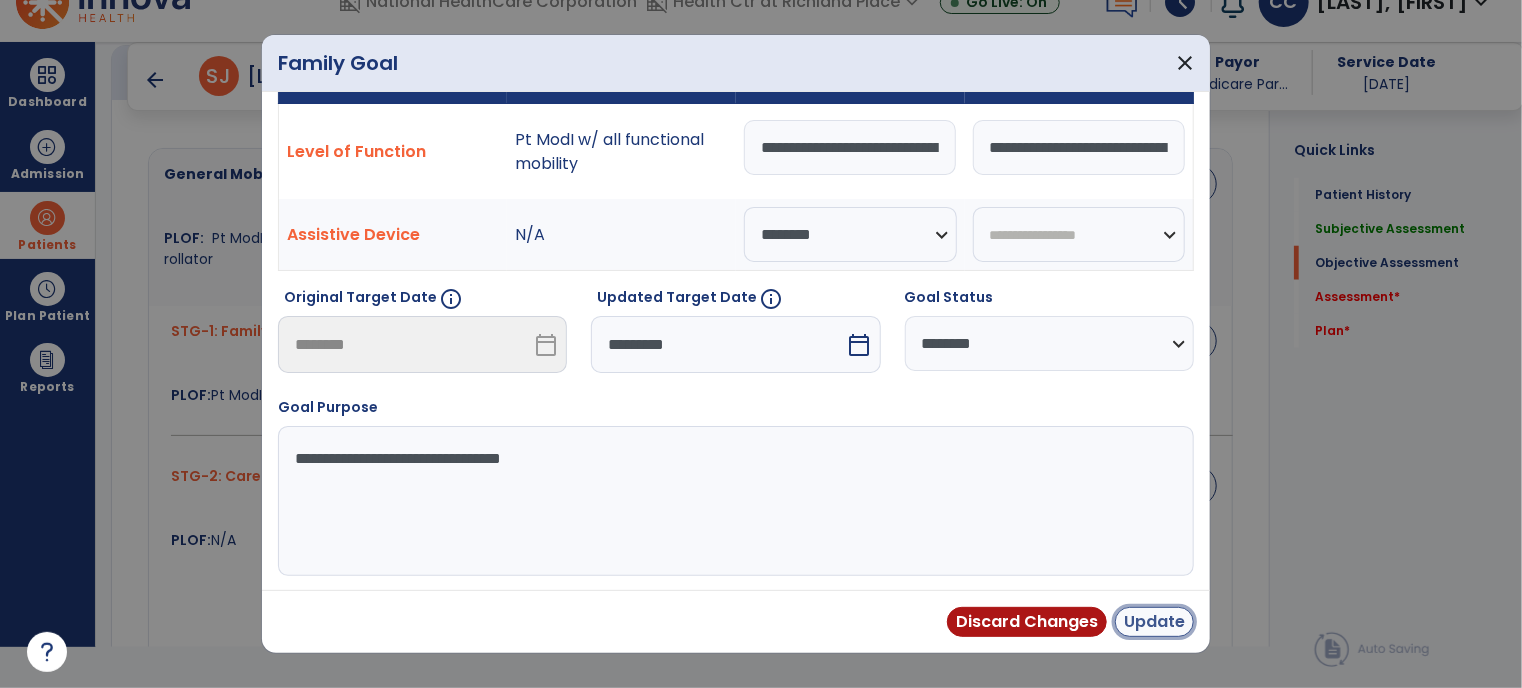 click on "Update" at bounding box center (1154, 622) 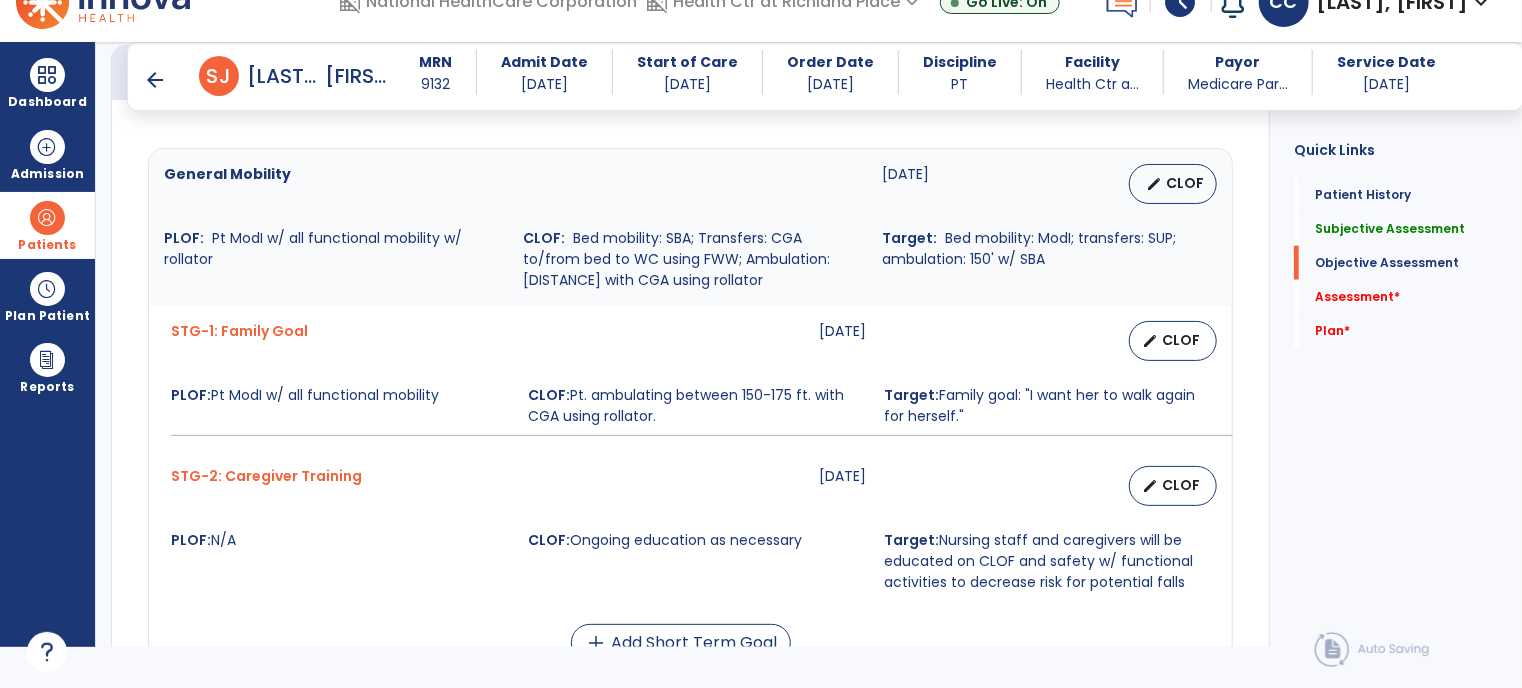 click on "General Mobility  [DATE]   edit   CLOF PLOF:    Pt ModI w/ all functional mobility w/ rollator CLOF:    Bed mobility: SBA; Transfers: CGA to/from bed to WC using FWW; Ambulation: 150-175 ft. with CGA using rollator Target:    Bed mobility: ModI; transfers: SUP; ambulation: 150' w/ SBA STG-1: Family Goal  [DATE]   edit   CLOF PLOF:  Pt ModI w/ all functional mobility  CLOF:  Pt. ambulating between 150-175 ft. with CGA using rollator.  Target:  Family goal: "I want her to walk again for herself."  STG-2: Caregiver Training  [DATE]   edit   CLOF PLOF:  N/A  CLOF:  Ongoing education as necessary  Target:  Nursing staff and caregivers will be educated on CLOF and safety w/ functional activities to decrease risk for potential falls  add  Add Short Term Goal" 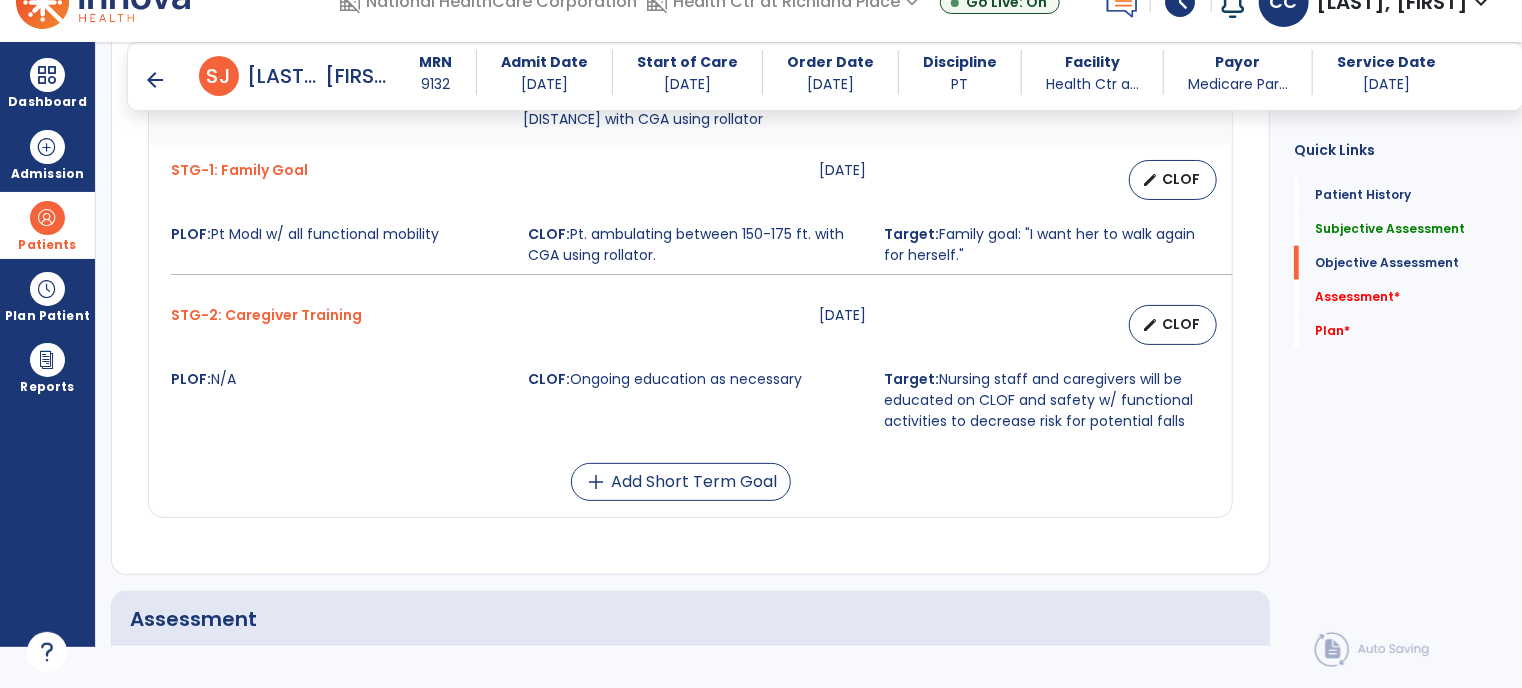 scroll, scrollTop: 1061, scrollLeft: 0, axis: vertical 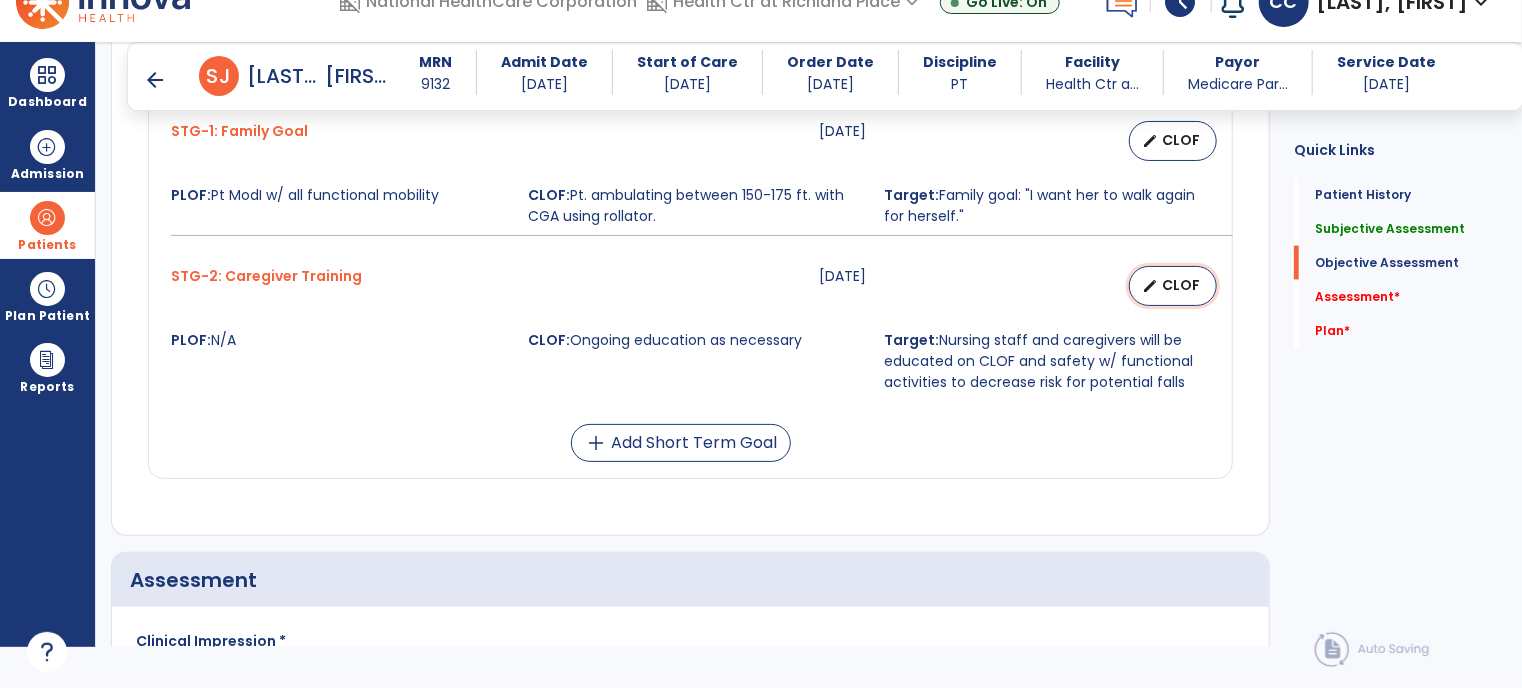 click on "CLOF" at bounding box center [1181, 285] 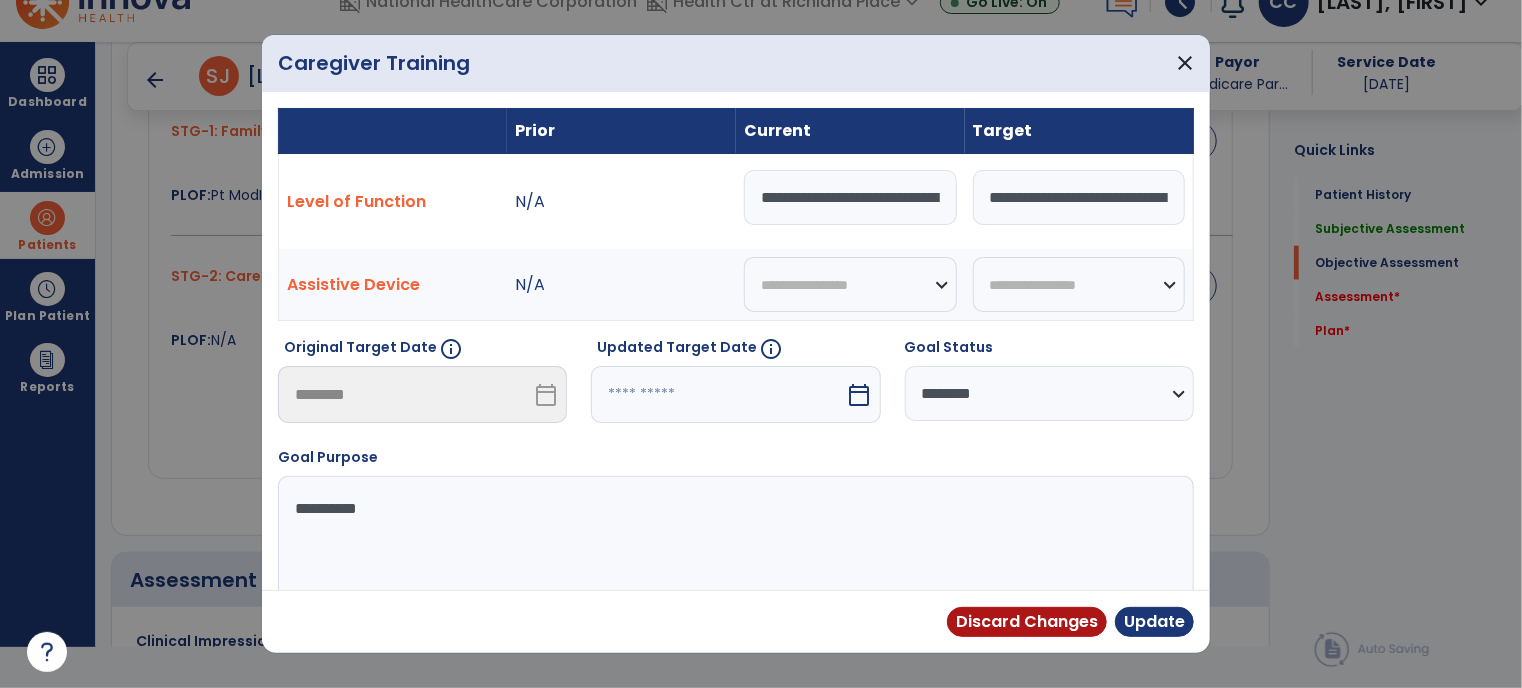 click at bounding box center [718, 394] 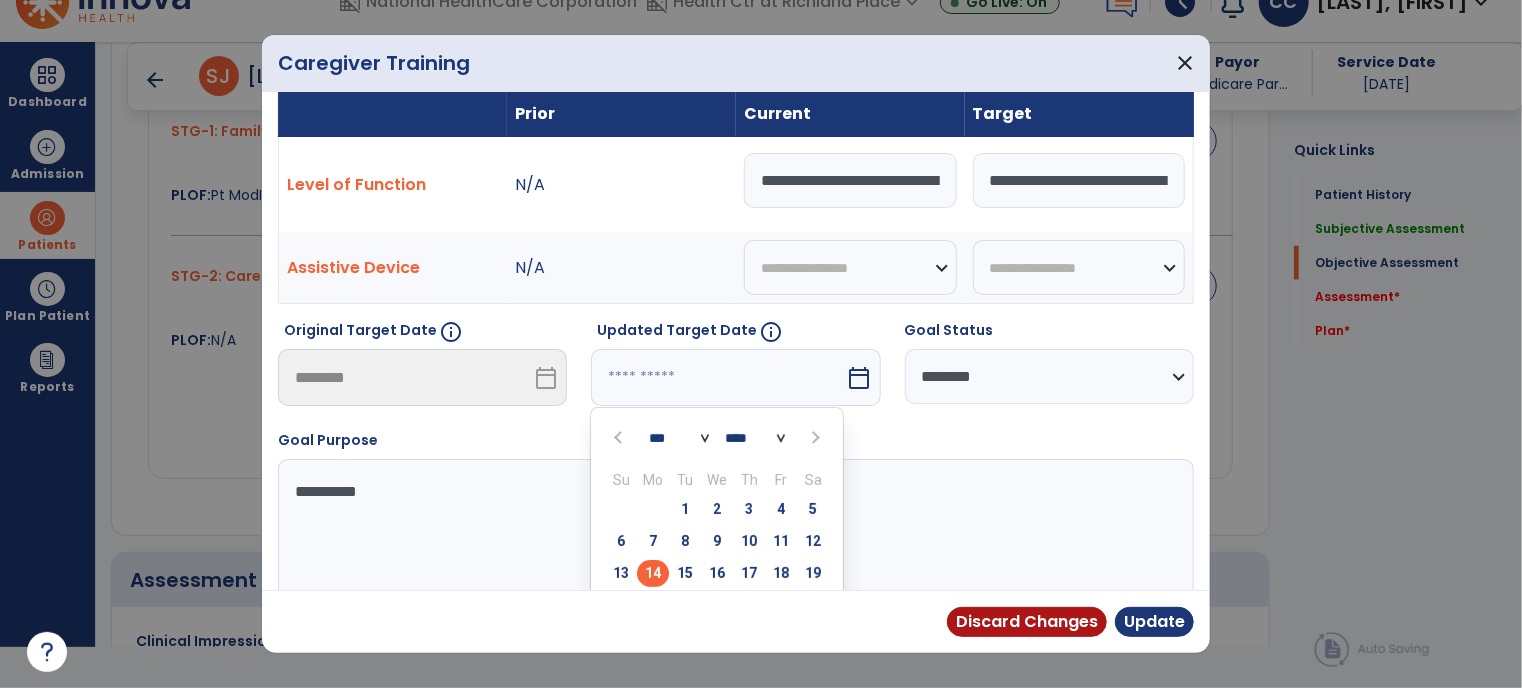 scroll, scrollTop: 128, scrollLeft: 0, axis: vertical 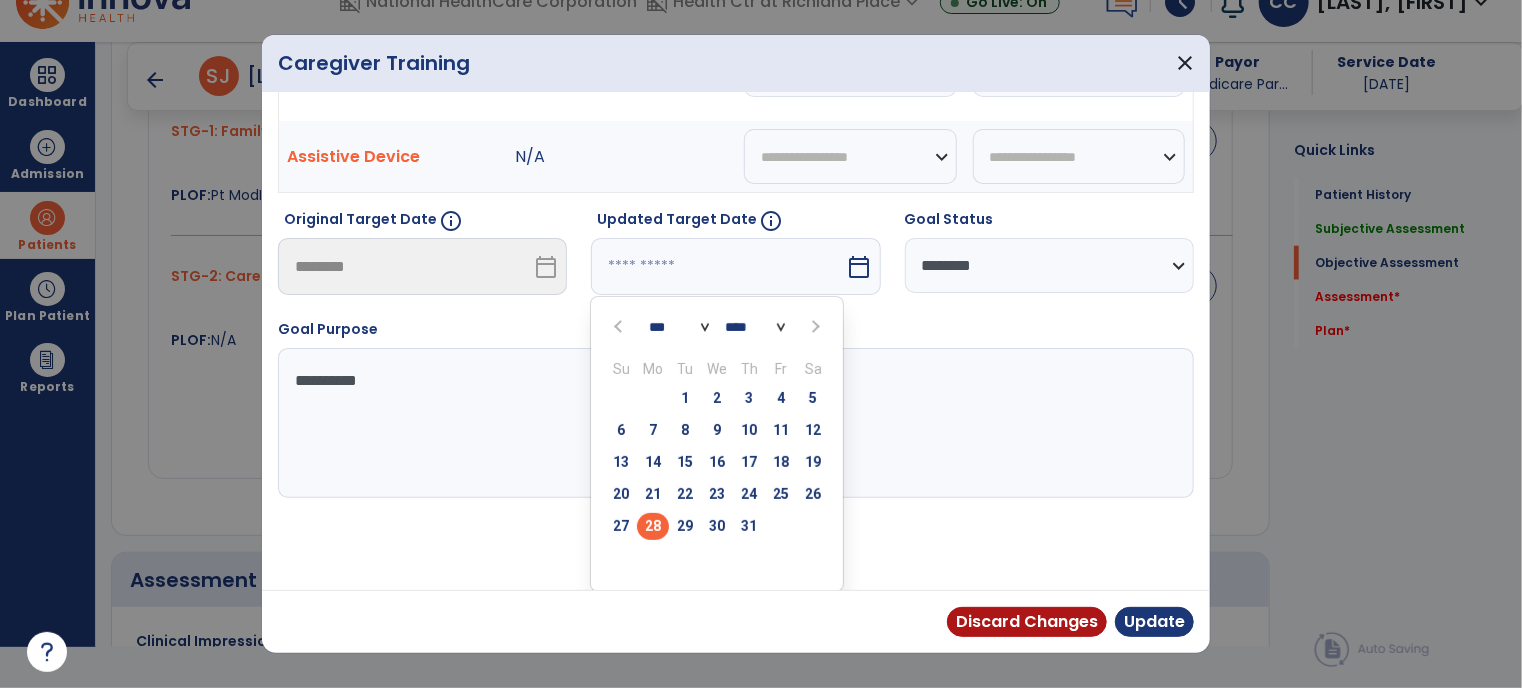 select on "*" 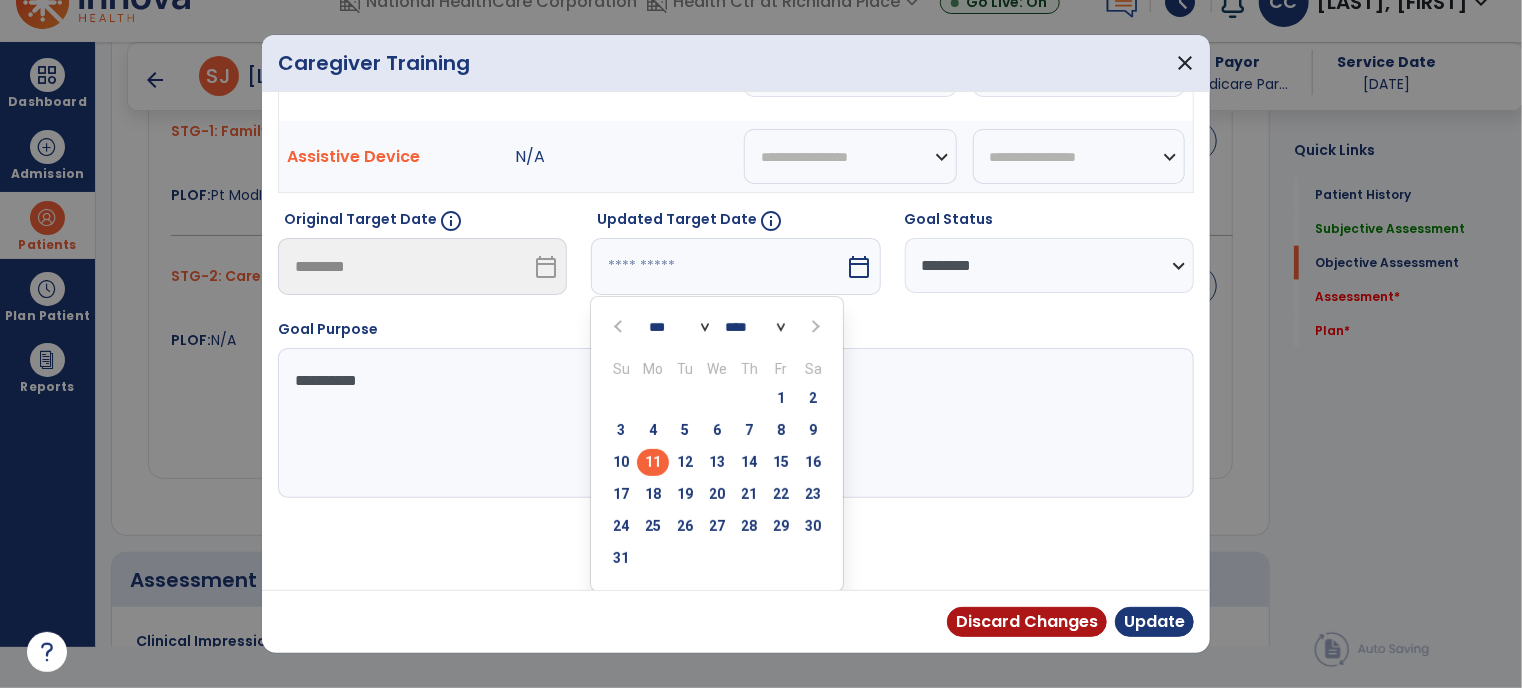 click on "11" at bounding box center (653, 462) 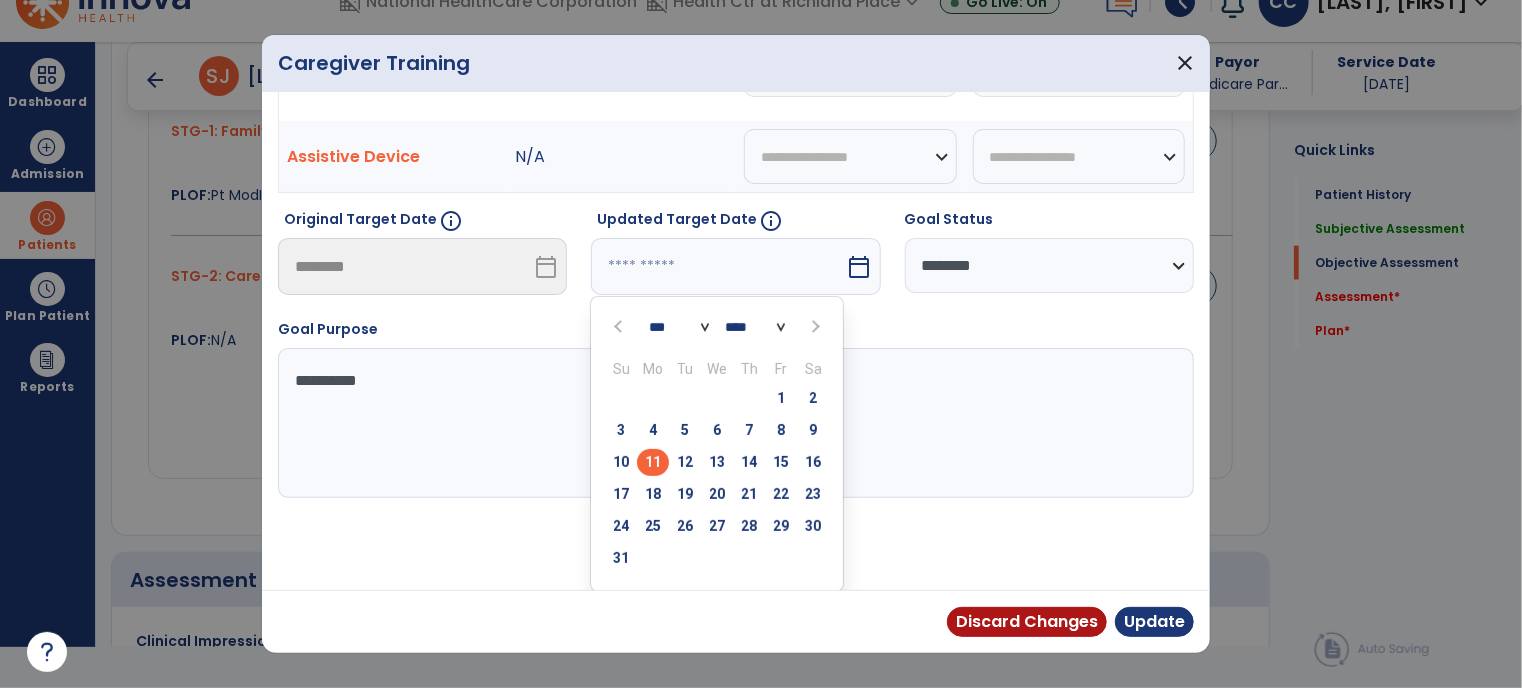 type on "*********" 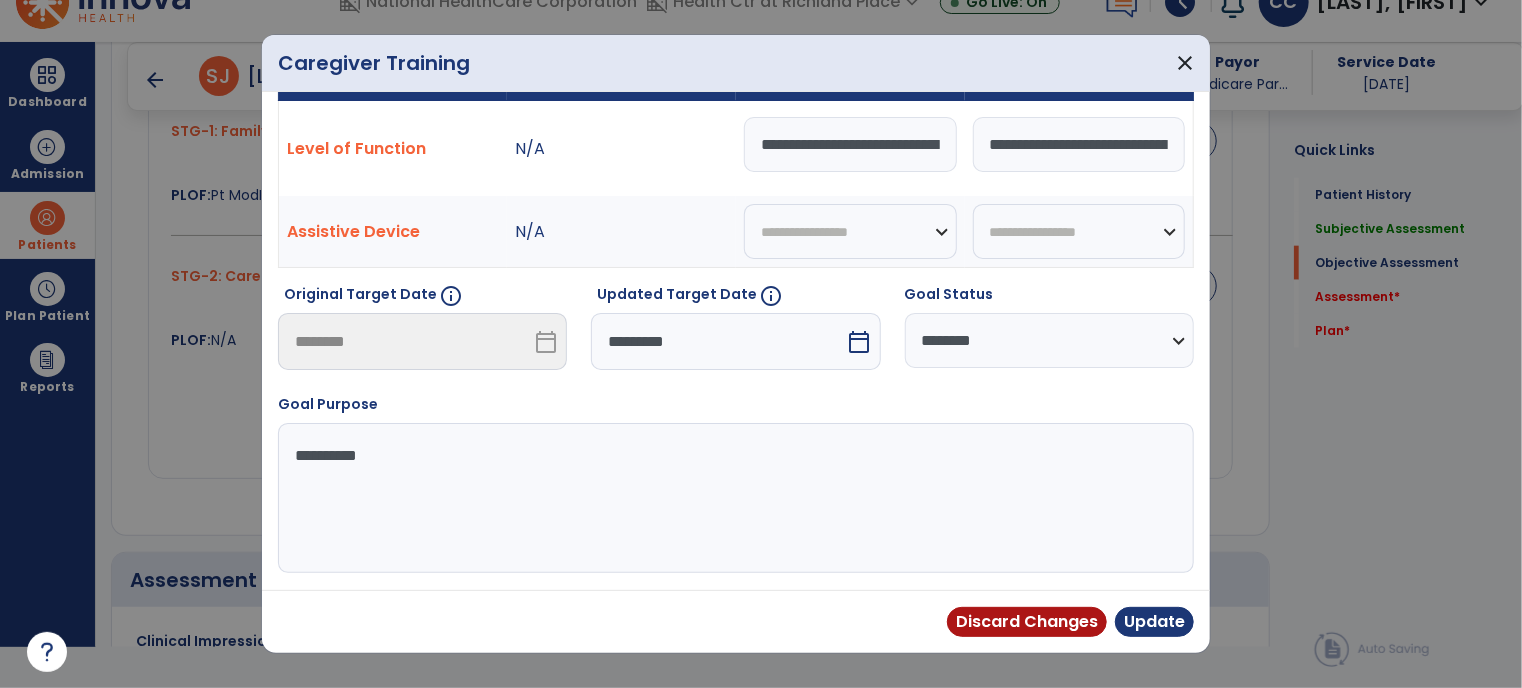 scroll, scrollTop: 50, scrollLeft: 0, axis: vertical 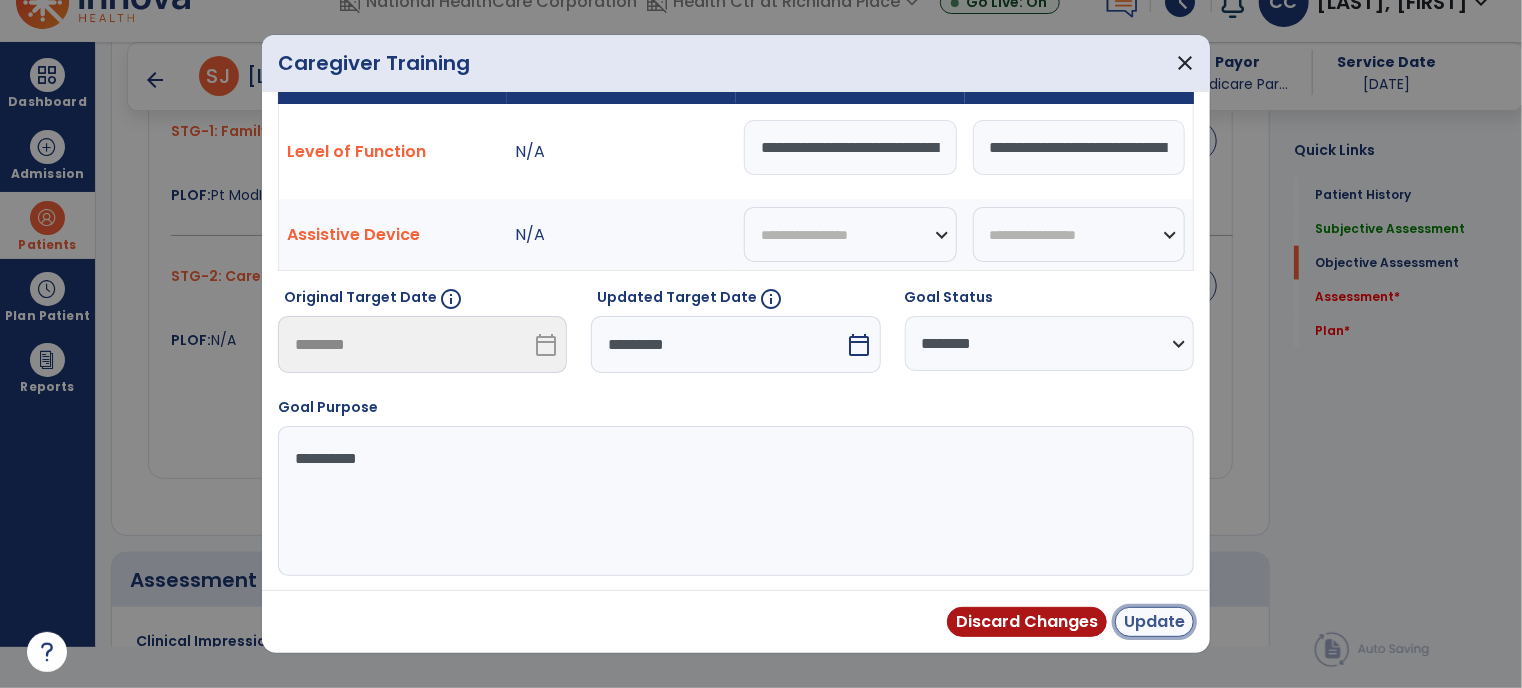 click on "Update" at bounding box center [1154, 622] 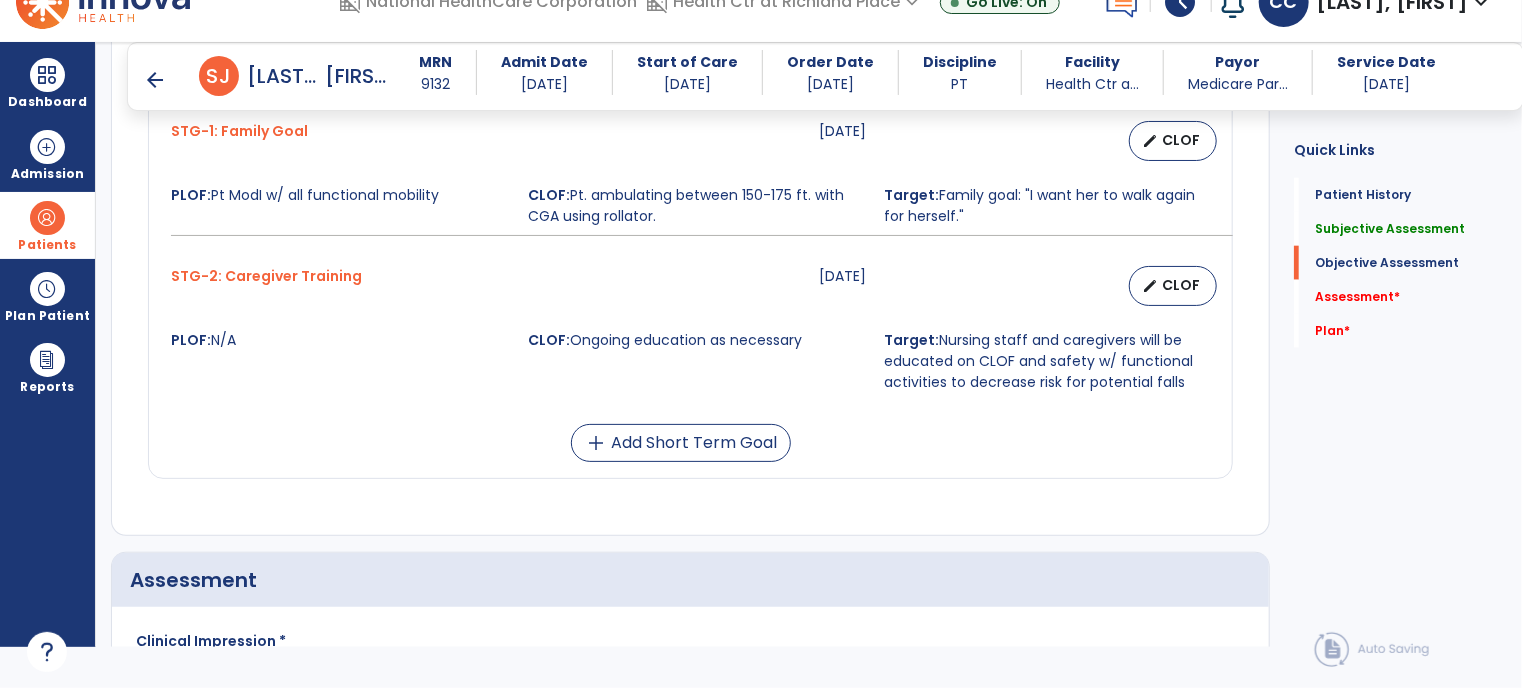 click on "General Mobility  09-14-2025   edit   CLOF PLOF:    Pt ModI w/ all functional mobility w/ rollator CLOF:    Bed mobility: SBA; Transfers: CGA to/from bed to WC using FWW; Ambulation: 150-175 ft. with CGA using rollator Target:    Bed mobility: ModI; transfers: SUP; ambulation: 150' w/ SBA STG-1: Family Goal  08-11-2025   edit   CLOF PLOF:  Pt ModI w/ all functional mobility  CLOF:  Pt. ambulating between 150-175 ft. with CGA using rollator.  Target:  Family goal: "I want her to walk again for herself."  STG-2: Caregiver Training  08-11-2025   edit   CLOF PLOF:  N/A  CLOF:  Ongoing education as necessary  Target:  Nursing staff and caregivers will be educated on CLOF and safety w/ functional activities to decrease risk for potential falls  add  Add Short Term Goal" 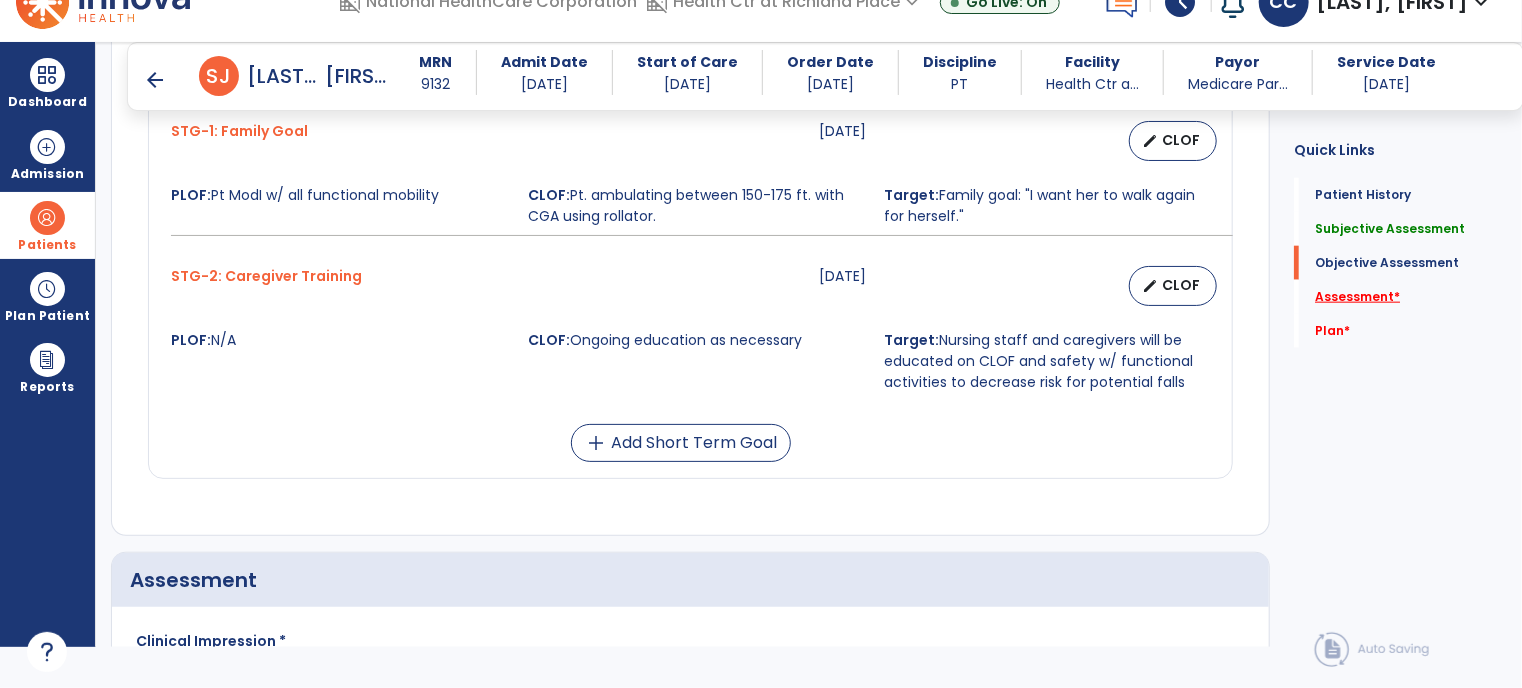 click on "Assessment   *" 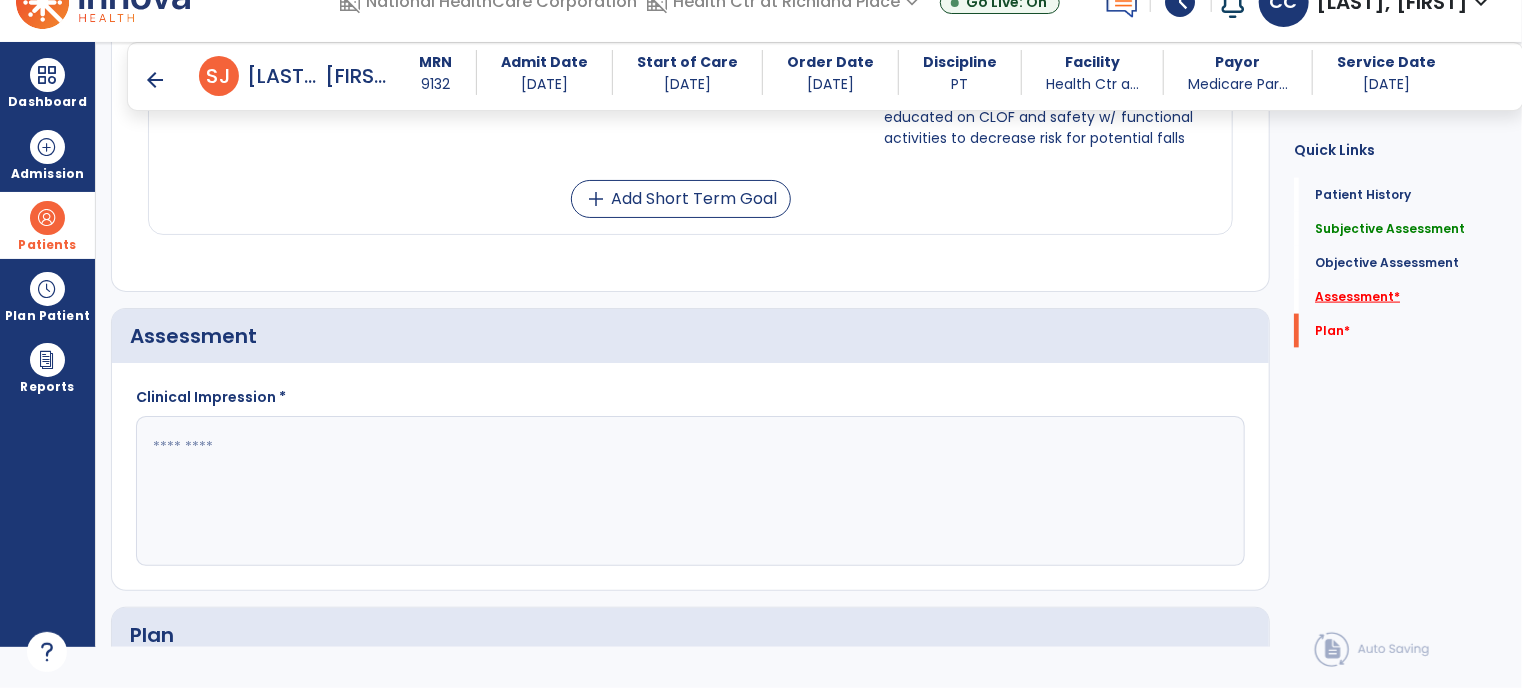 scroll, scrollTop: 1406, scrollLeft: 0, axis: vertical 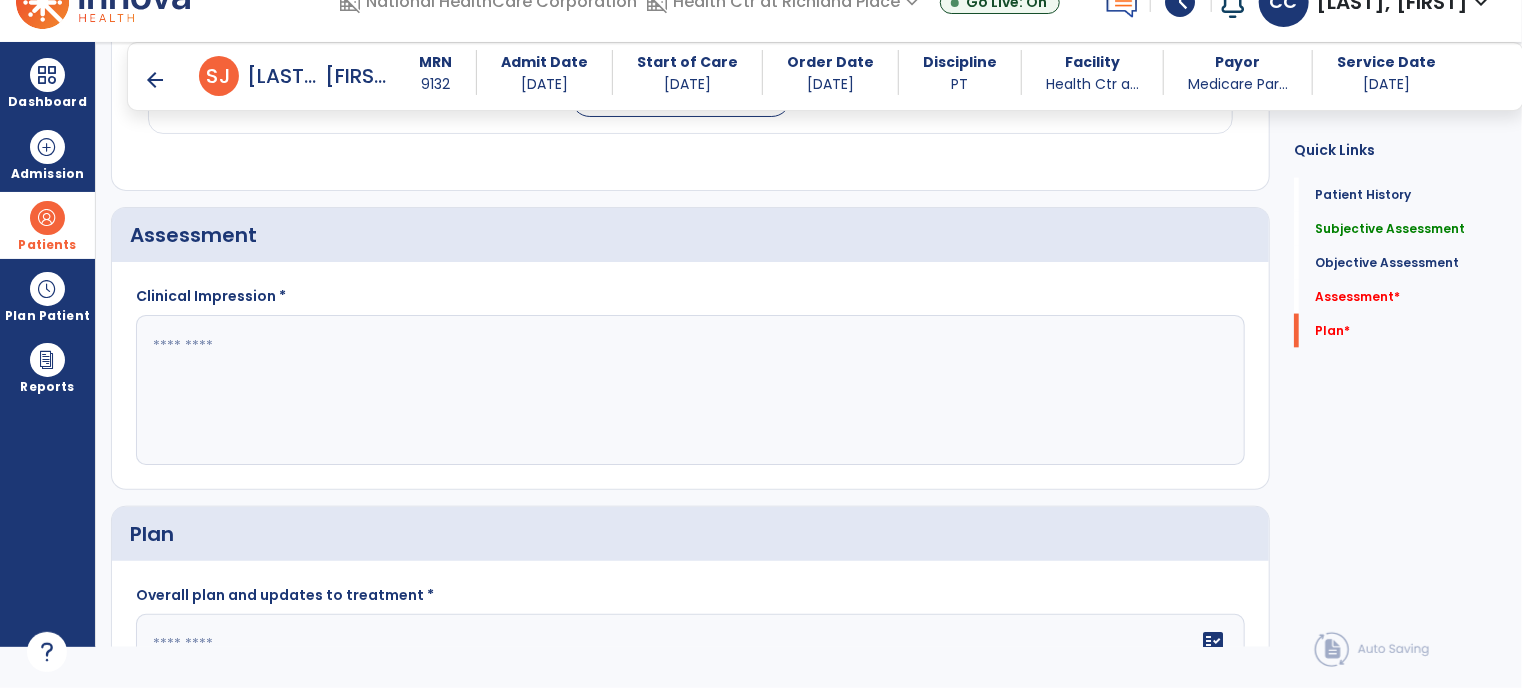 click 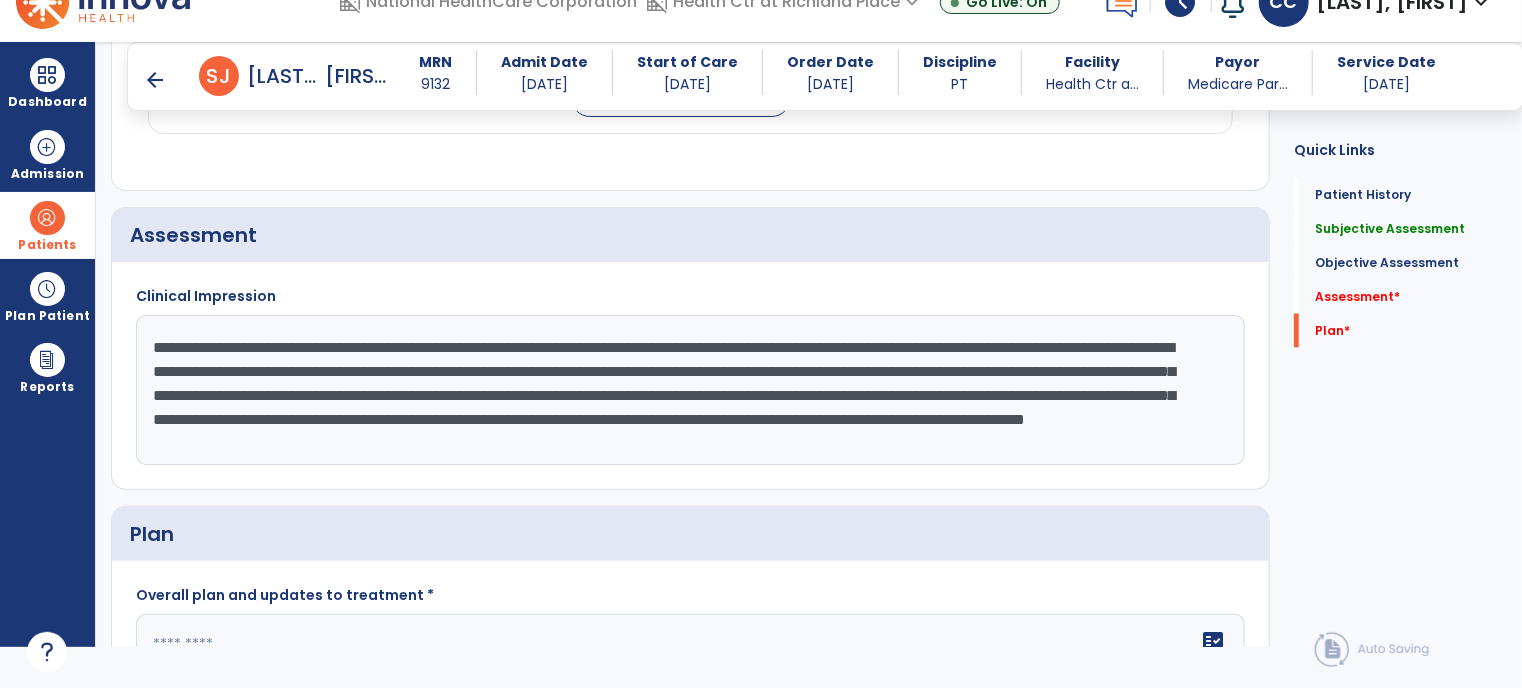 scroll, scrollTop: 16, scrollLeft: 0, axis: vertical 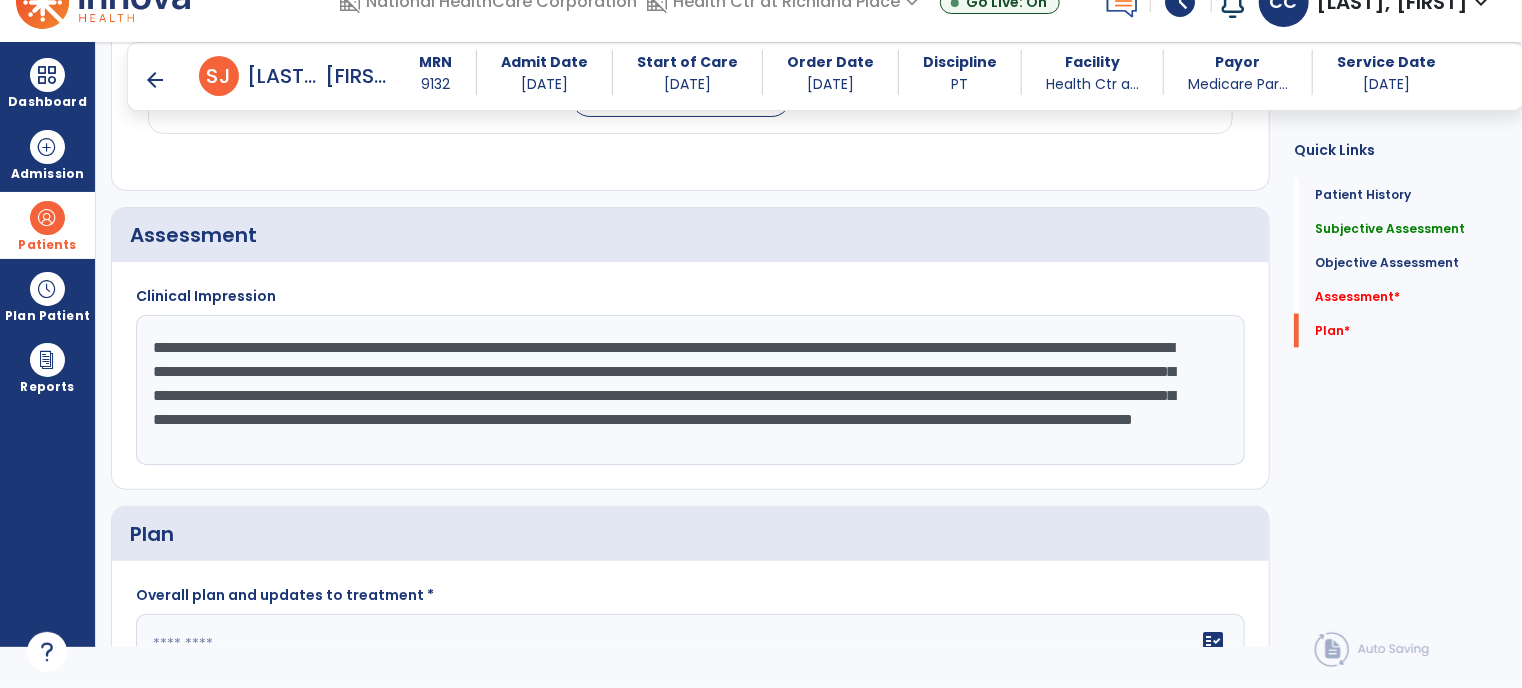 type on "**********" 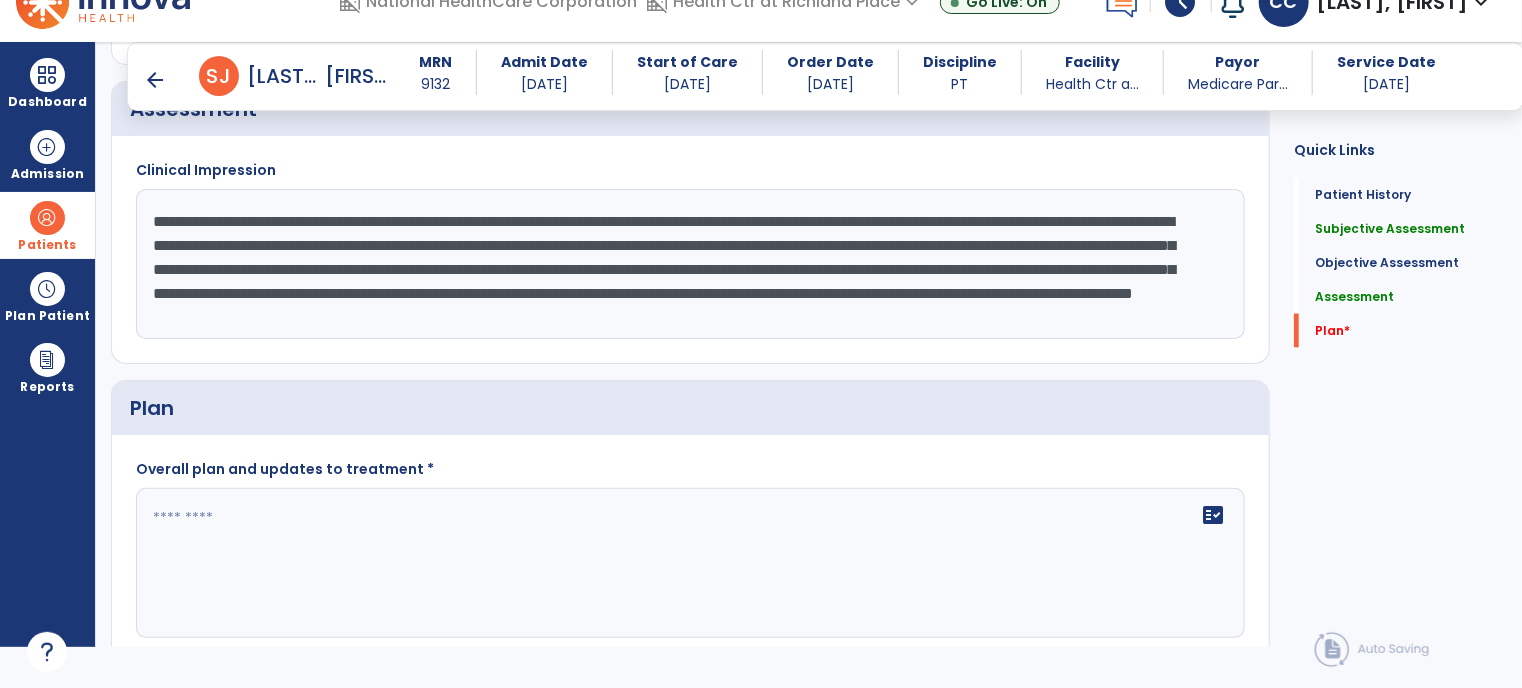 scroll, scrollTop: 1566, scrollLeft: 0, axis: vertical 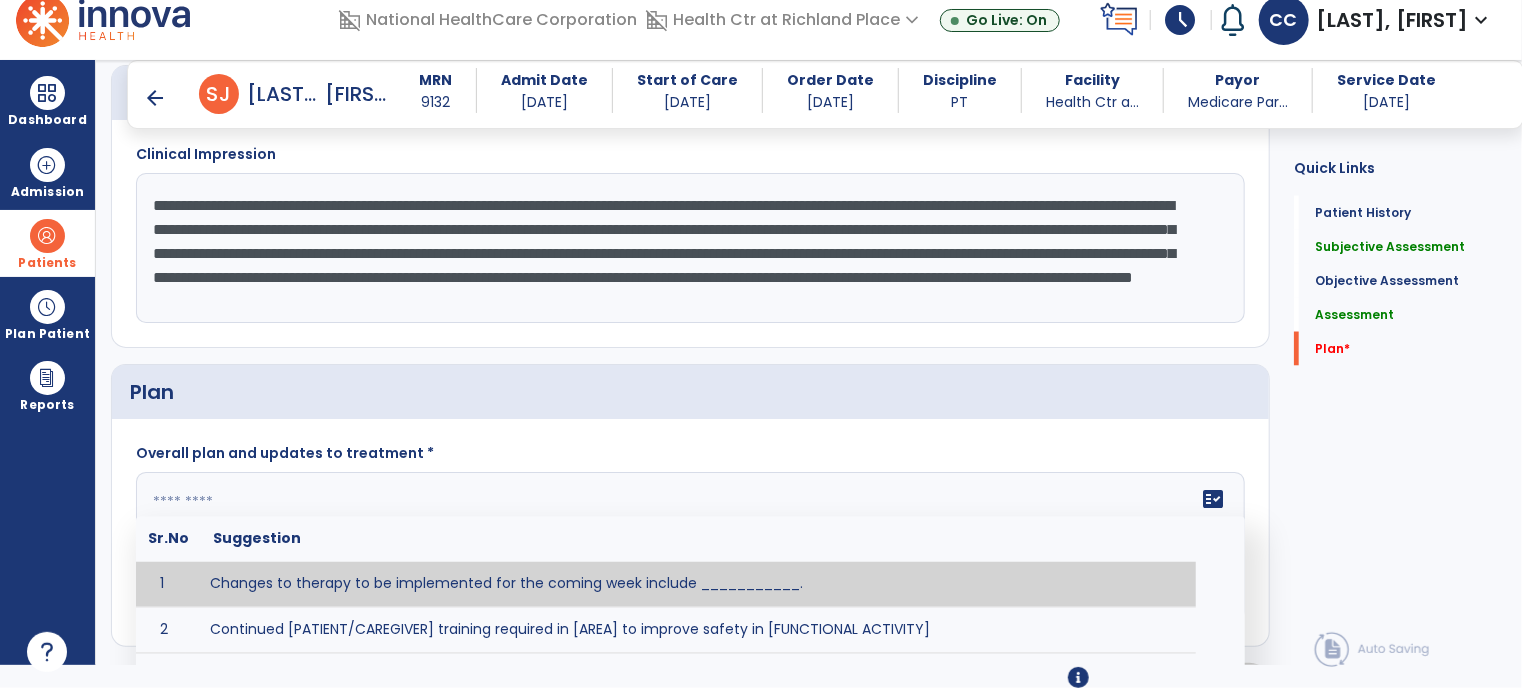 click on "fact_check  Sr.No Suggestion 1 Changes to therapy to be implemented for the coming week include ___________. 2 Continued [PATIENT/CAREGIVER] training required in [AREA] to improve safety in [FUNCTIONAL ACTIVITY] 3 Due to [STATUS CHANGE] the treatment plan will be modified to [ADD/DISCONTINUE] [SPECIFIC MODALITY/TREATMENT TECHNIQUE]. 4 Goals related to ___________ have been met.  Will add new STG's to address _______ in the upcoming week. 5 Updated precautions include ________. 6 Progress treatment to include ____________. 7 Requires further [PATIENT/CAREGIVER] training in ______ to improve safety in ________. 8 Short term goals related to _________ have been met and new short term goals to be added as appropriate for patient. 9 STGs have been met, will now focus on LTGs. 10 The plan for next week's visits include [INTERVENTIONS] with the objective of improving [IMPAIRMENTS] to continue to progress toward long term goal(s). 11 12 13 Changes to therapy to be implemented for the coming week include ___________." 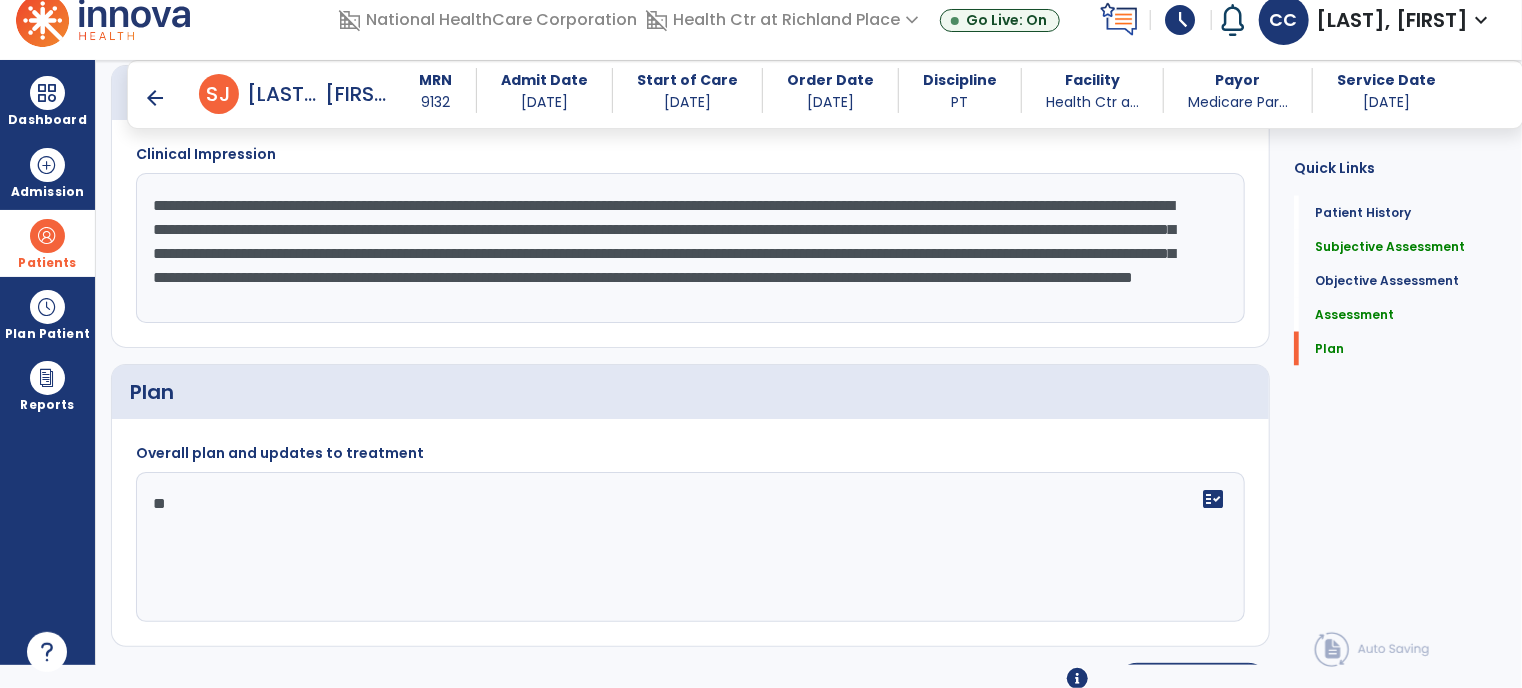 type on "*" 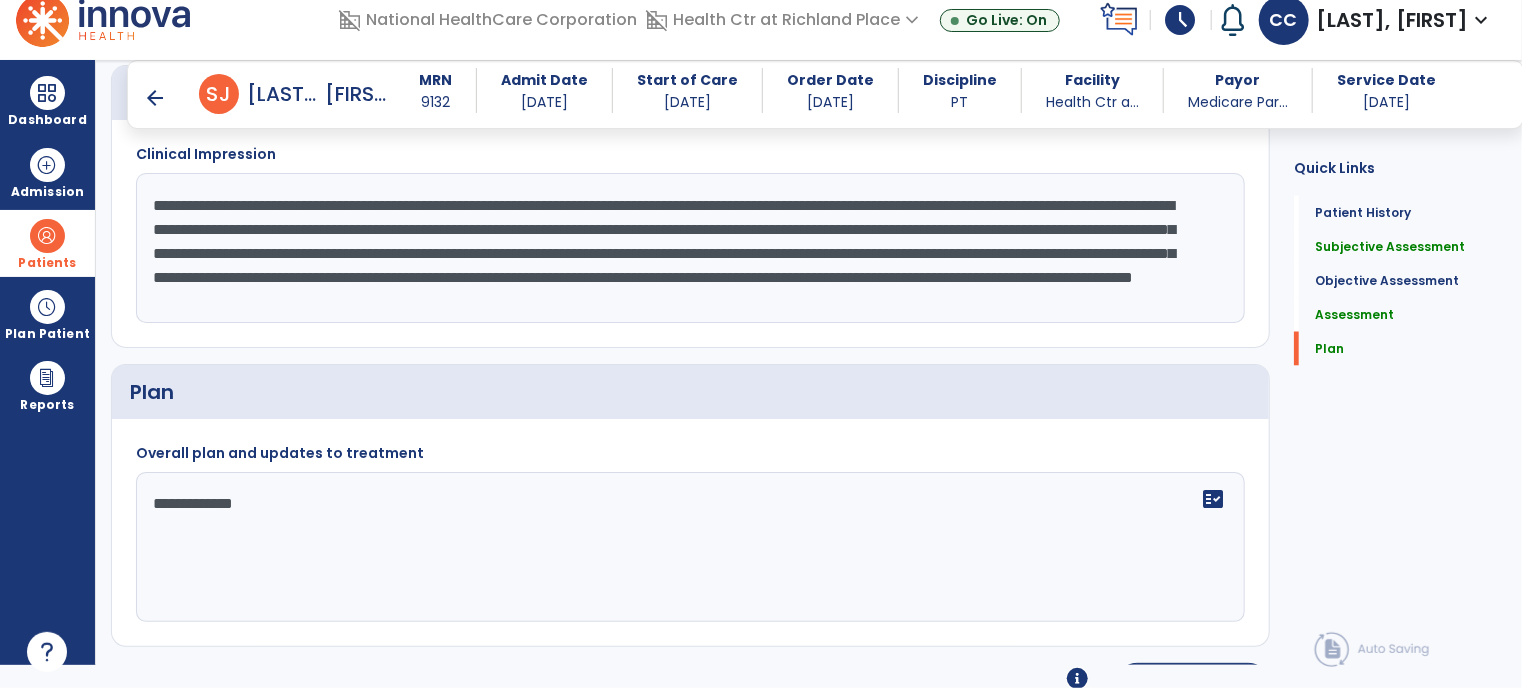 type on "**********" 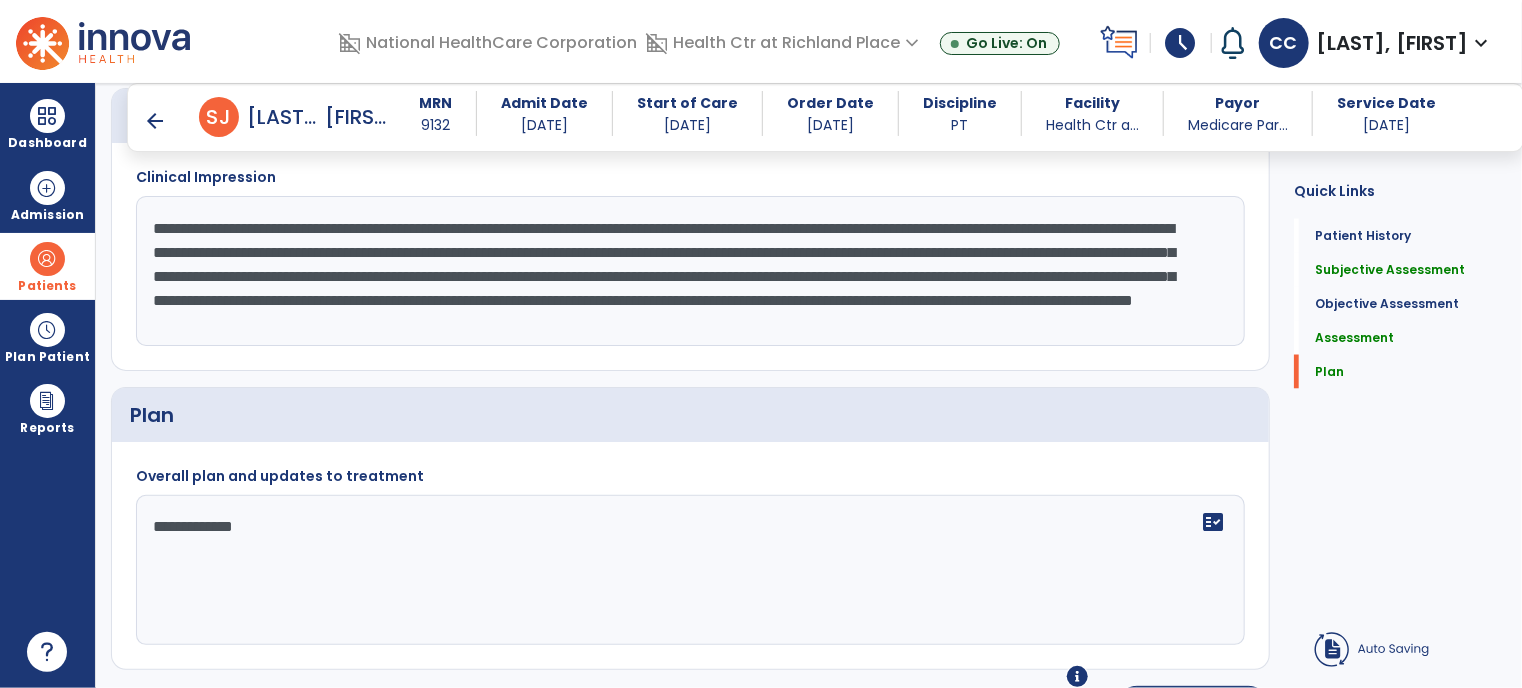 scroll, scrollTop: 1615, scrollLeft: 0, axis: vertical 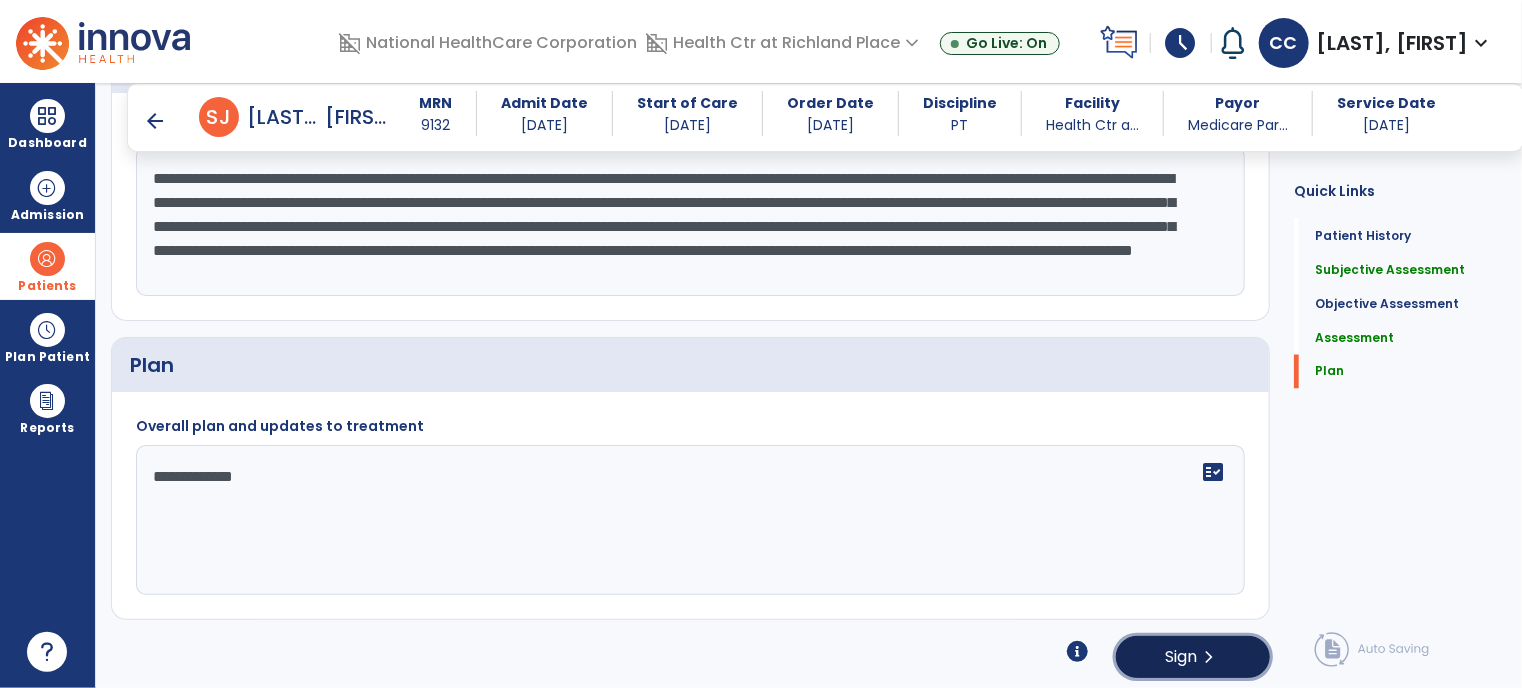 click on "Sign  chevron_right" 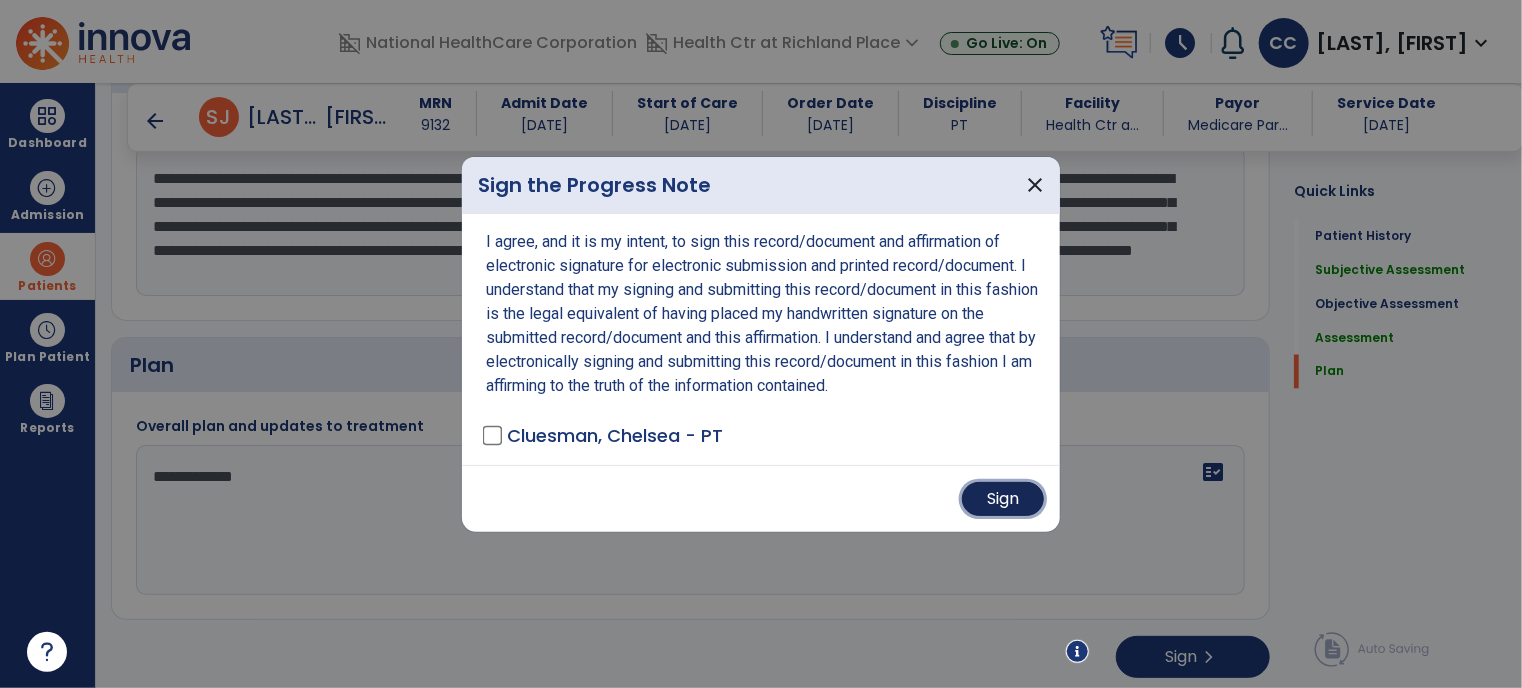 click on "Sign" at bounding box center (1003, 499) 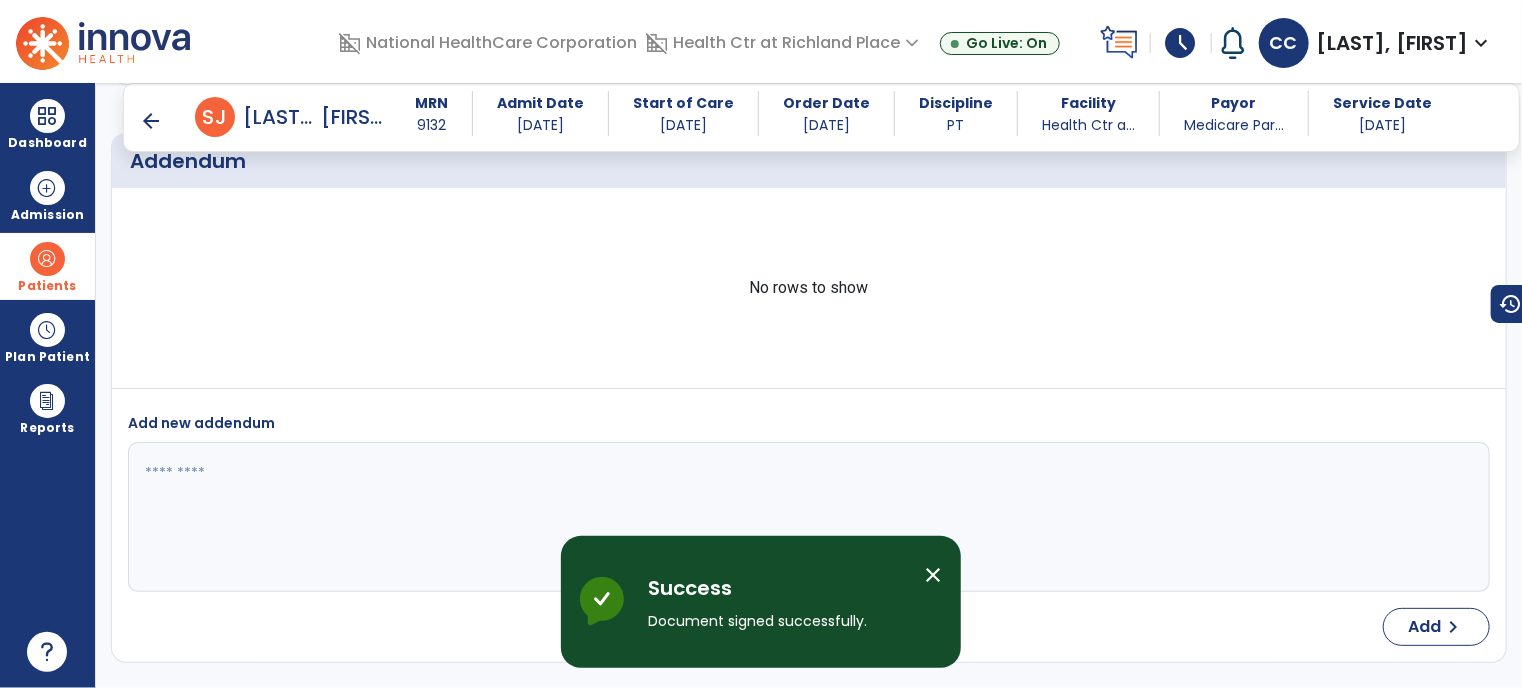 scroll, scrollTop: 2224, scrollLeft: 0, axis: vertical 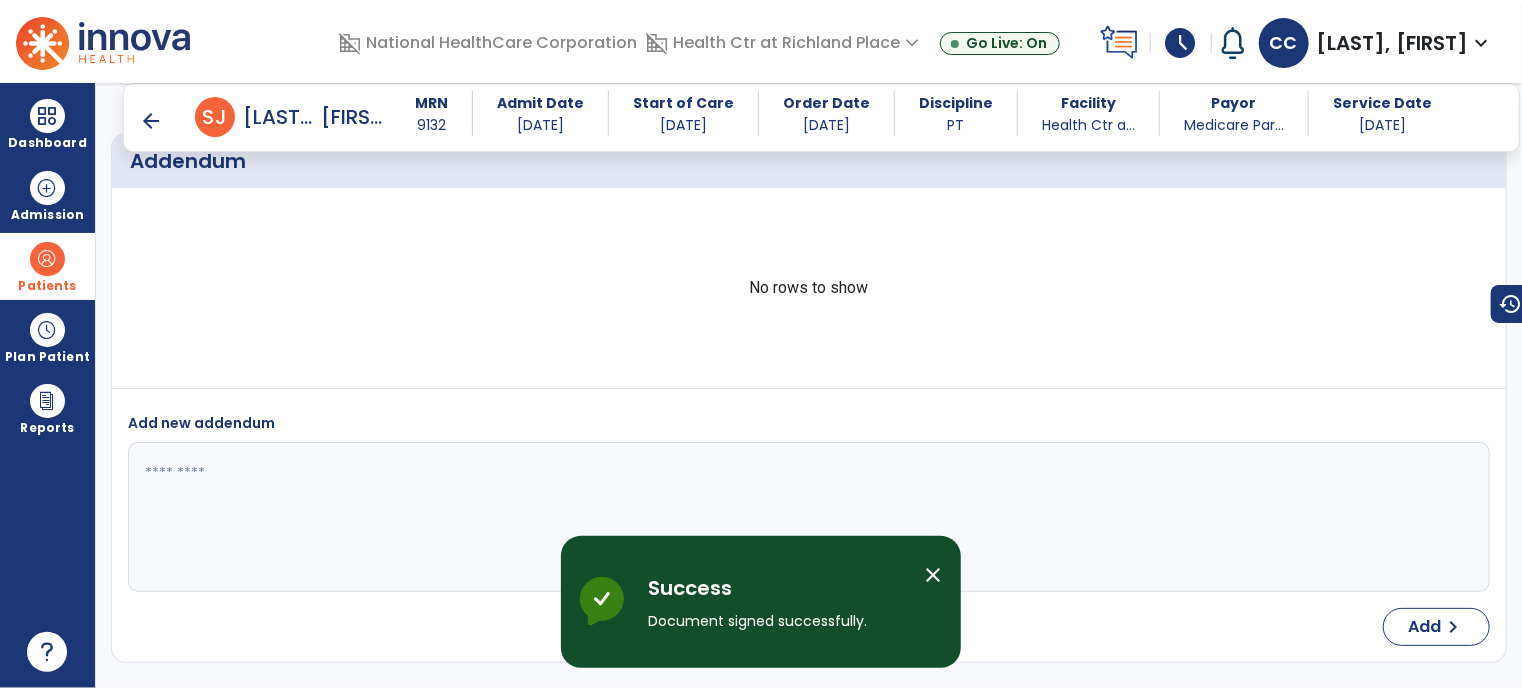 click on "arrow_back" at bounding box center [151, 121] 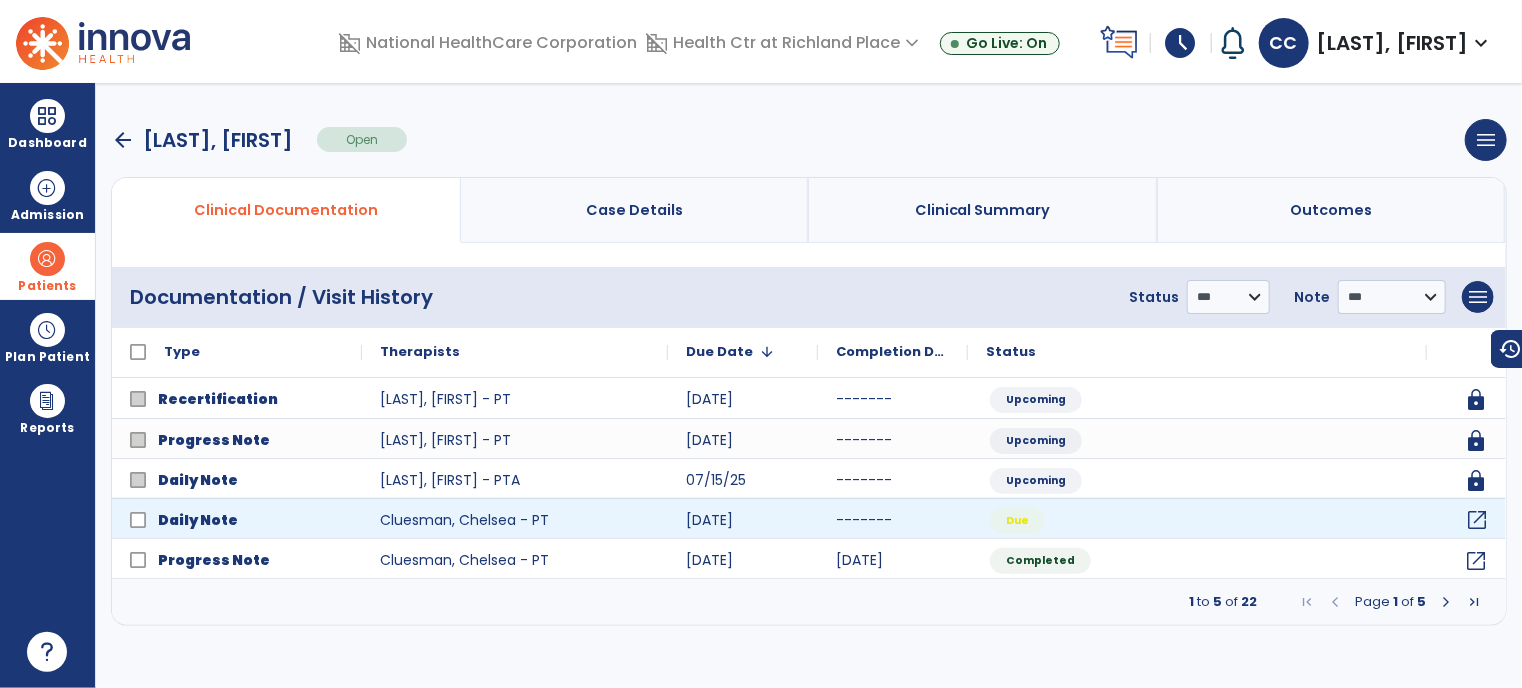 click on "open_in_new" 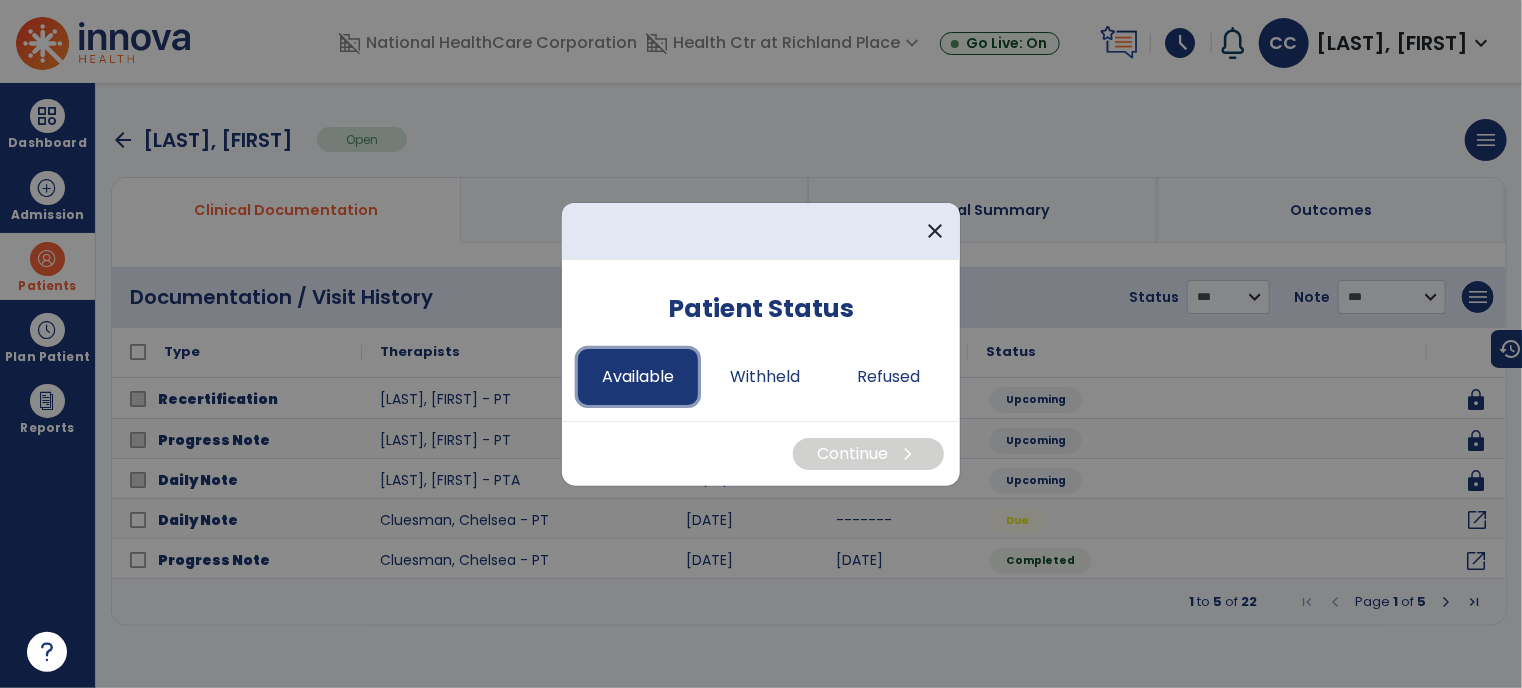 click on "Available" at bounding box center [638, 377] 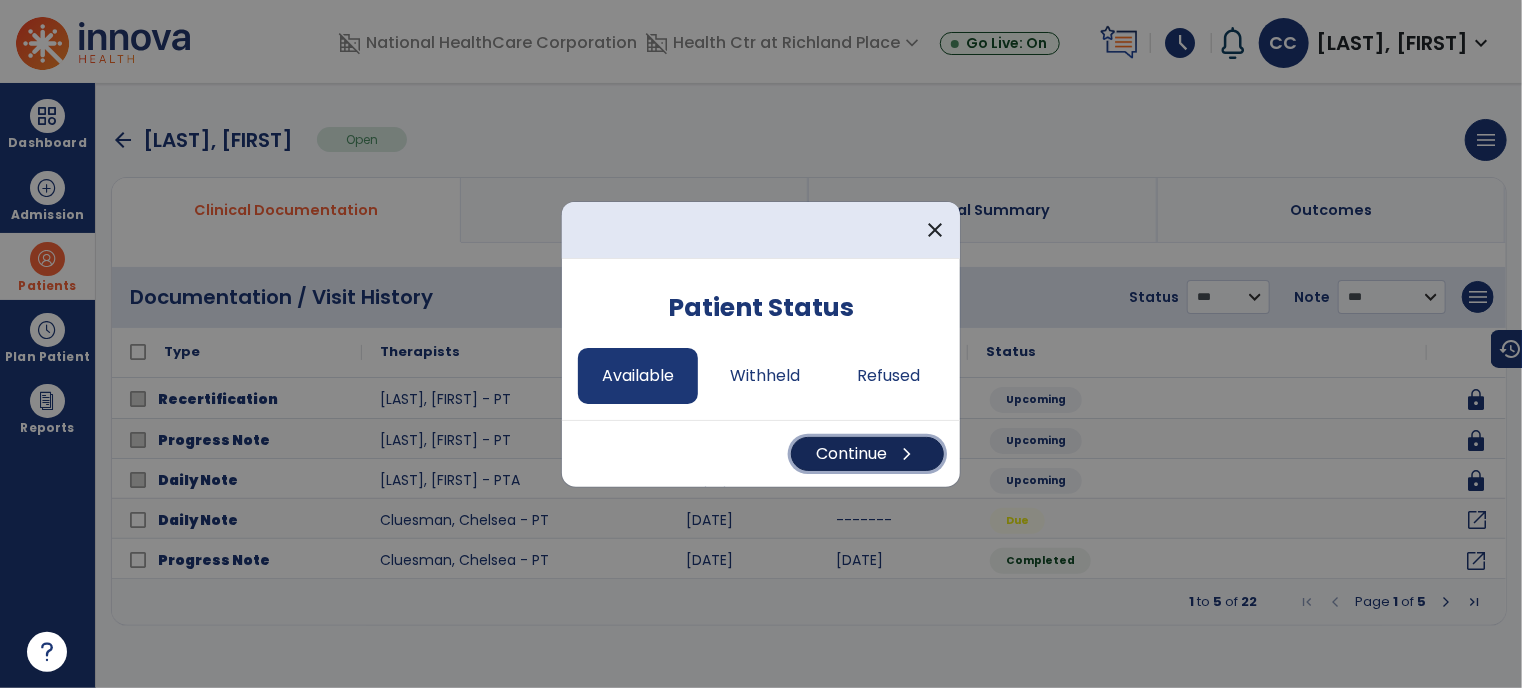 click on "Continue   chevron_right" at bounding box center (867, 454) 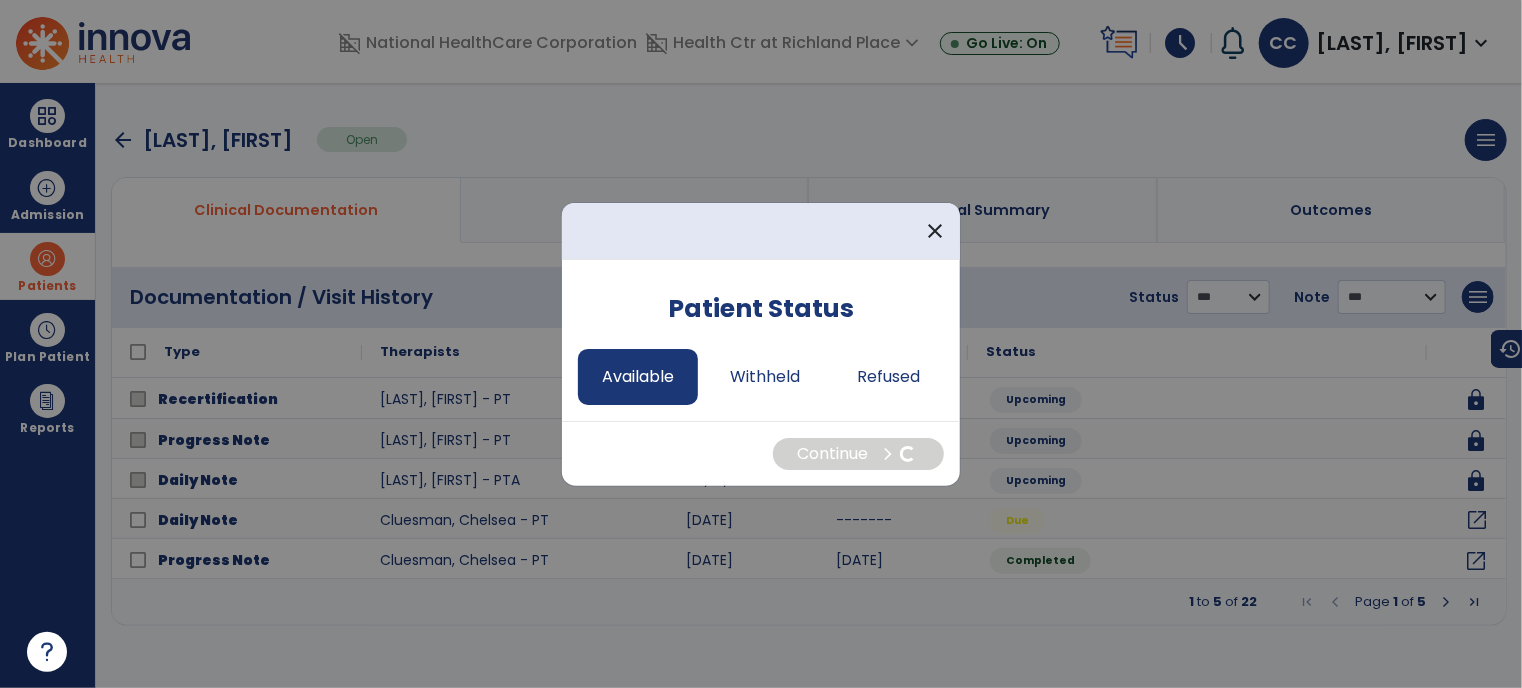 select on "*" 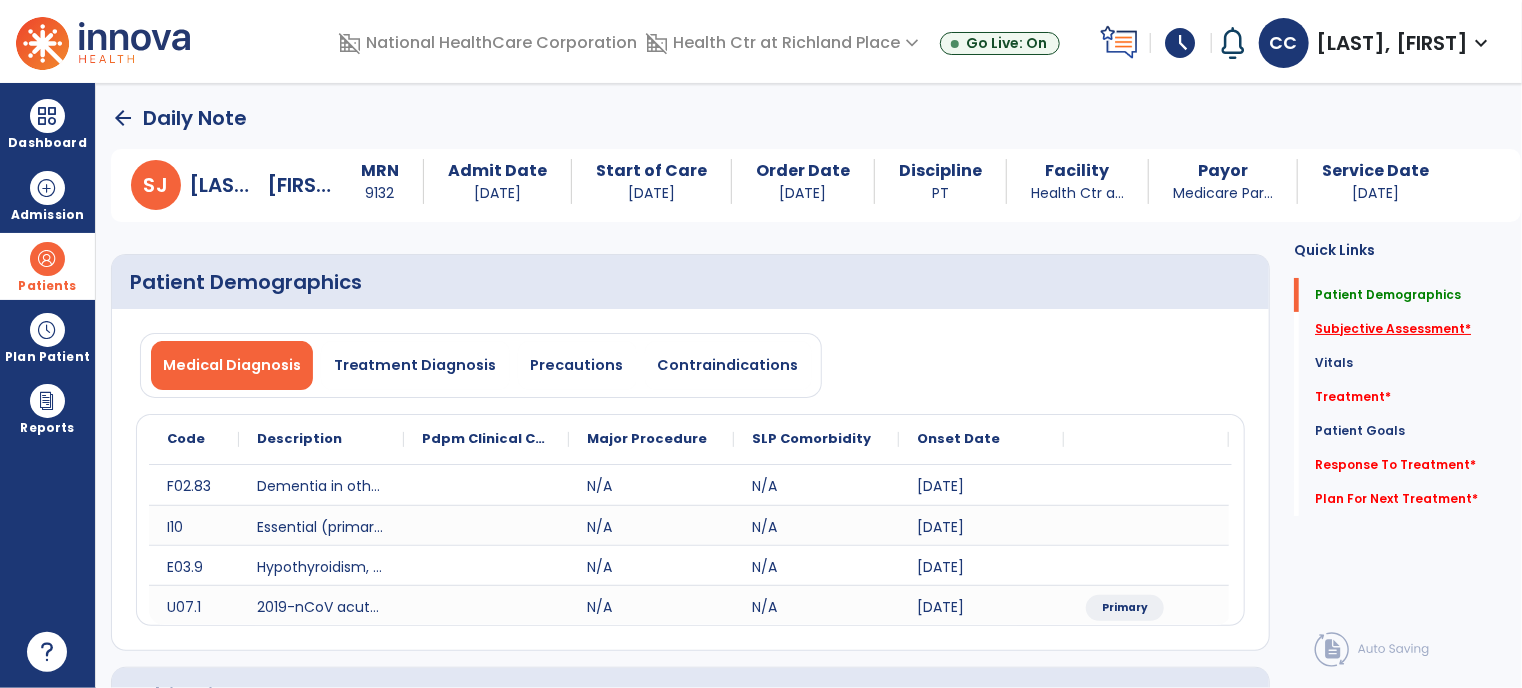 click on "Subjective Assessment   *" 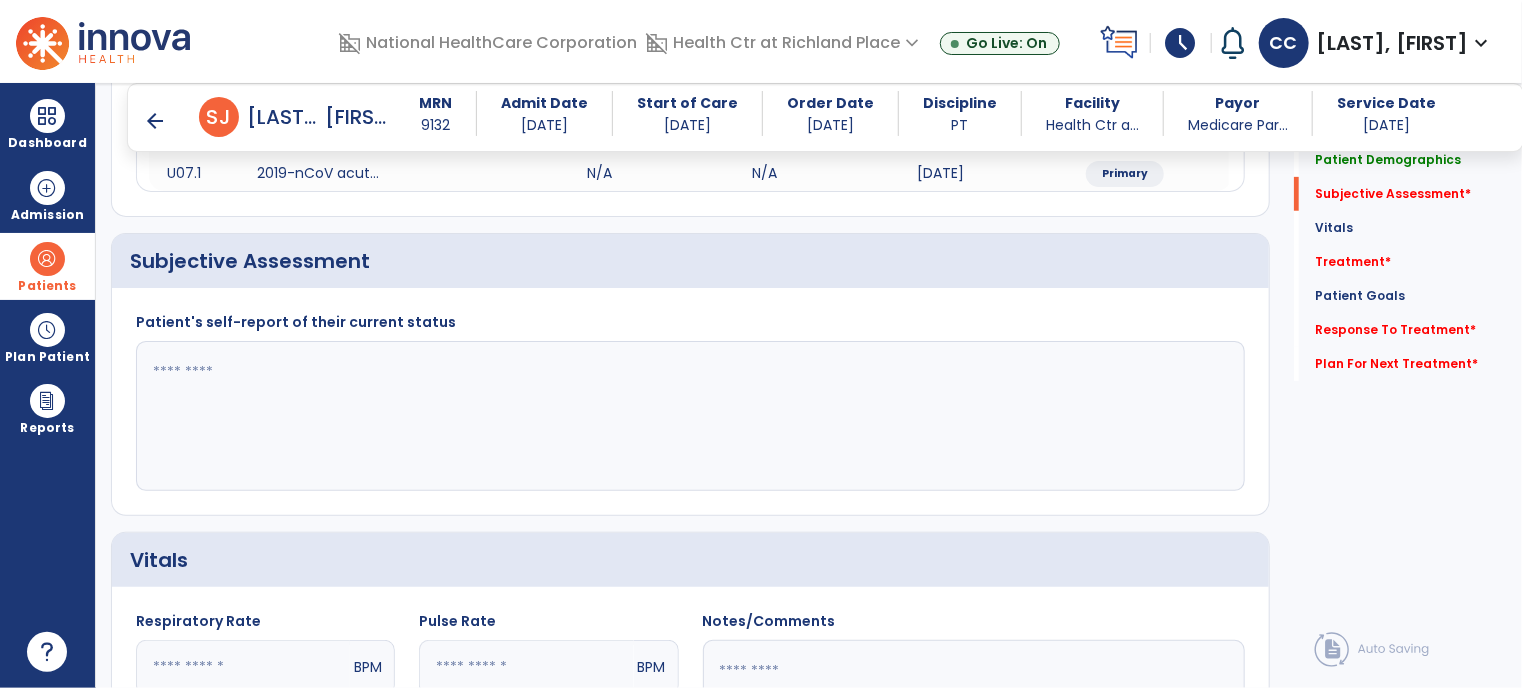 scroll, scrollTop: 421, scrollLeft: 0, axis: vertical 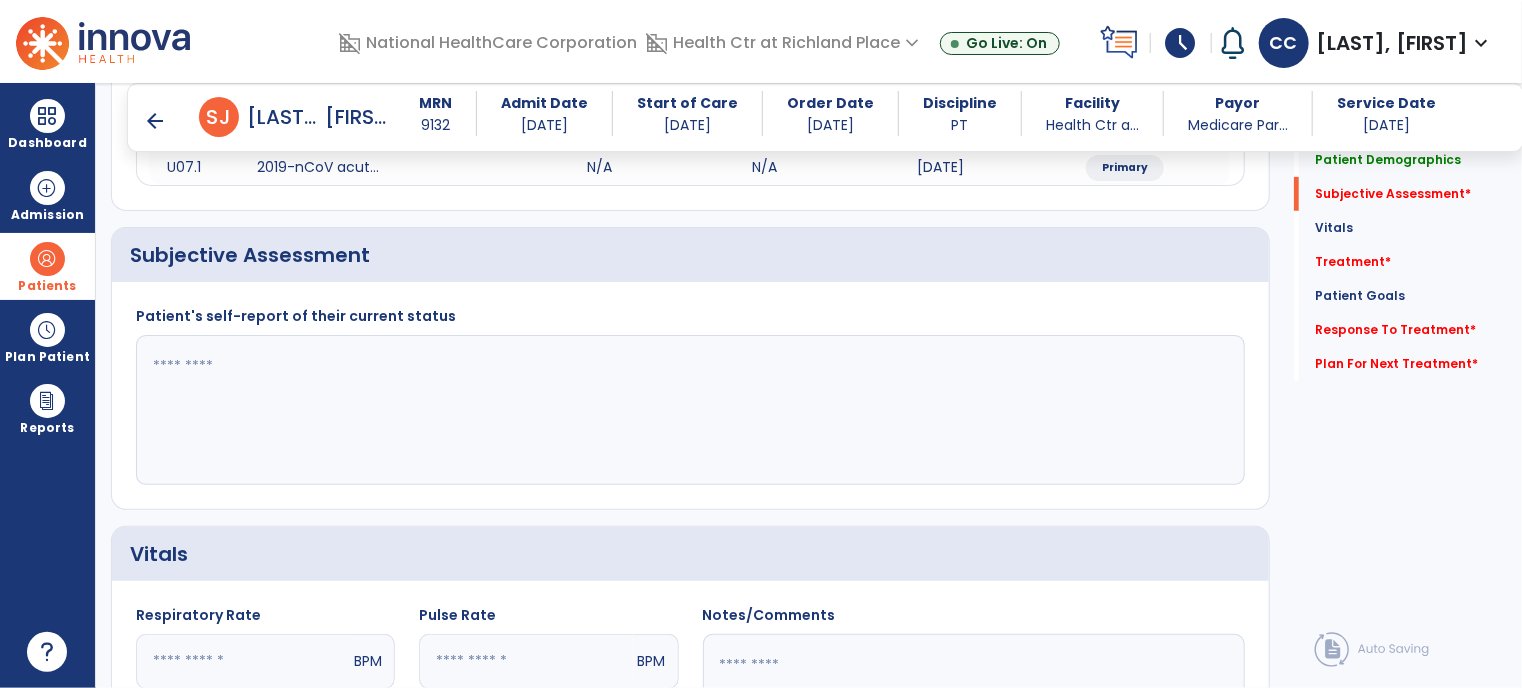 click 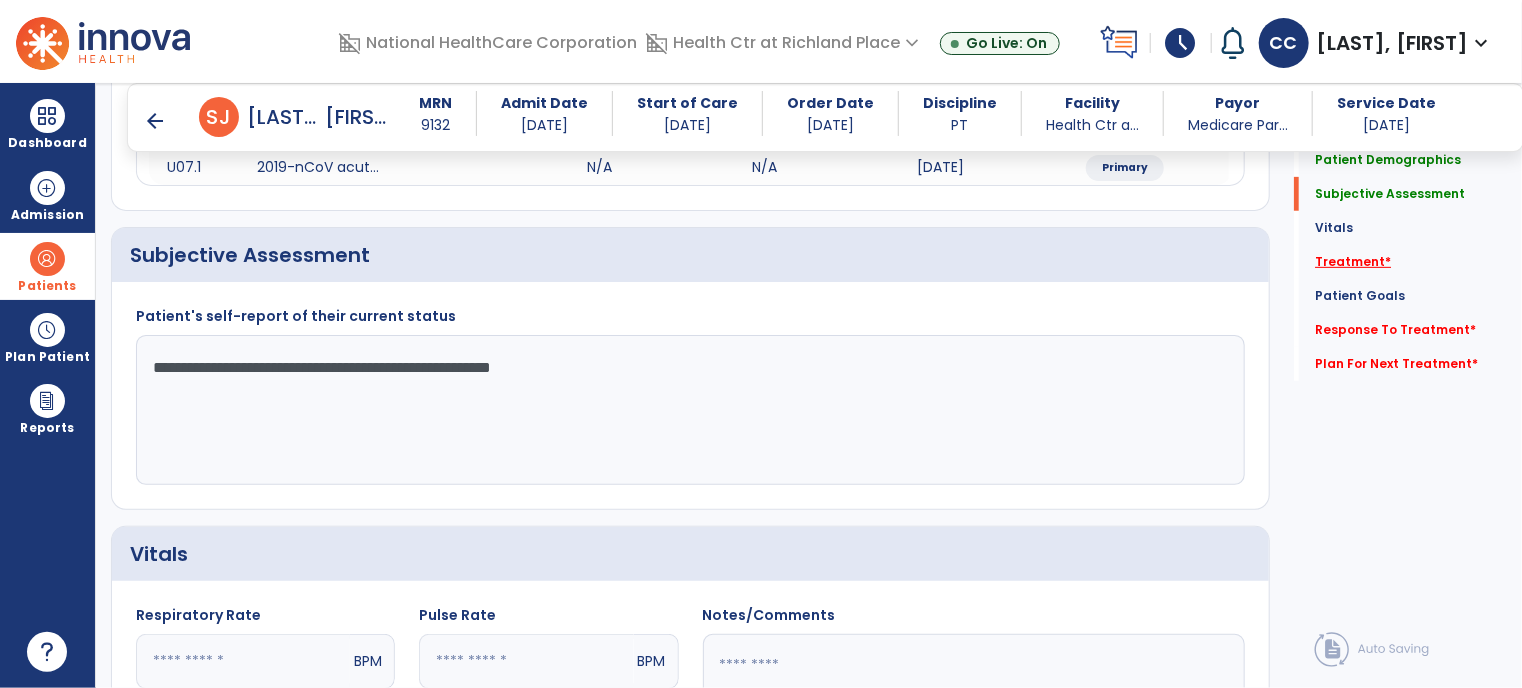 type on "**********" 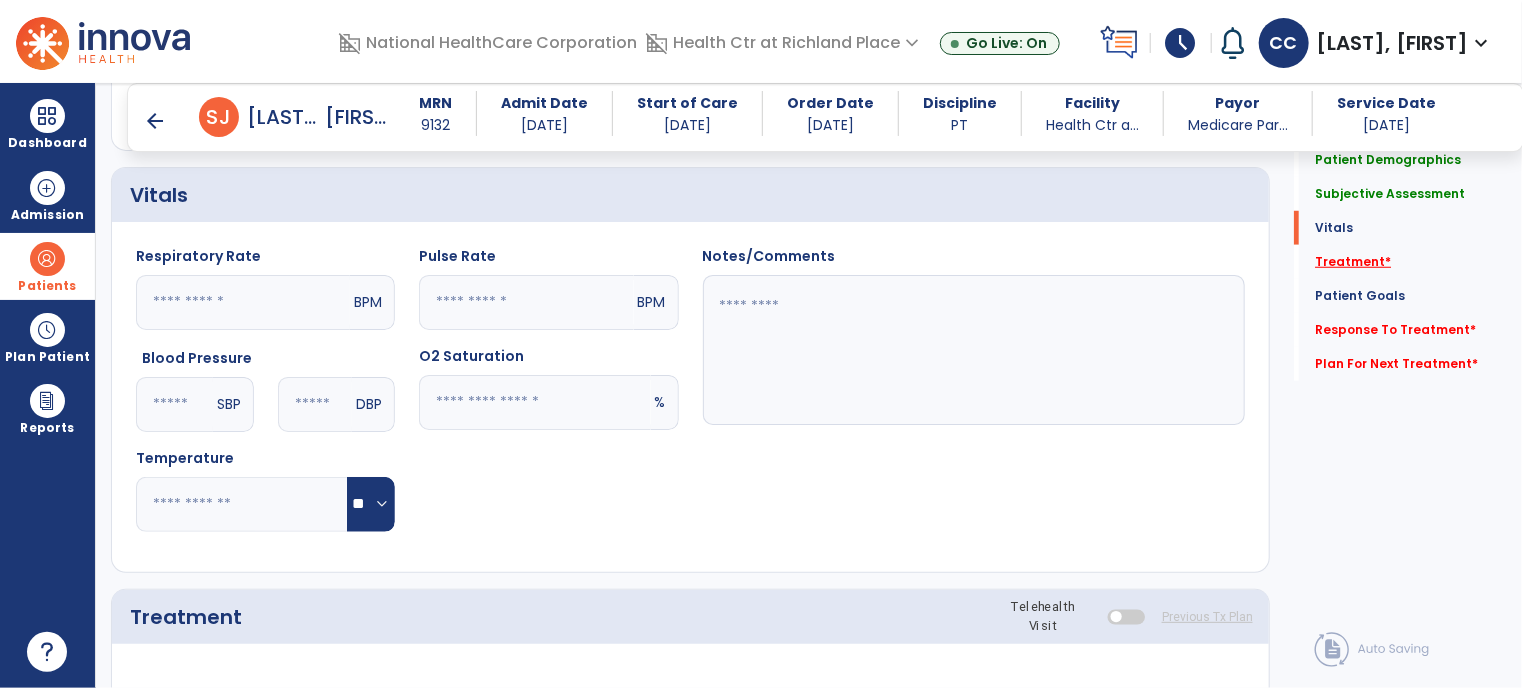 scroll, scrollTop: 1110, scrollLeft: 0, axis: vertical 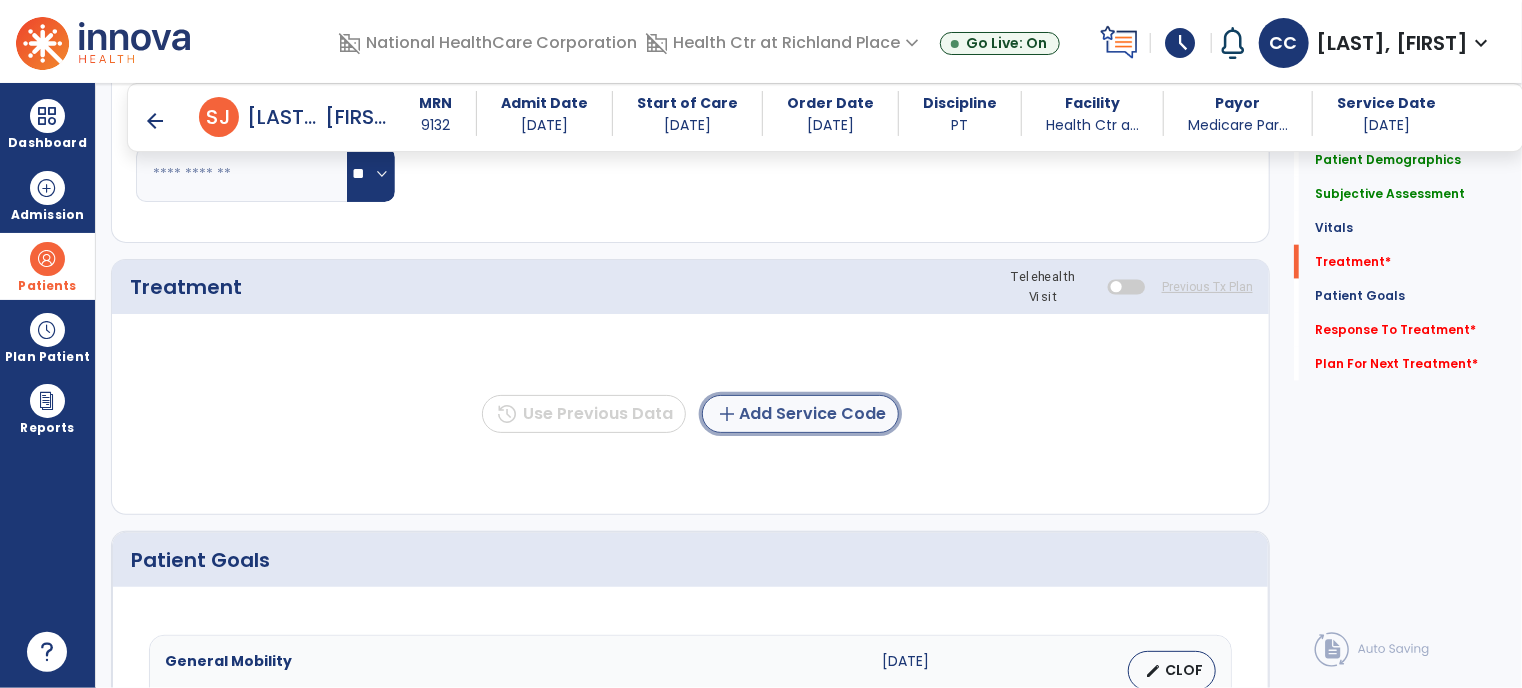 click on "add  Add Service Code" 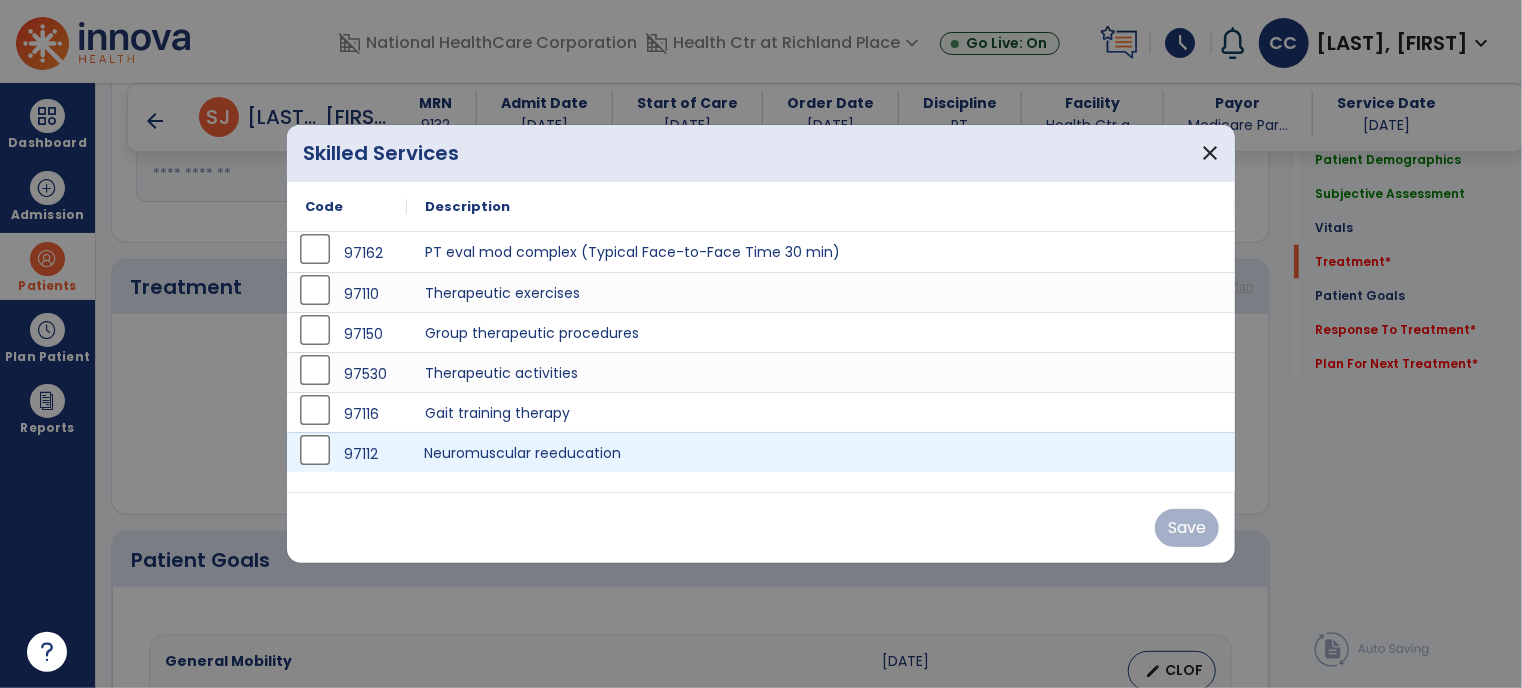 click on "Neuromuscular reeducation" at bounding box center (821, 452) 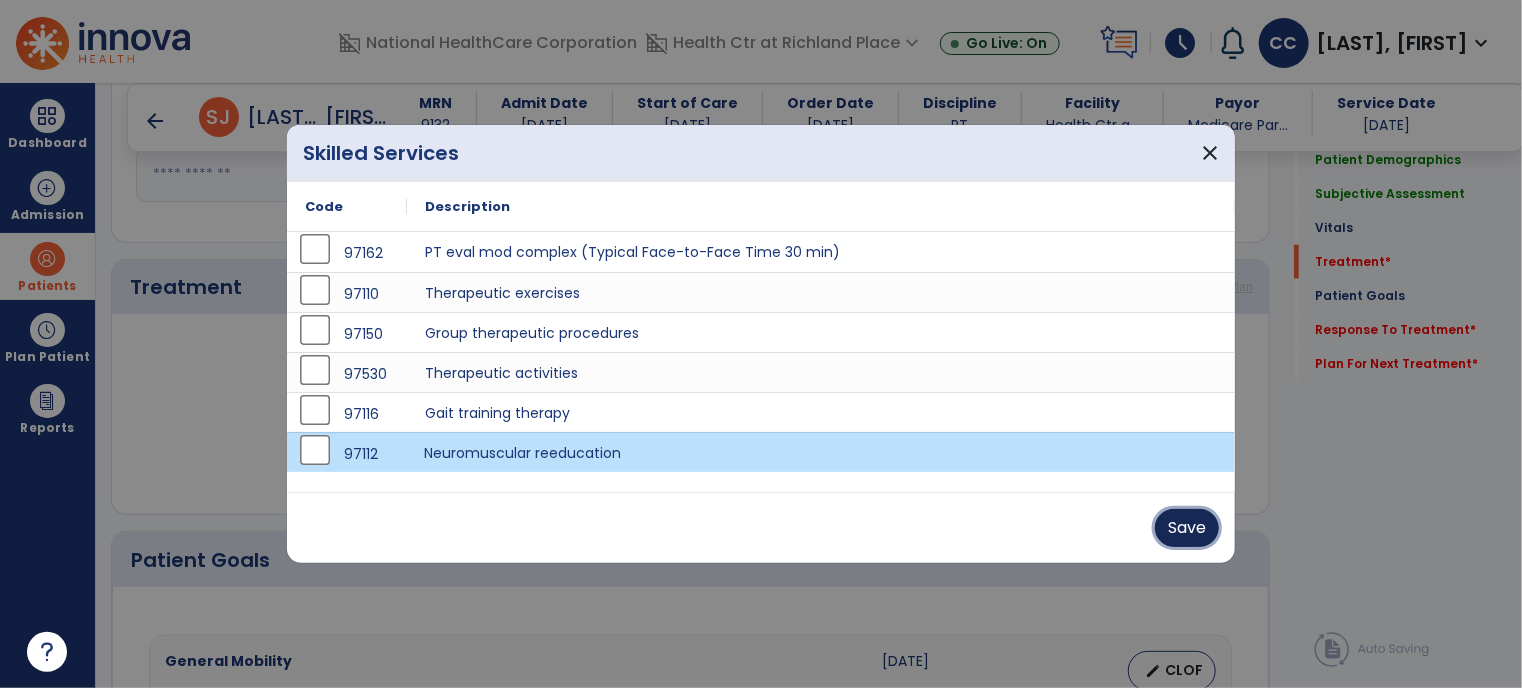 click on "Save" at bounding box center (1187, 528) 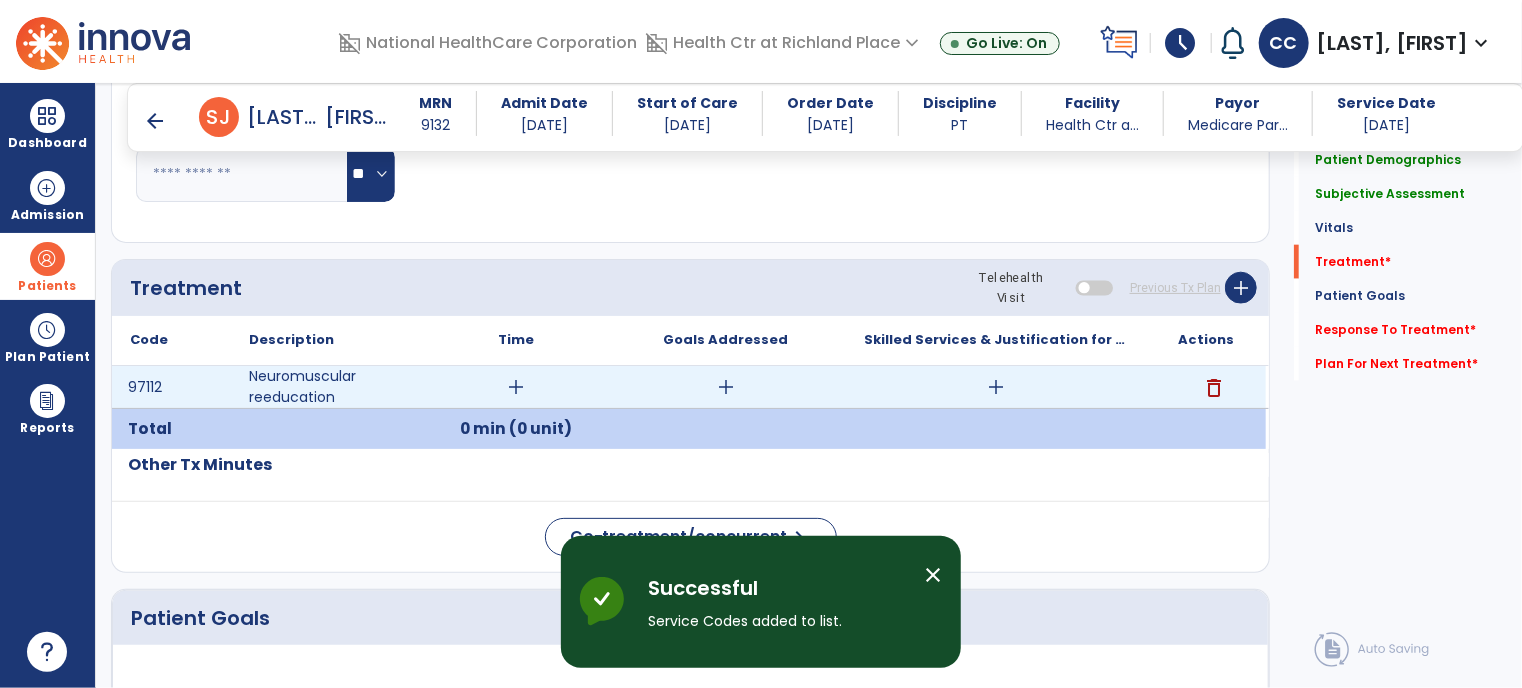 click on "add" at bounding box center (516, 387) 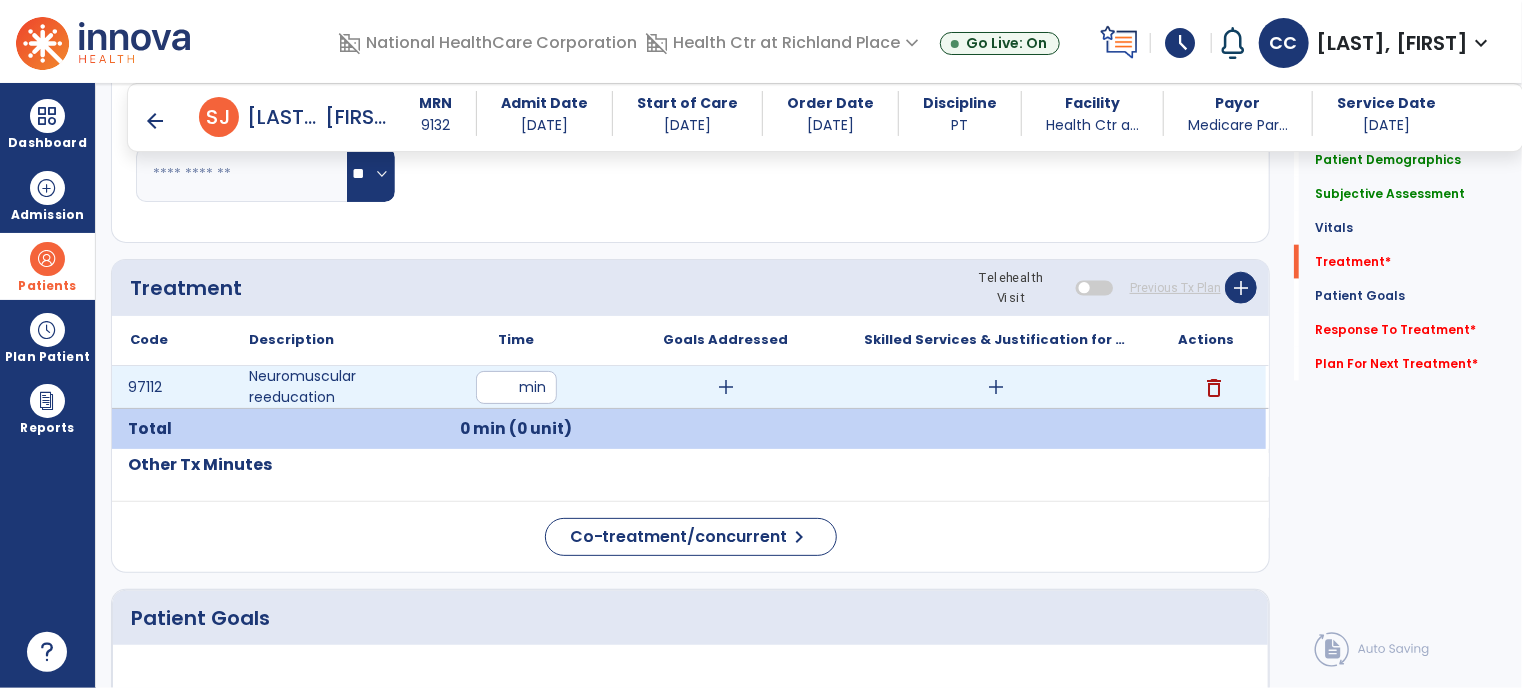 type on "**" 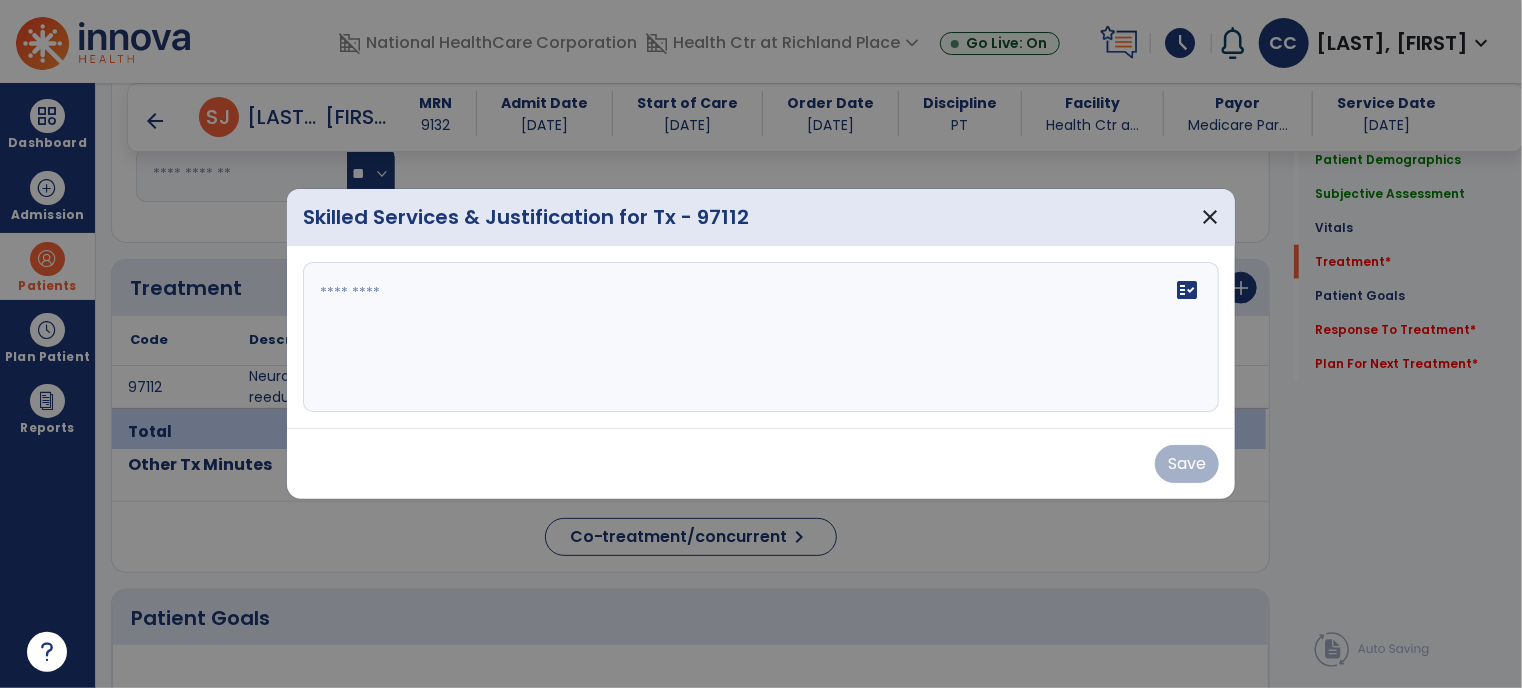 click on "fact_check" at bounding box center (761, 337) 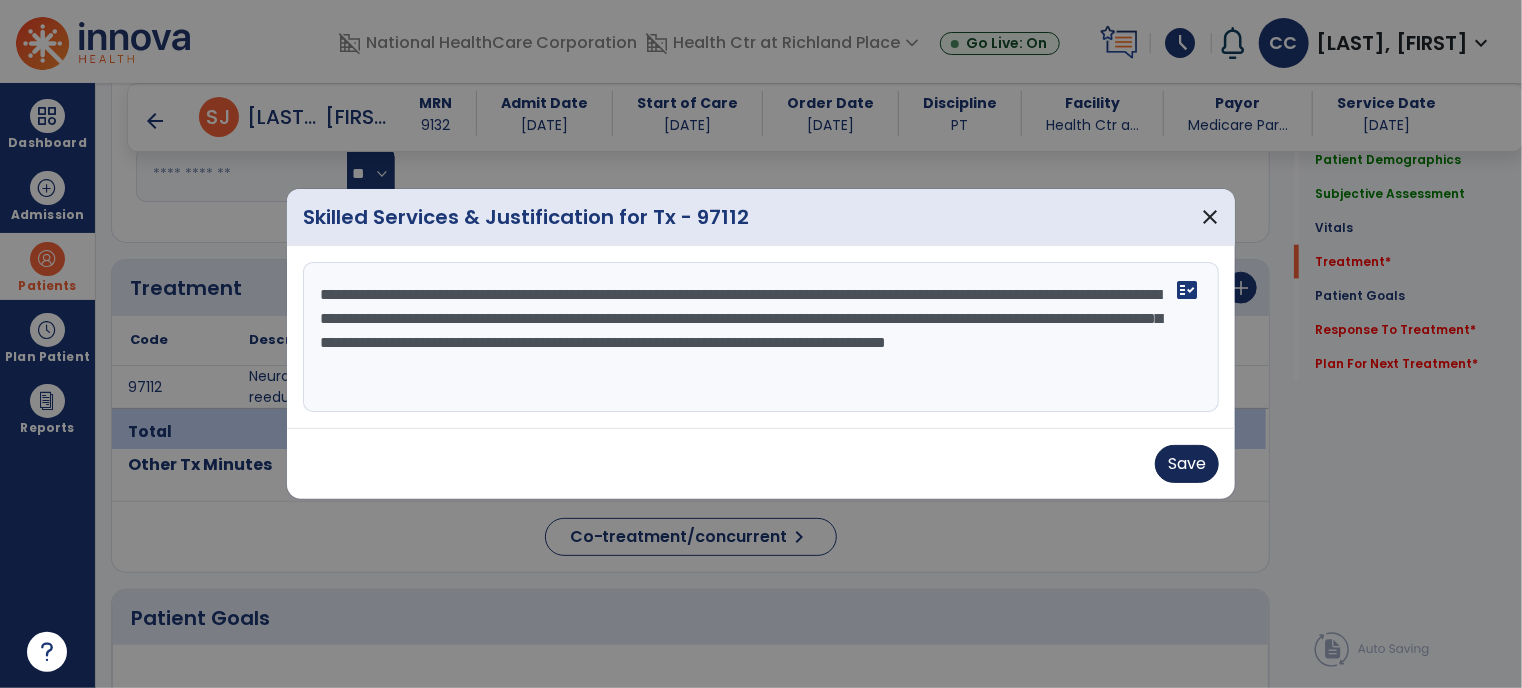 type on "**********" 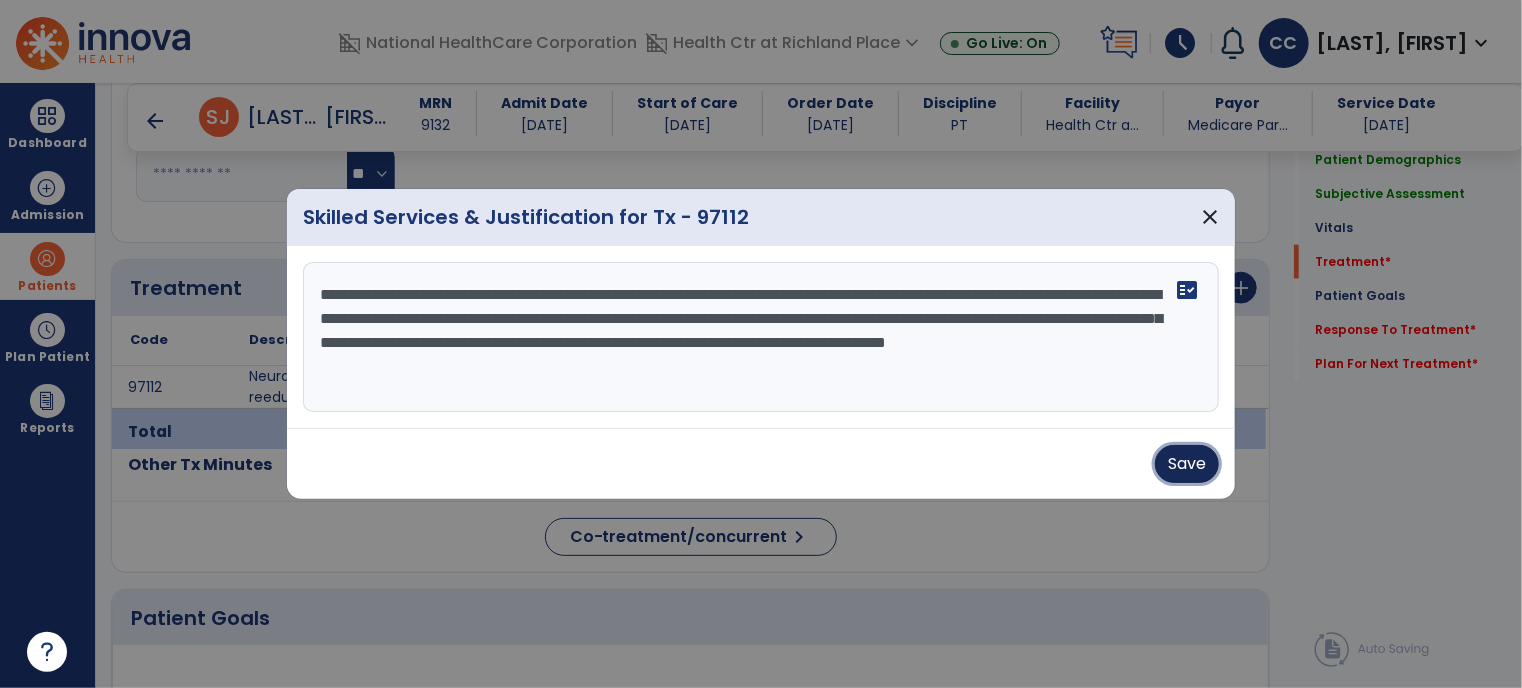 click on "Save" at bounding box center [1187, 464] 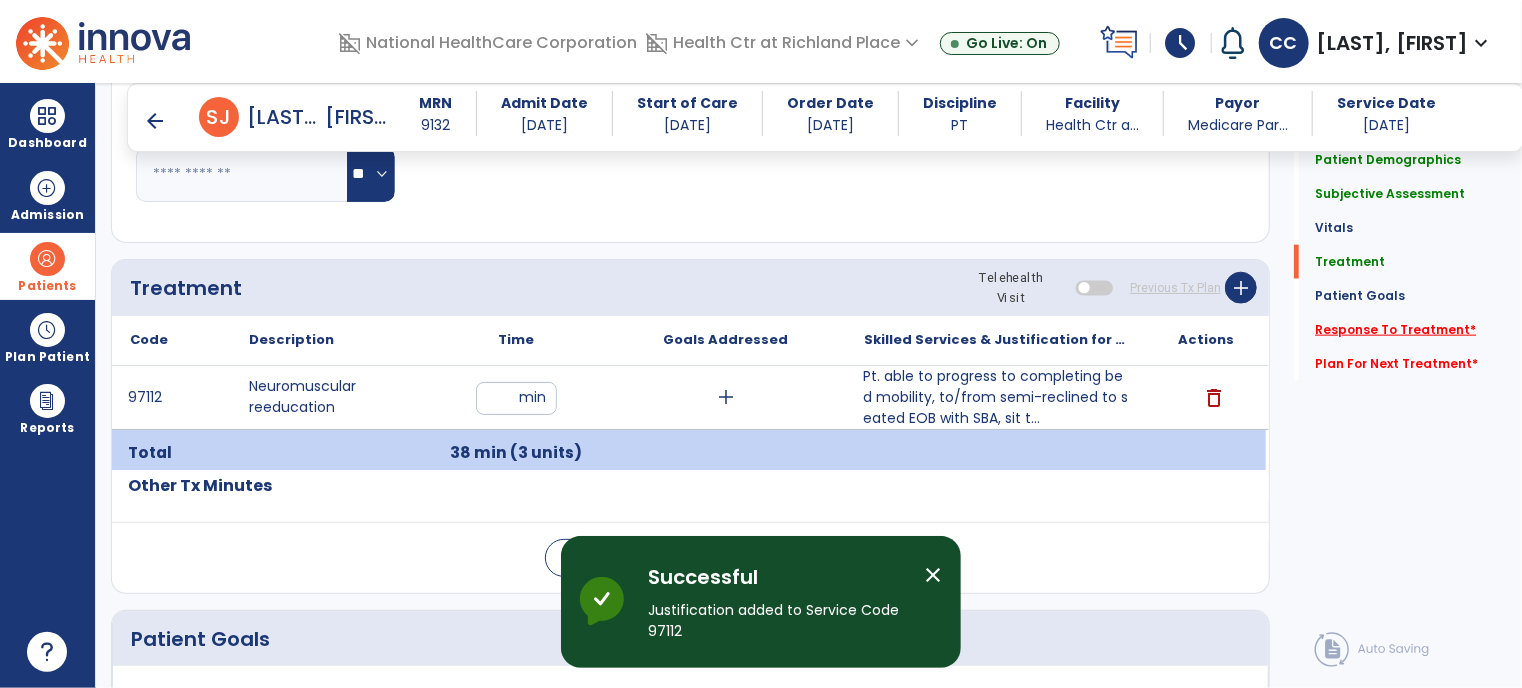 click on "Response To Treatment   *" 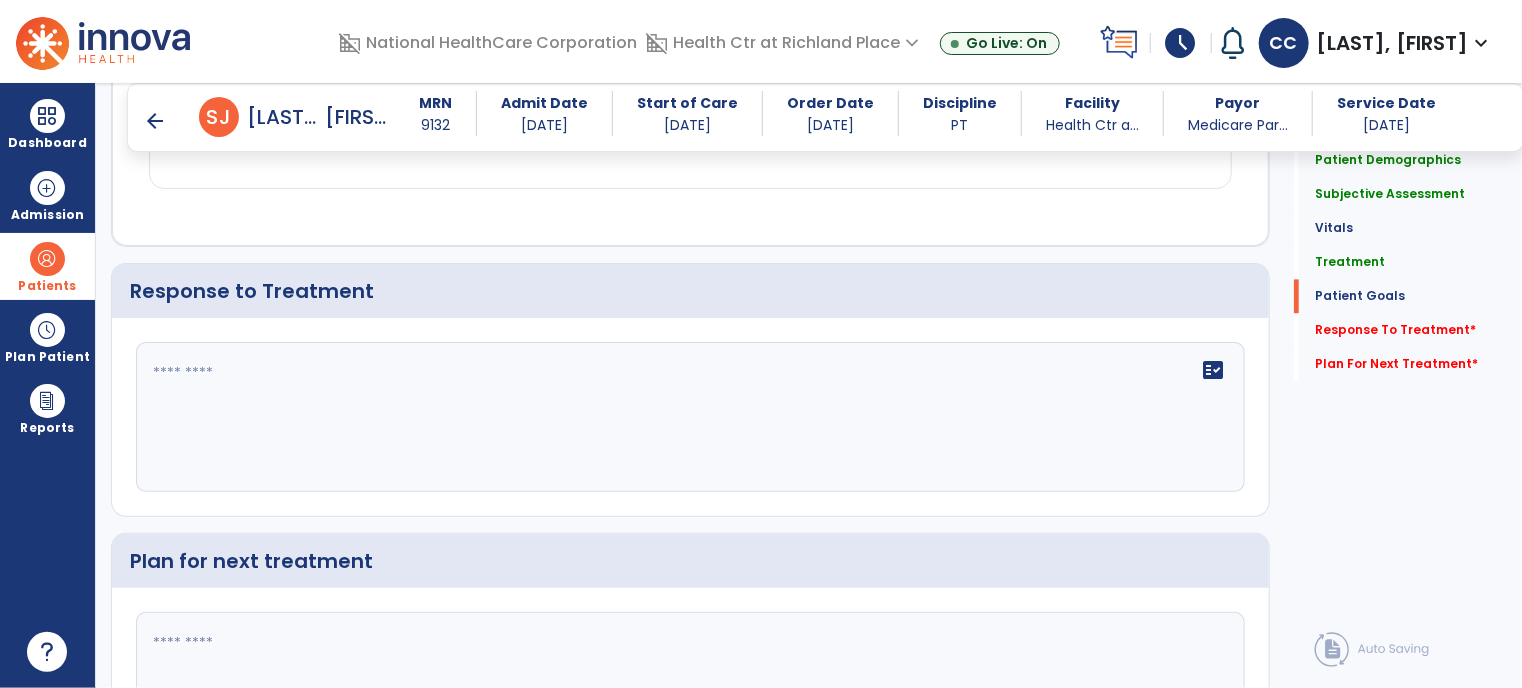 scroll, scrollTop: 2128, scrollLeft: 0, axis: vertical 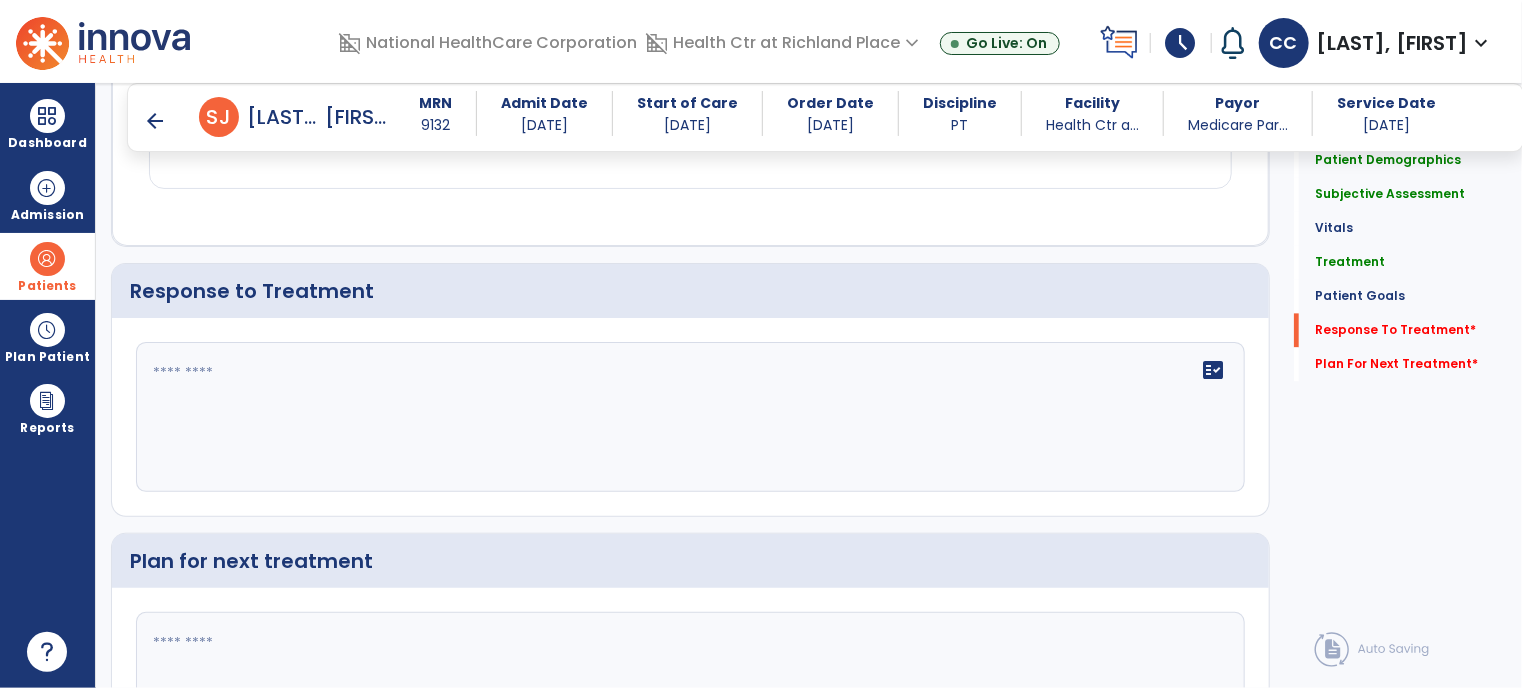 click 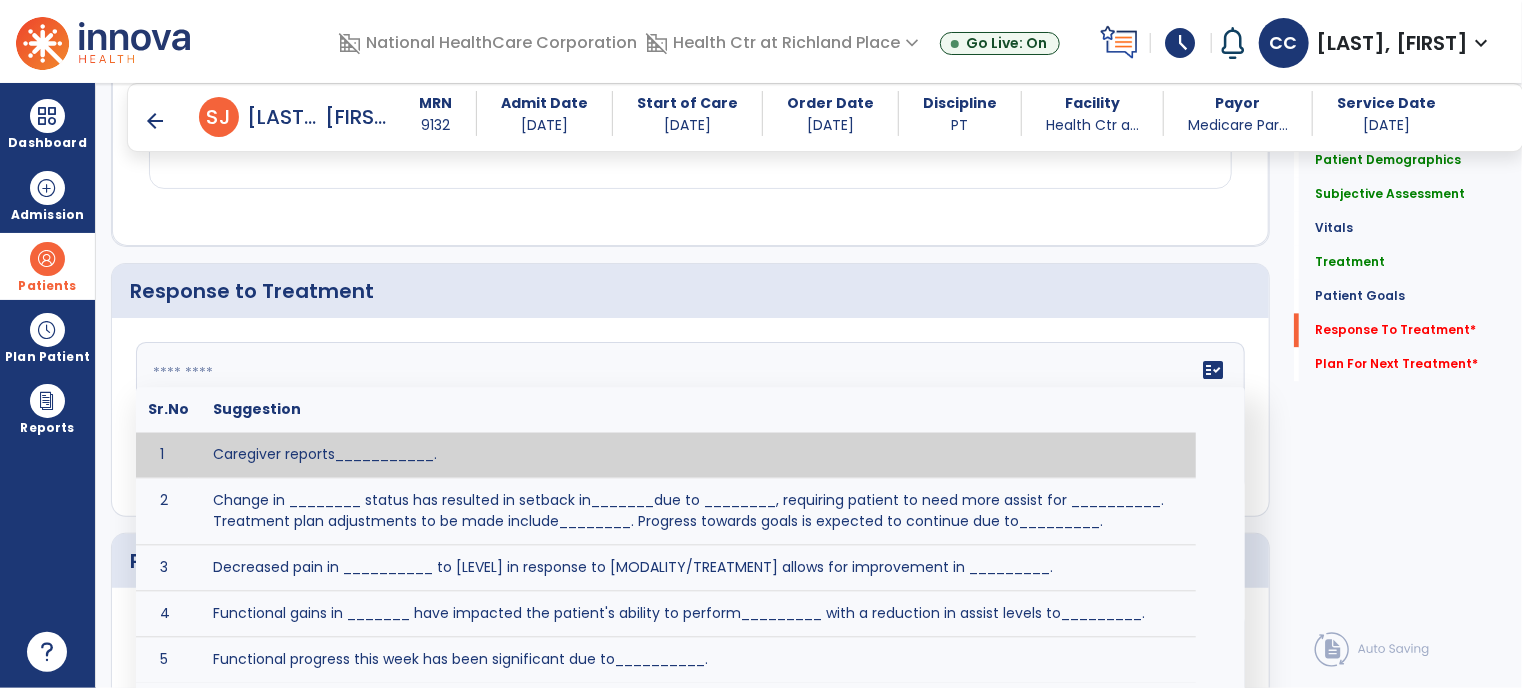 click 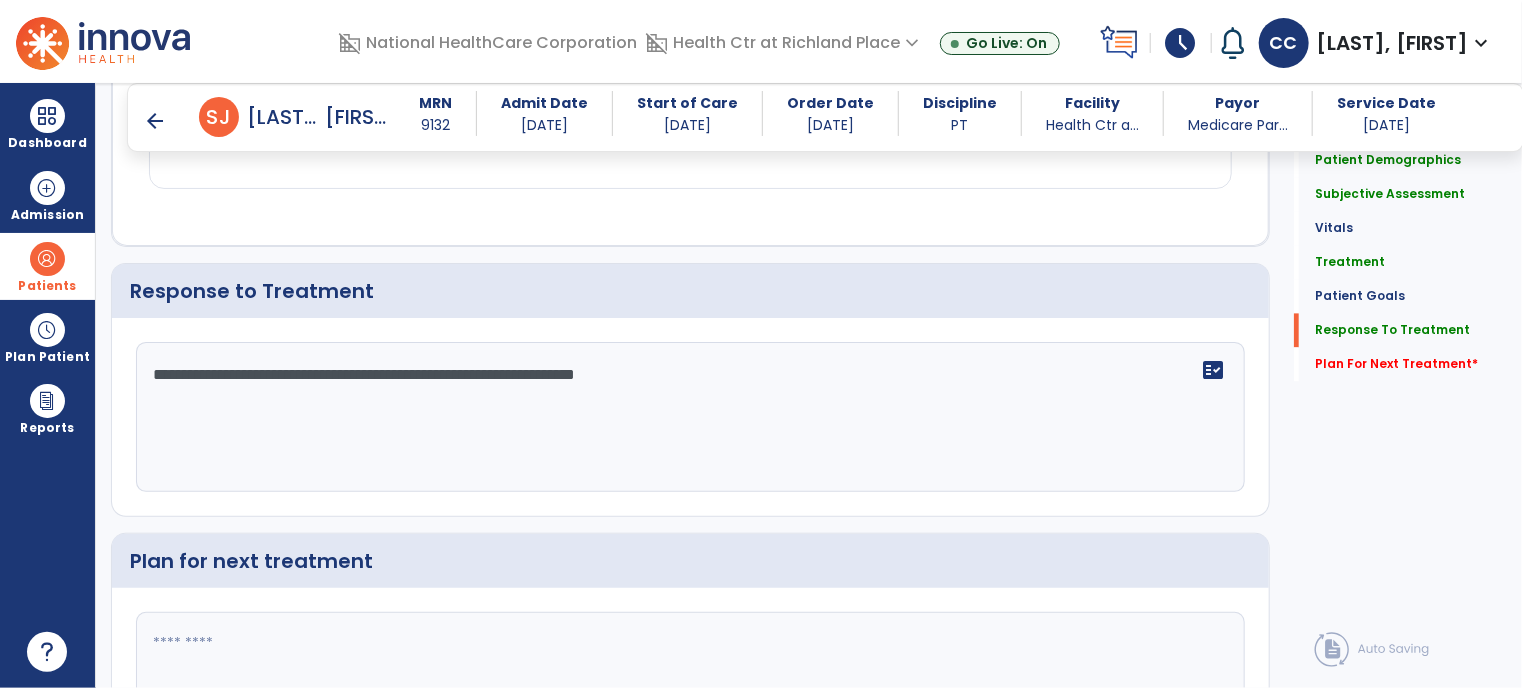 scroll, scrollTop: 2128, scrollLeft: 0, axis: vertical 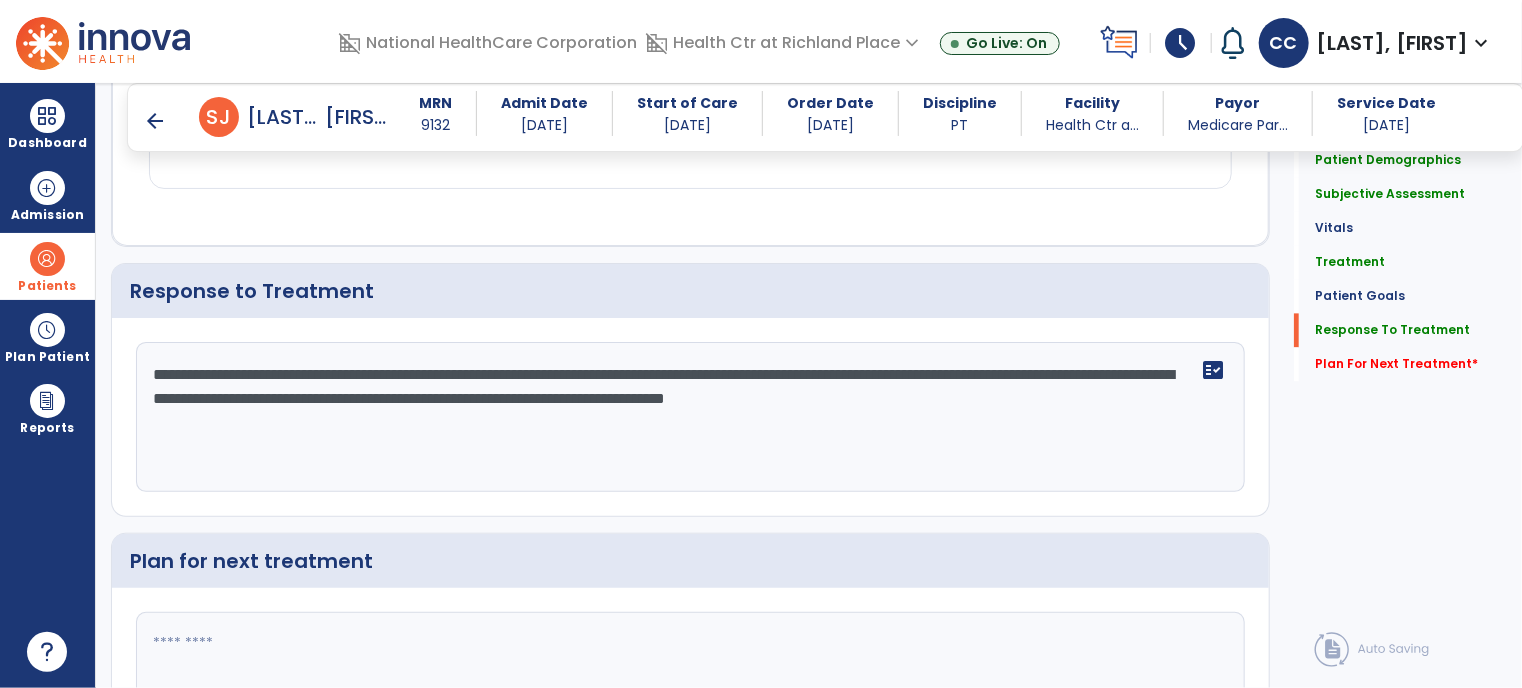 type on "**********" 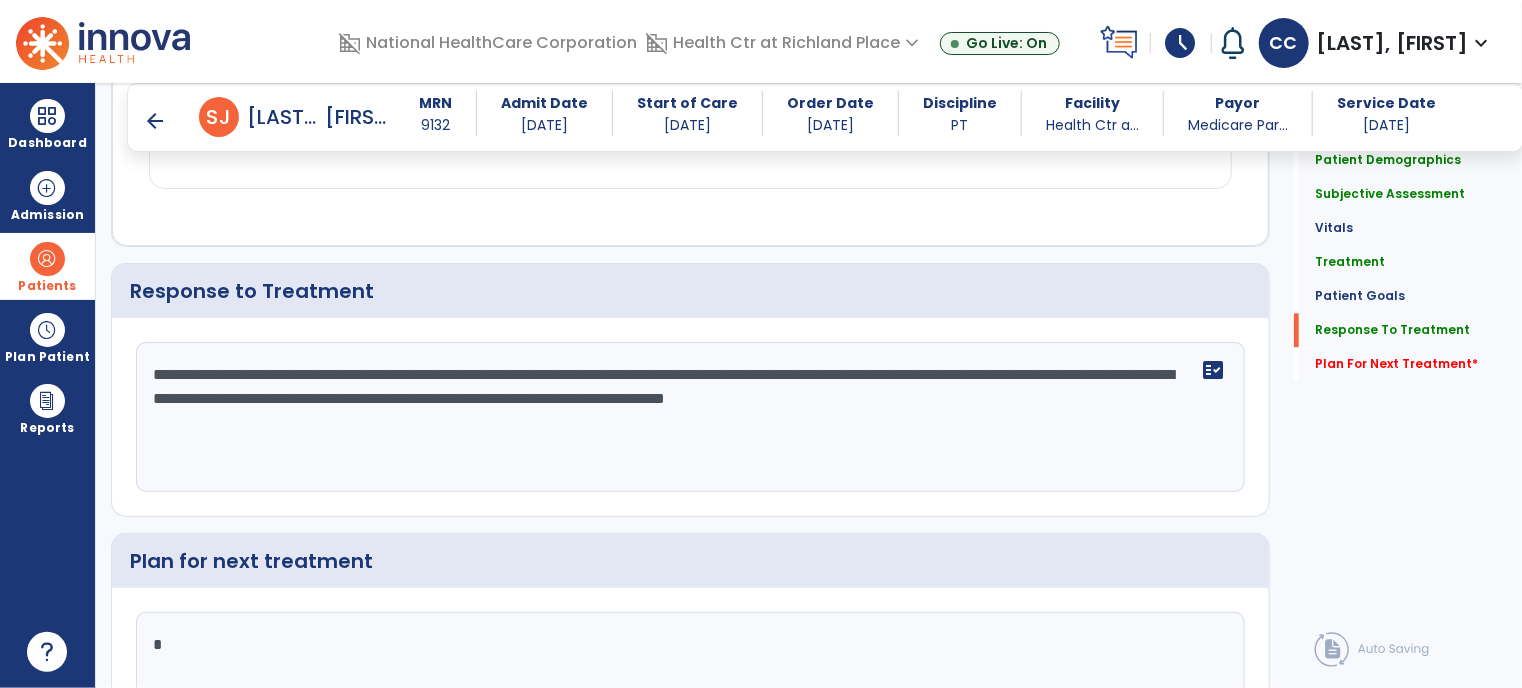 scroll, scrollTop: 2128, scrollLeft: 0, axis: vertical 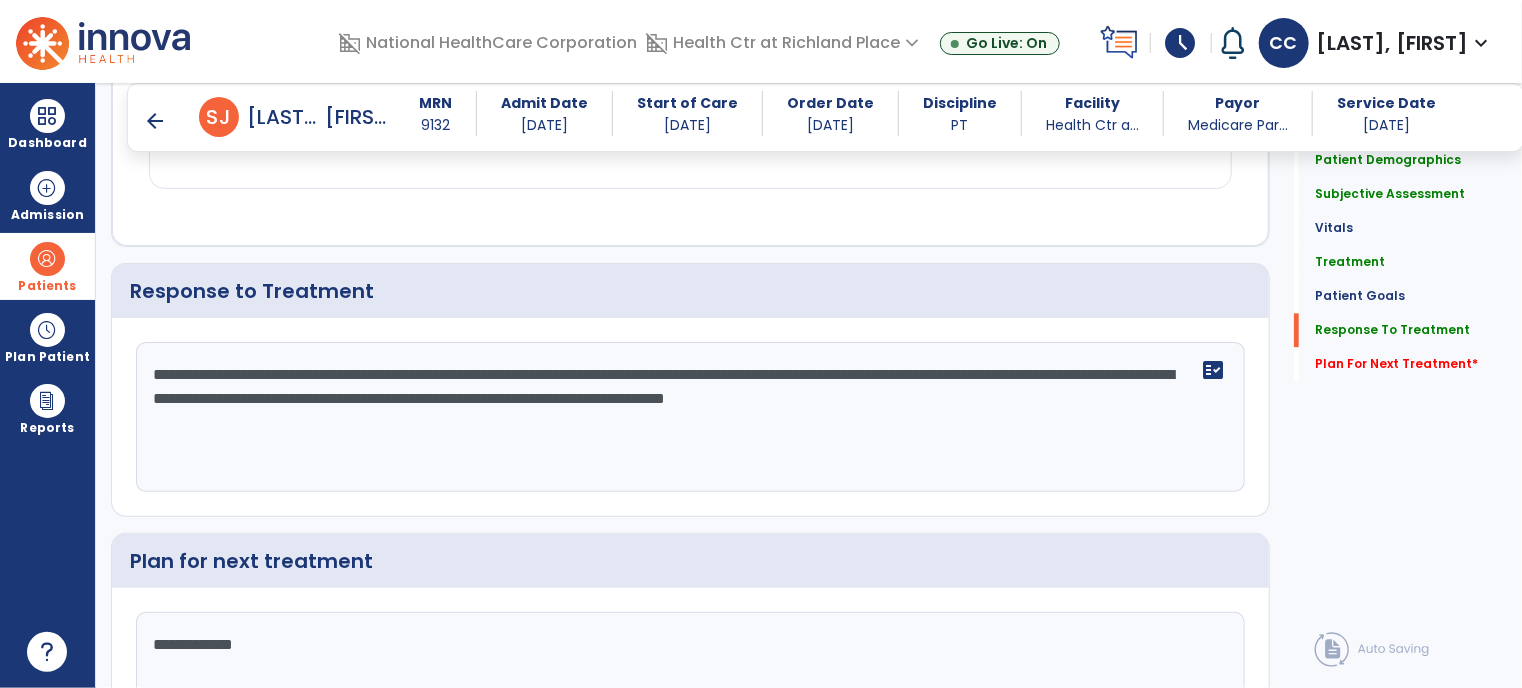 type on "**********" 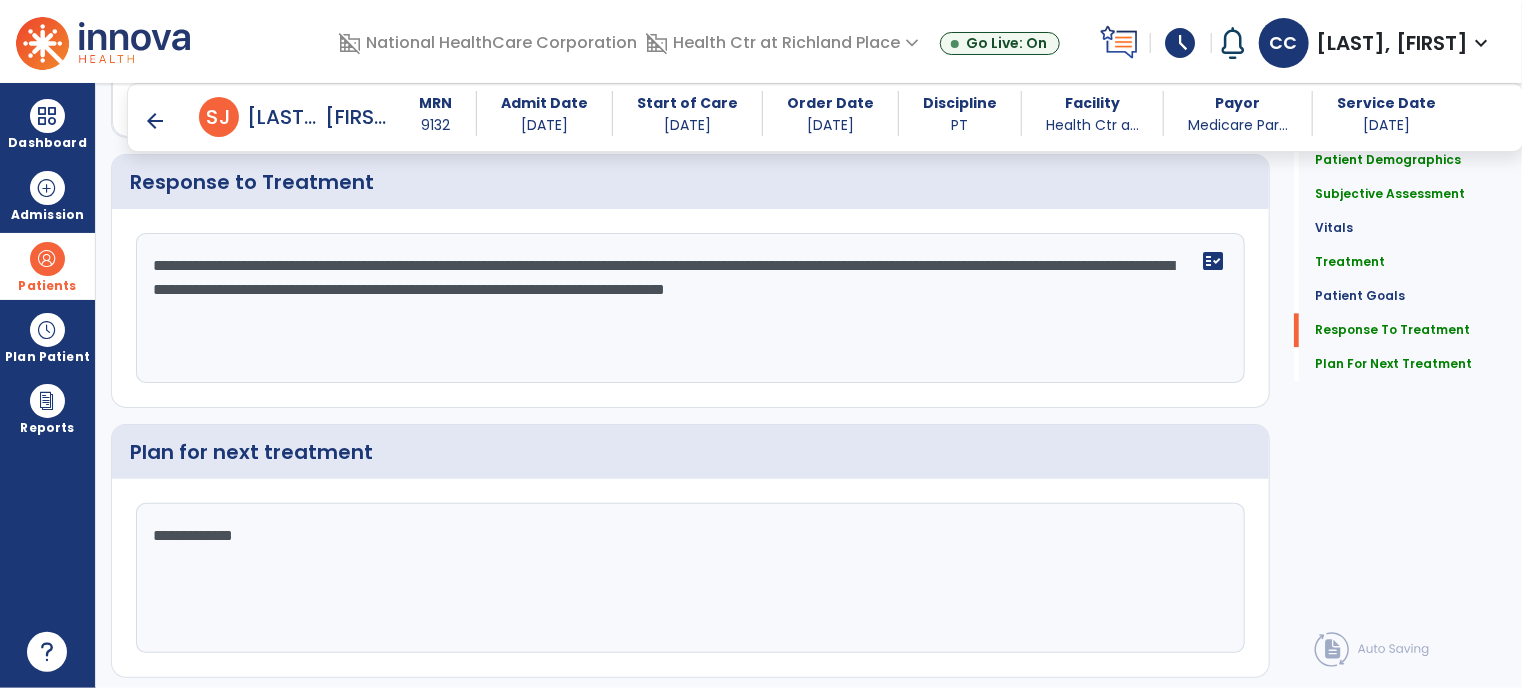 scroll, scrollTop: 2287, scrollLeft: 0, axis: vertical 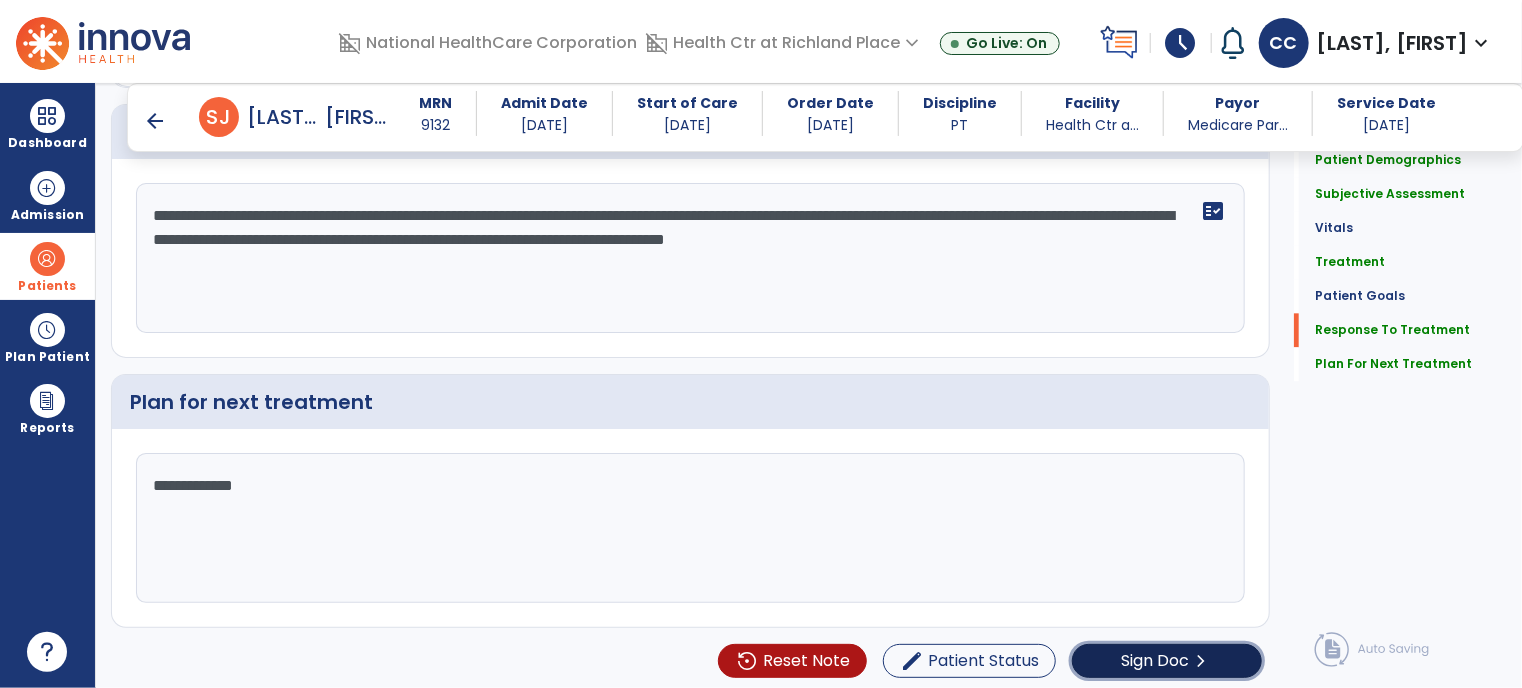 click on "Sign Doc  chevron_right" 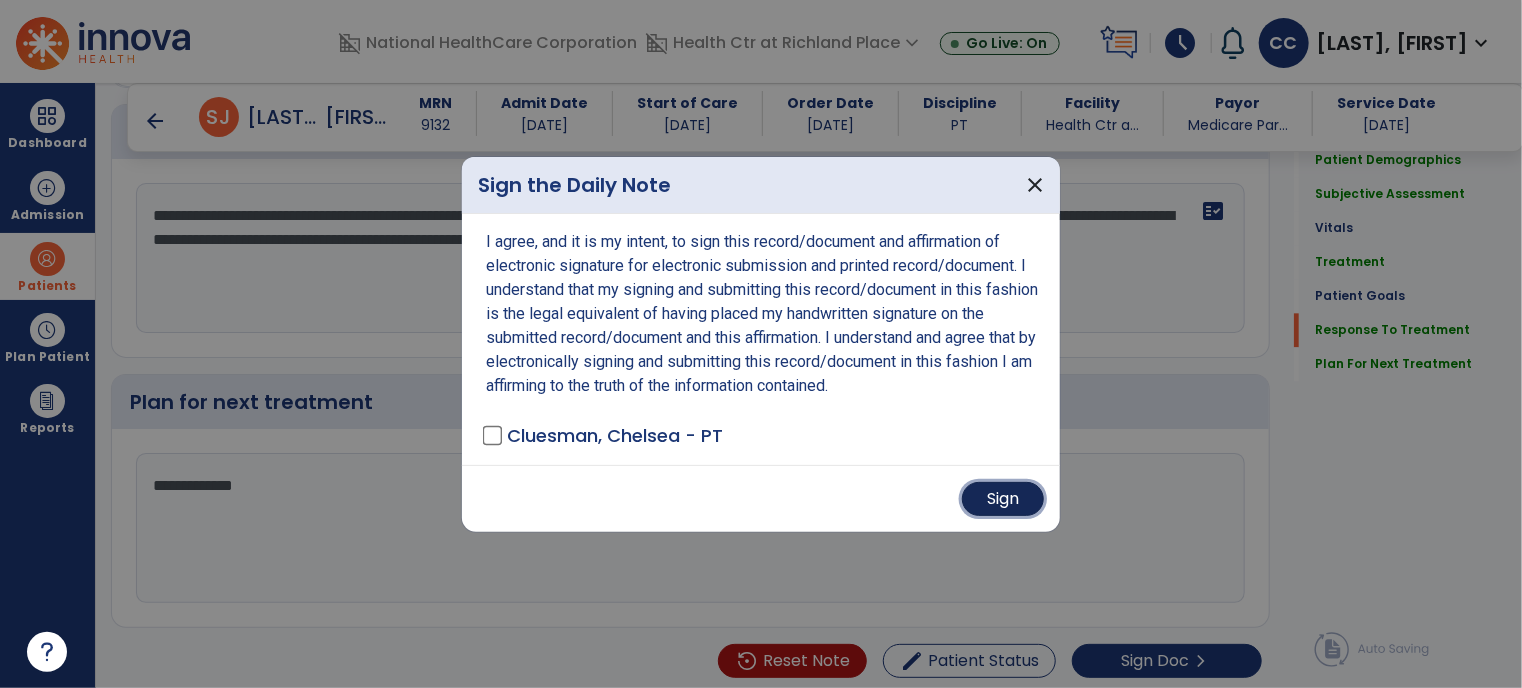 click on "Sign" at bounding box center [1003, 499] 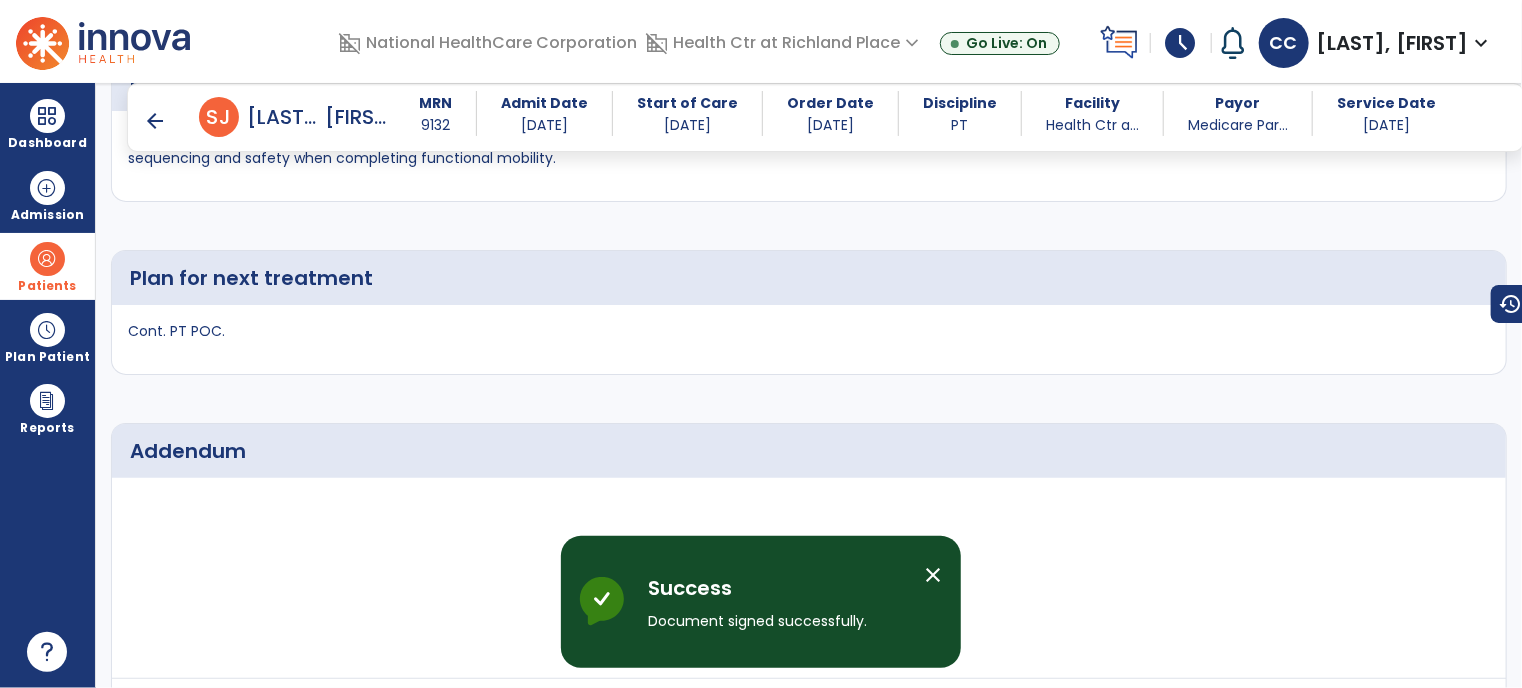 scroll, scrollTop: 3052, scrollLeft: 0, axis: vertical 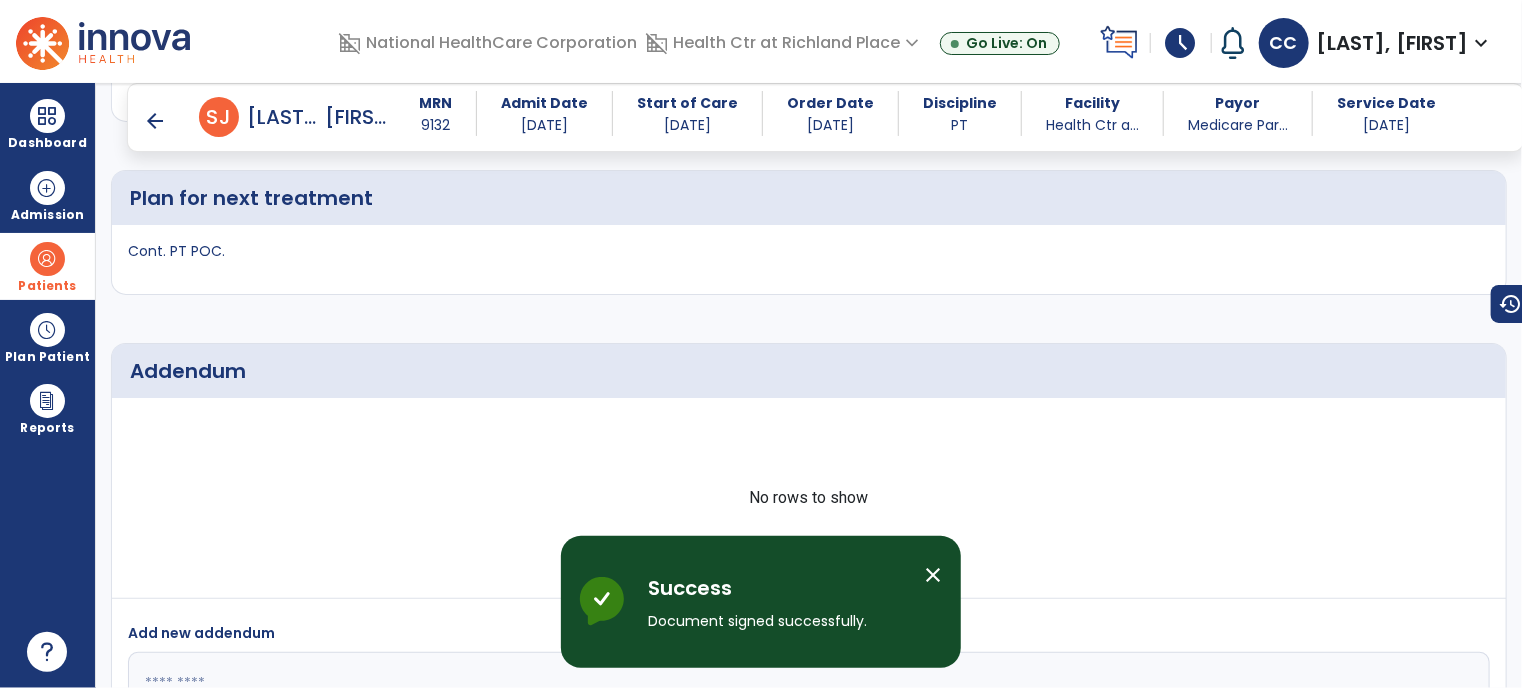 click on "arrow_back" at bounding box center [155, 121] 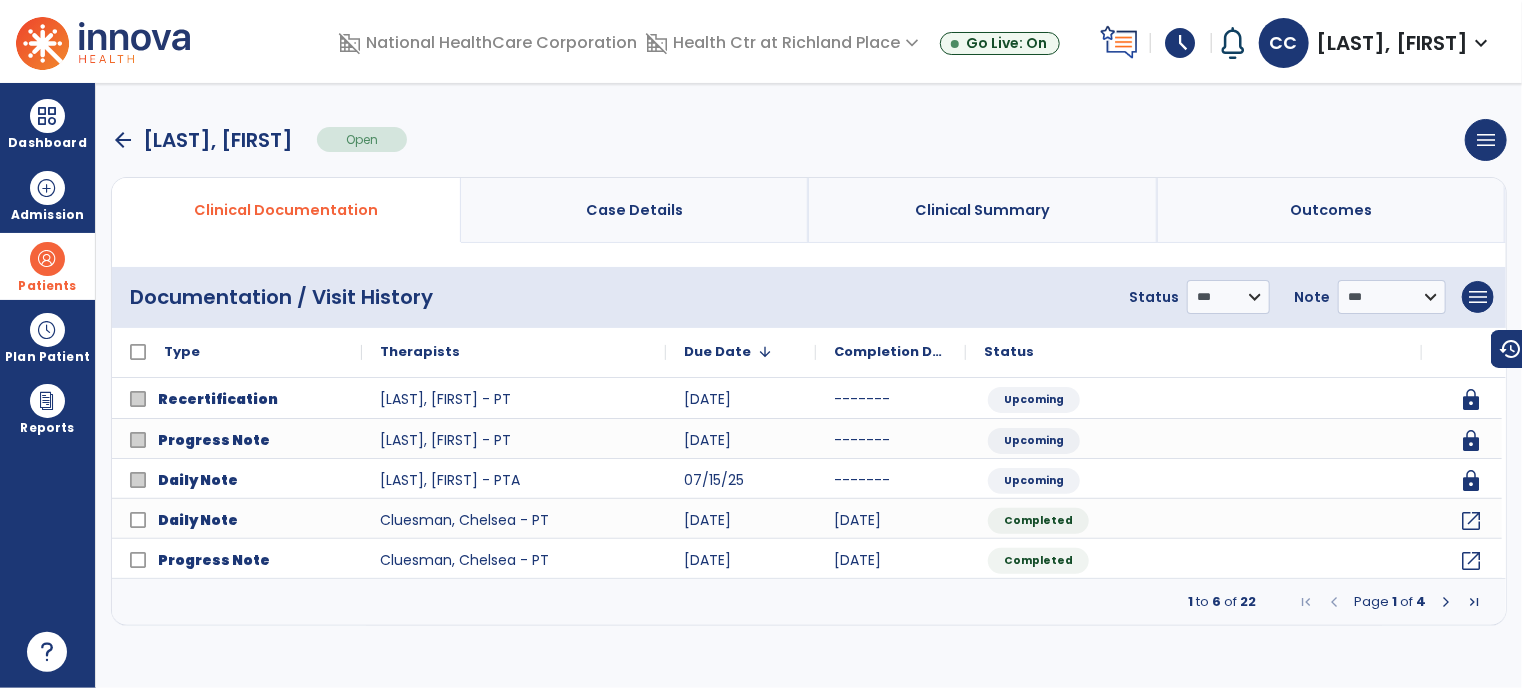 scroll, scrollTop: 0, scrollLeft: 0, axis: both 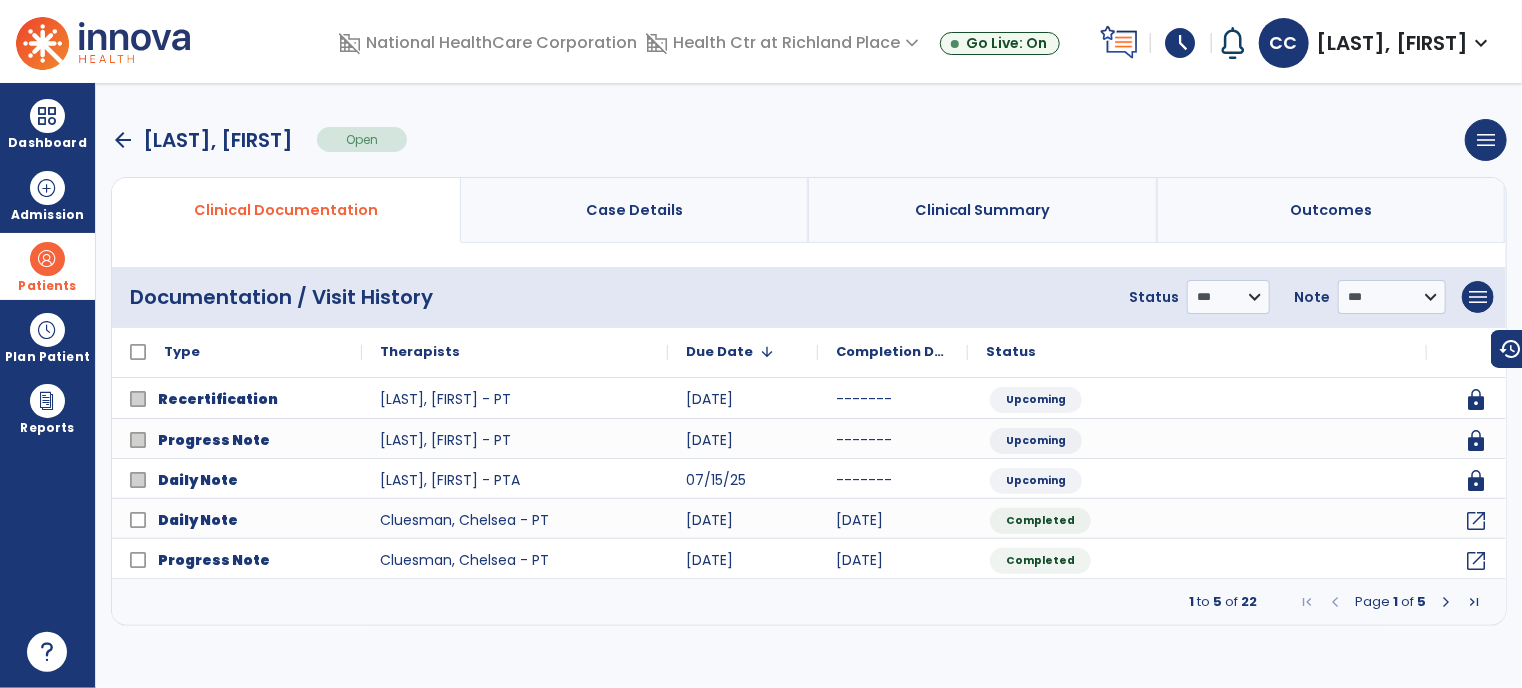 click on "arrow_back" at bounding box center [123, 140] 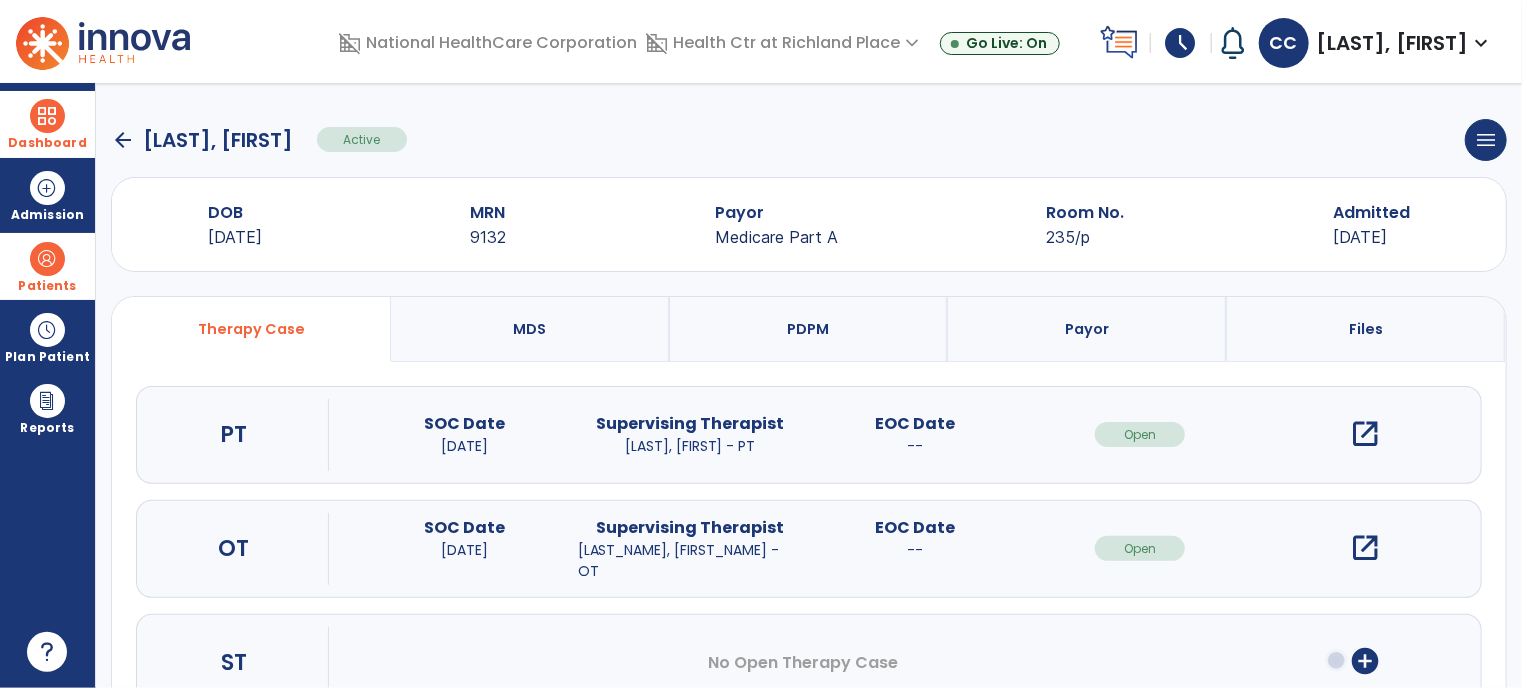 click at bounding box center [47, 116] 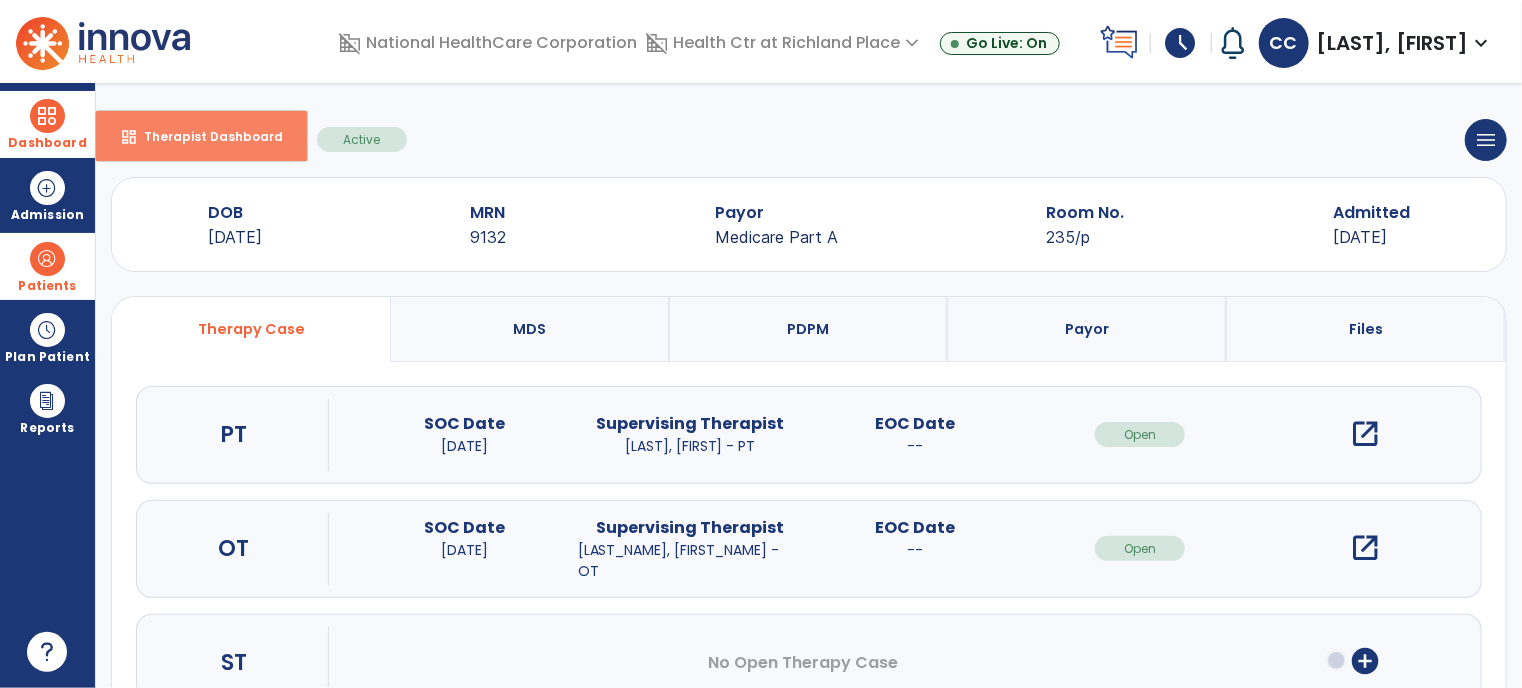 click on "Therapist Dashboard" at bounding box center [205, 136] 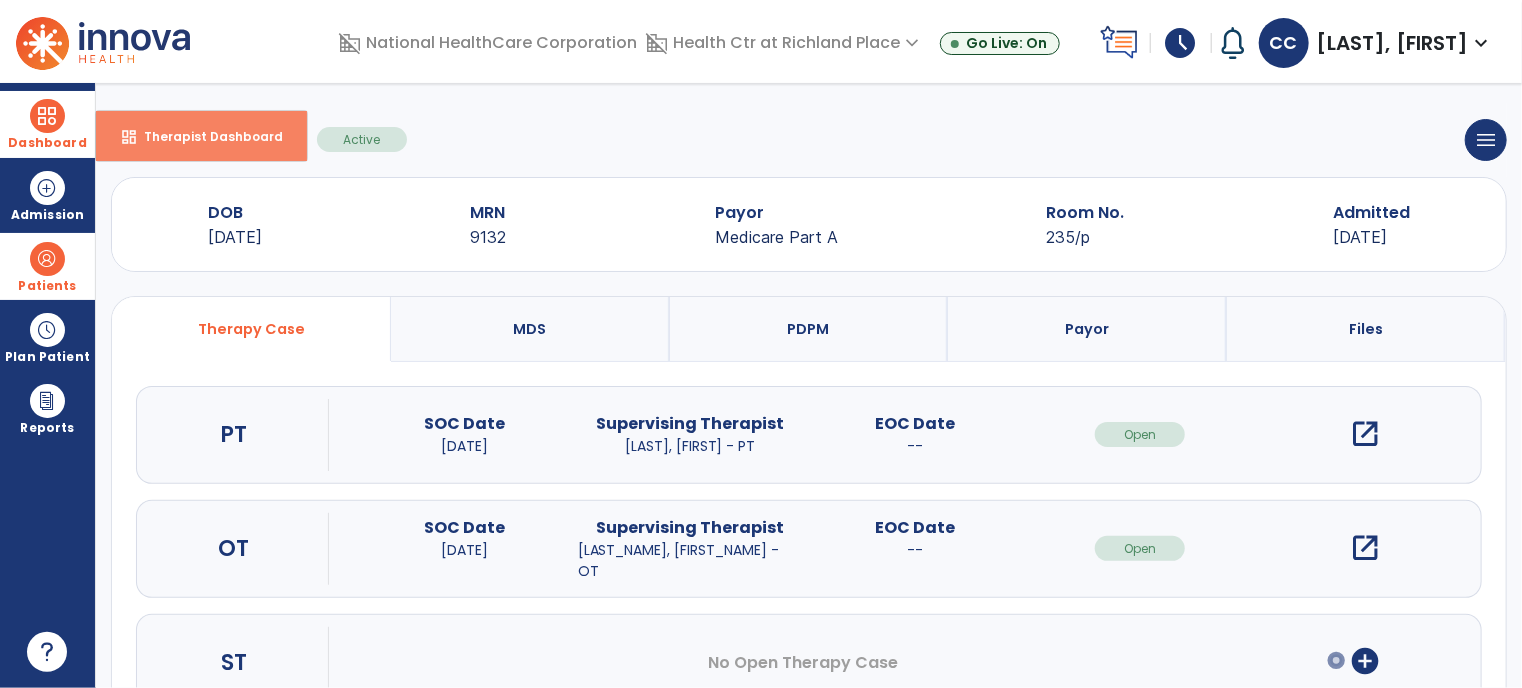 select on "****" 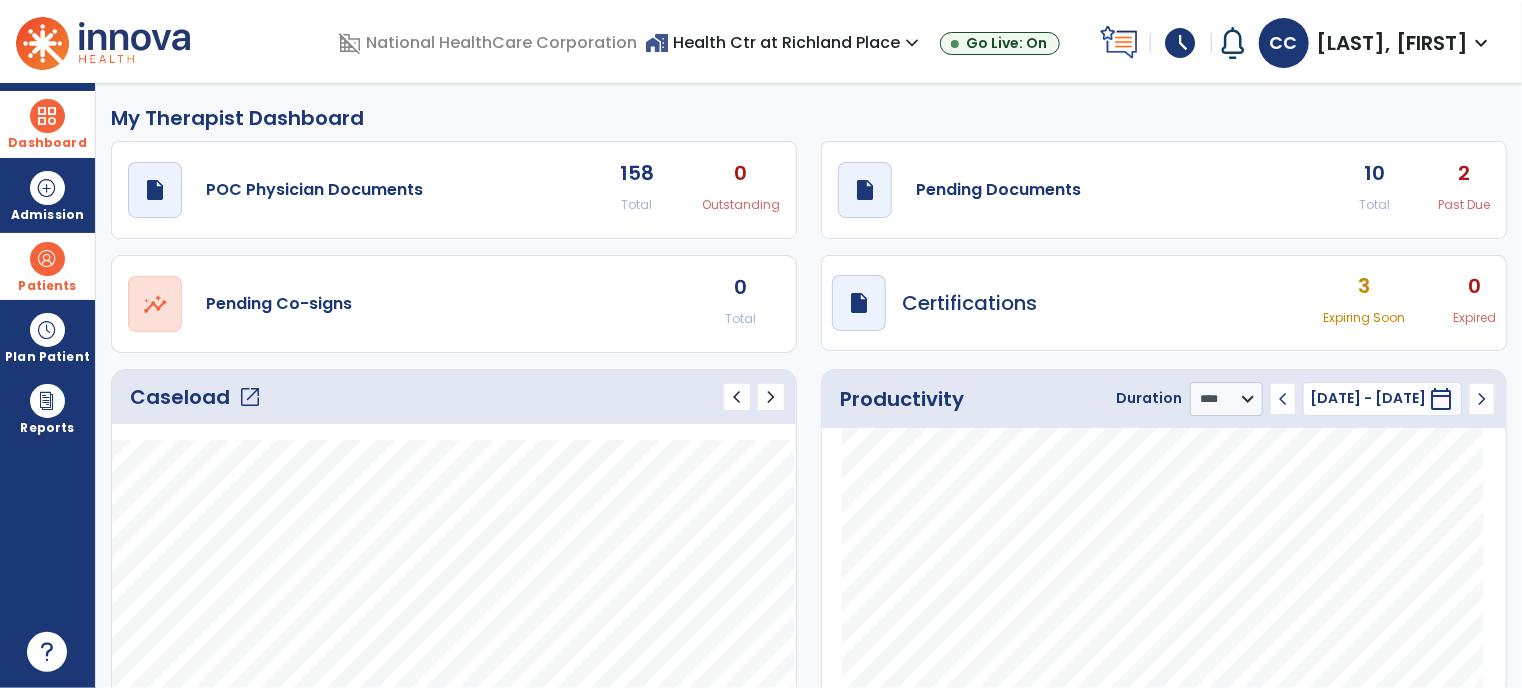 click on "Patients" at bounding box center (47, 286) 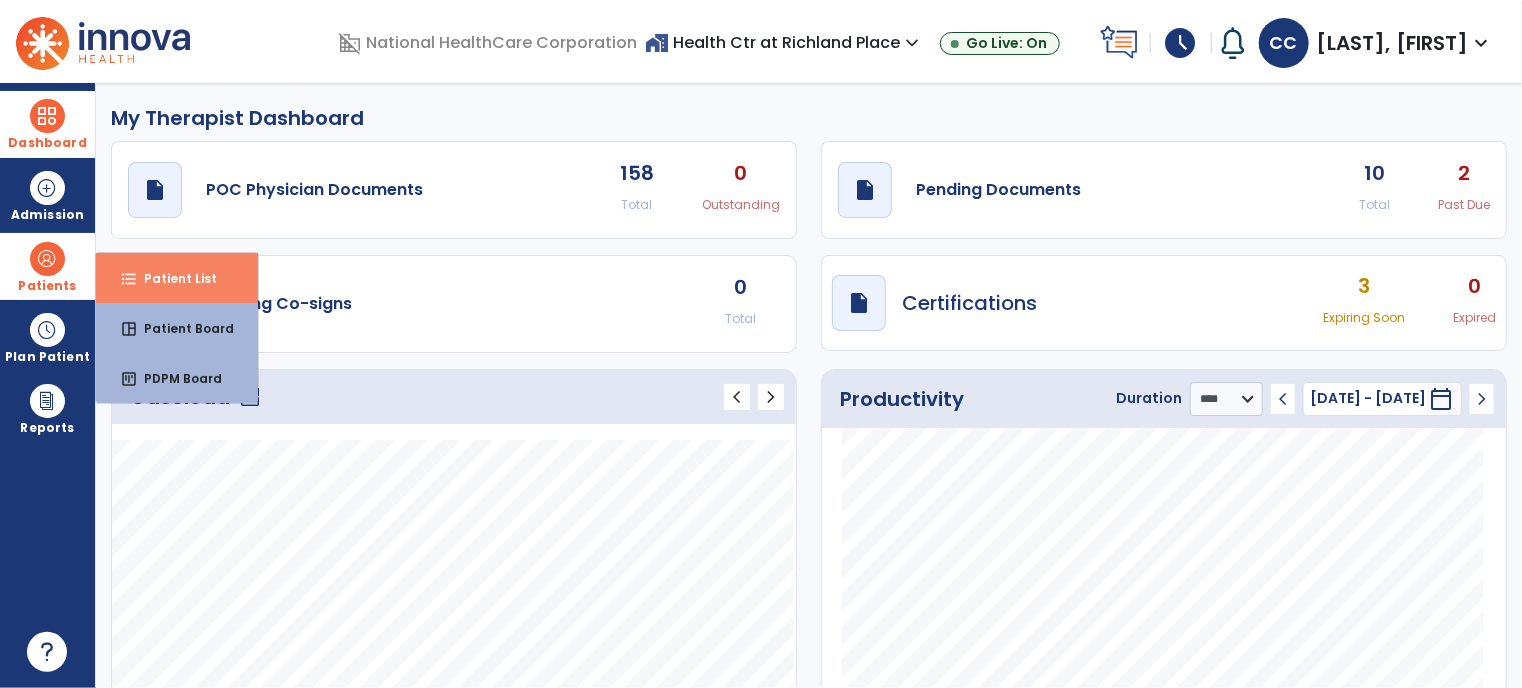 click on "Patient List" at bounding box center [172, 278] 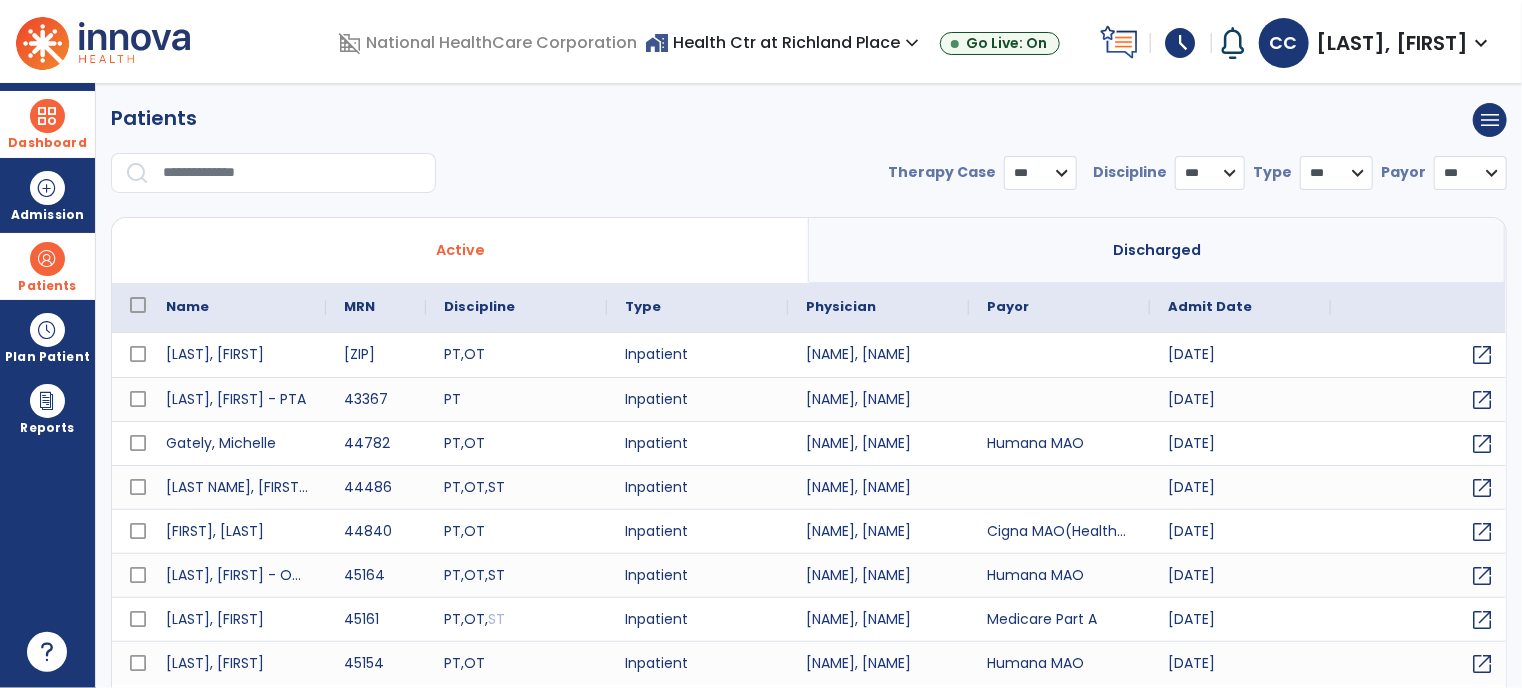 select on "***" 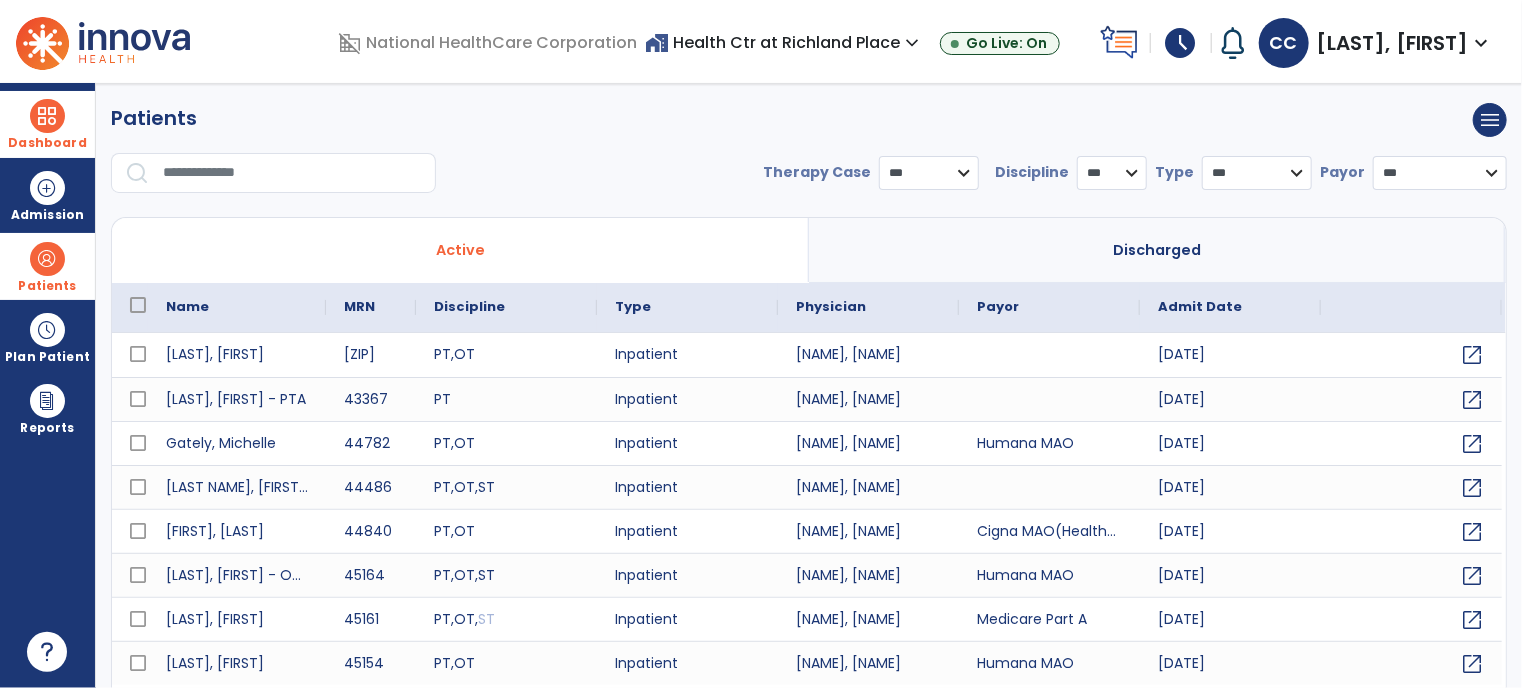 click at bounding box center (292, 173) 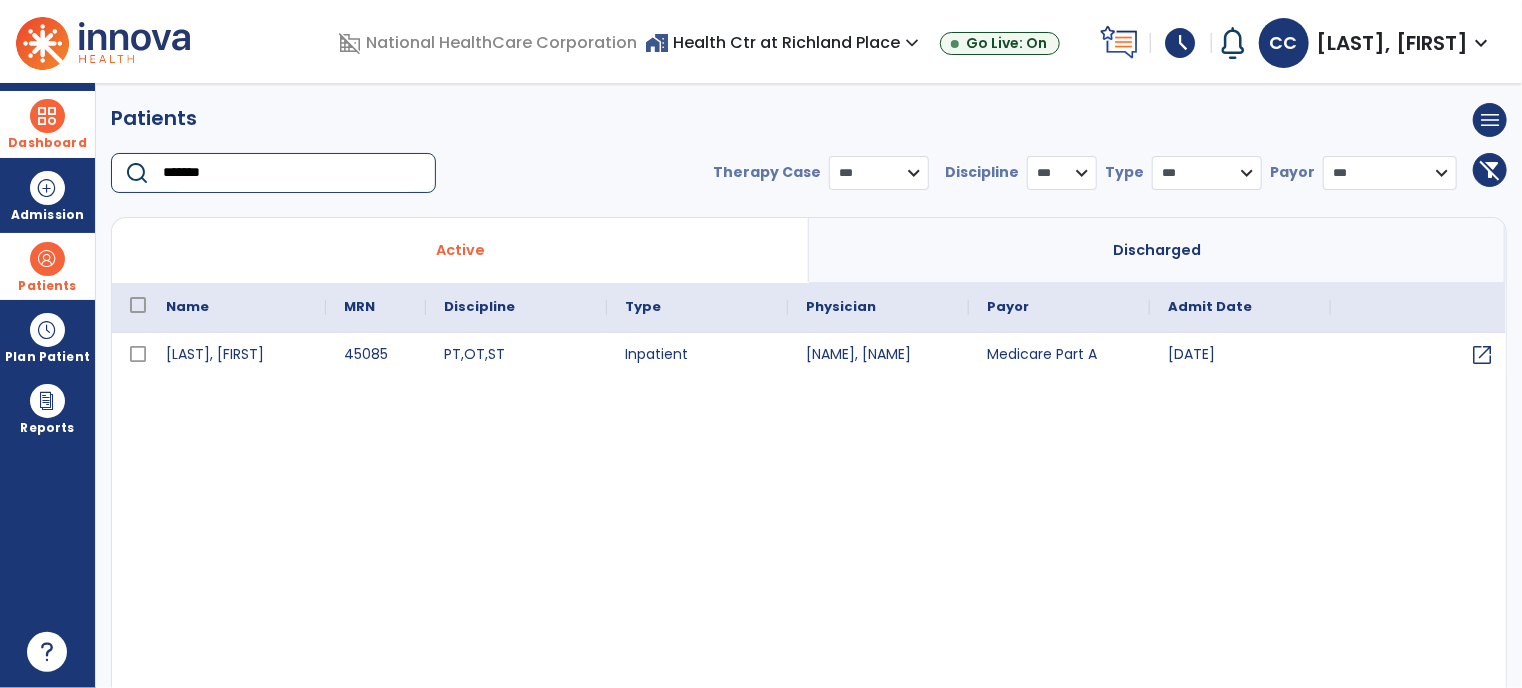 type on "*******" 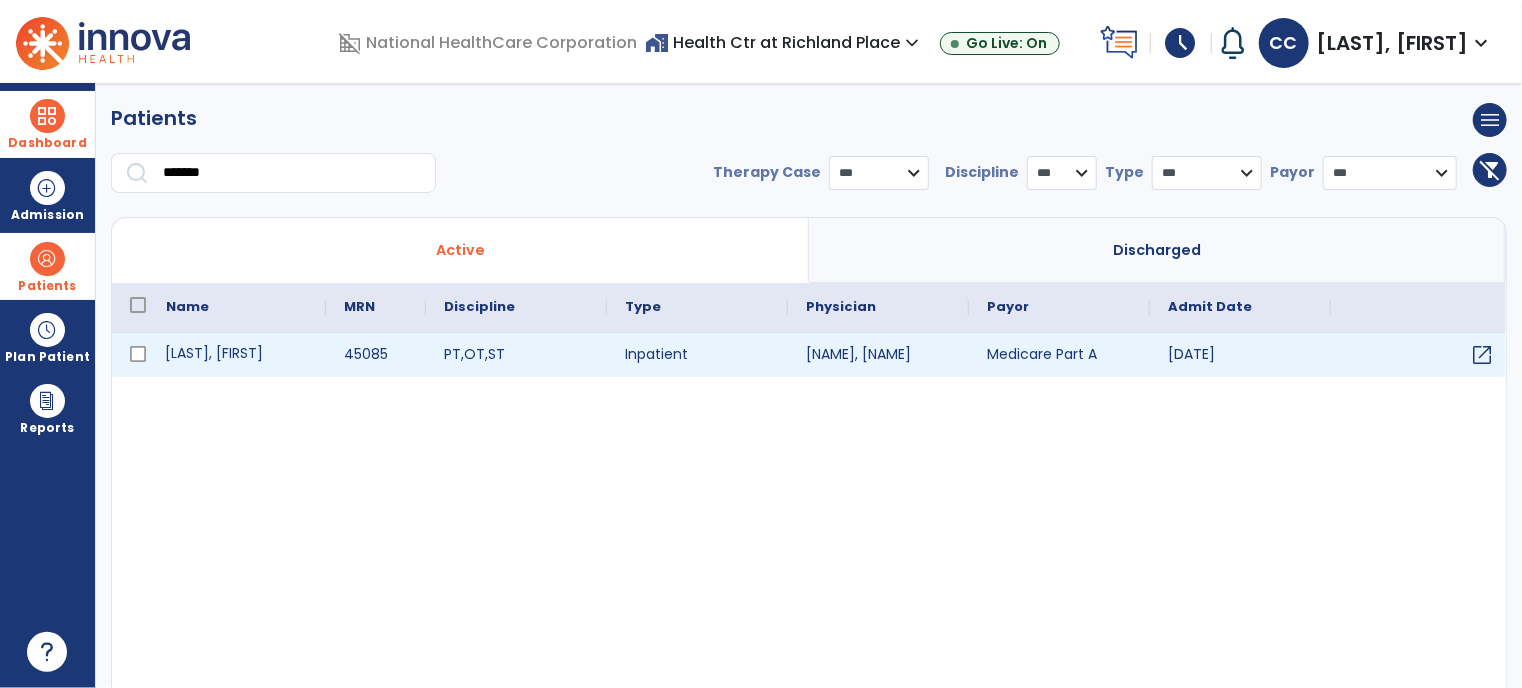 click on "[LAST], [FIRST]" at bounding box center (237, 355) 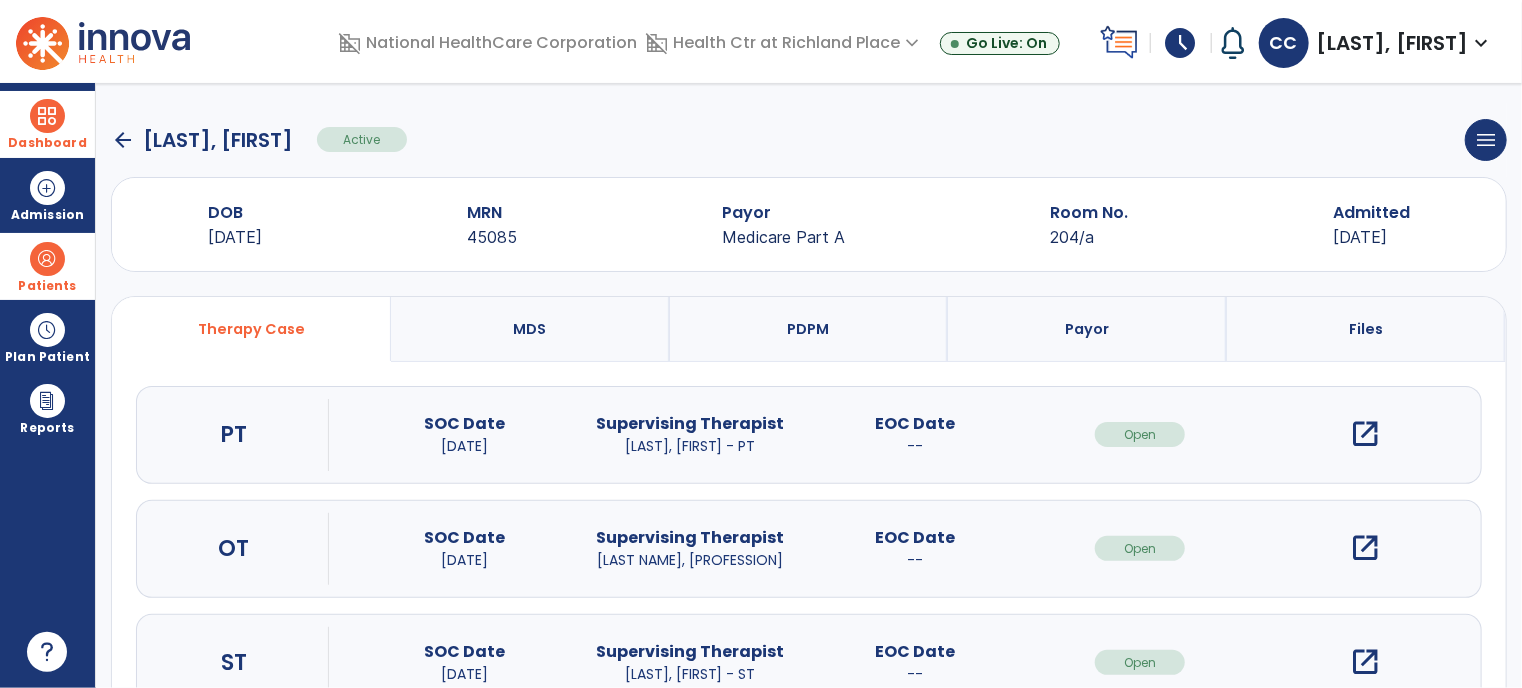 click on "open_in_new" at bounding box center (1365, 434) 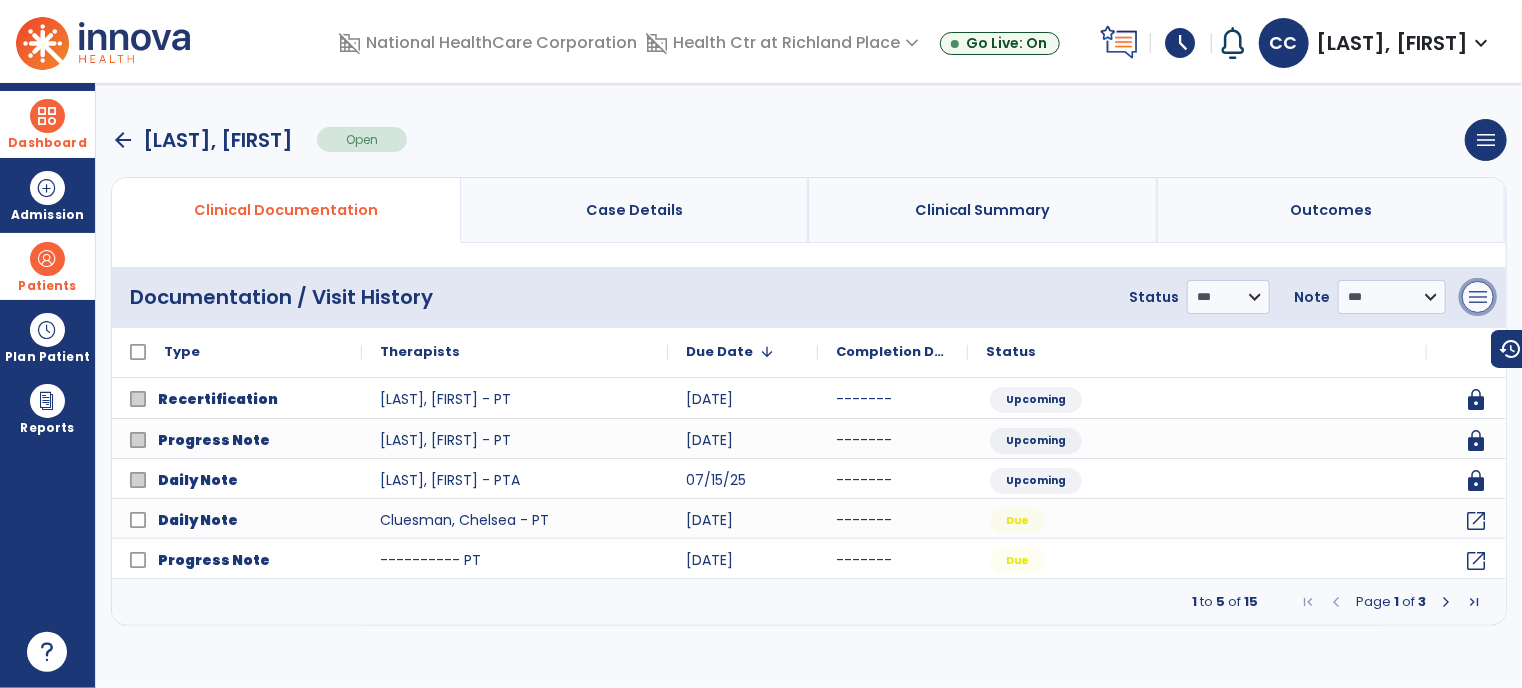 click on "menu" at bounding box center [1478, 297] 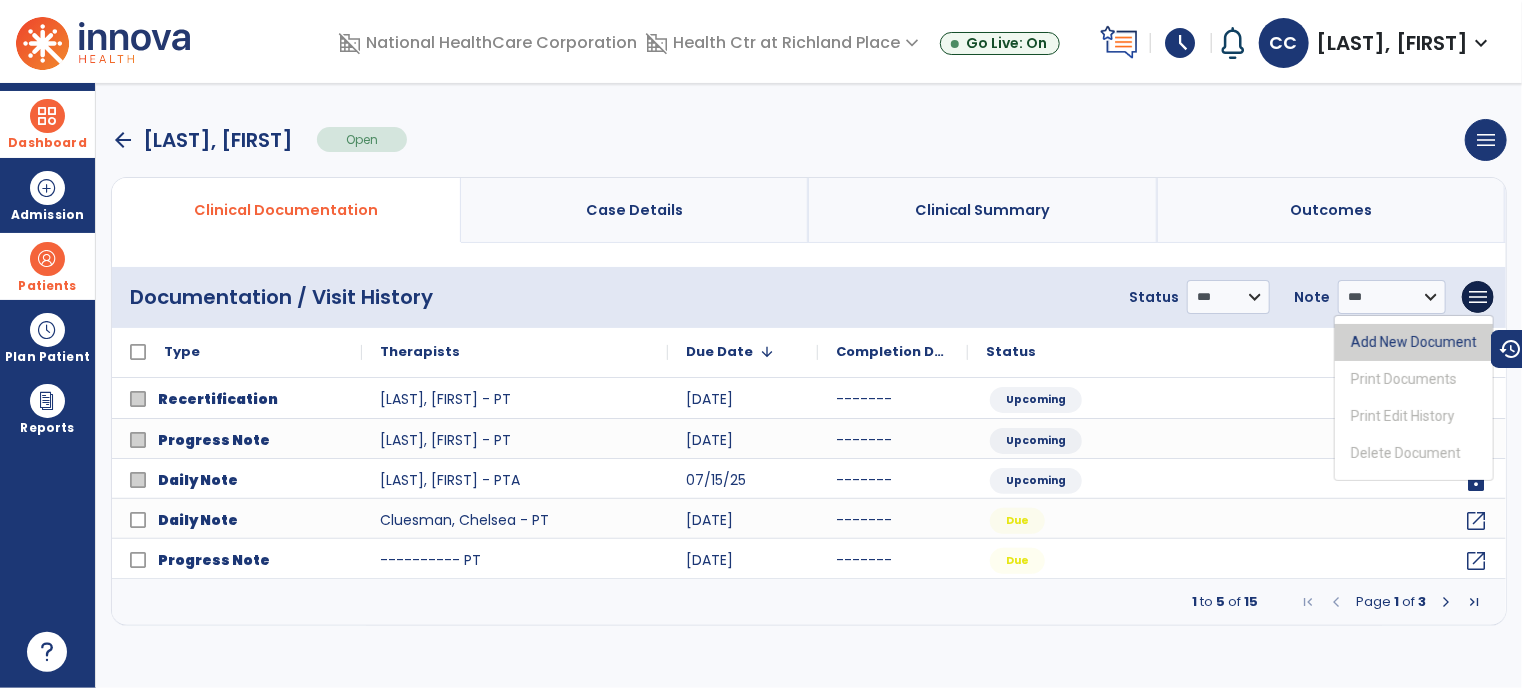 click on "Add New Document" at bounding box center [1414, 342] 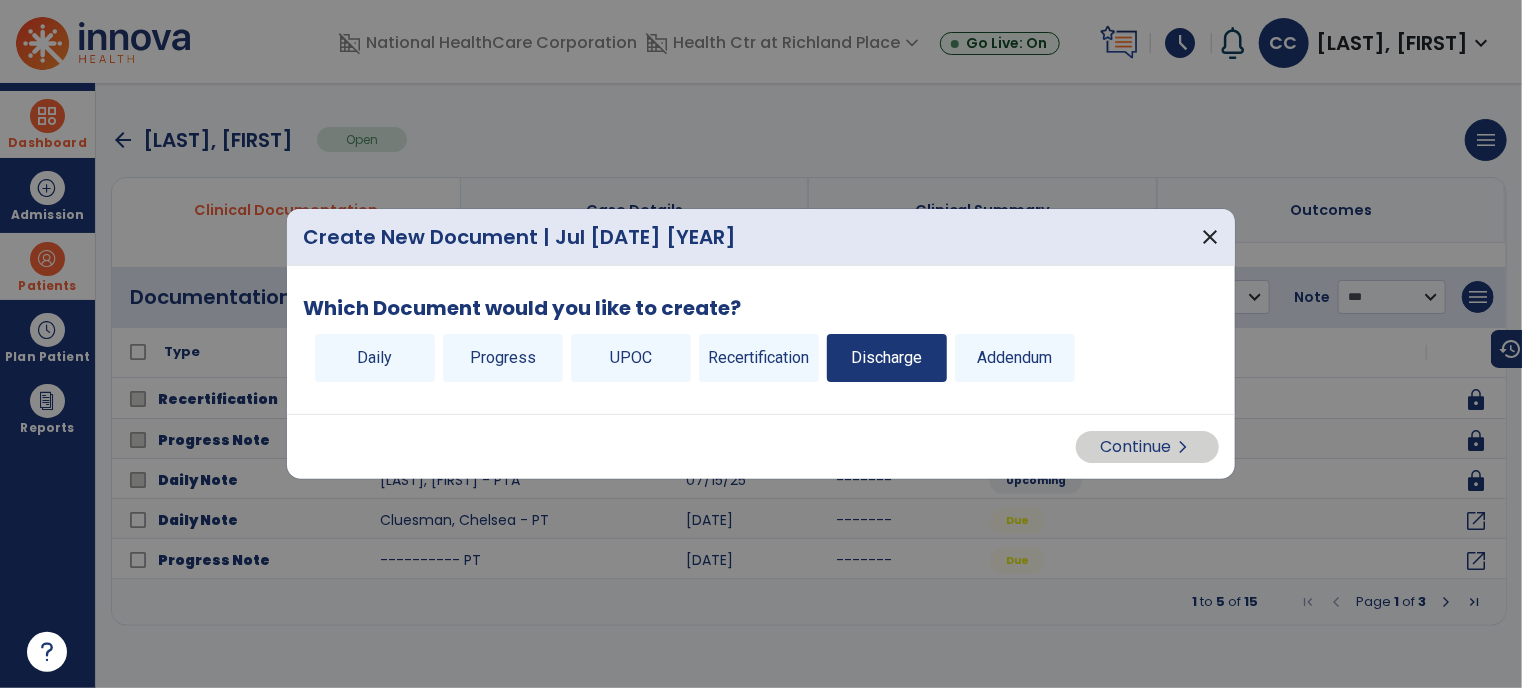 click on "Discharge" at bounding box center (887, 358) 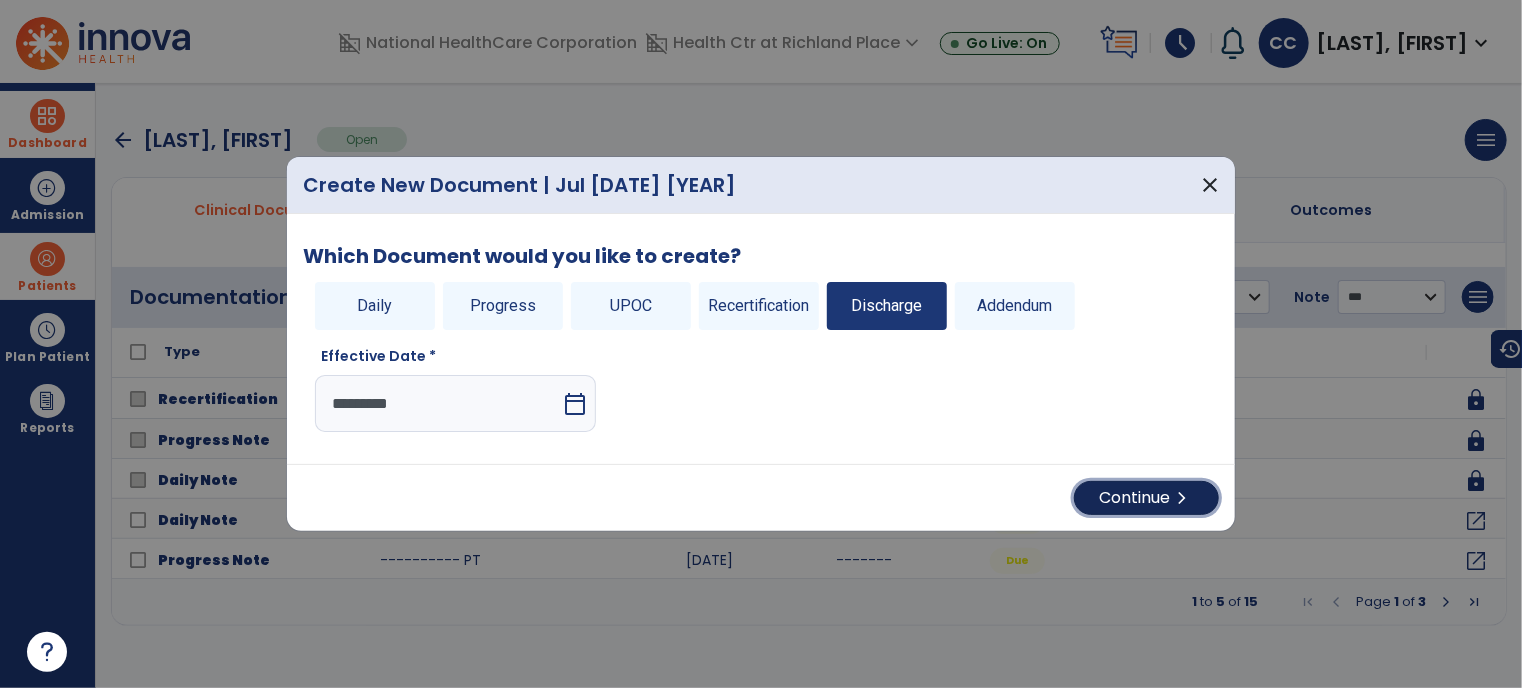 click on "Continue   chevron_right" at bounding box center [1146, 498] 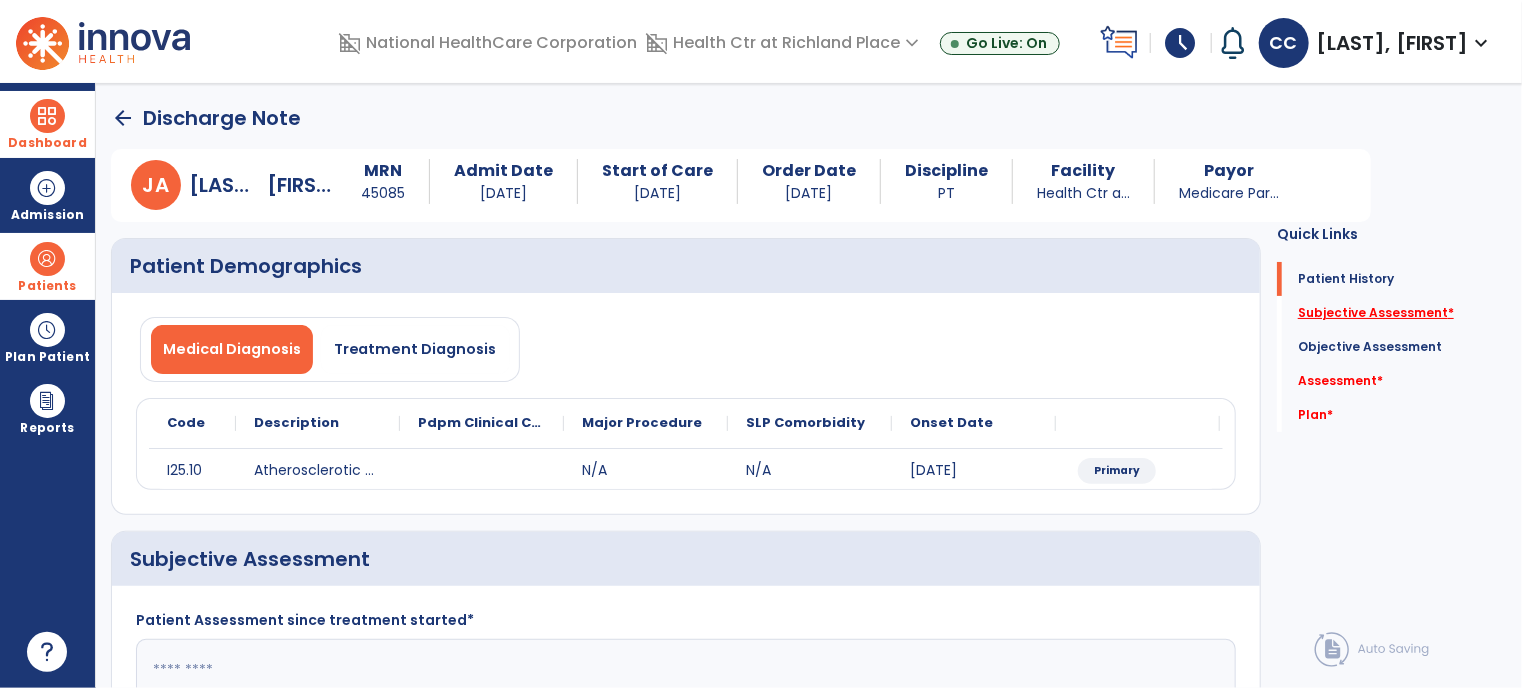 click on "Subjective Assessment   *" 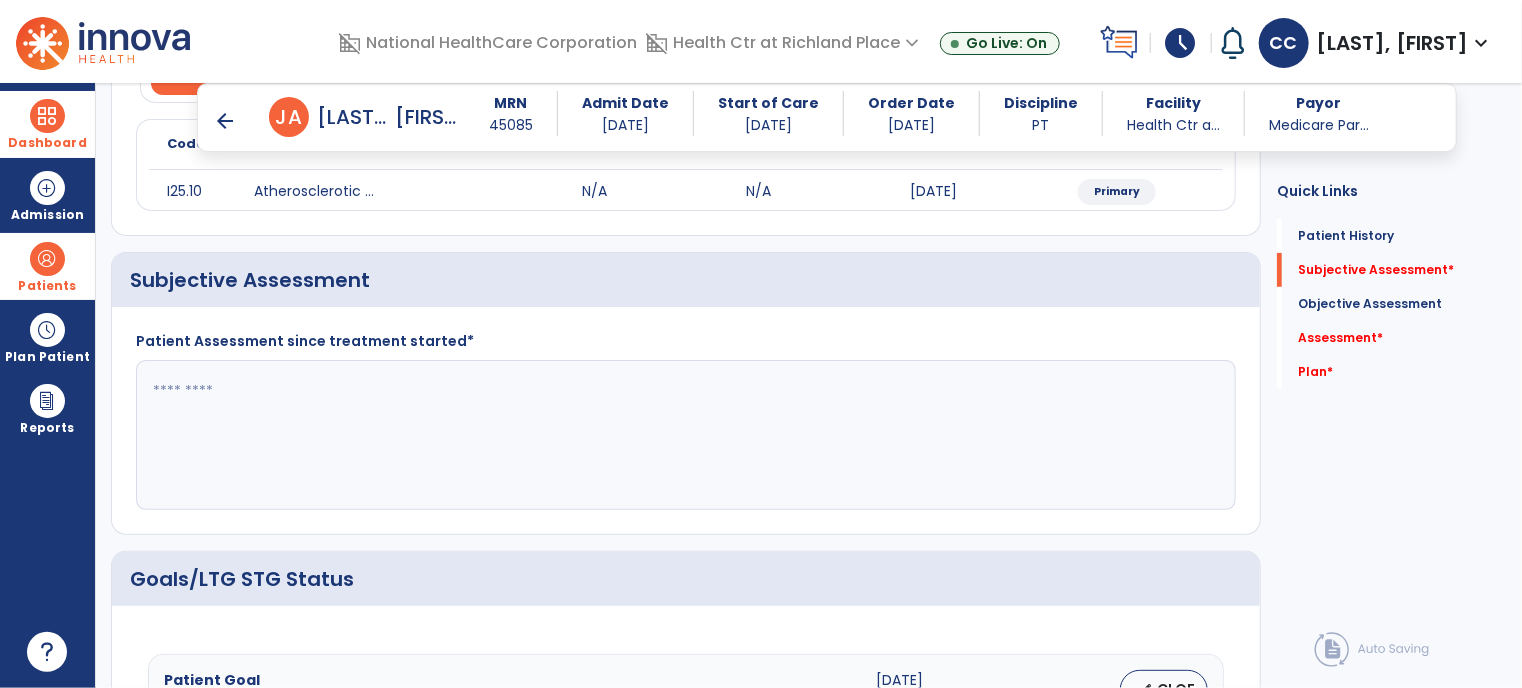 scroll, scrollTop: 285, scrollLeft: 0, axis: vertical 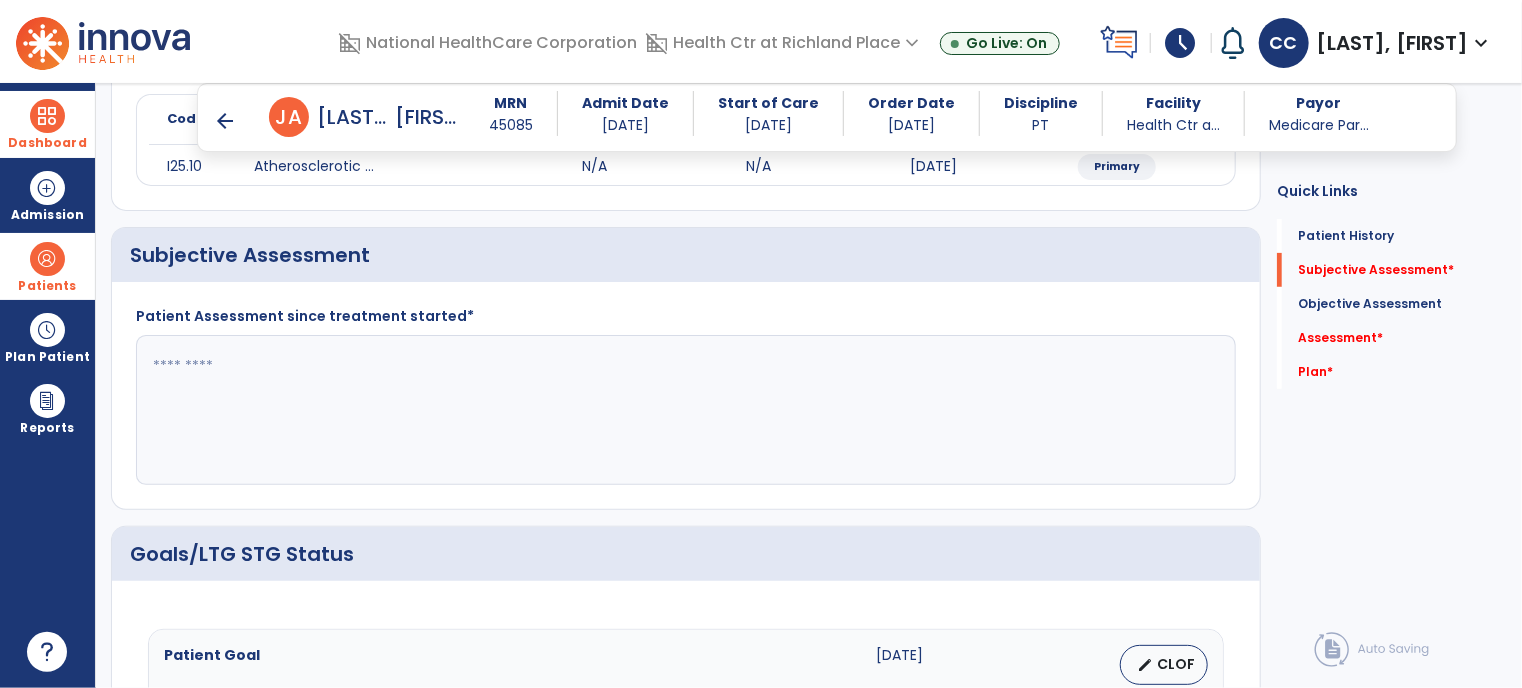 click 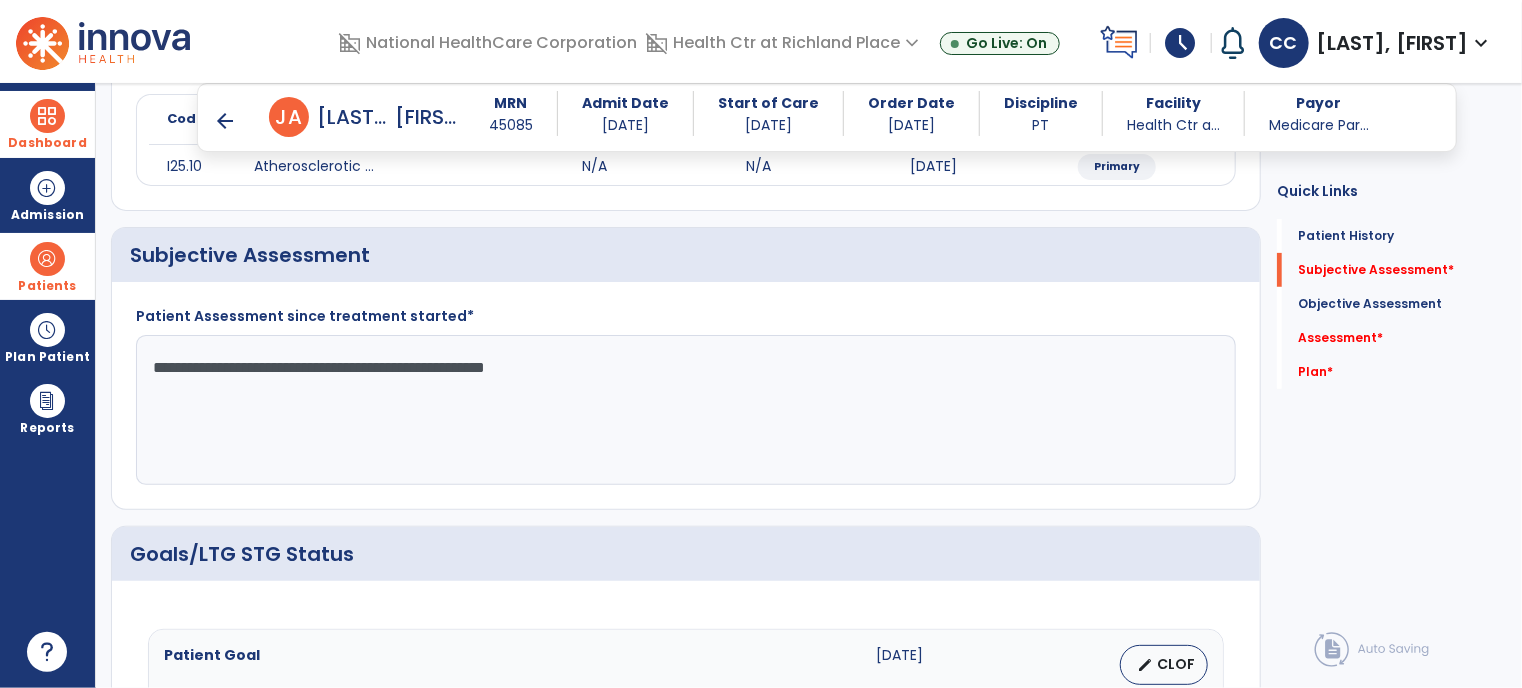 type on "**********" 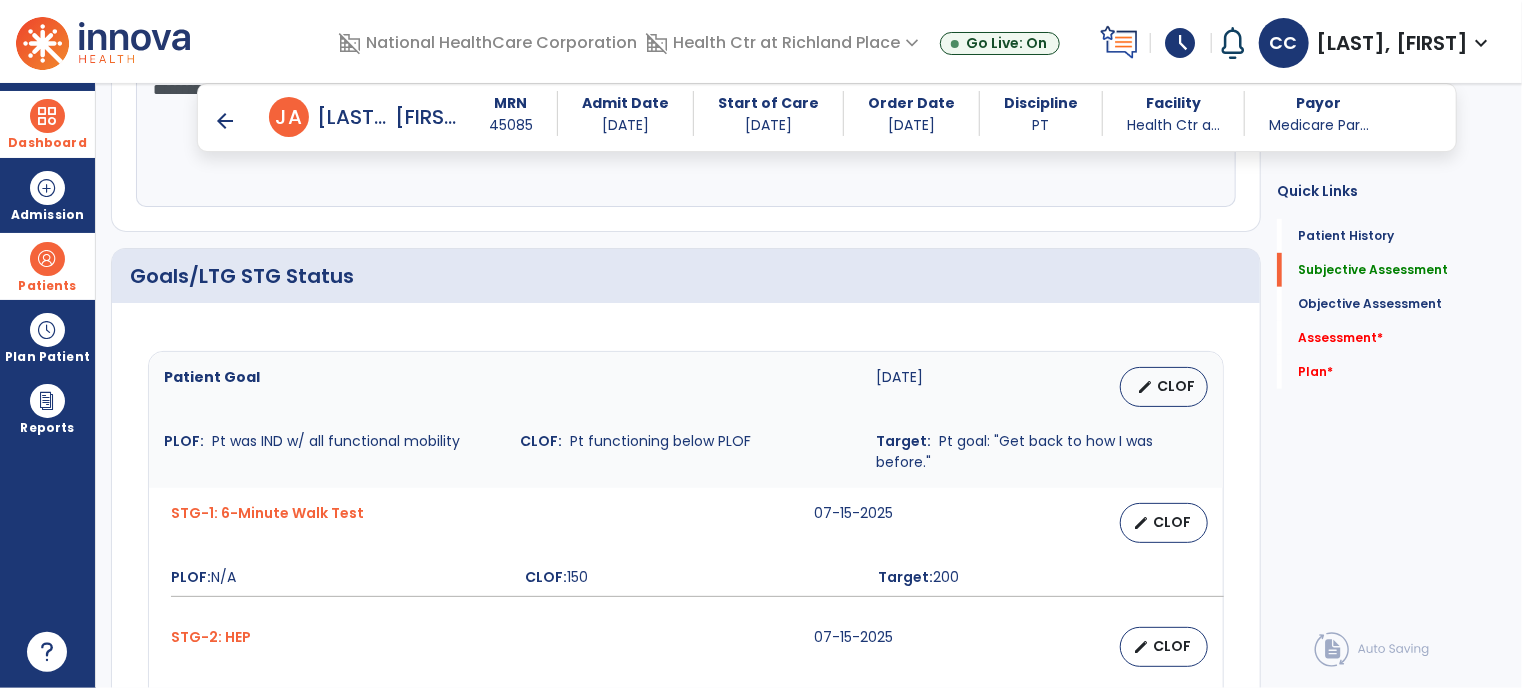 scroll, scrollTop: 565, scrollLeft: 0, axis: vertical 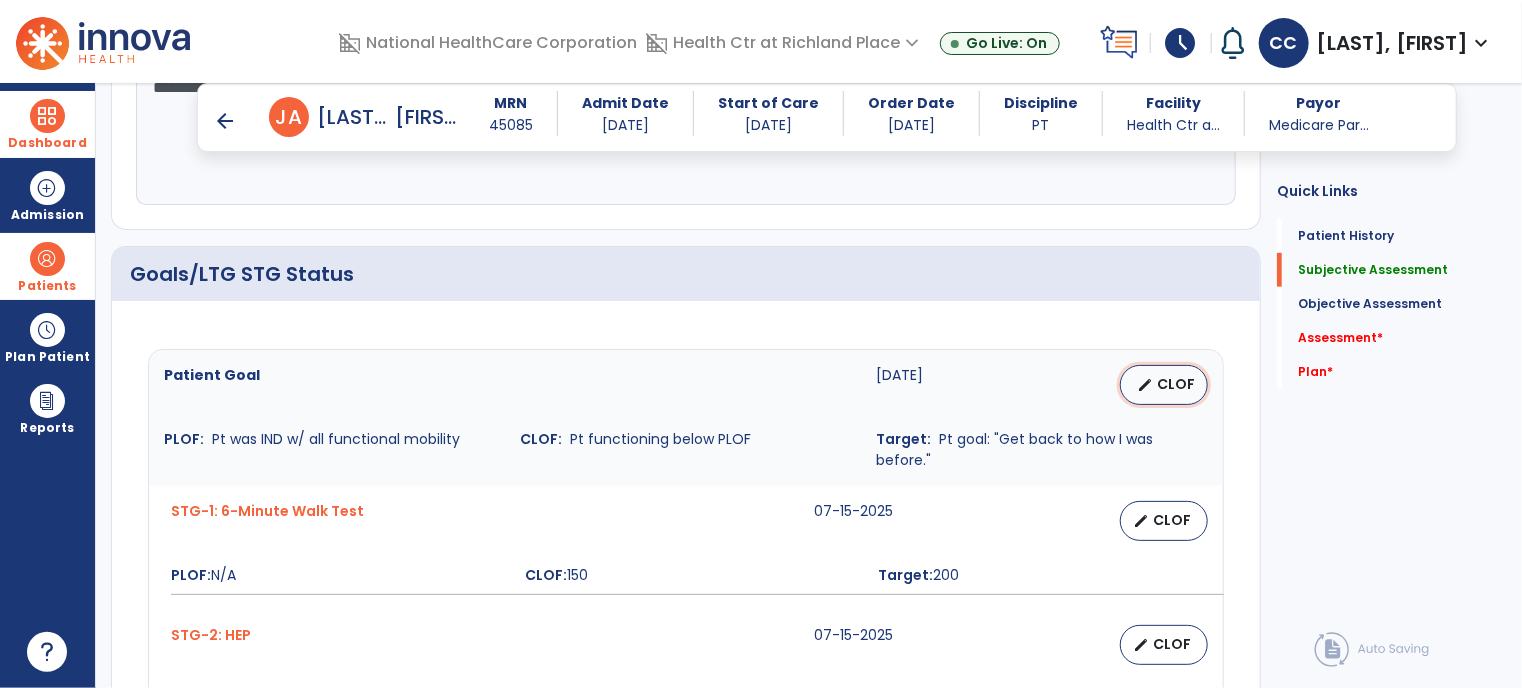click on "CLOF" at bounding box center [1176, 384] 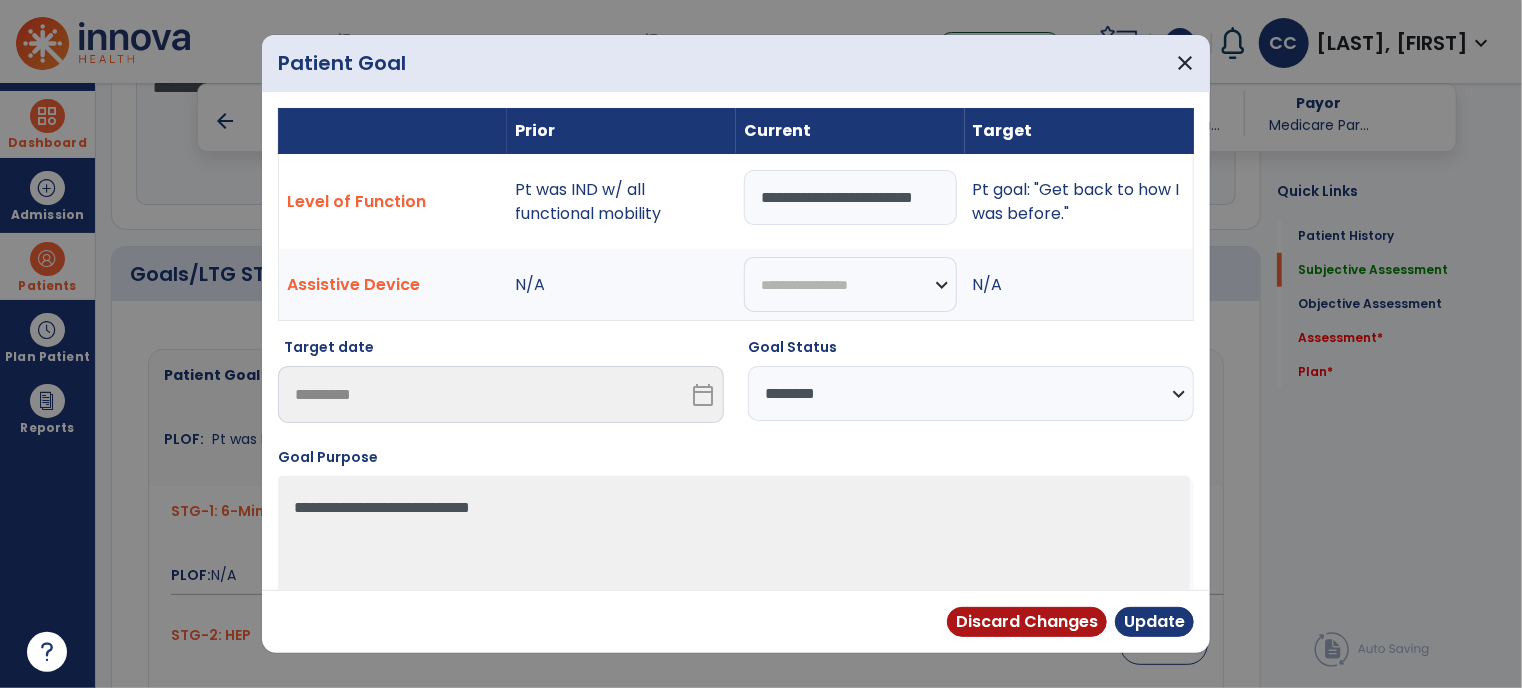 click on "**********" at bounding box center [850, 197] 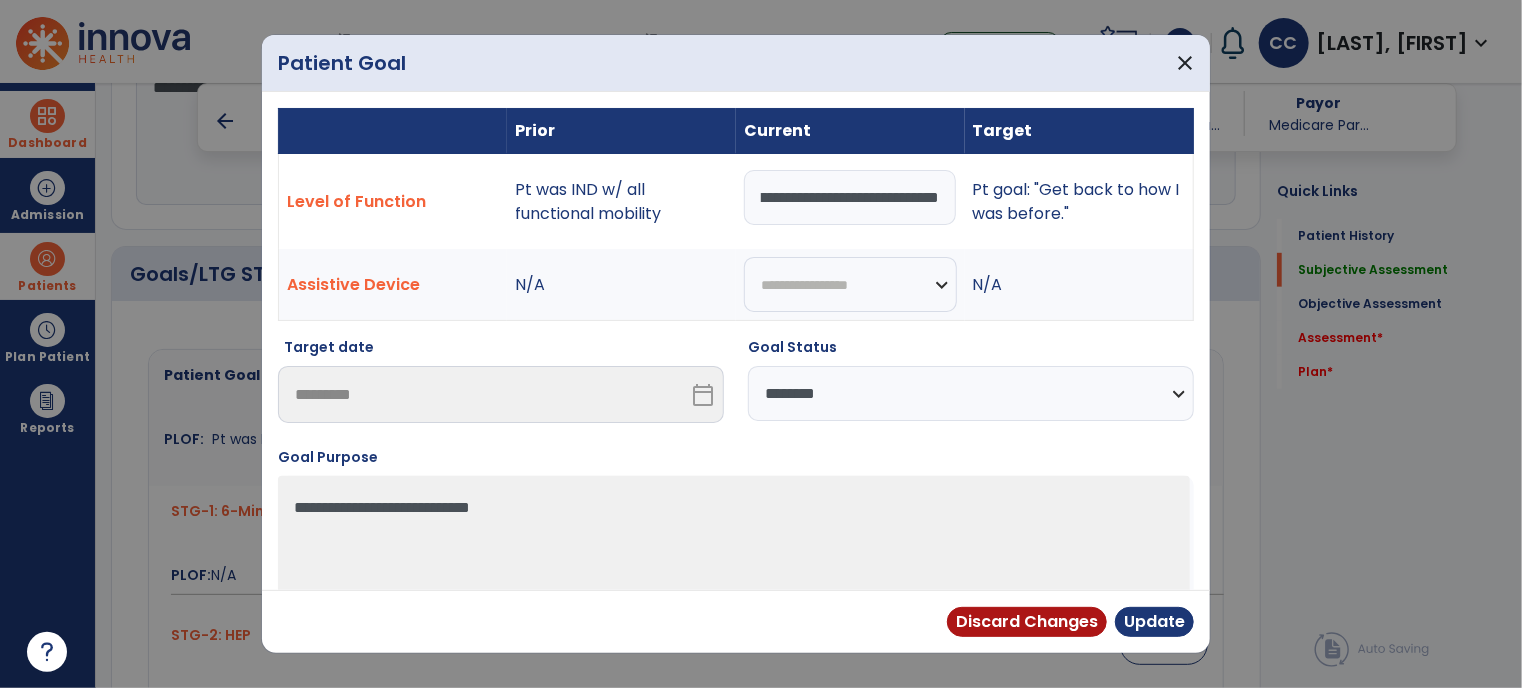 scroll, scrollTop: 0, scrollLeft: 440, axis: horizontal 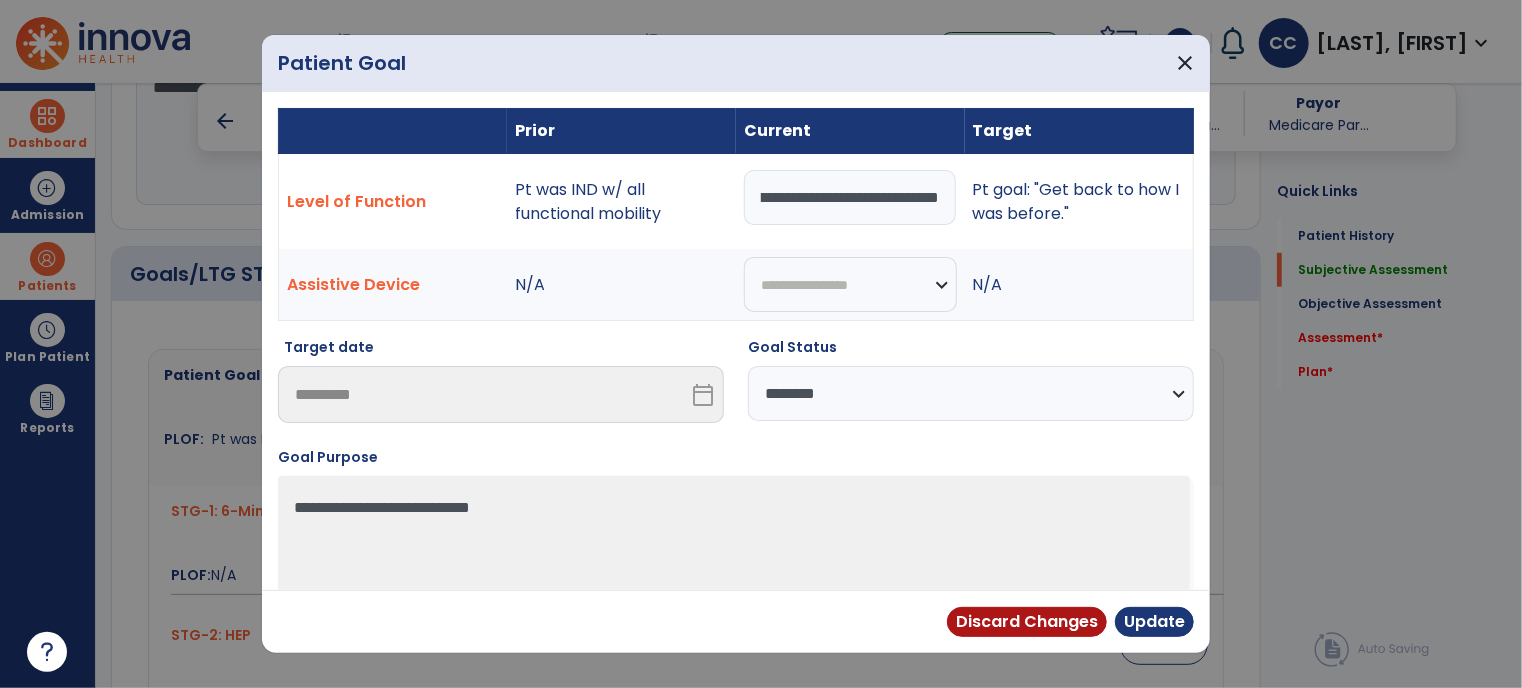 type on "**********" 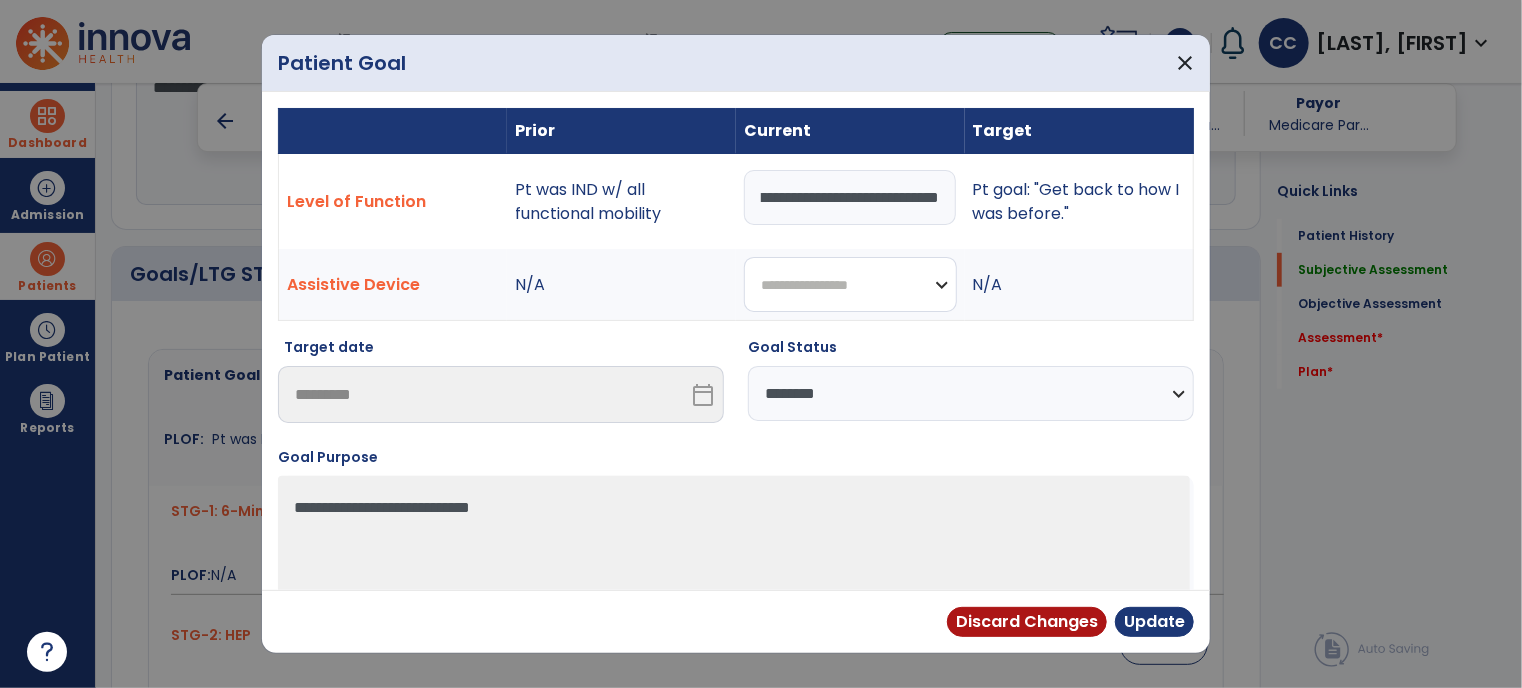 click on "**********" at bounding box center (850, 284) 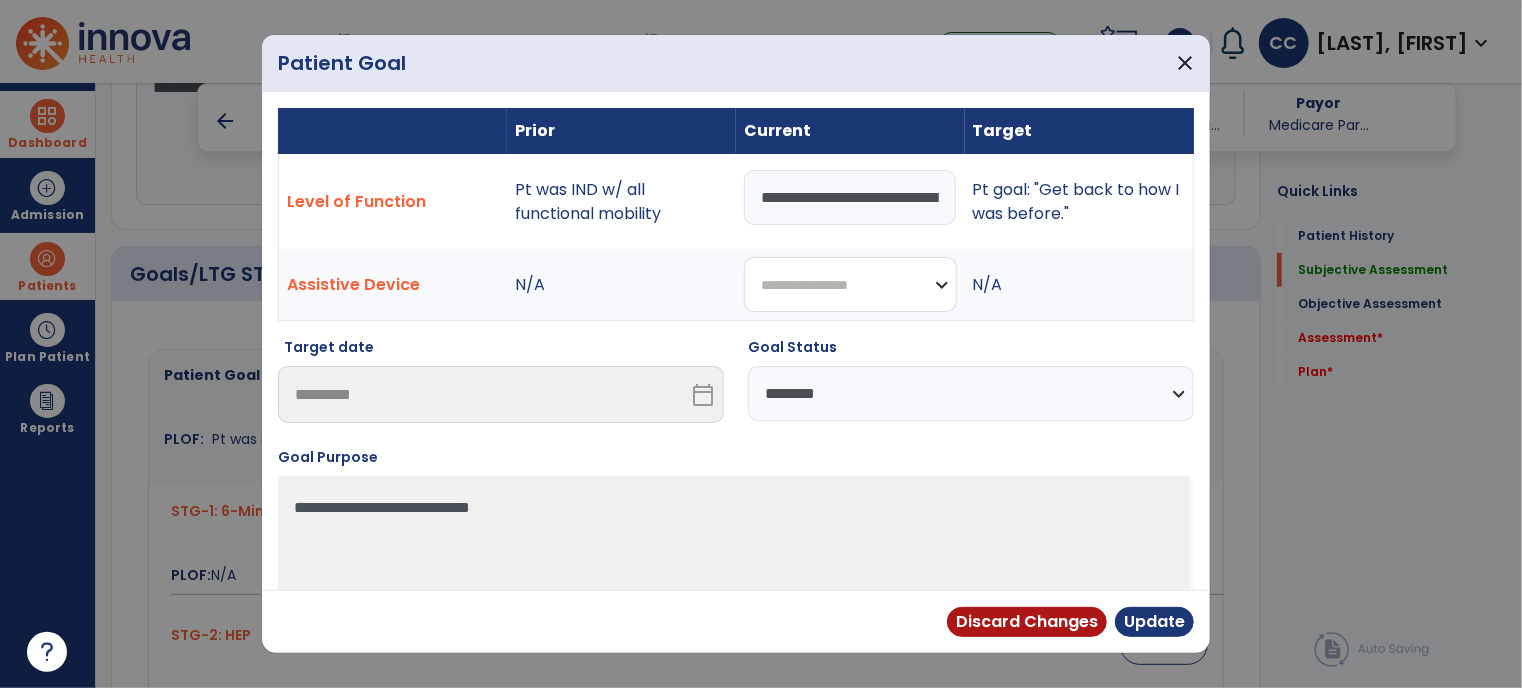 select on "**********" 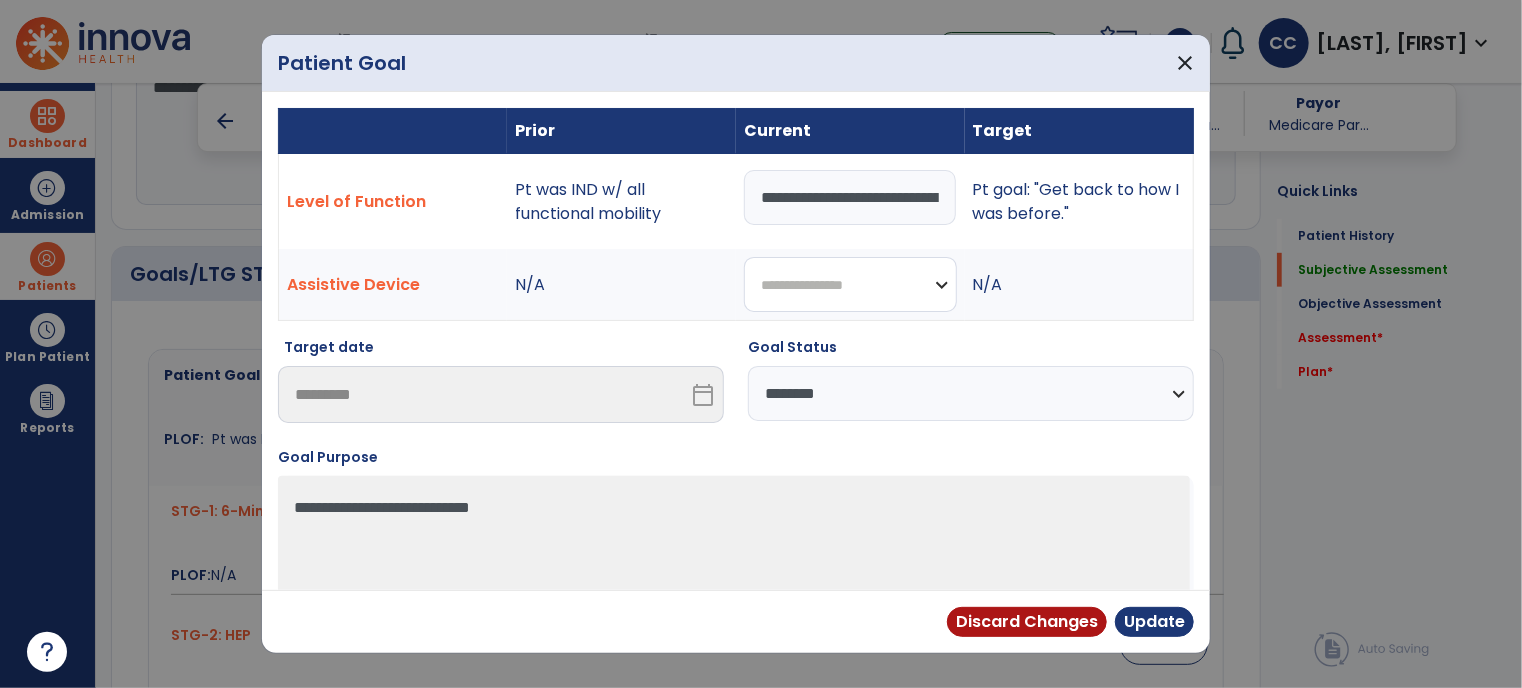click on "**********" at bounding box center (850, 284) 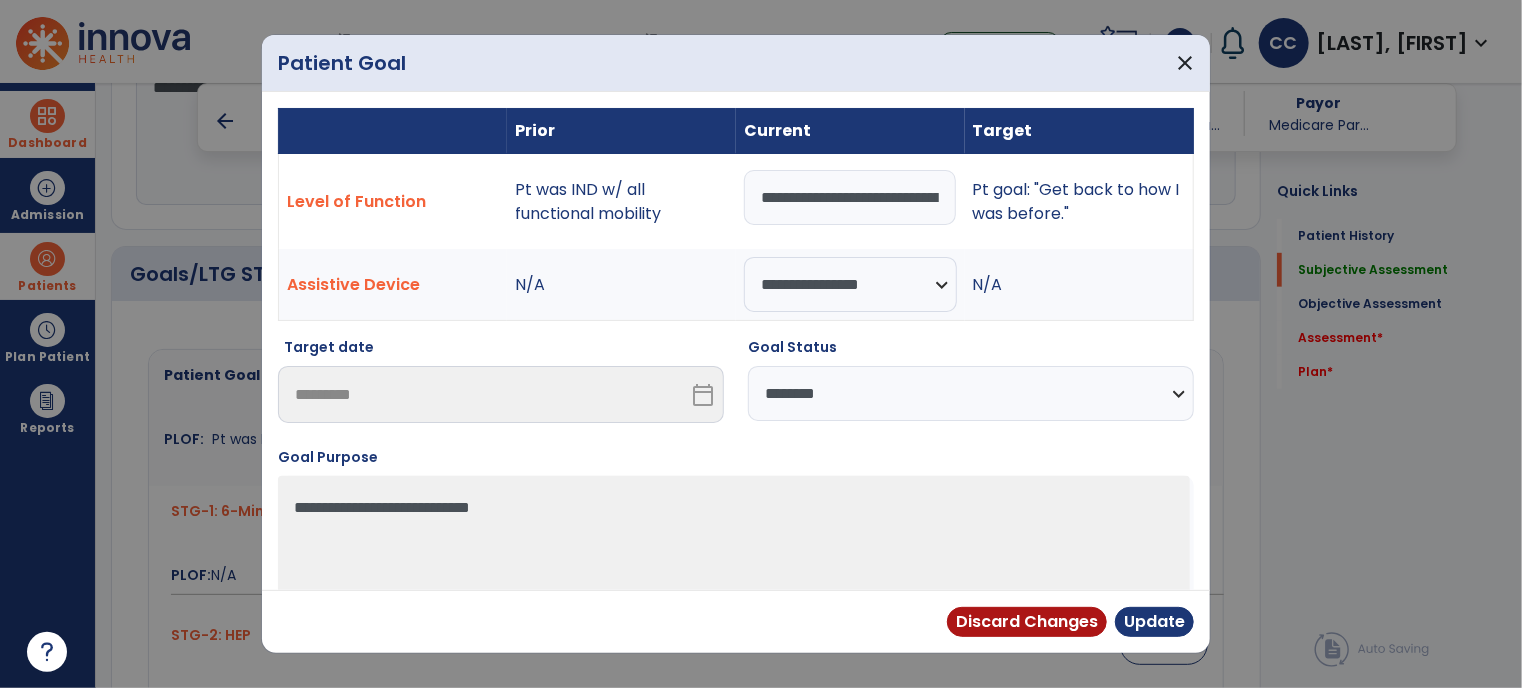 click on "**********" at bounding box center (971, 393) 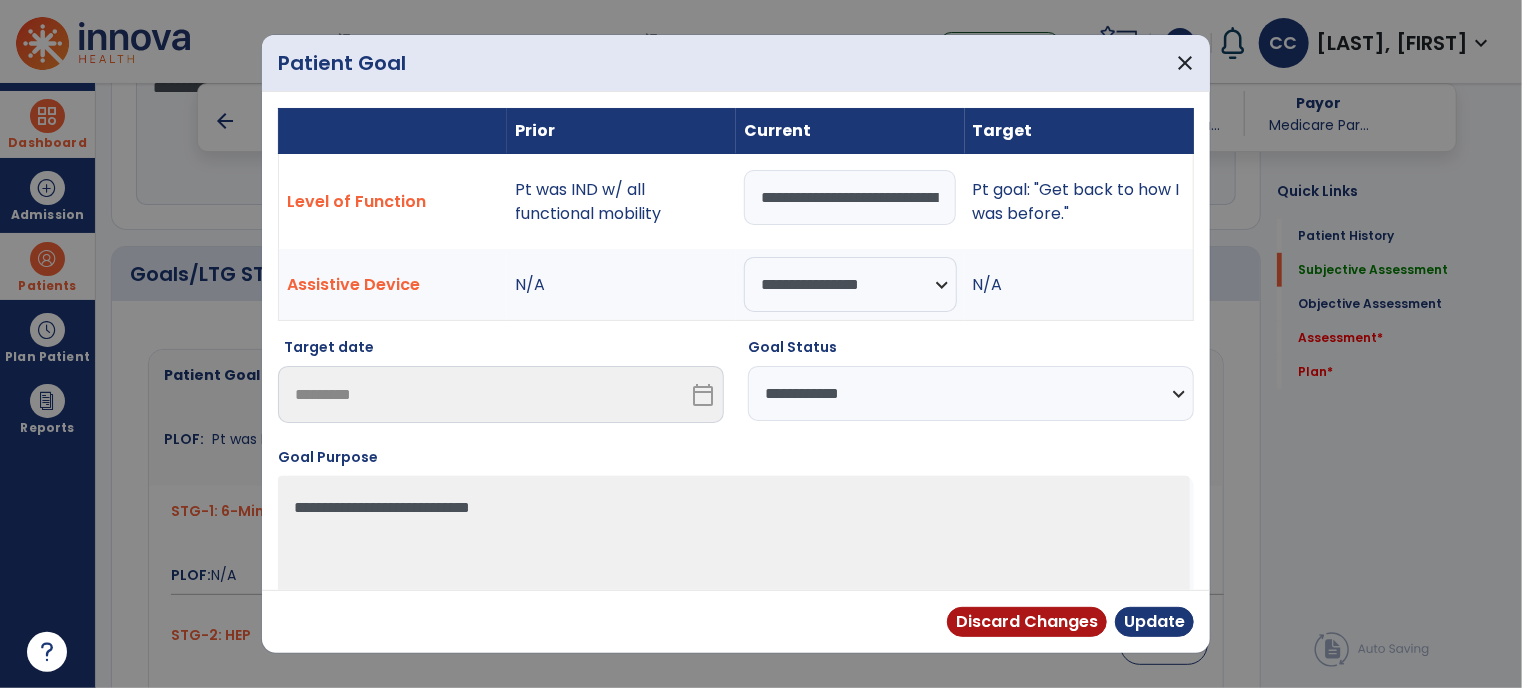 click on "**********" at bounding box center (971, 393) 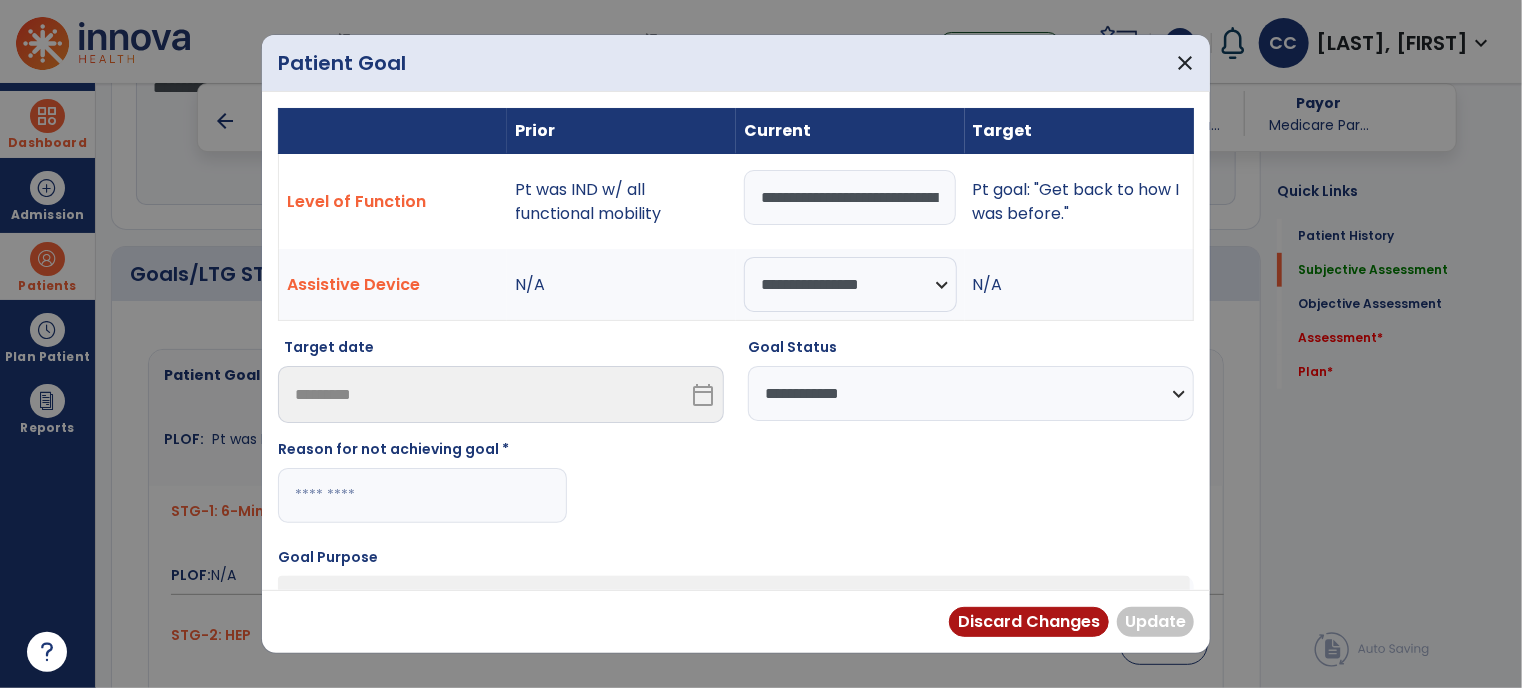 click on "**********" at bounding box center (971, 393) 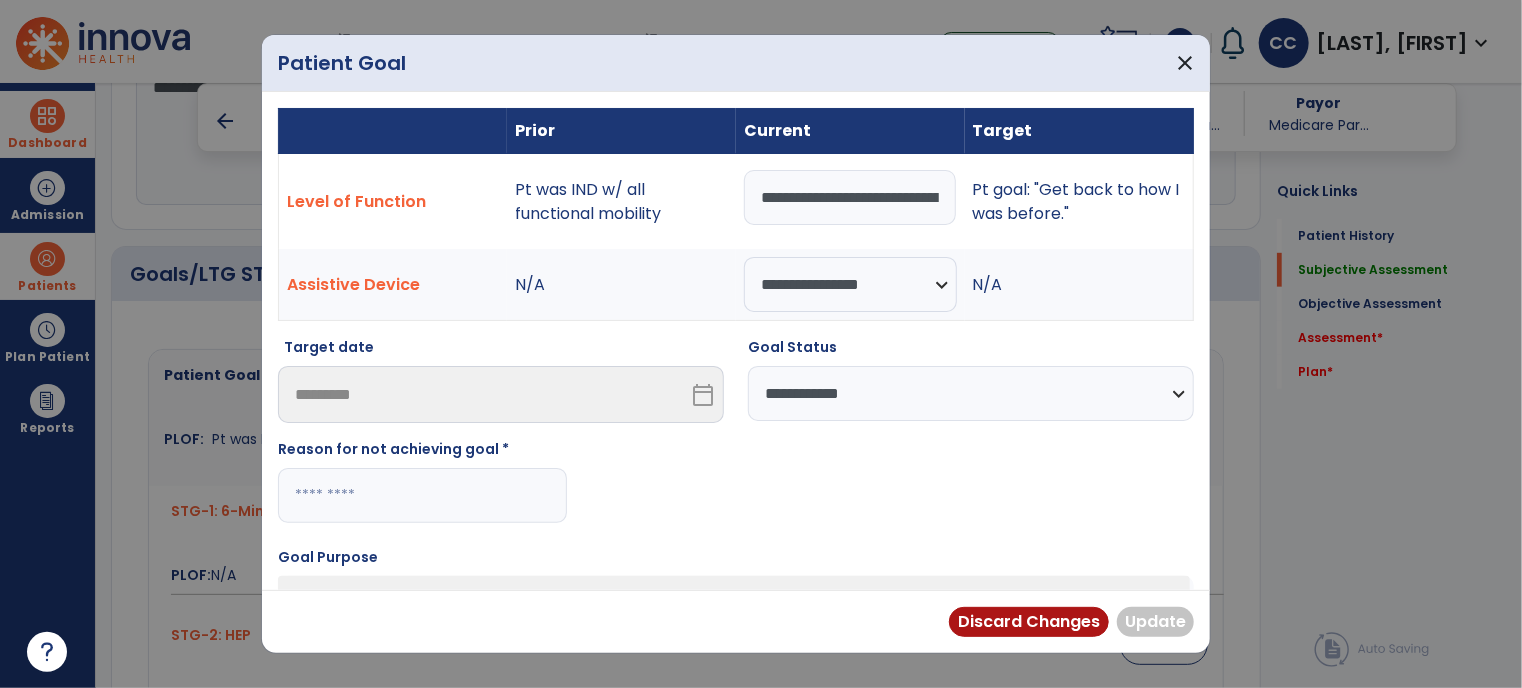select on "********" 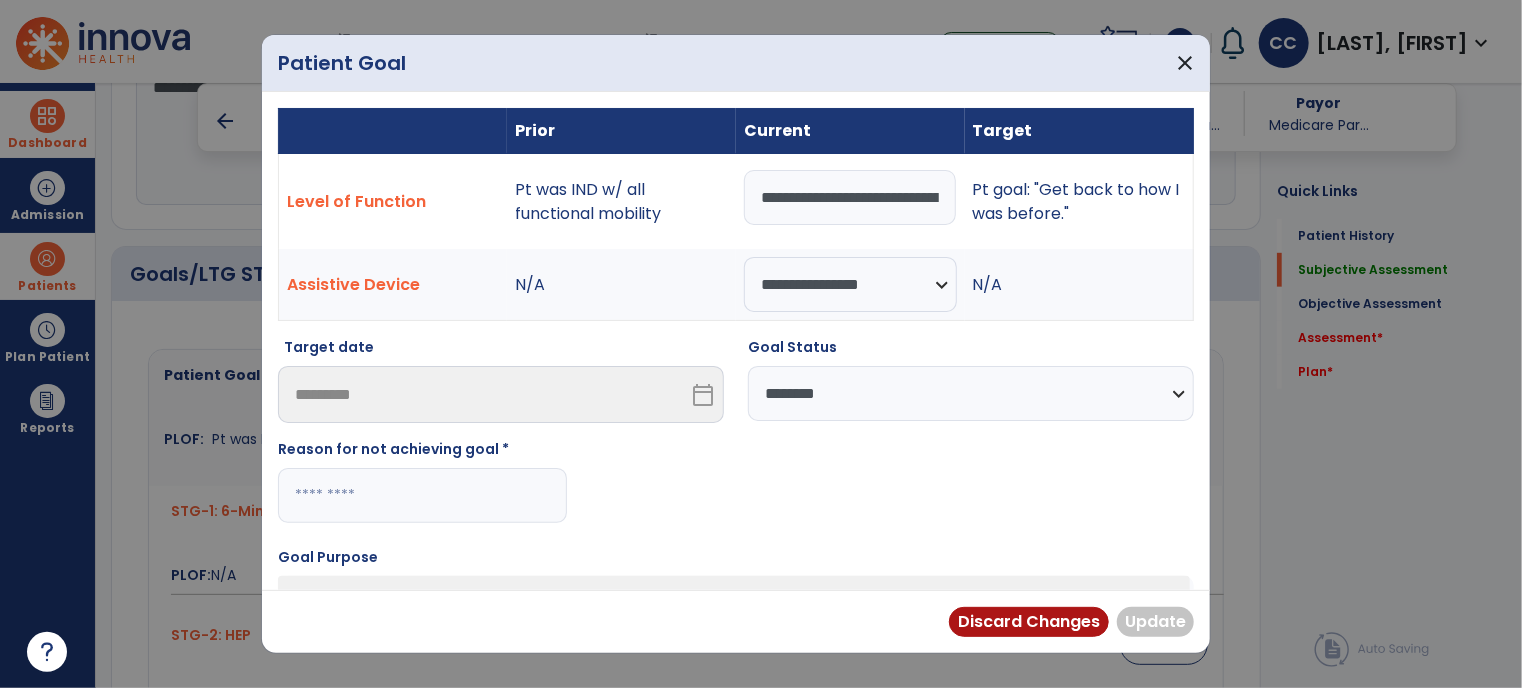 click on "**********" at bounding box center (971, 393) 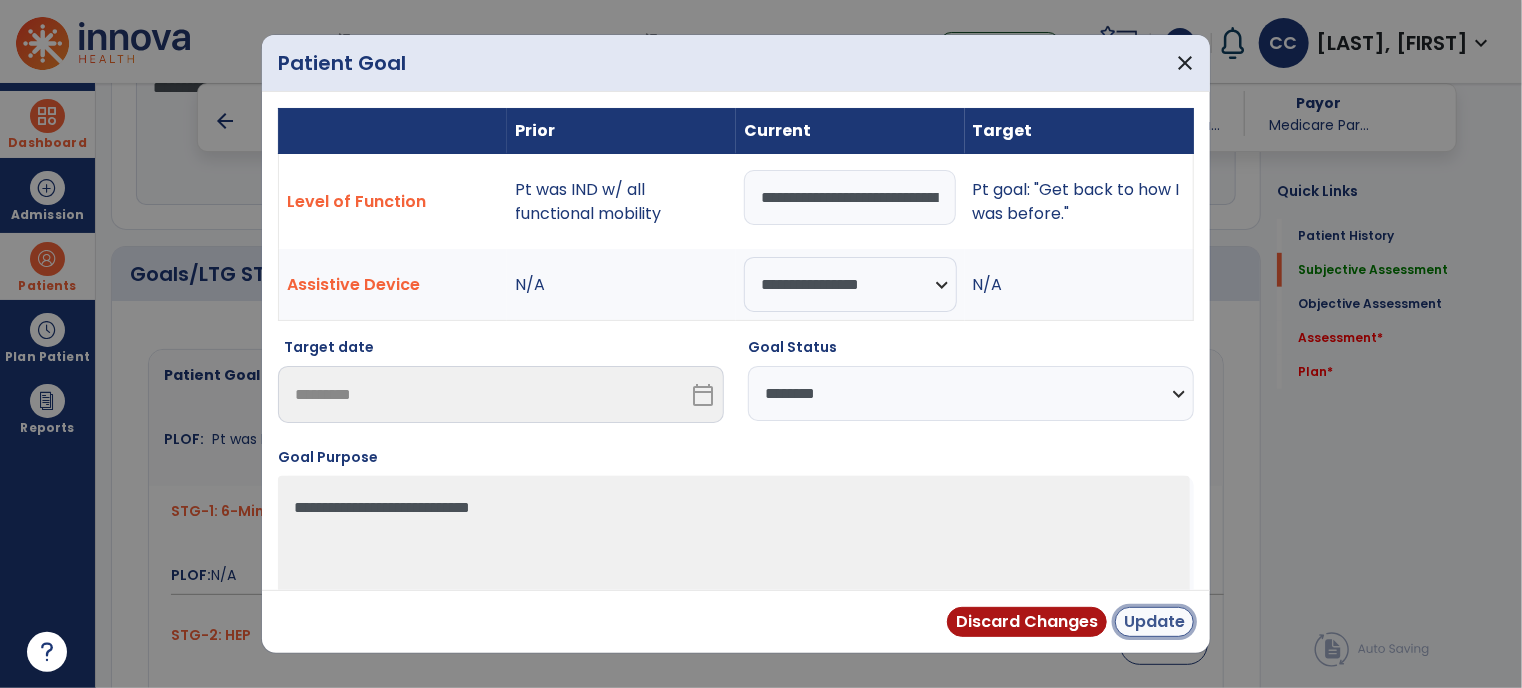 click on "Update" at bounding box center (1154, 622) 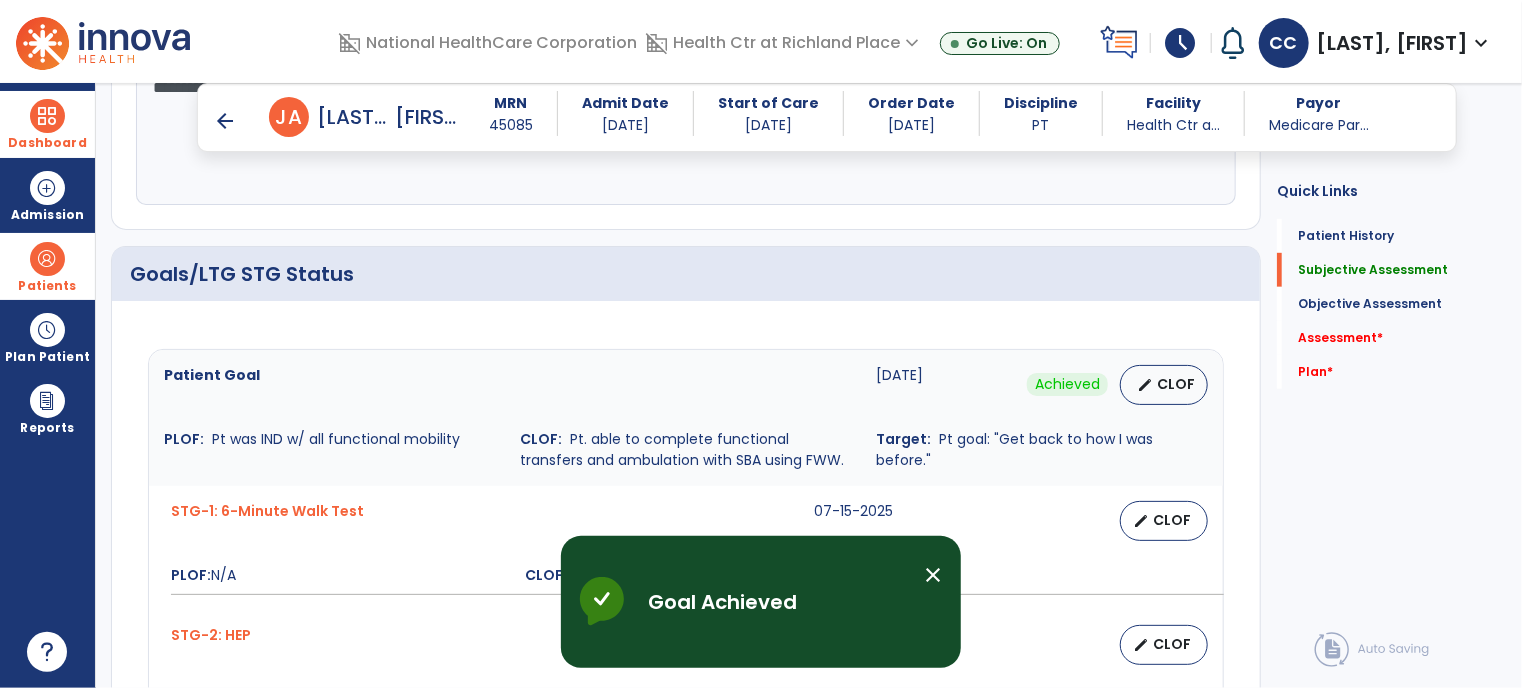 click on "Patient Goal  09-22-2025  Achieved  edit   CLOF PLOF:    Pt was IND w/ all functional mobility CLOF:    Pt. able to complete functional transfers and ambulation with SBA using FWW. Target:    Pt goal: "Get back to how I was before." STG-1: 6-Minute Walk Test  07-15-2025   edit   CLOF PLOF:  N/A  CLOF:  150  Target:  200  STG-2: HEP  07-15-2025   edit   CLOF PLOF:  N/A  CLOF:  Not prescribed on IE  Target:  Pt will complete customized HEP w/ handout to increase functional strength and mobility while not in therapy sessions  General Mobility  09-22-2025   edit   CLOF PLOF:    Pt IND w/ all functional mobility CLOF:    Bed mobility: SUP; transfers: SBA; ambulation: 500' w/ FWW w/ SBA Target:    Bed mobility and transfers: ModI; ambulation: >500' w/ LRAD w/ SUP STG-1: 30-second sit to stand  07-15-2025   edit   CLOF PLOF:  N/A  CLOF:  6  Target:  10  Stairs  09-22-2025   edit   CLOF PLOF:    Pt performing stairs w/ ModI  CLOF:    Stair NT on IE Target:" 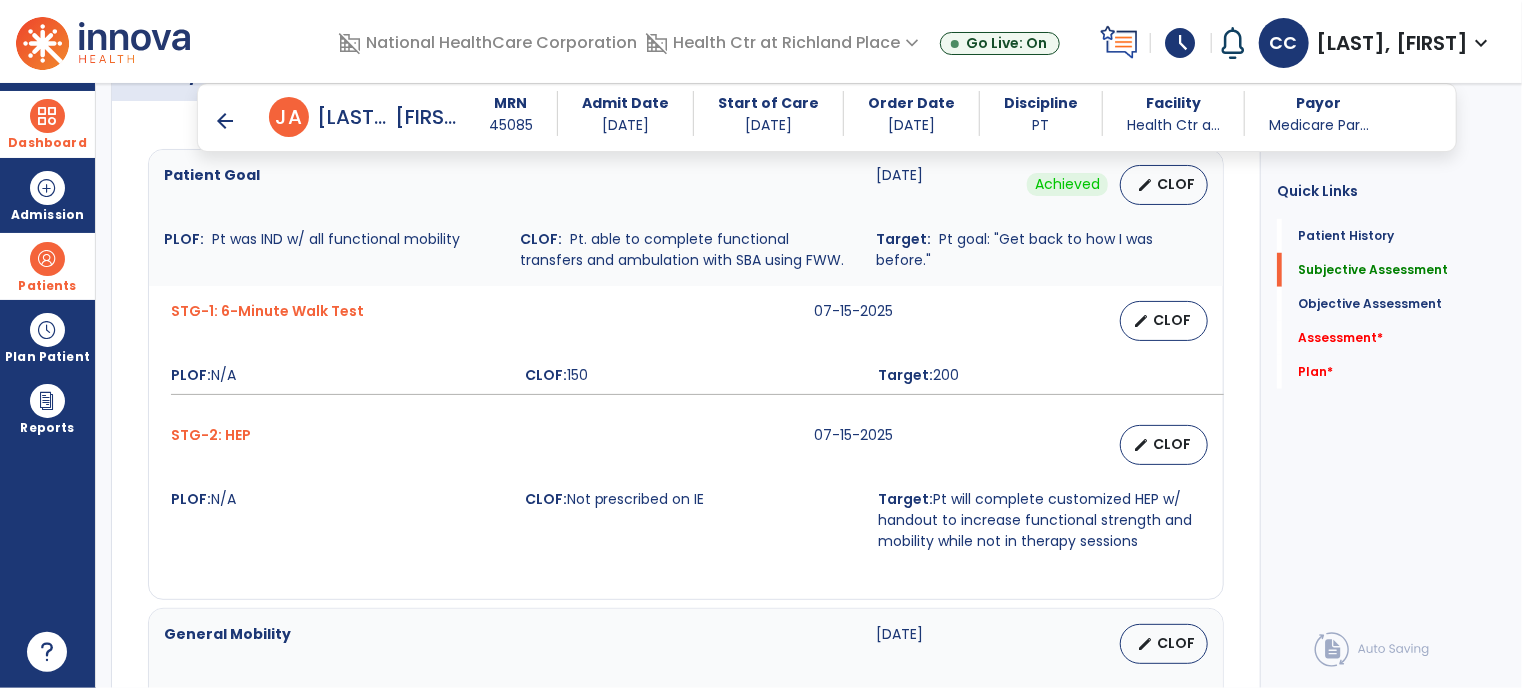 scroll, scrollTop: 805, scrollLeft: 0, axis: vertical 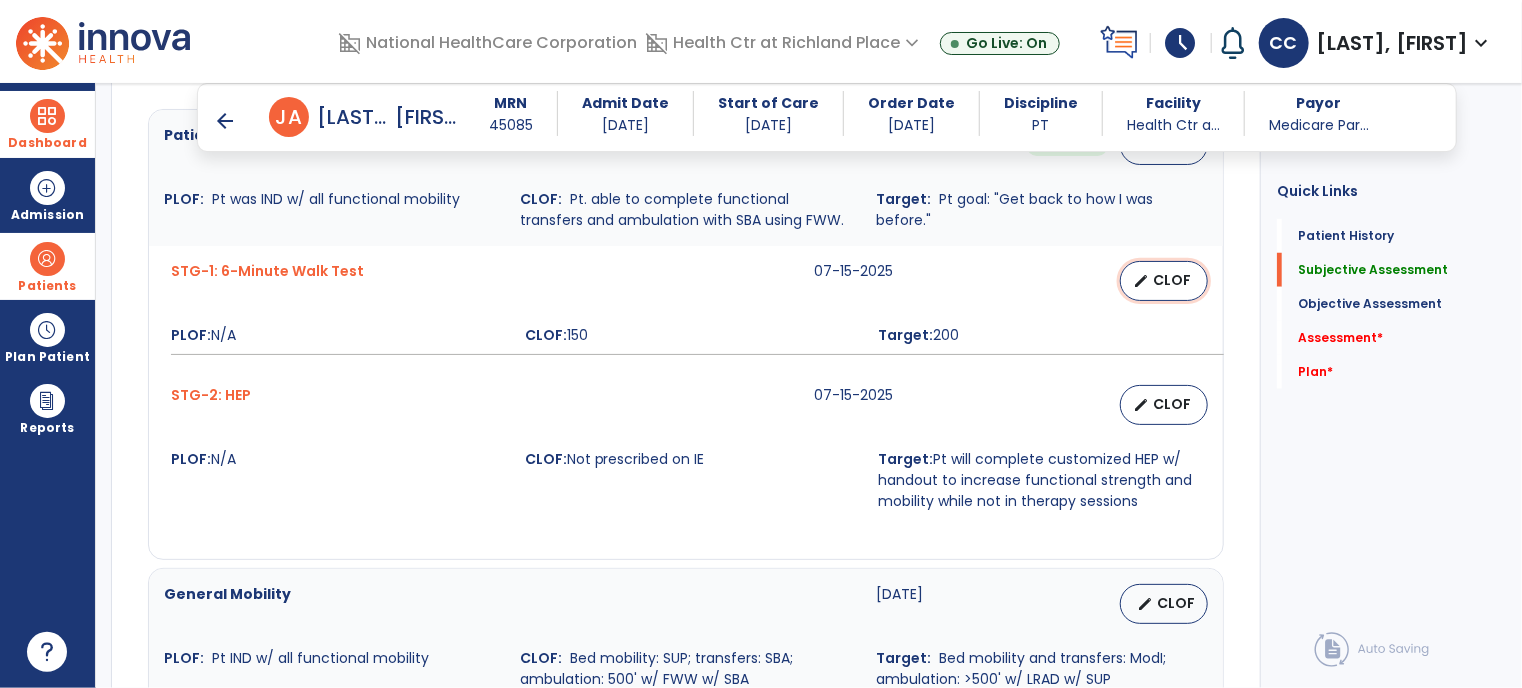 click on "CLOF" at bounding box center (1172, 280) 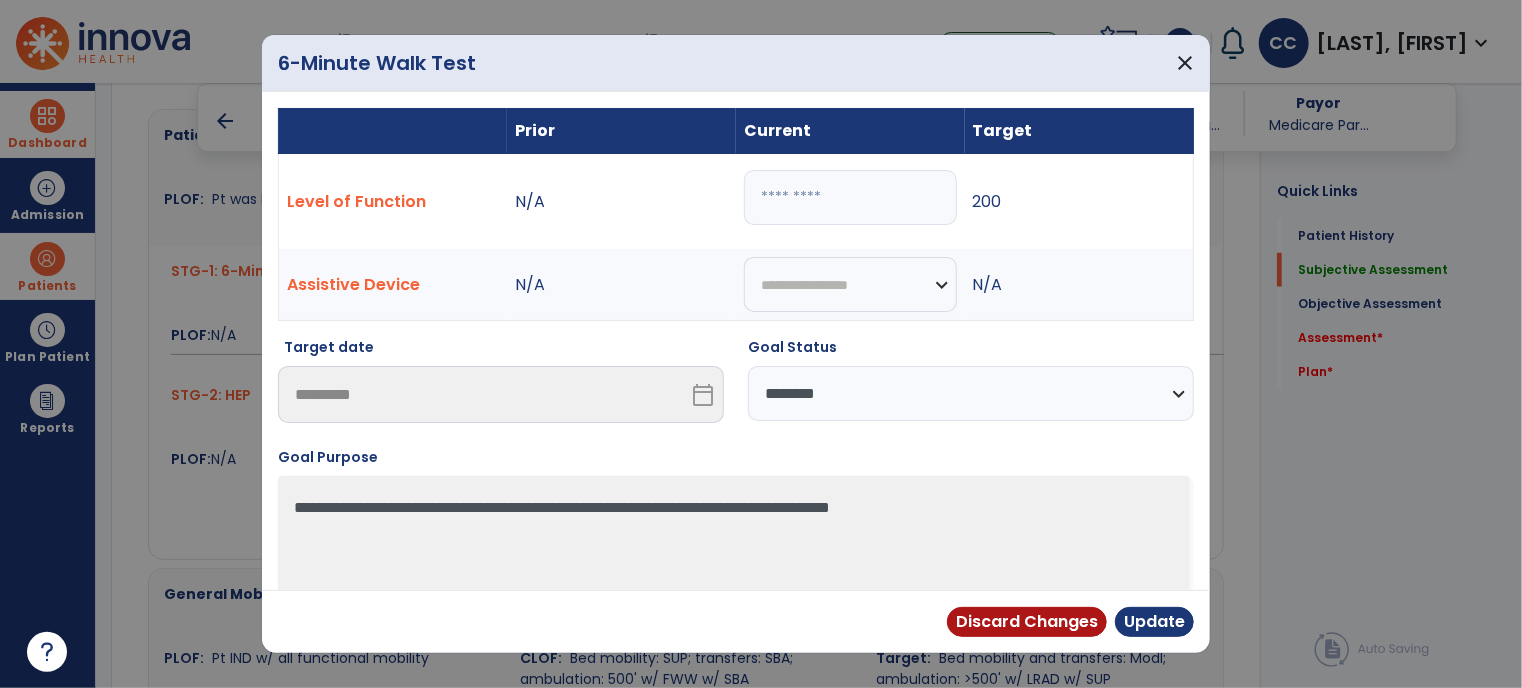 click on "***" at bounding box center (850, 197) 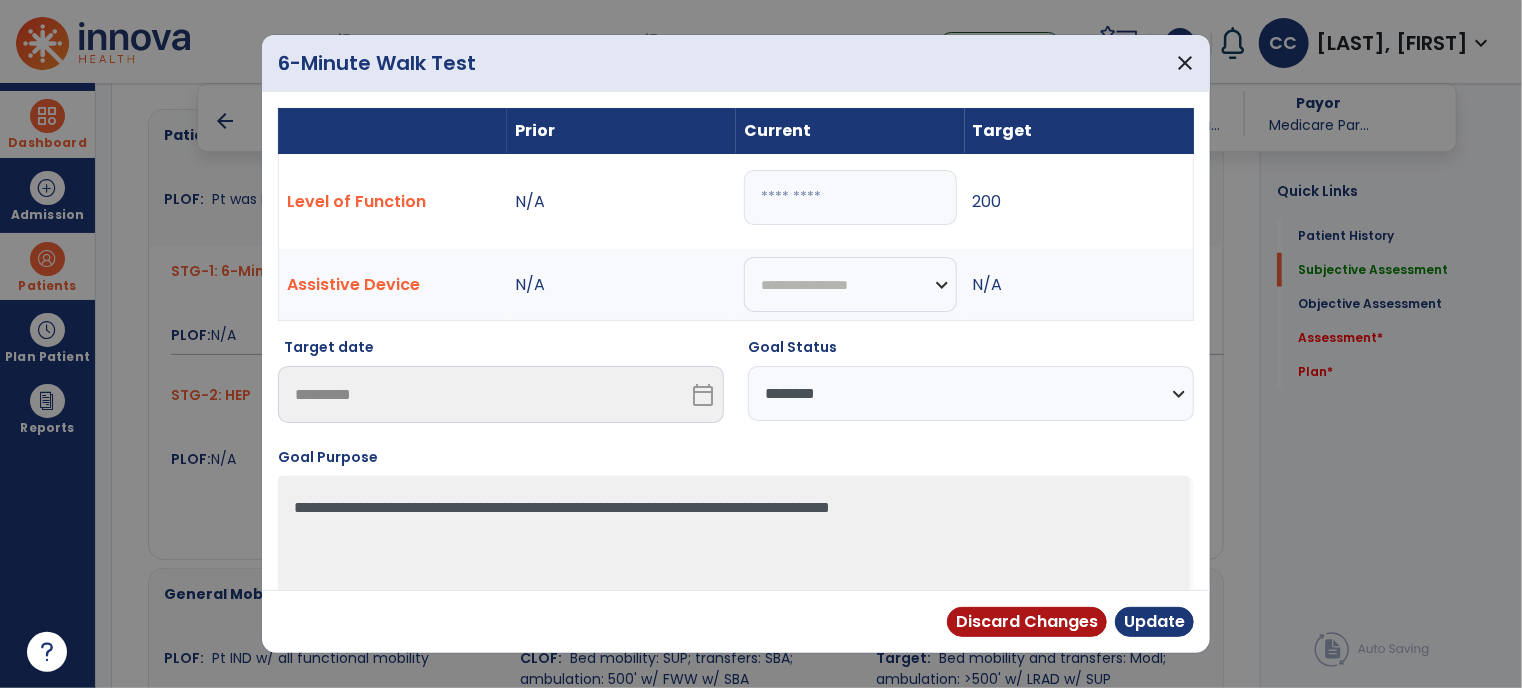 type on "***" 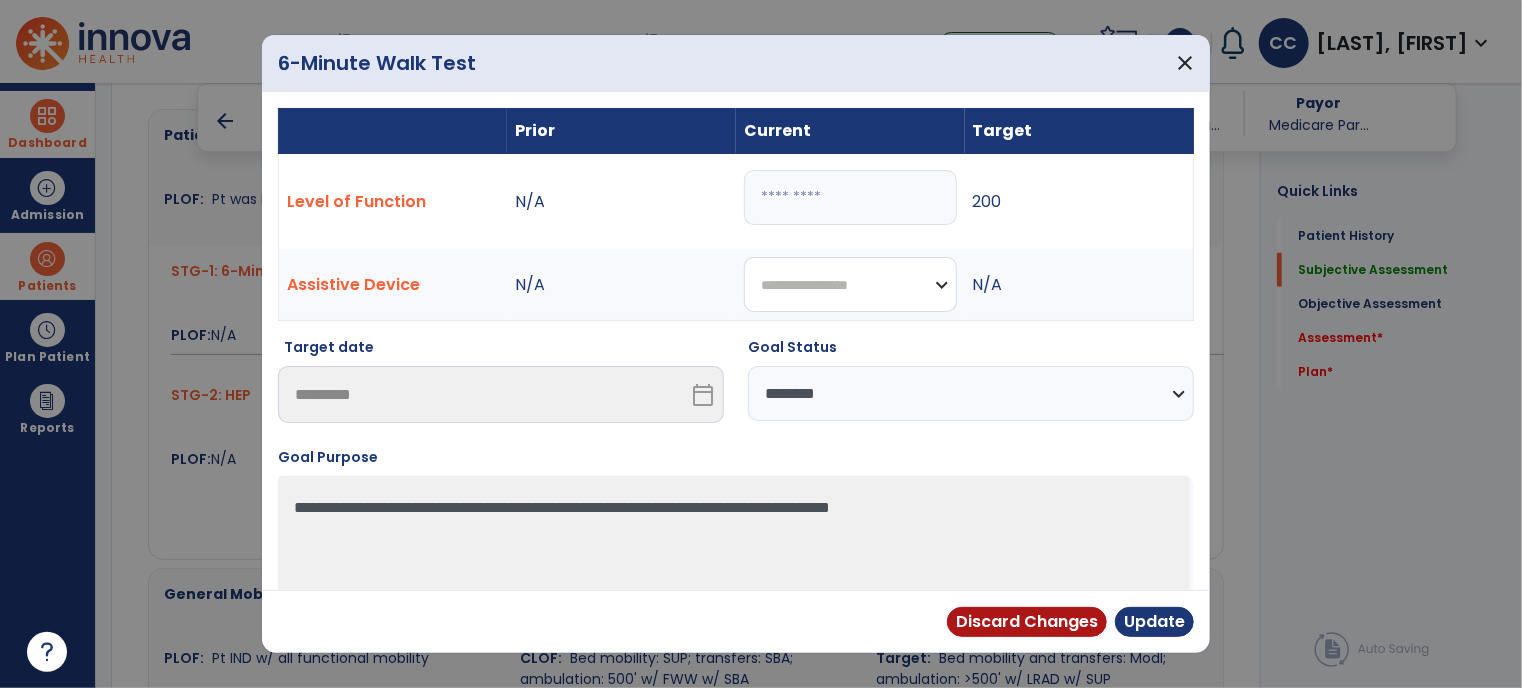 click on "**********" at bounding box center [850, 284] 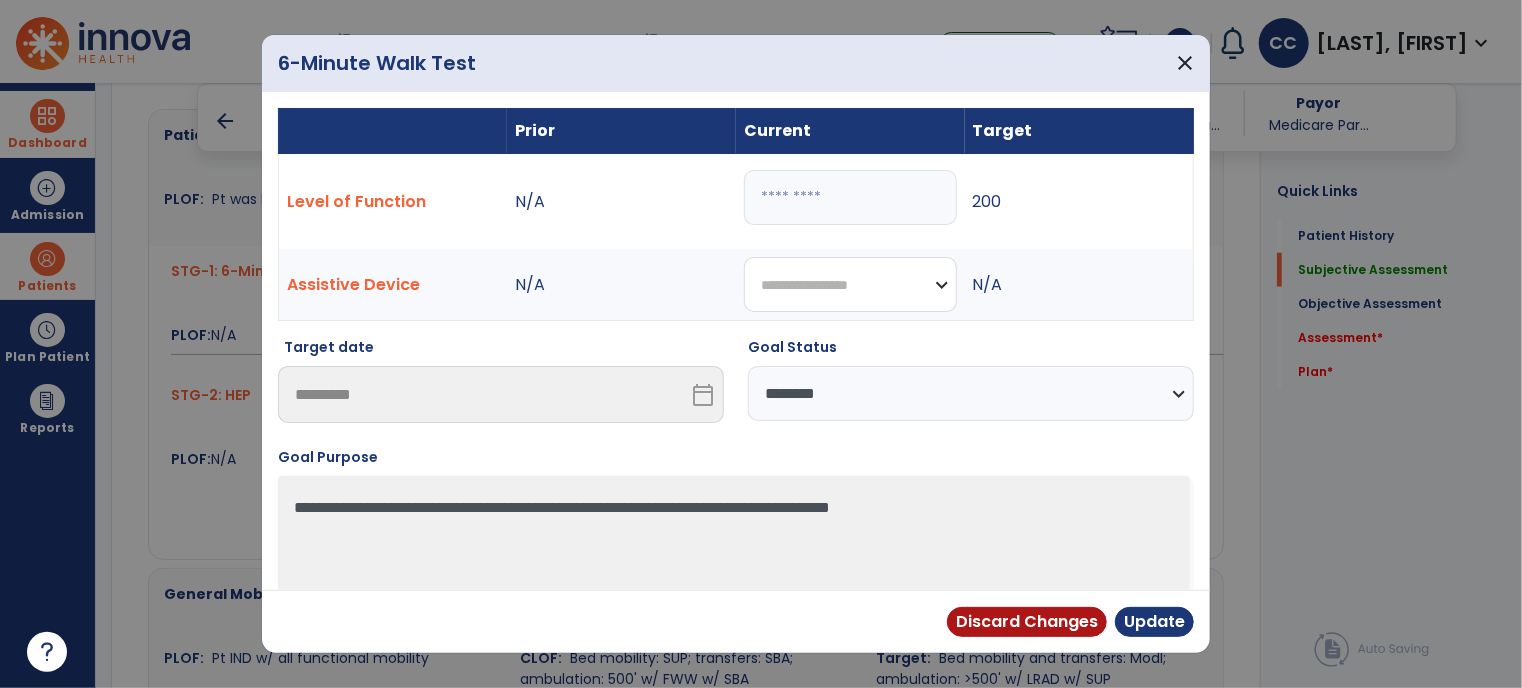 select on "**********" 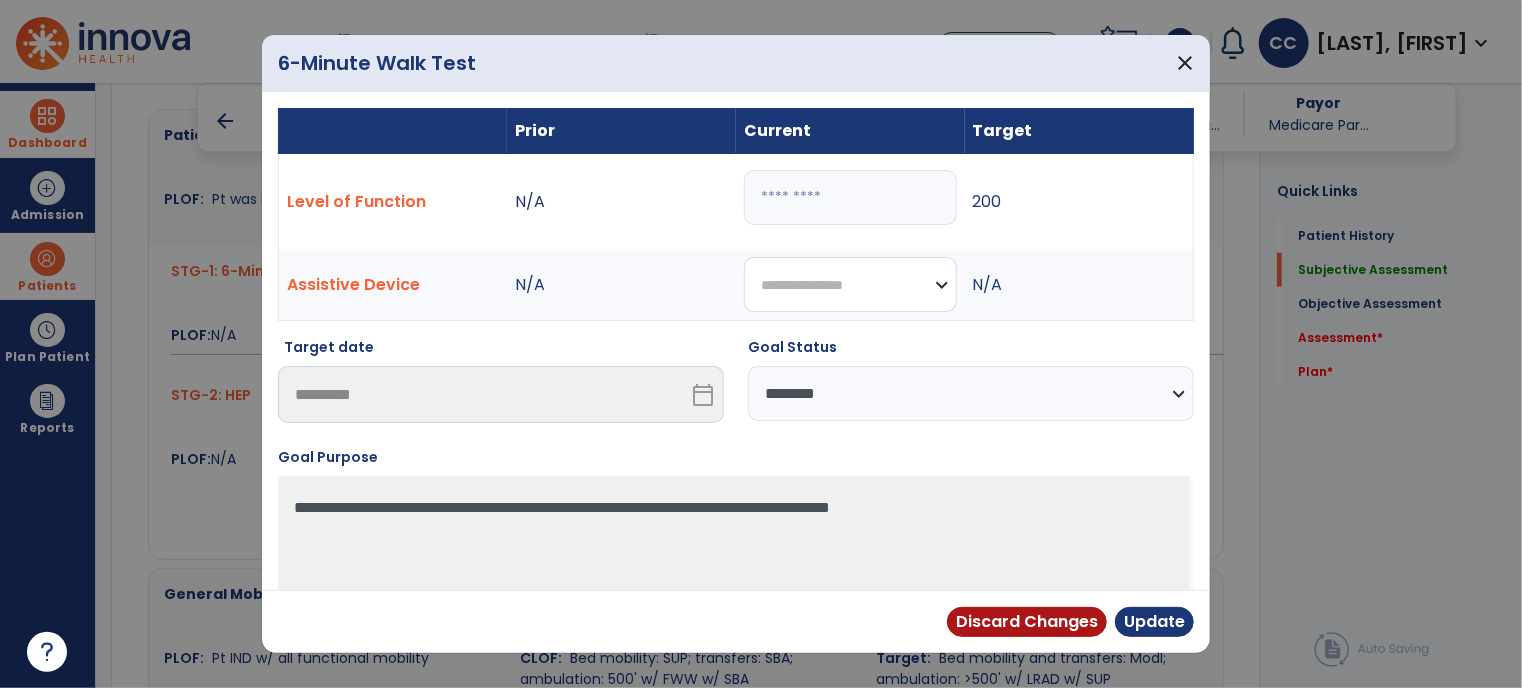 click on "**********" at bounding box center [850, 284] 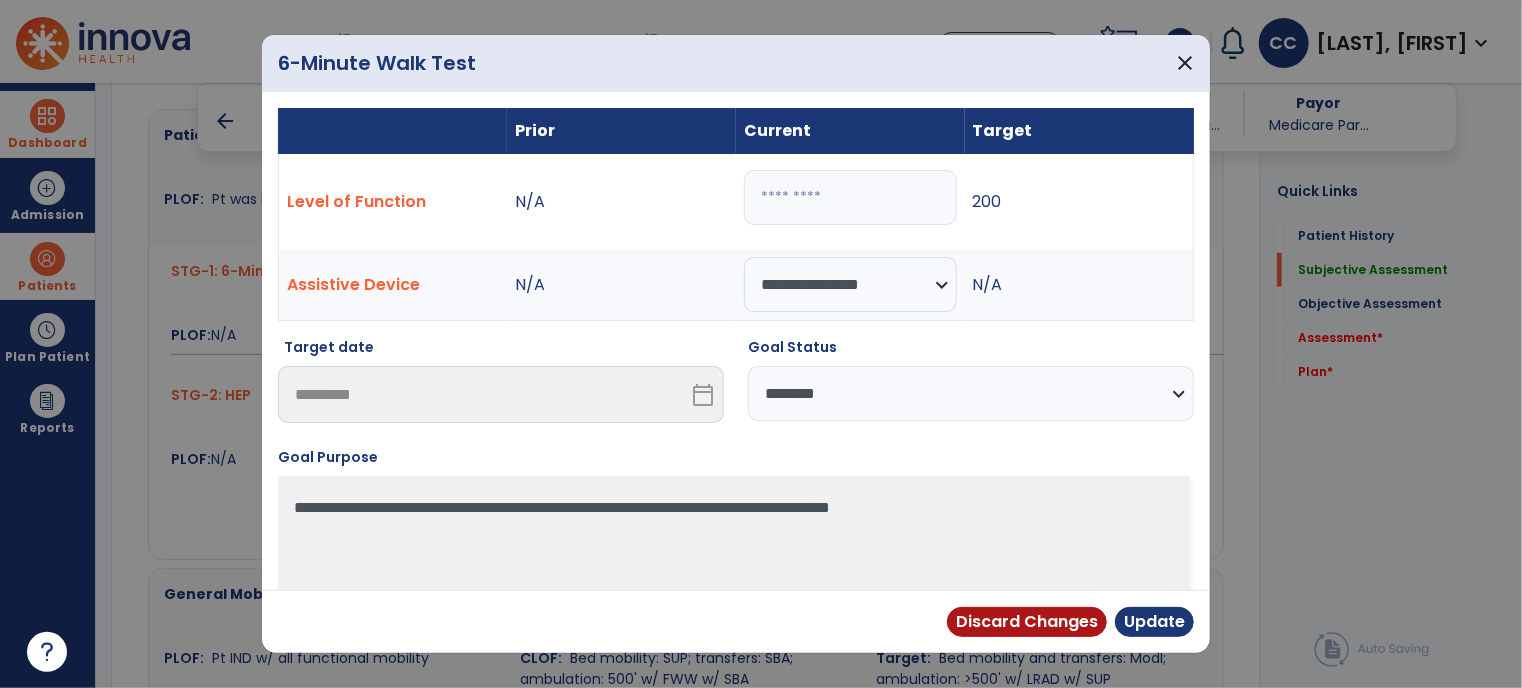 click on "**********" at bounding box center [971, 393] 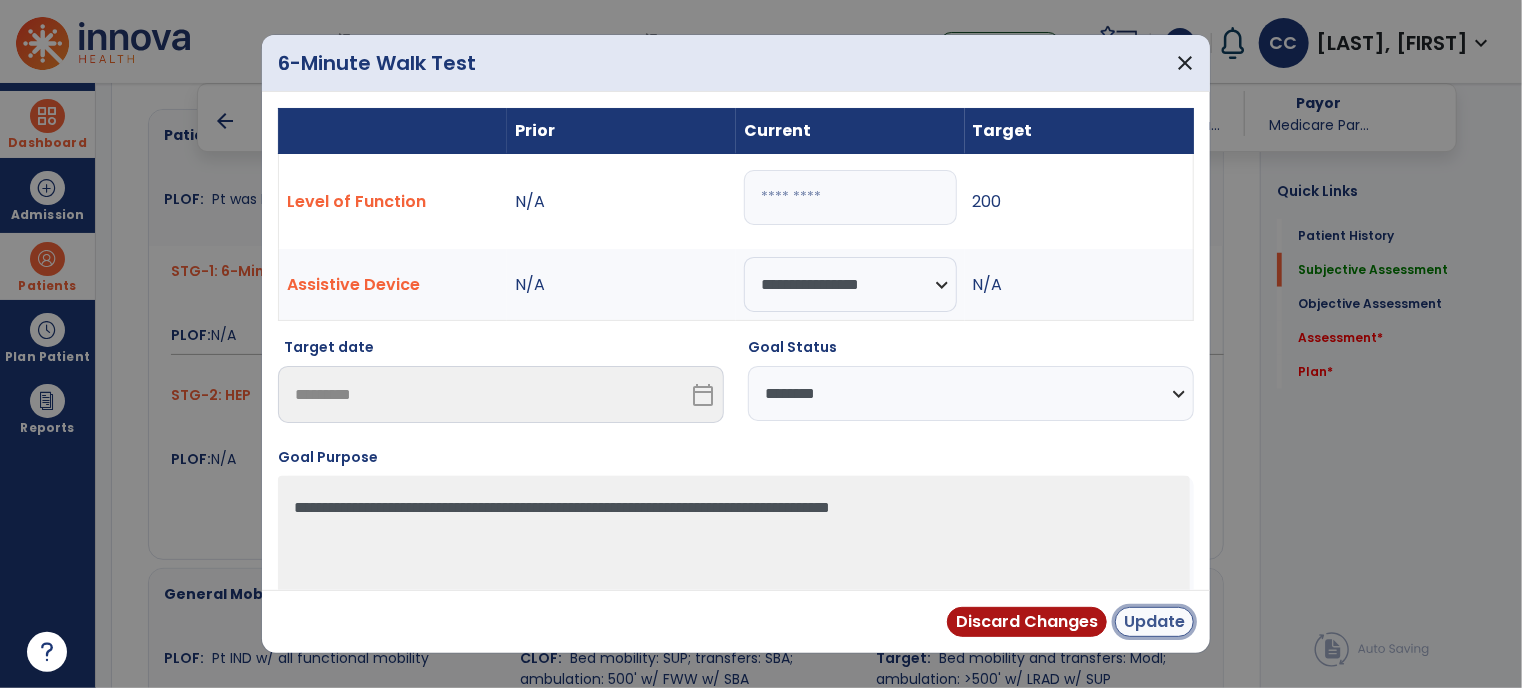 click on "Update" at bounding box center [1154, 622] 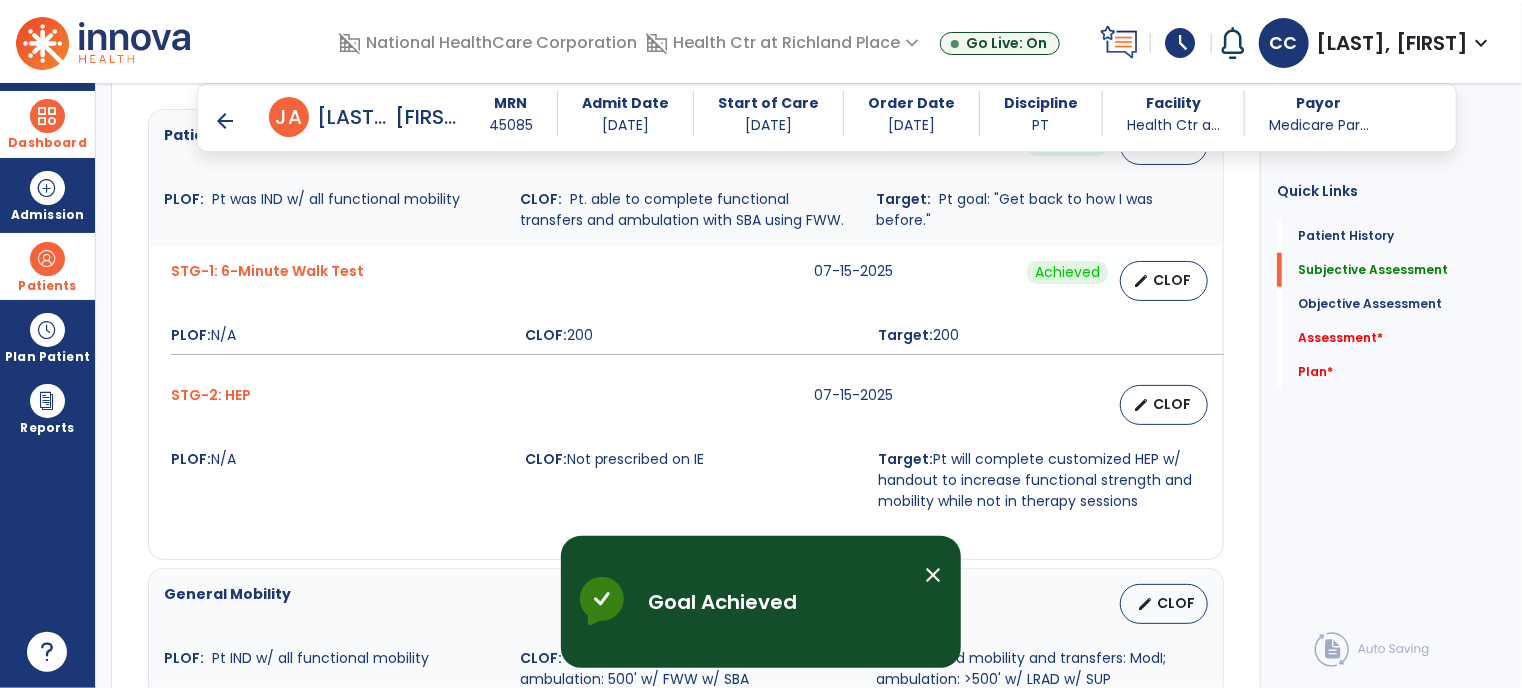 click on "Patient Goal 09-22-2025 Achieved edit CLOF PLOF:   Pt was IND w/ all functional mobility CLOF:   Pt. able to complete functional transfers and ambulation with SBA using FWW. Target:   Pt goal: "Get back to how I was before." STG-1: 6-Minute Walk Test 07-15-2025 Achieved edit CLOF PLOF: N/A CLOF: 200 Target: 200 STG-2: HEP 07-15-2025 edit CLOF PLOF: N/A CLOF: Not prescribed on IE Target: Pt will complete customized HEP w/ handout to increase functional strength and mobility while not in therapy sessions" at bounding box center (686, 326) 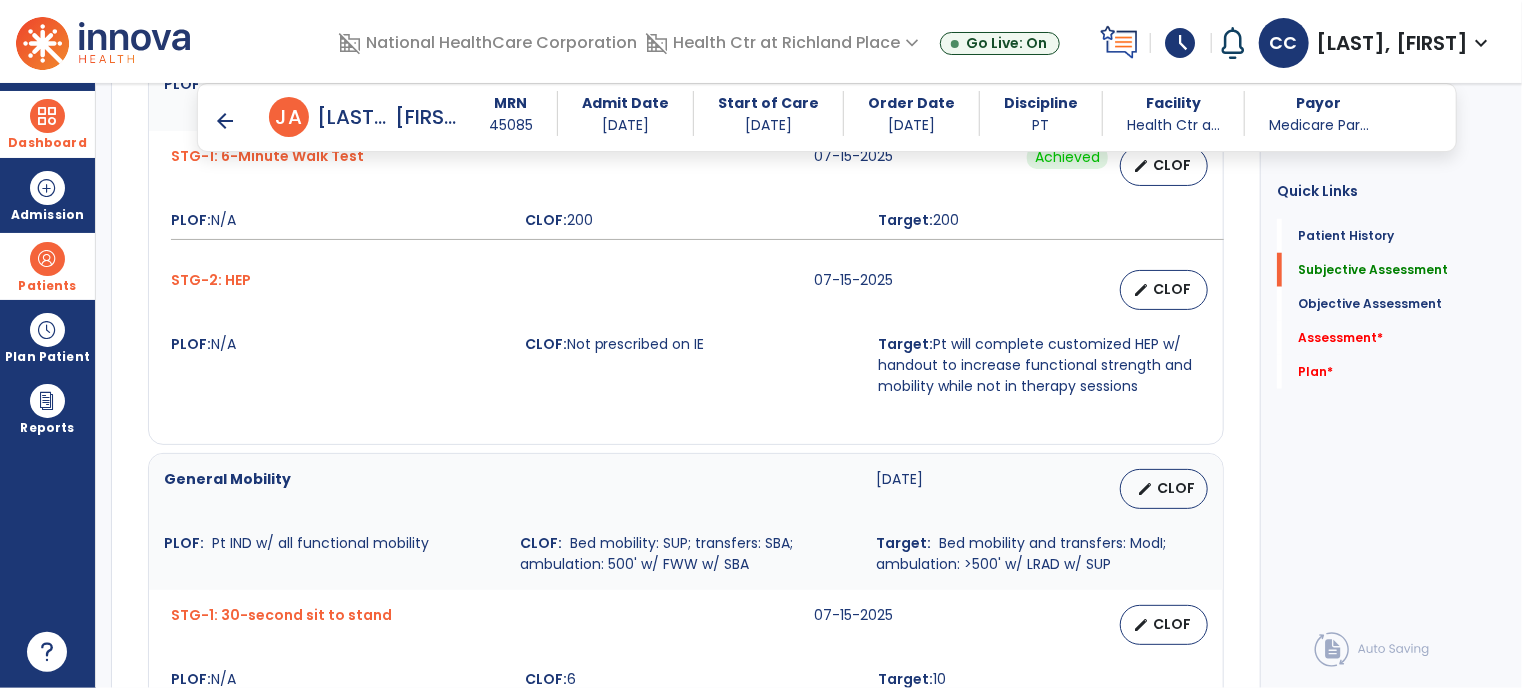 scroll, scrollTop: 965, scrollLeft: 0, axis: vertical 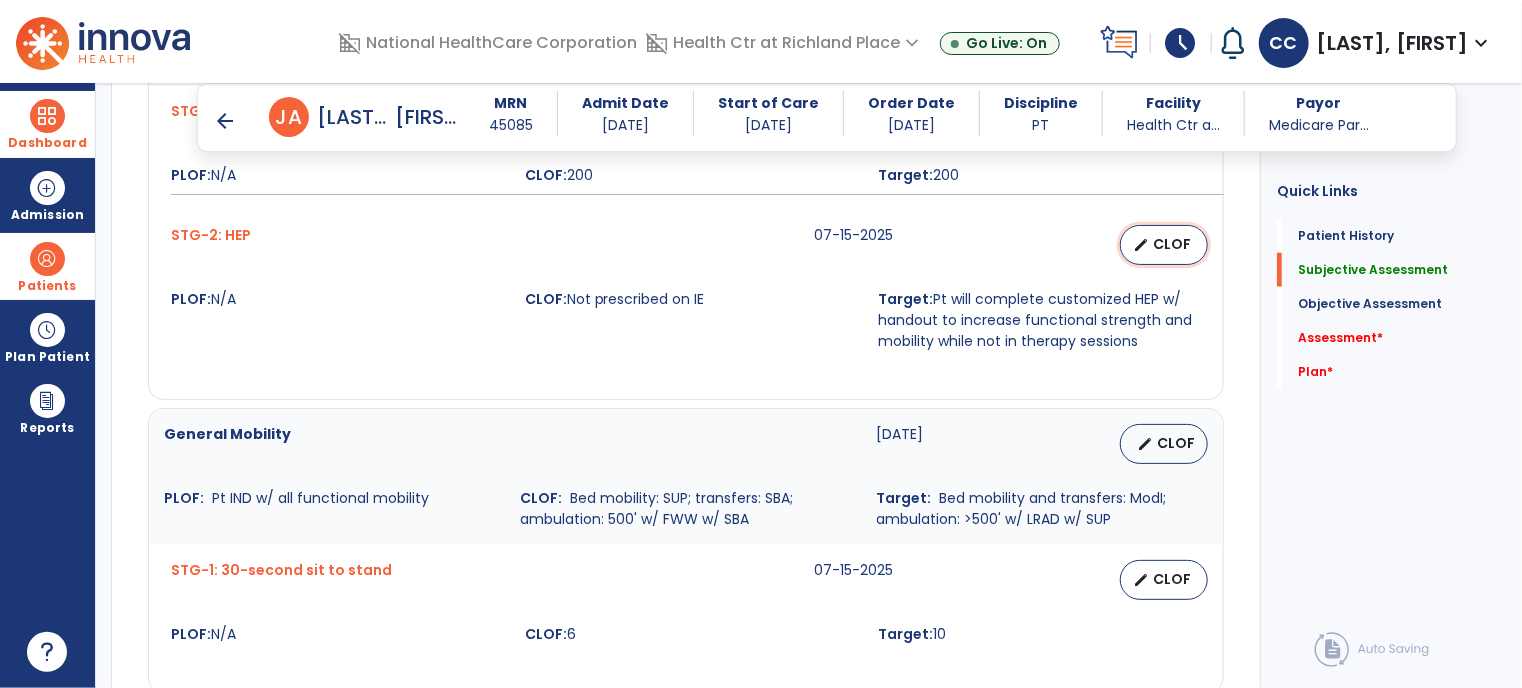 click on "edit   CLOF" at bounding box center (1164, 245) 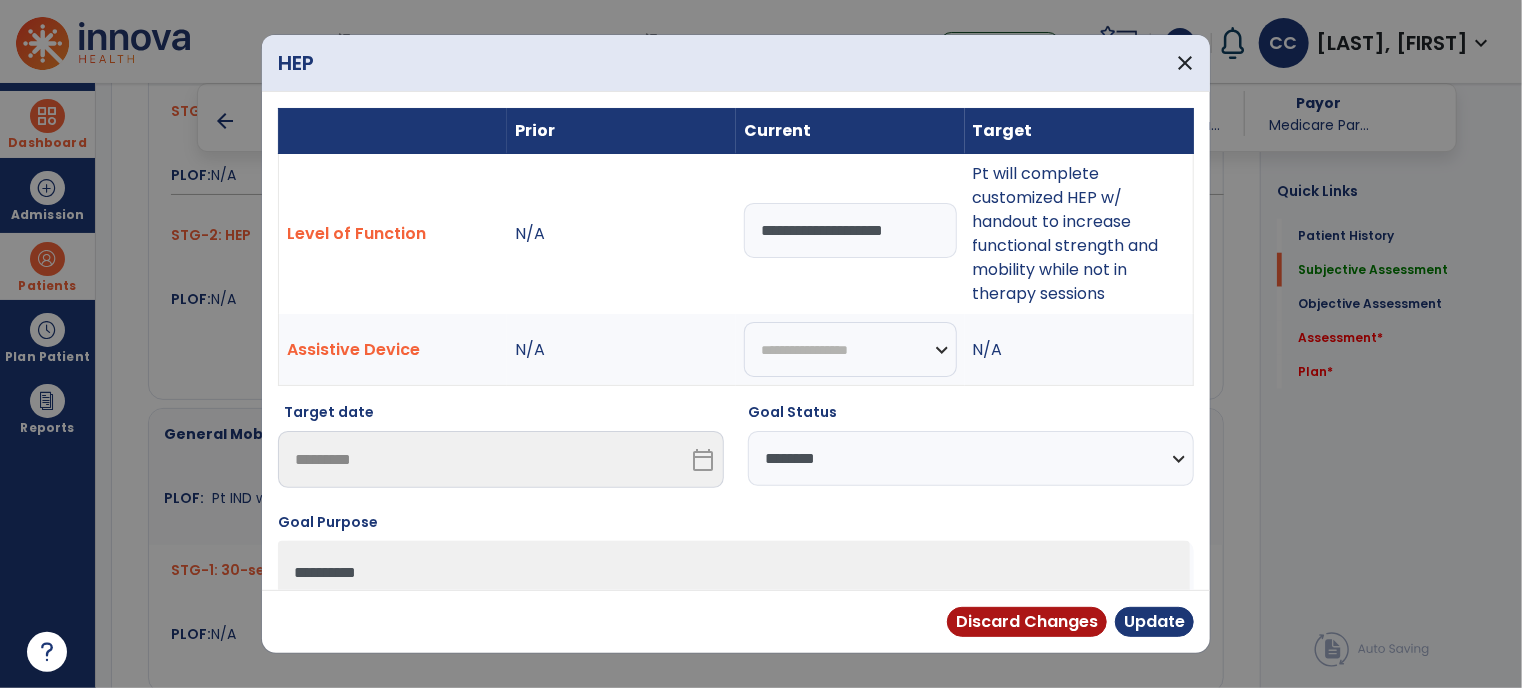 click on "**********" at bounding box center (850, 230) 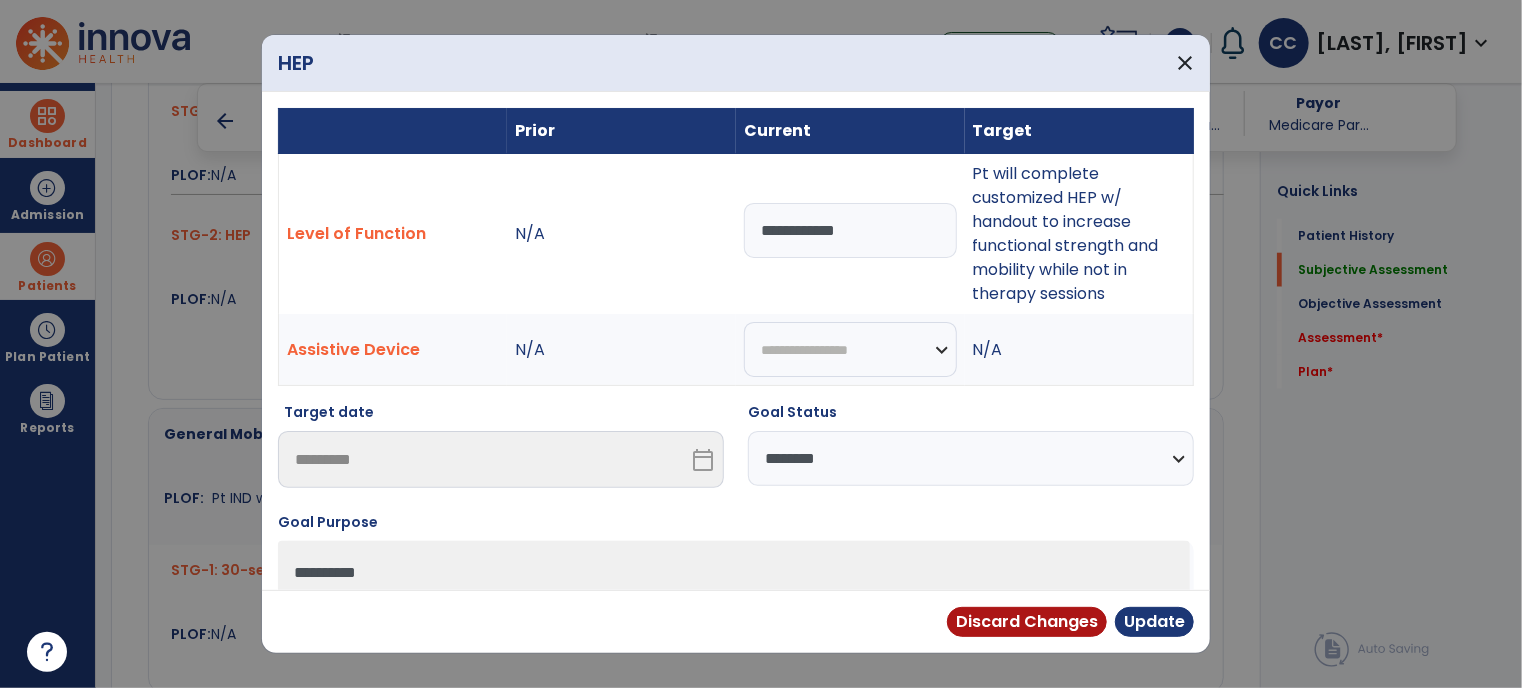 type on "**********" 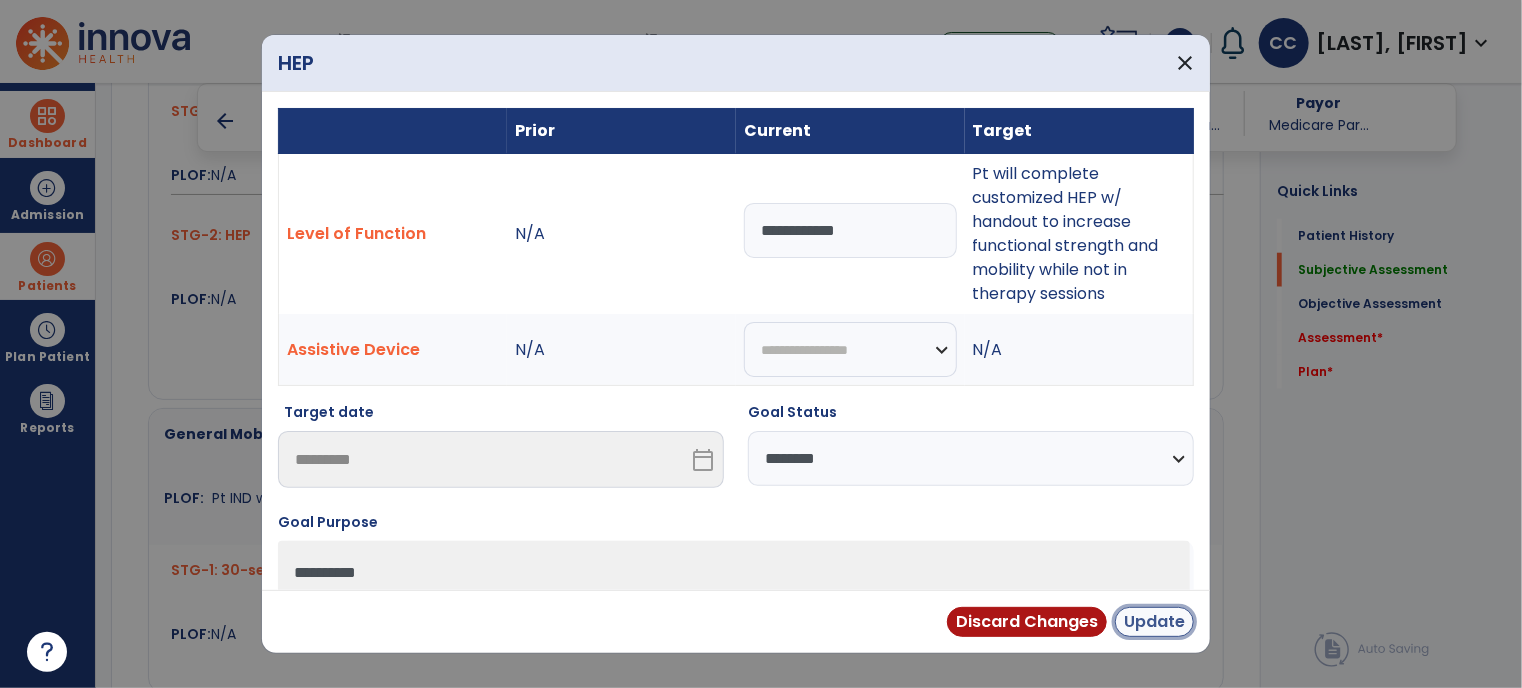 click on "Update" at bounding box center [1154, 622] 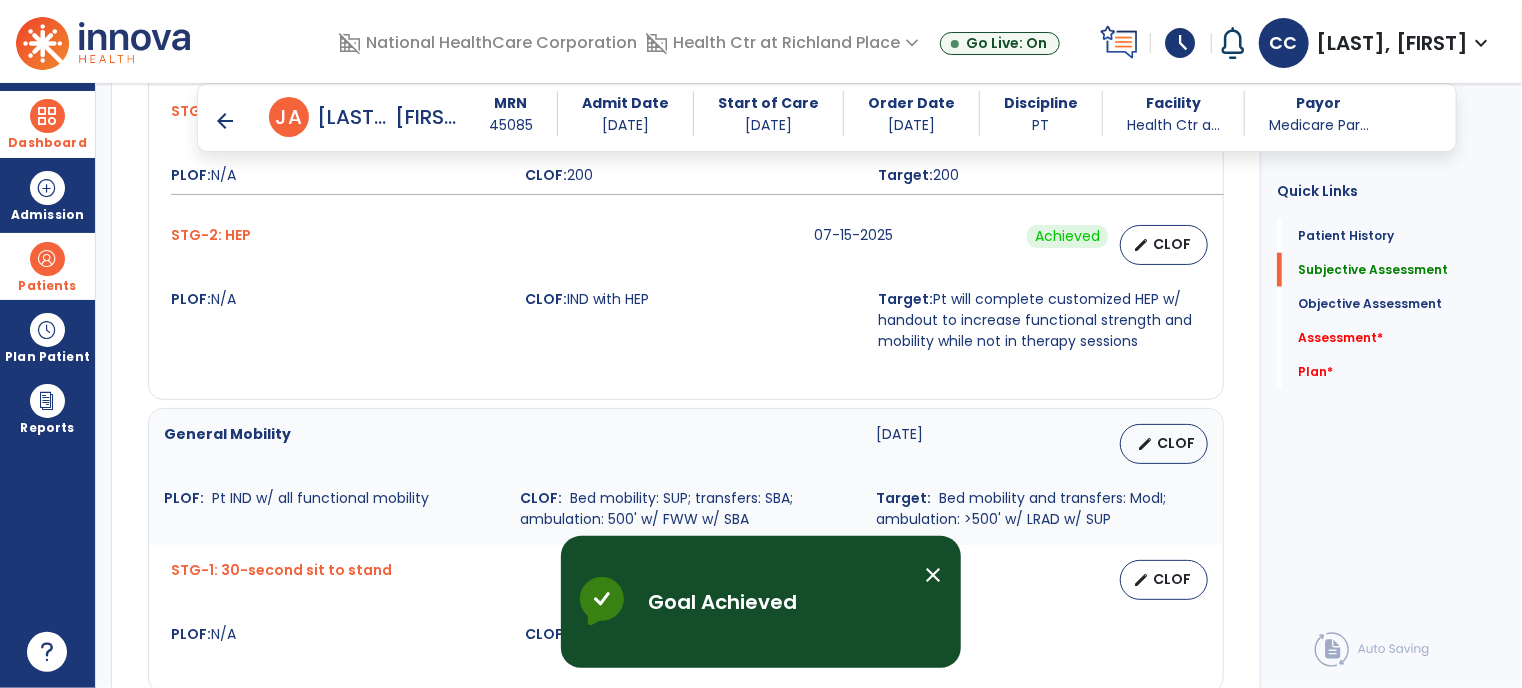 click on "Patient Goal 09-22-2025 Achieved edit CLOF PLOF: Pt was IND w/ all functional mobility CLOF: Pt. able to complete functional transfers and ambulation with SBA using FWW. Target: Pt goal: "Get back to how I was before." STG-1: 6-Minute Walk Test 07-15-2025 Achieved edit CLOF PLOF: N/A CLOF: 200 Target: 200 STG-2: HEP 07-15-2025 Achieved edit CLOF PLOF: N/A CLOF: IND with HEP Target: Pt will complete customized HEP w/ handout to increase functional strength and mobility while not in therapy sessions General Mobility 09-22-2025 edit CLOF PLOF: Pt IND w/ all functional mobility CLOF: Bed mobility: SUP; transfers: SBA; ambulation: 500' w/ FWW w/ SBA Target: Bed mobility and transfers: ModI; ambulation: >500' w/ LRAD w/ SUP STG-1: 30-second sit to stand 07-15-2025 edit CLOF PLOF: N/A CLOF: 6 Target: 10 Stairs 09-22-2025 edit CLOF PLOF: Pt performing stairs w/ ModI CLOF: Stair NT on IE Target:" 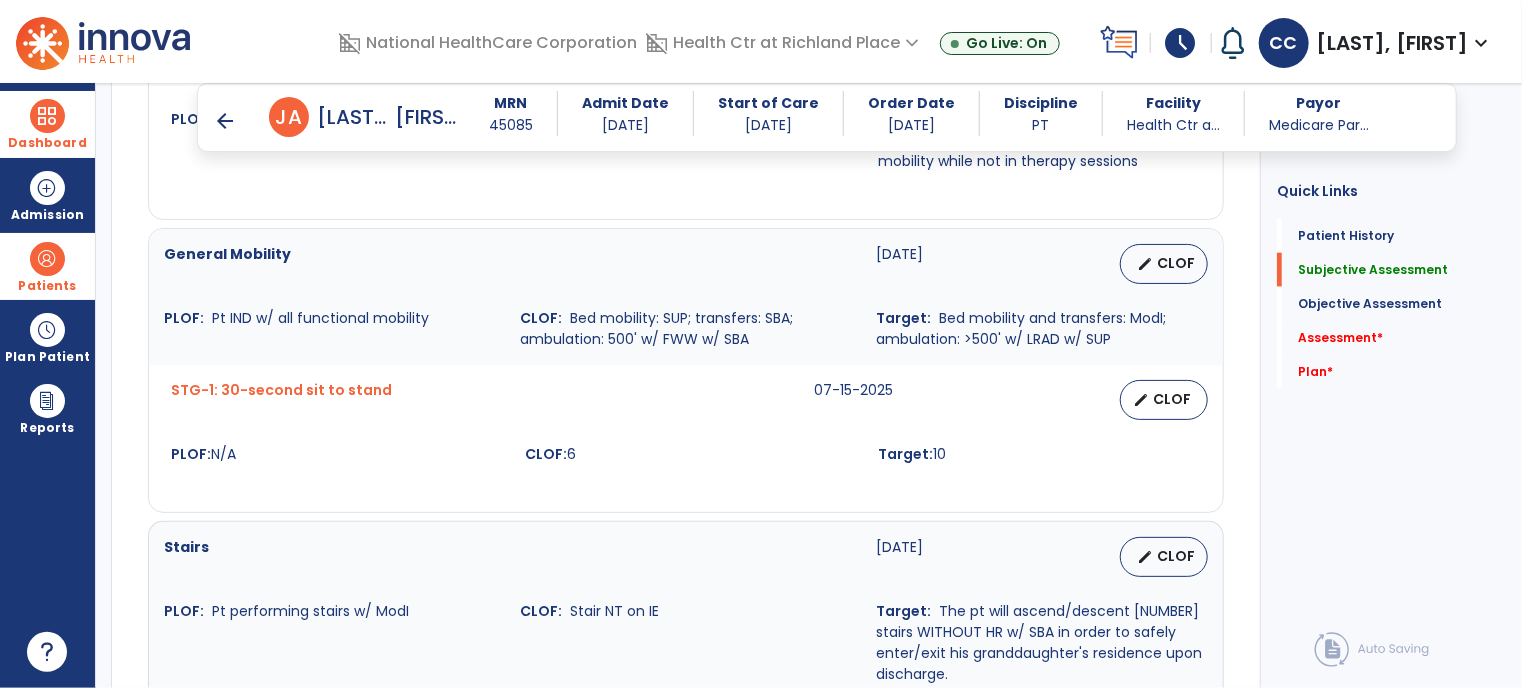 scroll, scrollTop: 1165, scrollLeft: 0, axis: vertical 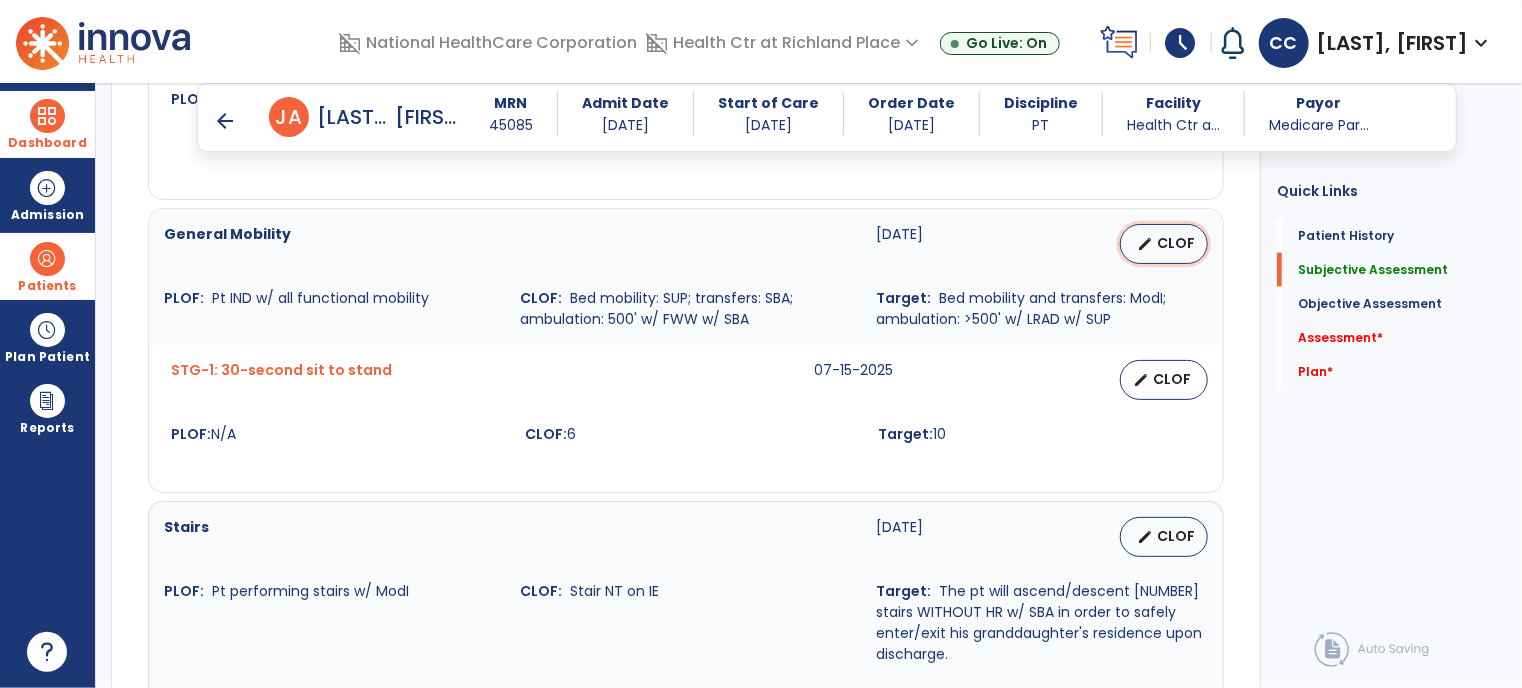 click on "CLOF" at bounding box center [1176, 243] 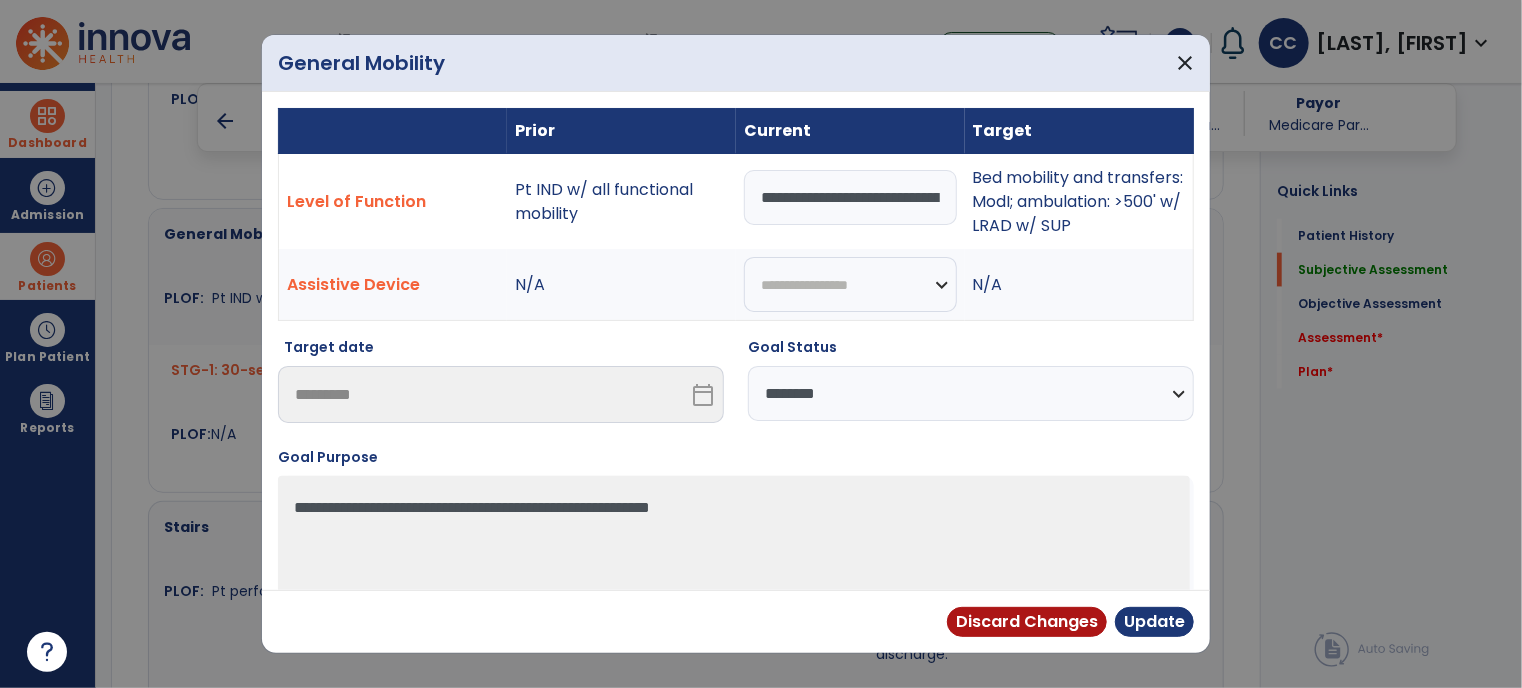 click on "**********" at bounding box center (850, 197) 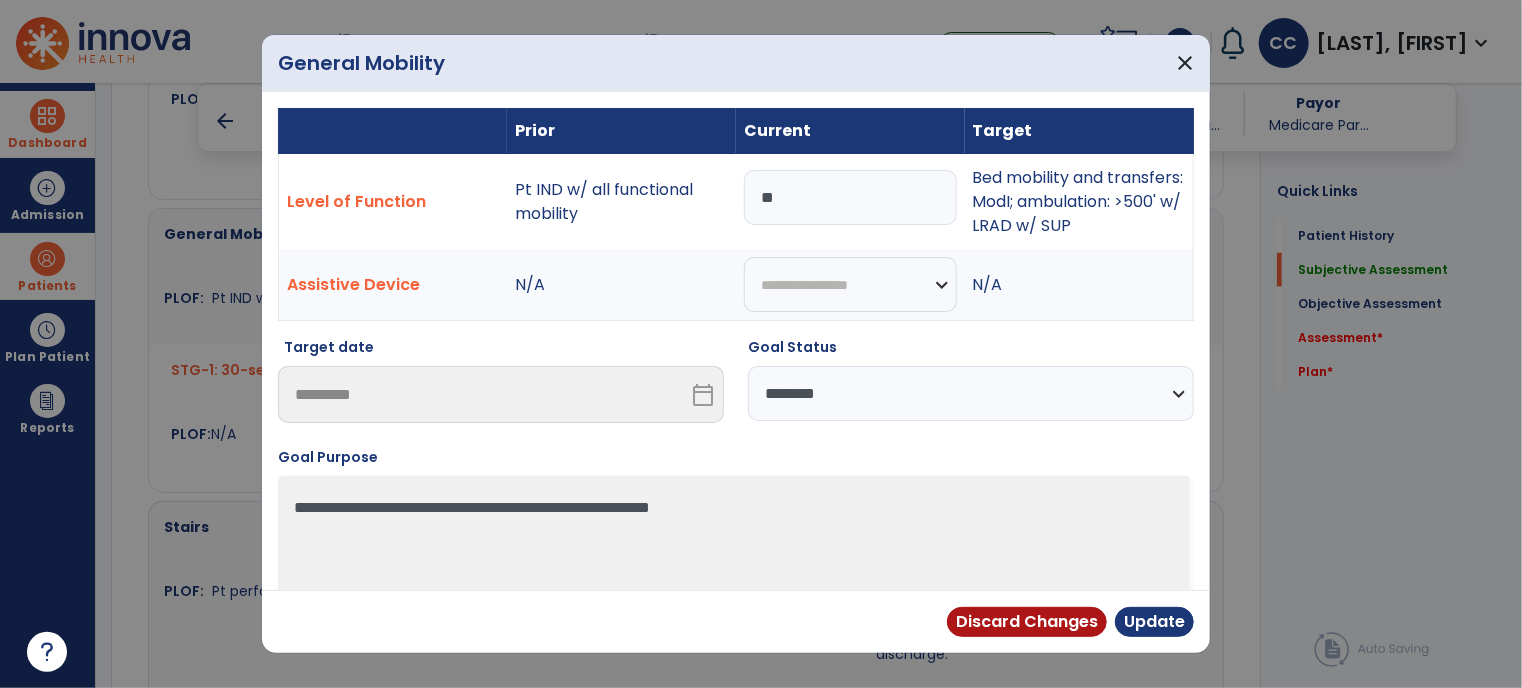 type on "*" 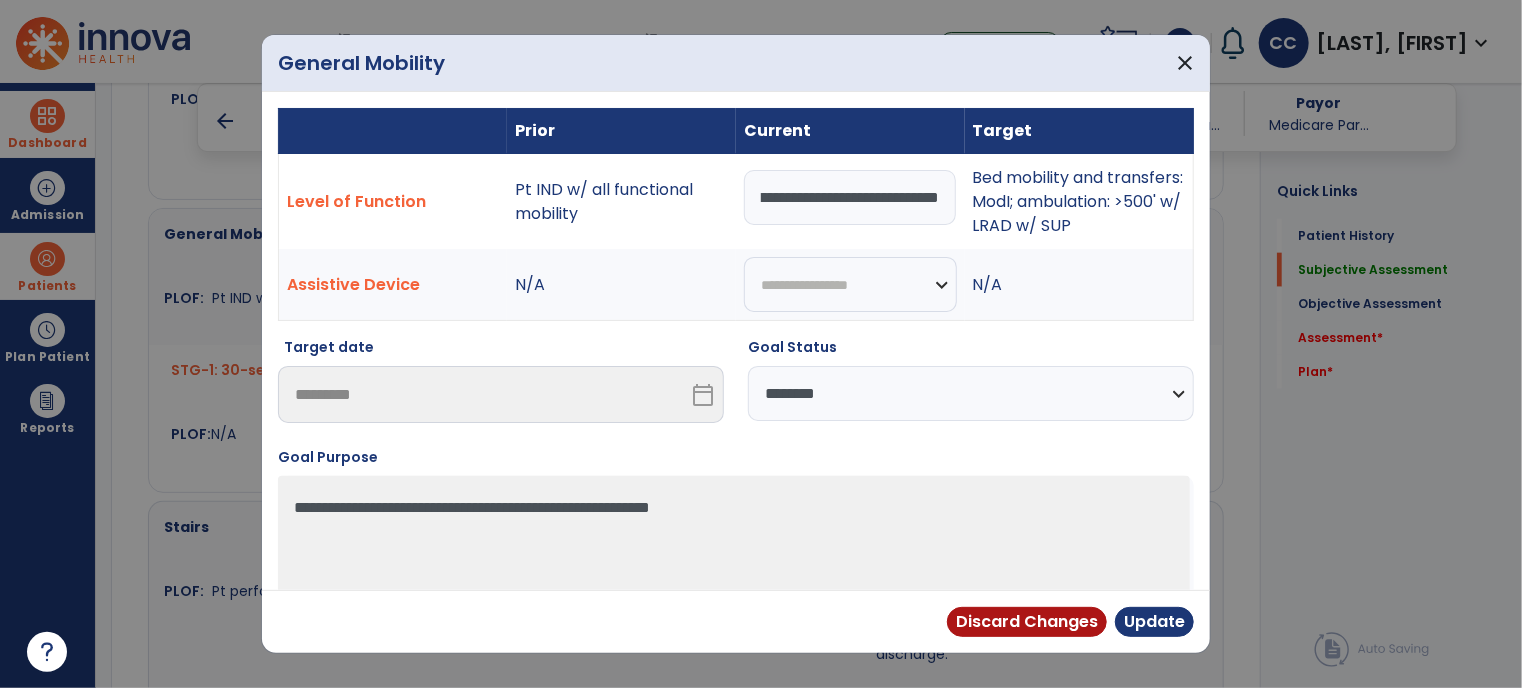 scroll, scrollTop: 0, scrollLeft: 544, axis: horizontal 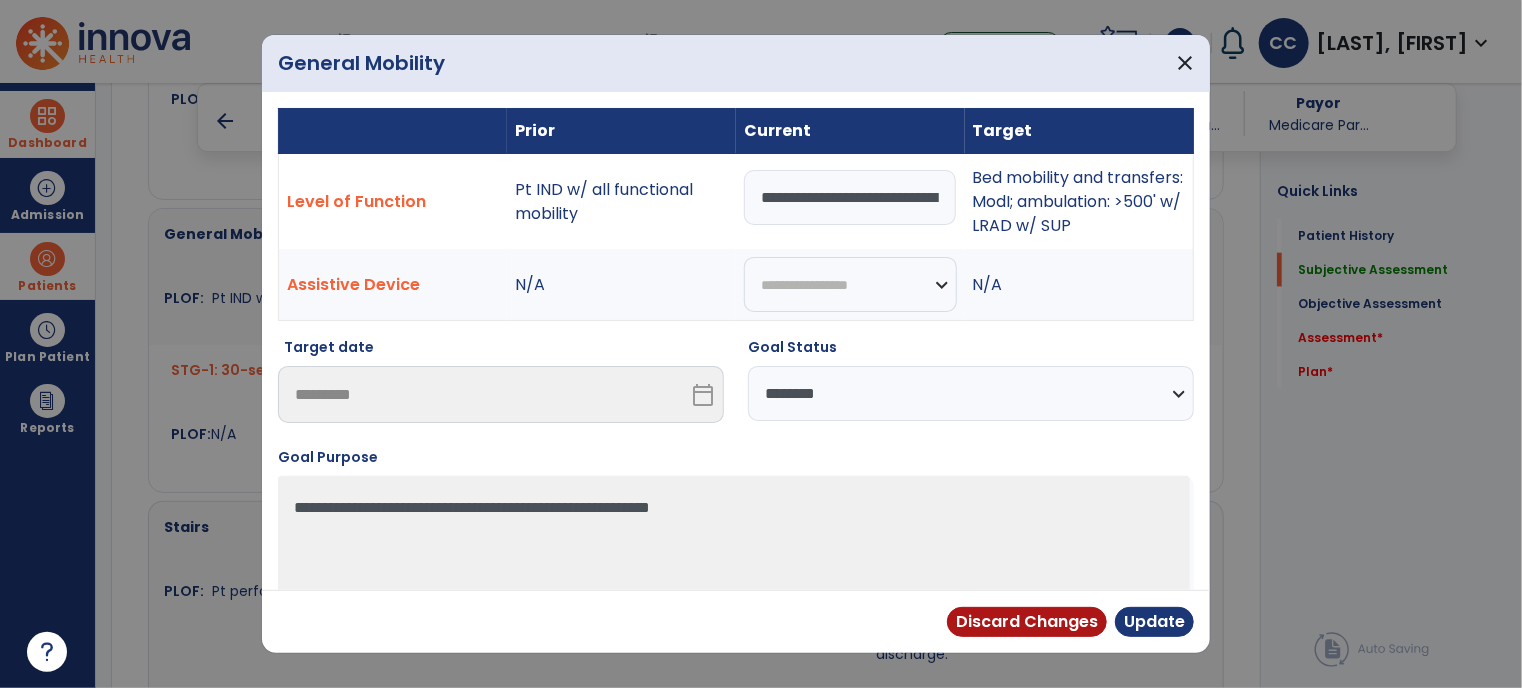 select on "**********" 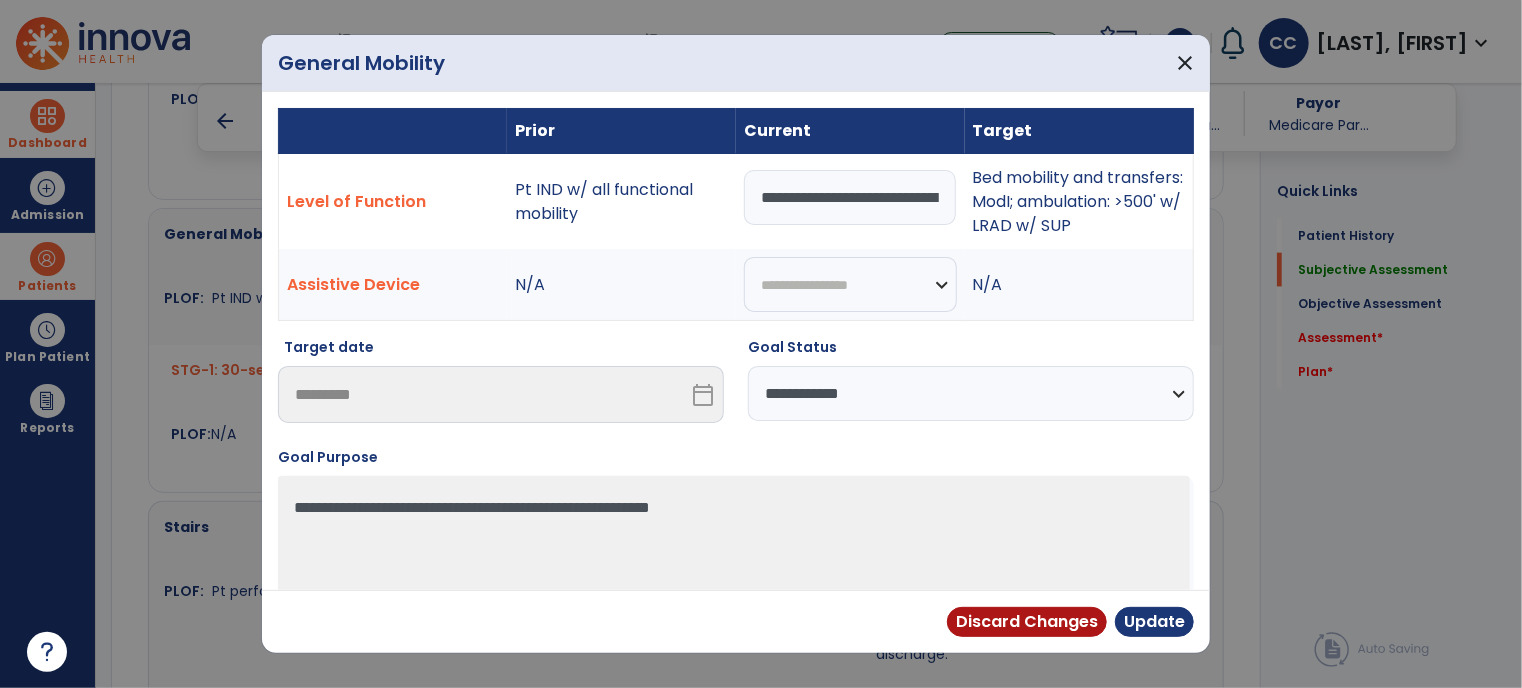 click on "**********" at bounding box center (971, 393) 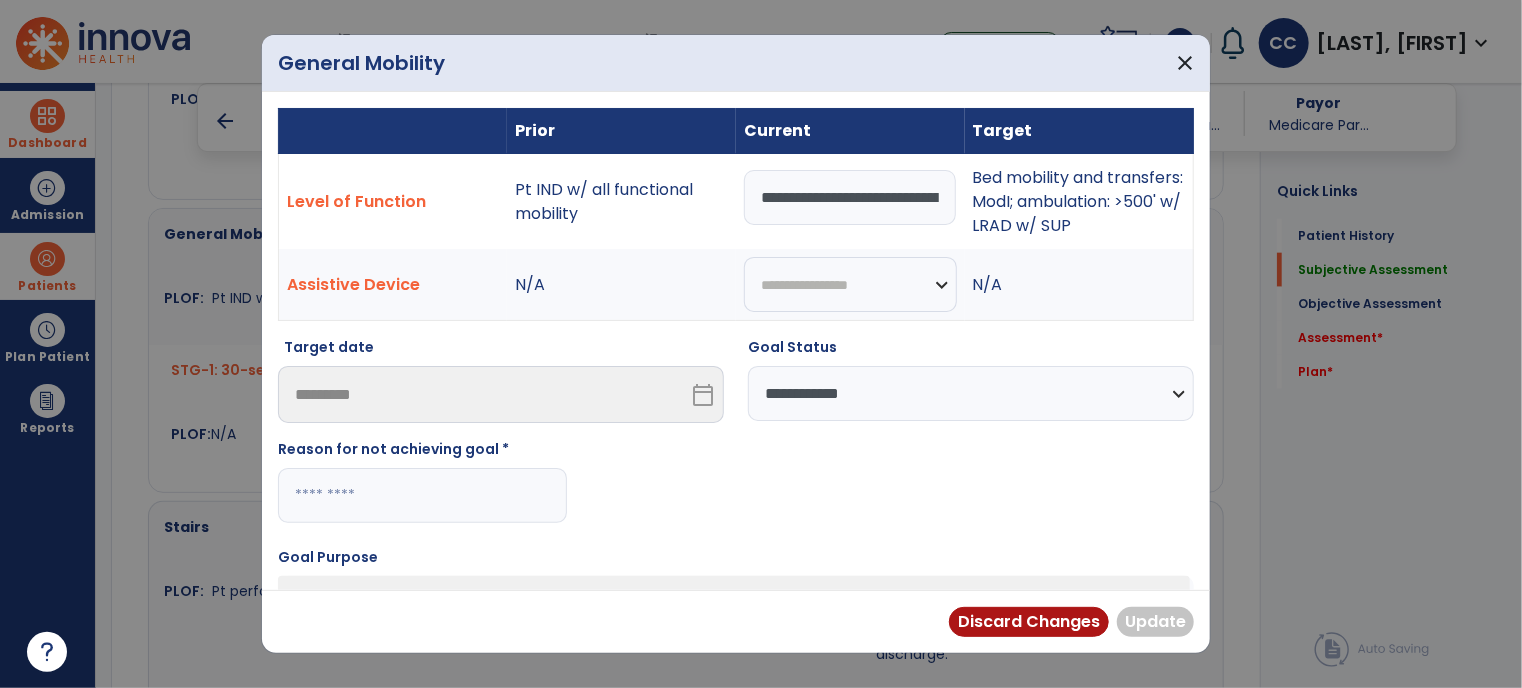 click at bounding box center (422, 495) 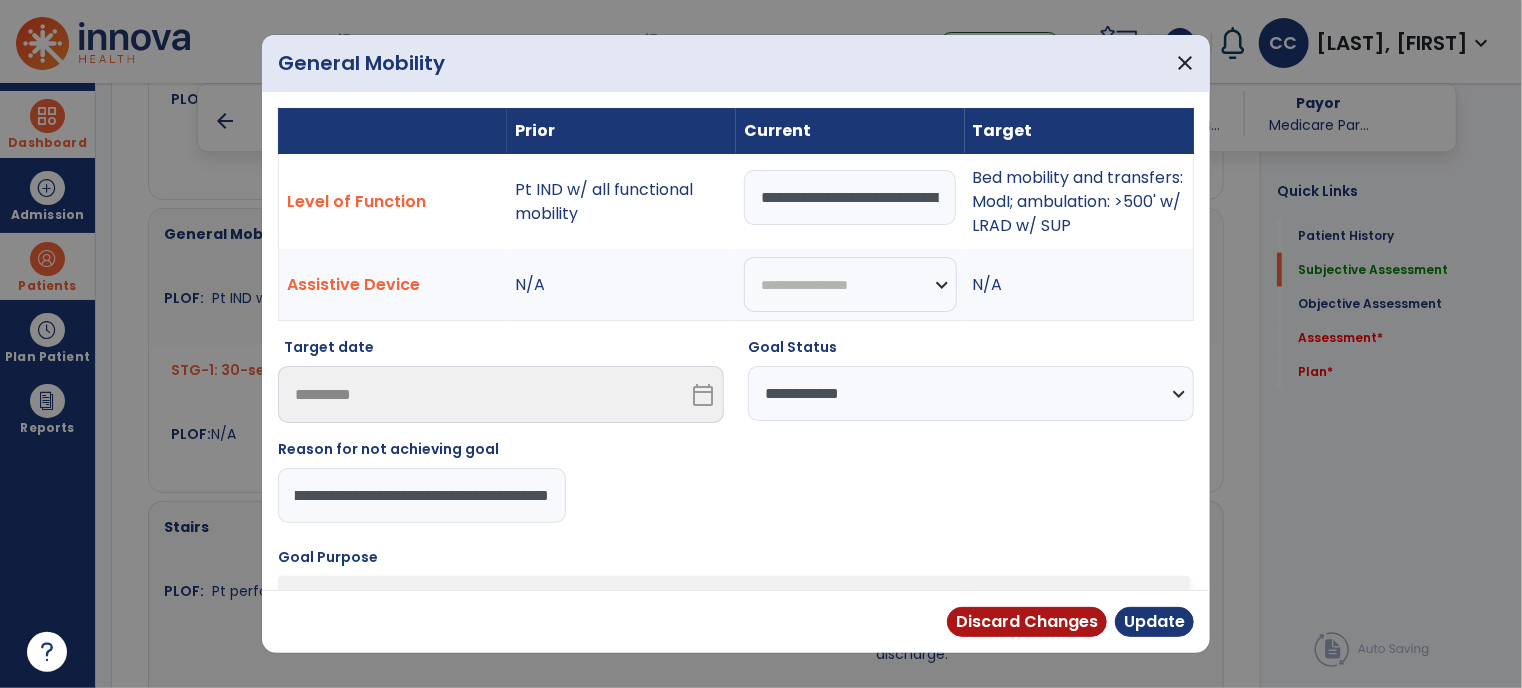 scroll, scrollTop: 0, scrollLeft: 342, axis: horizontal 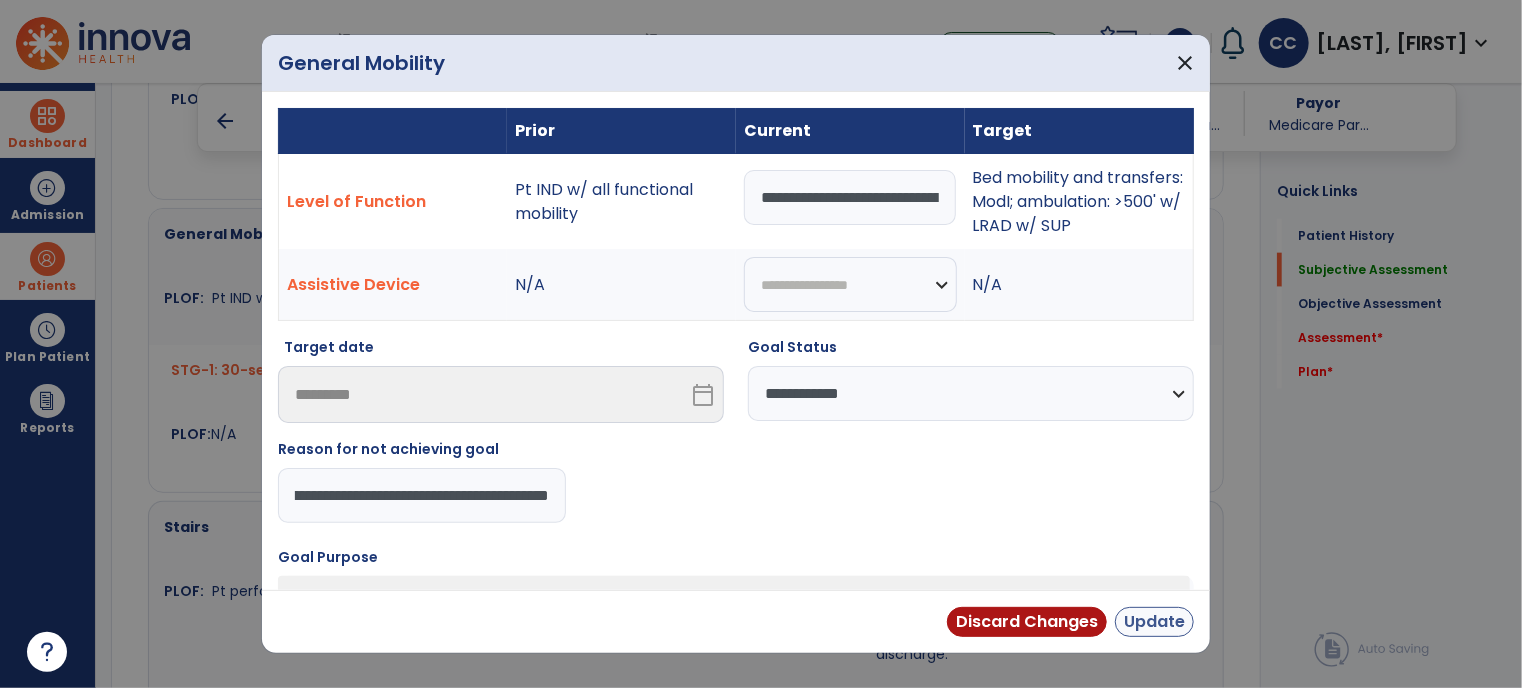 type on "**********" 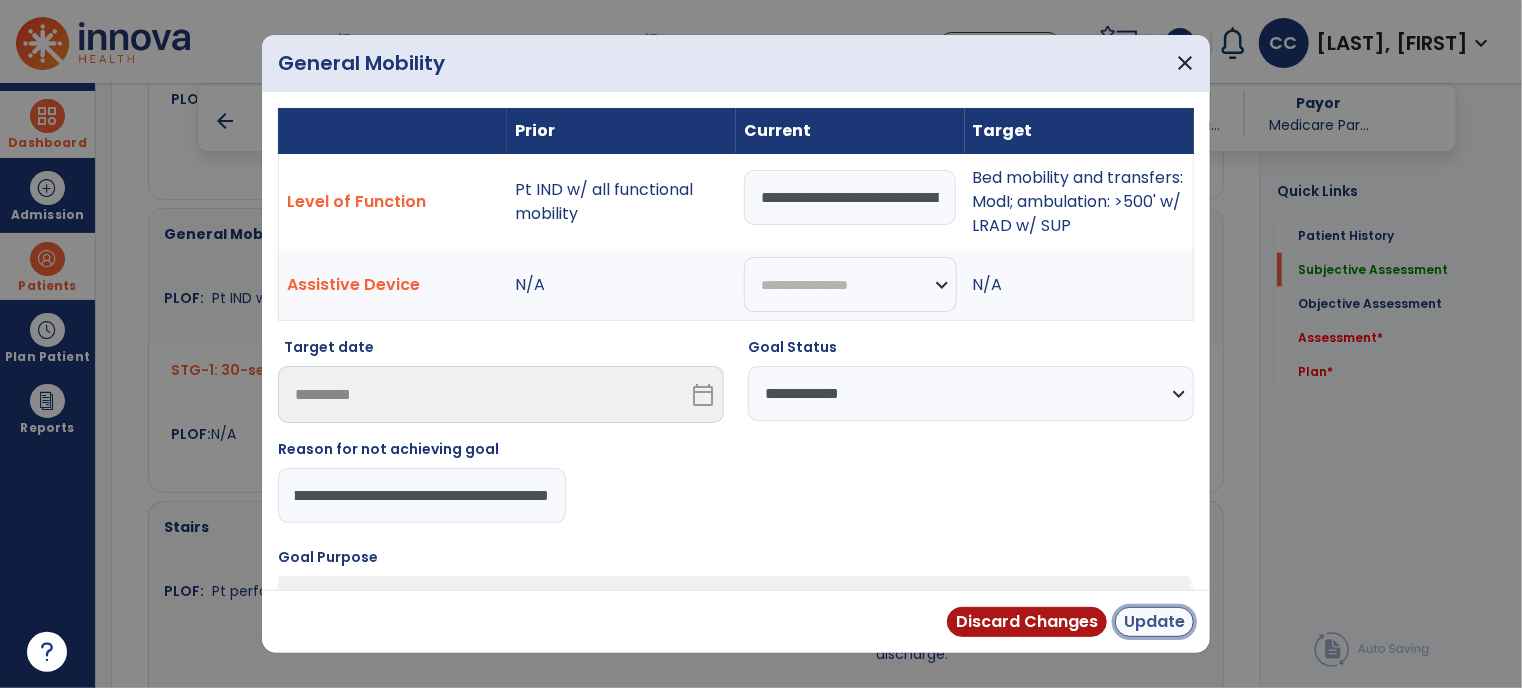 click on "Update" at bounding box center (1154, 622) 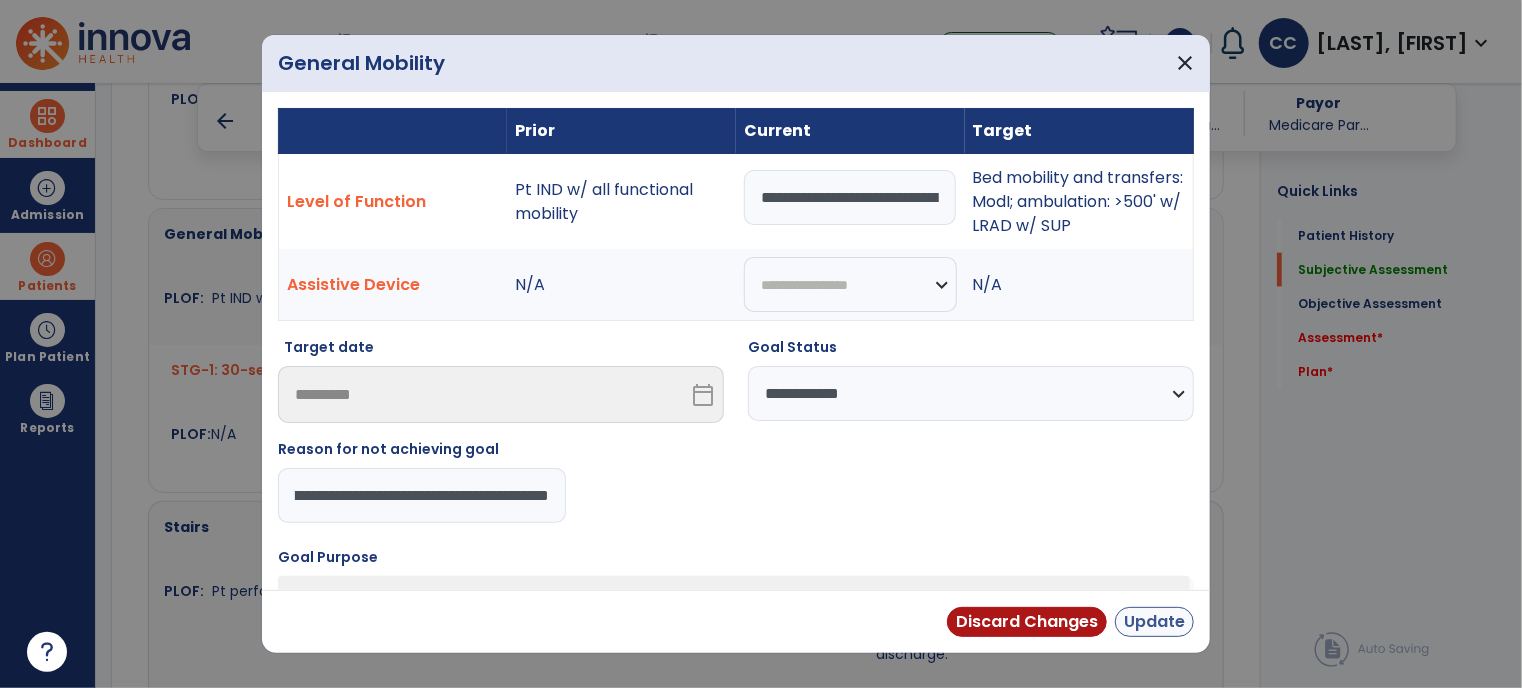 scroll, scrollTop: 0, scrollLeft: 0, axis: both 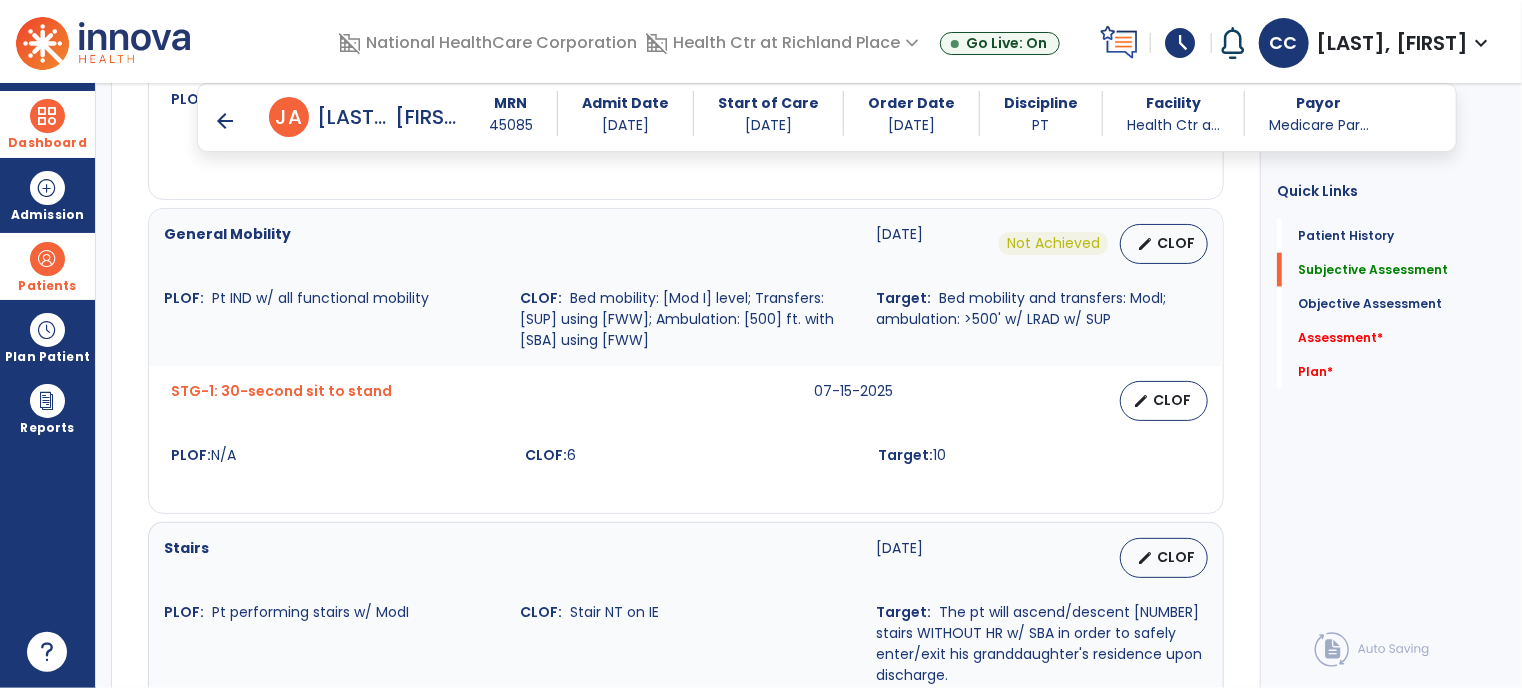 click on "edit   CLOF" at bounding box center [1131, 558] 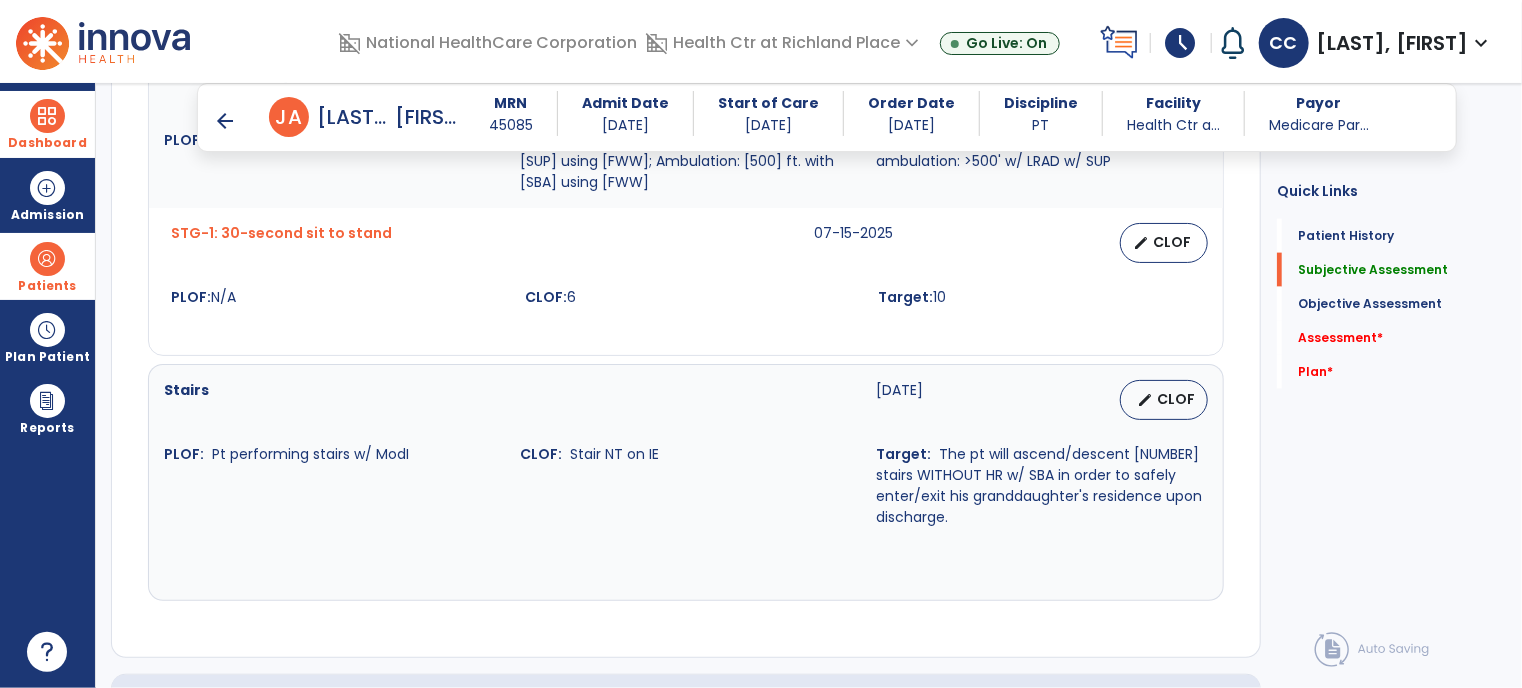 scroll, scrollTop: 1325, scrollLeft: 0, axis: vertical 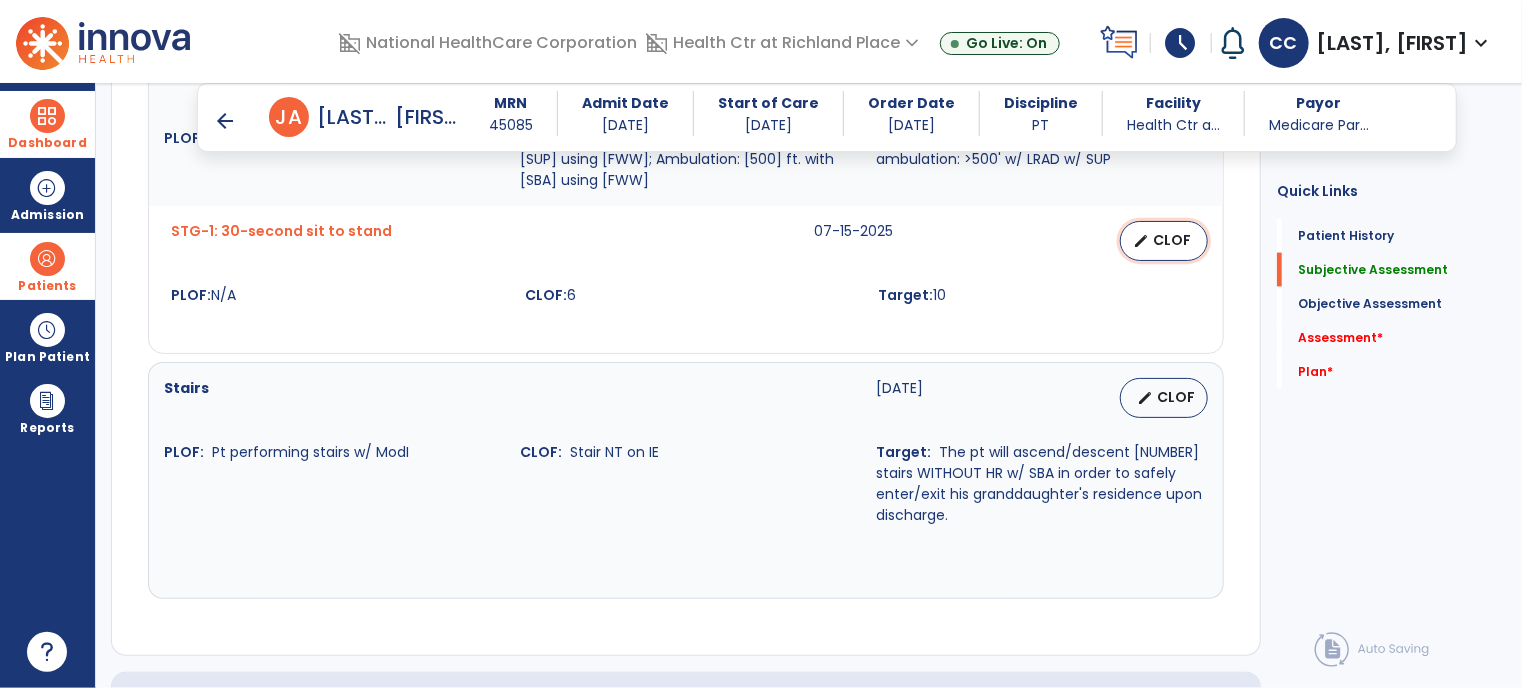 click on "edit   CLOF" at bounding box center [1164, 241] 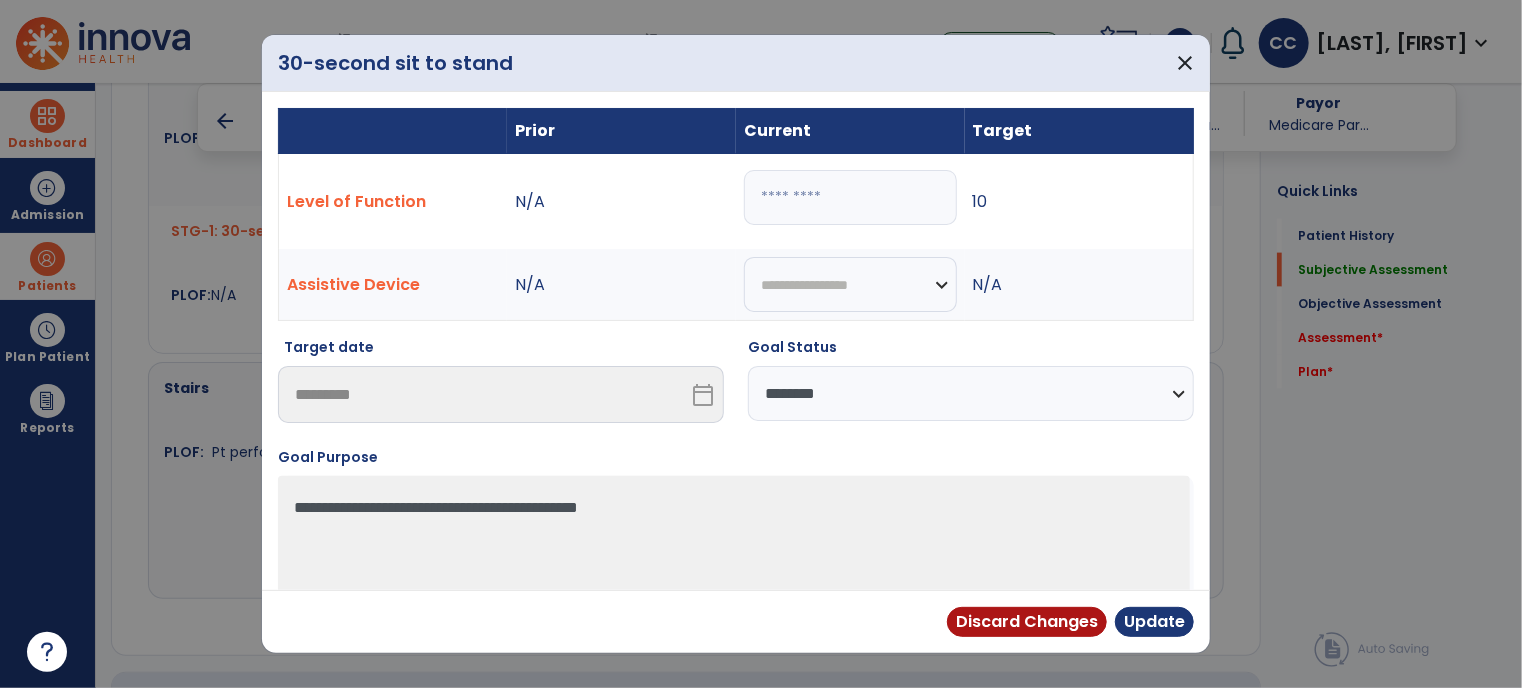 click on "*" at bounding box center [850, 197] 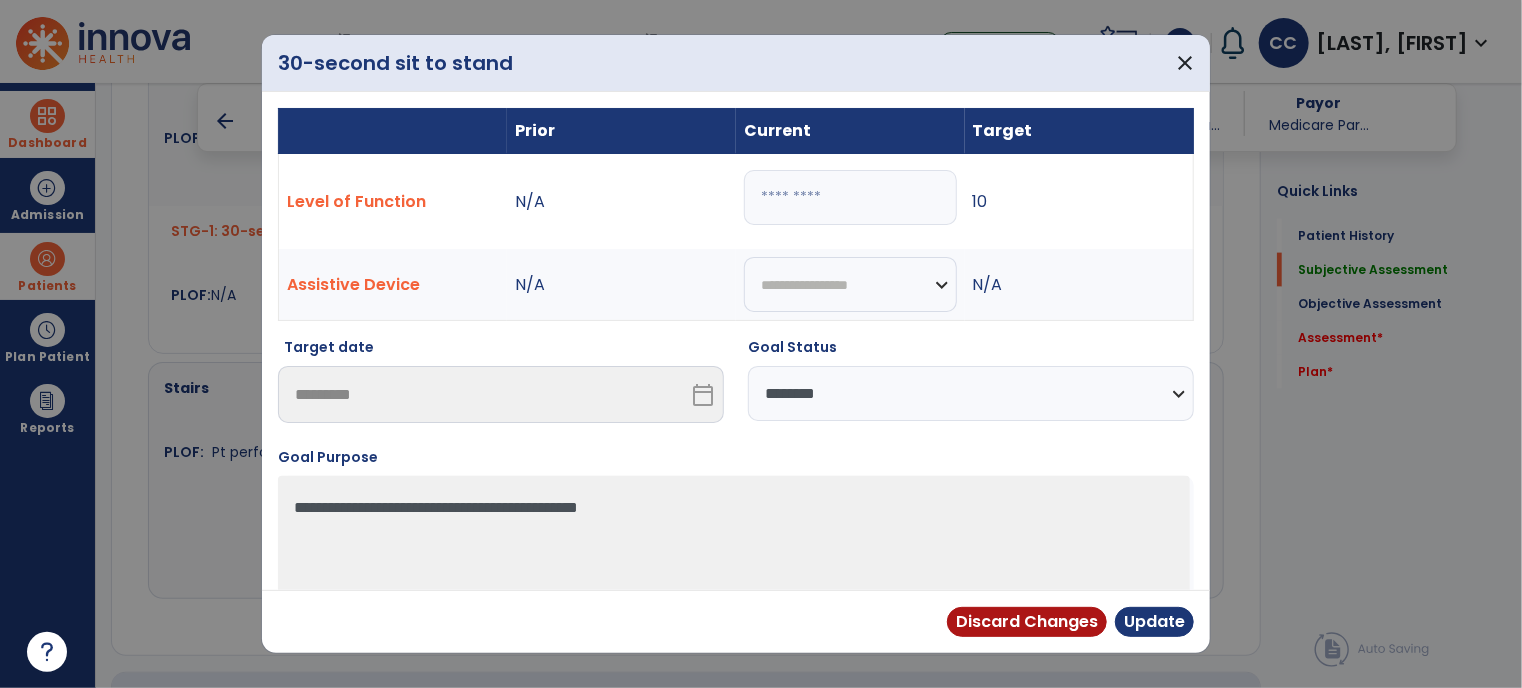 type on "**" 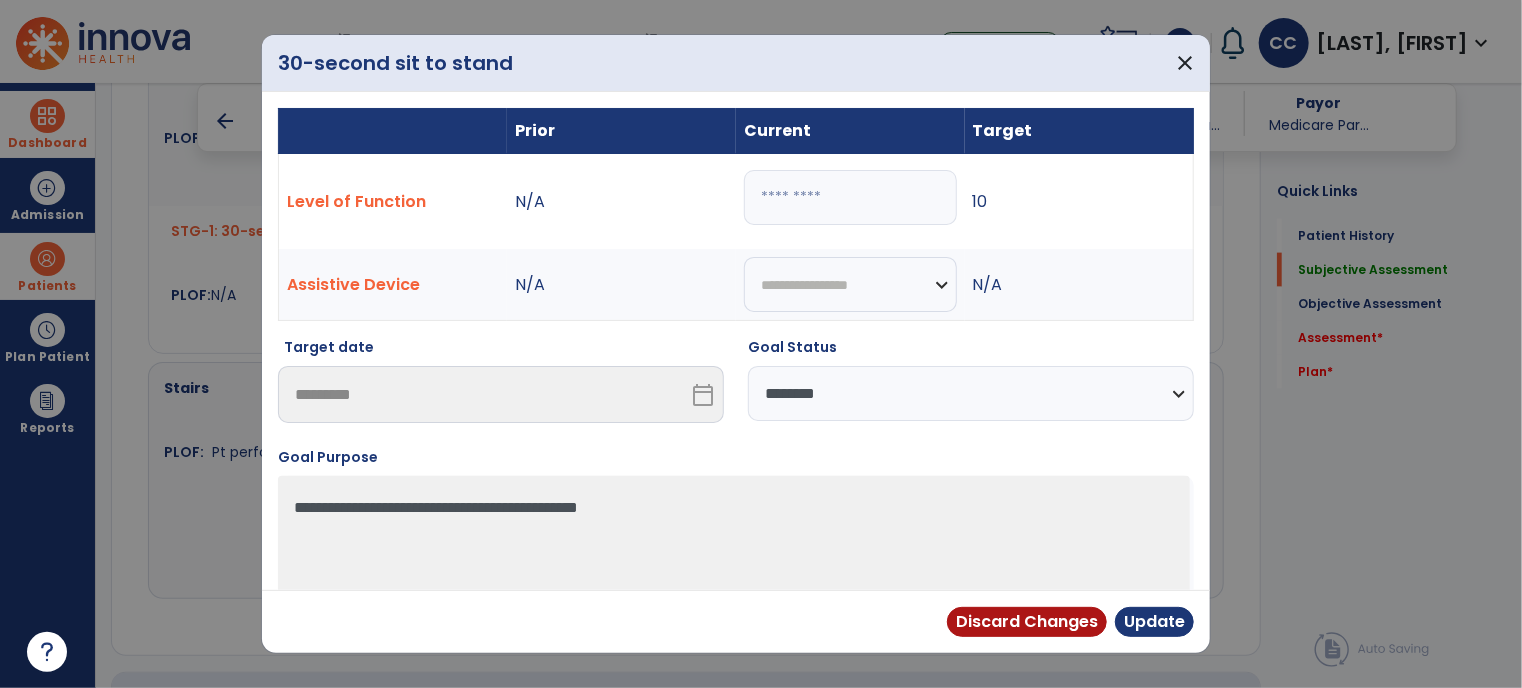 click on "**********" at bounding box center [971, 393] 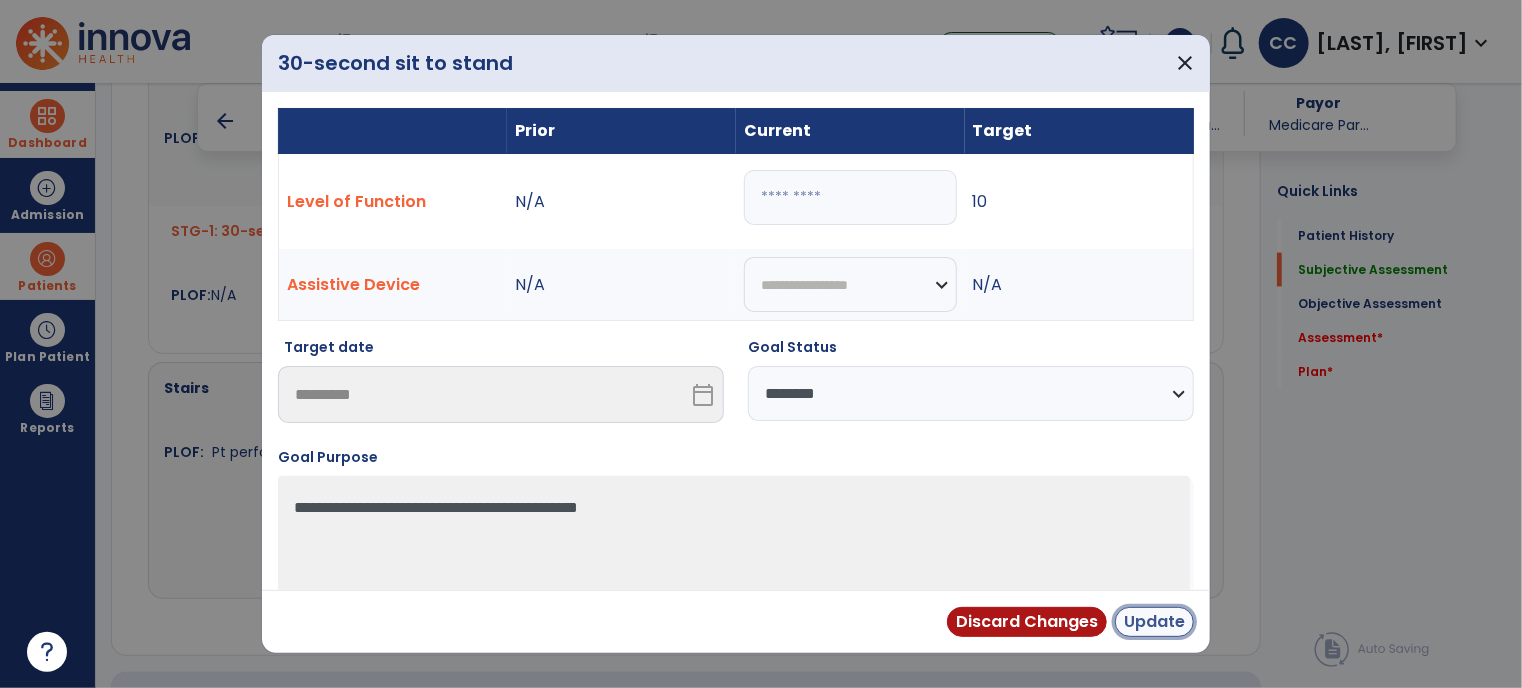 click on "Update" at bounding box center [1154, 622] 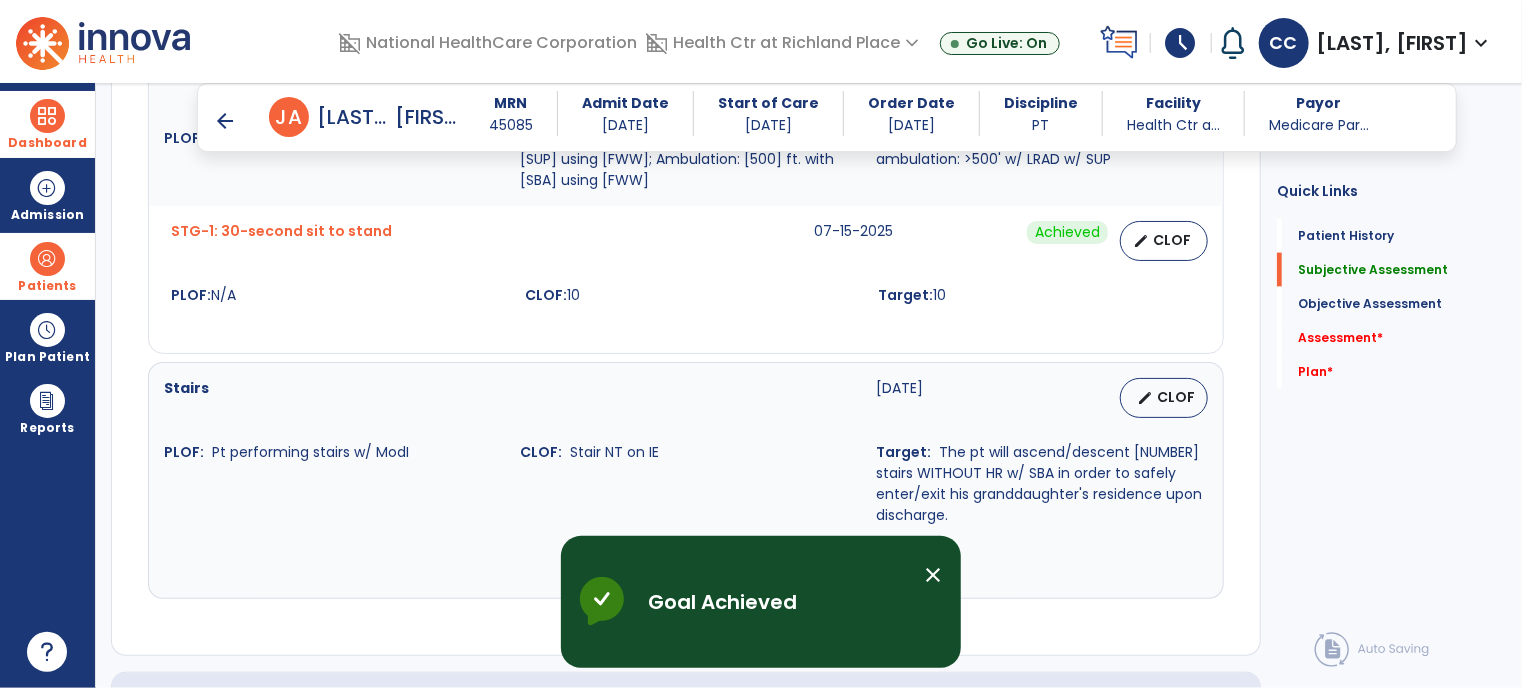 click on "Patient Goal  09-22-2025  Achieved  edit   CLOF PLOF:    Pt was IND w/ all functional mobility CLOF:    Pt. able to complete functional transfers and ambulation with SBA using FWW. Target:    Pt goal: "Get back to how I was before." STG-1: 6-Minute Walk Test  07-15-2025  Achieved  edit   CLOF PLOF:  N/A  CLOF:  200  Target:  200  STG-2: HEP  07-15-2025  Achieved  edit   CLOF PLOF:  N/A  CLOF:  IND with HEP  Target:  Pt will complete customized HEP w/ handout to increase functional strength and mobility while not in therapy sessions  General Mobility  09-22-2025  Not Achieved  edit   CLOF PLOF:    Pt IND w/ all functional mobility CLOF:    Bed mobility: Mod I level; Transfers: SUP using FWW; Ambulation: 500 ft. with SBA using FWW Target:    Bed mobility and transfers: ModI; ambulation: >500' w/ LRAD w/ SUP STG-1: 30-second sit to stand  07-15-2025  Achieved  edit   CLOF PLOF:  N/A  CLOF:  10  Target:  10  Stairs  09-22-2025   edit   CLOF PLOF:    Pt performing stairs w/ ModI  CLOF:" 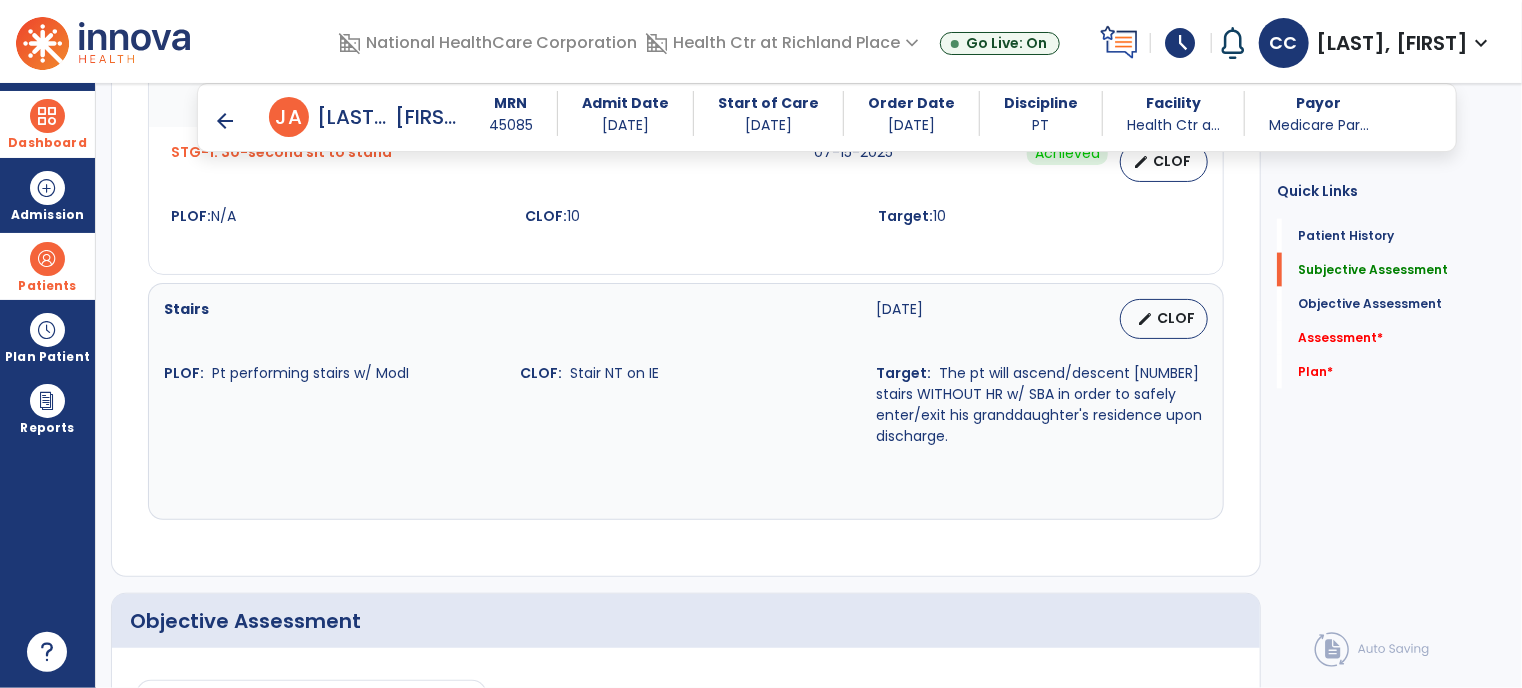 scroll, scrollTop: 1405, scrollLeft: 0, axis: vertical 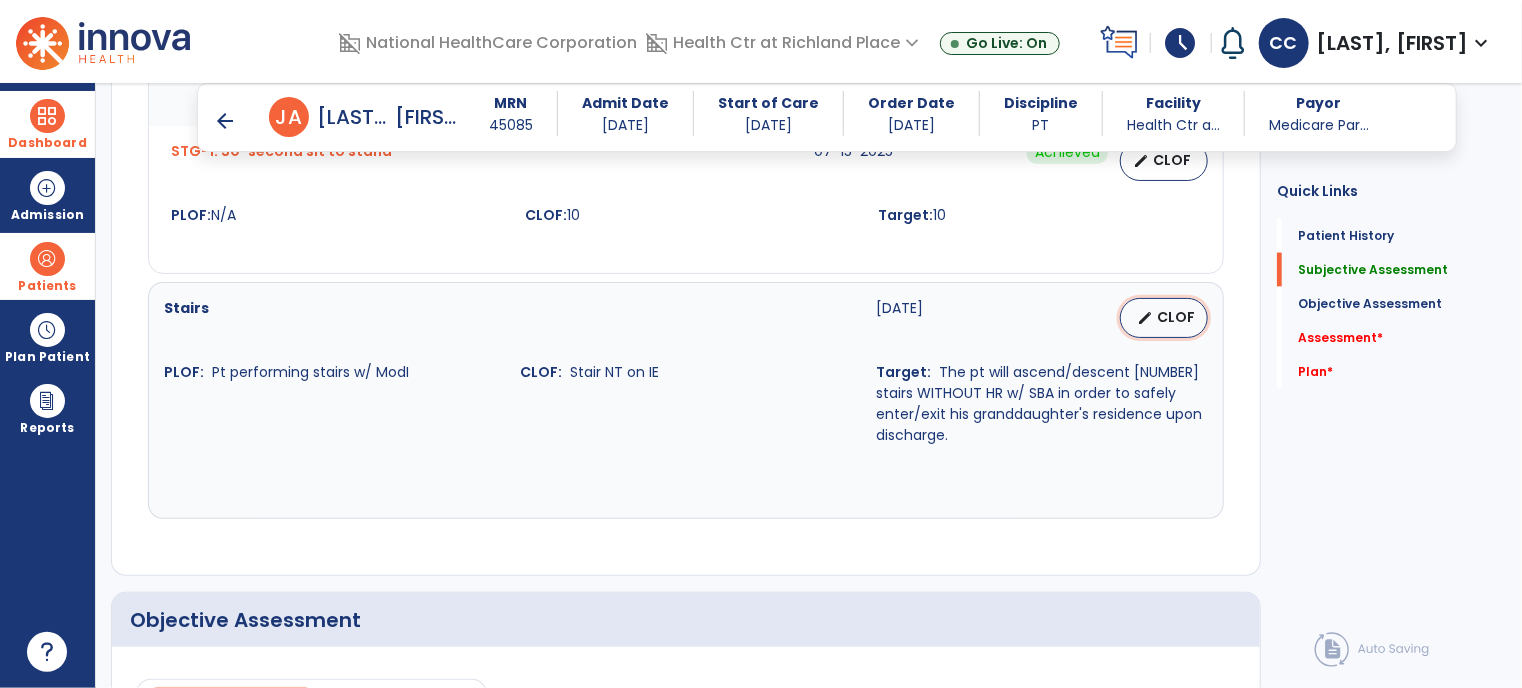 click on "edit   CLOF" at bounding box center (1164, 318) 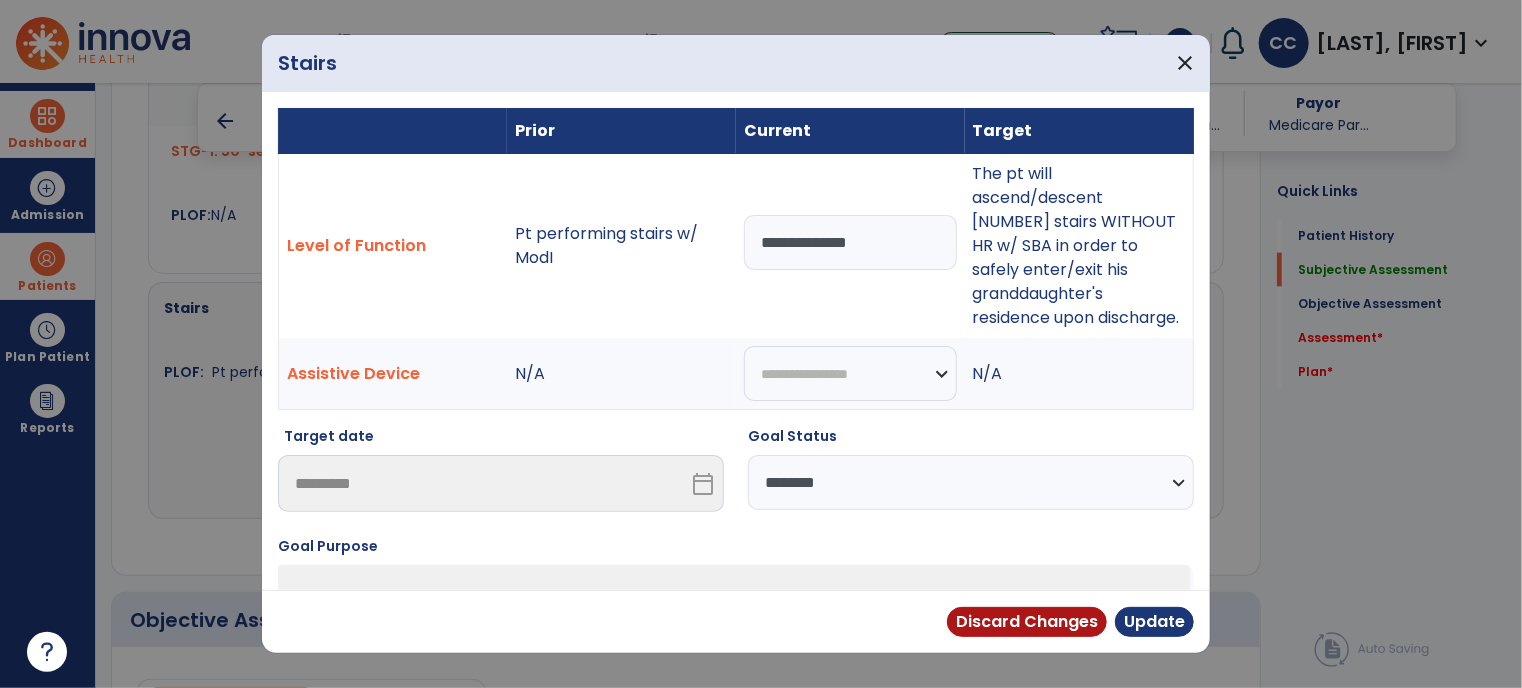 click on "**********" at bounding box center [850, 242] 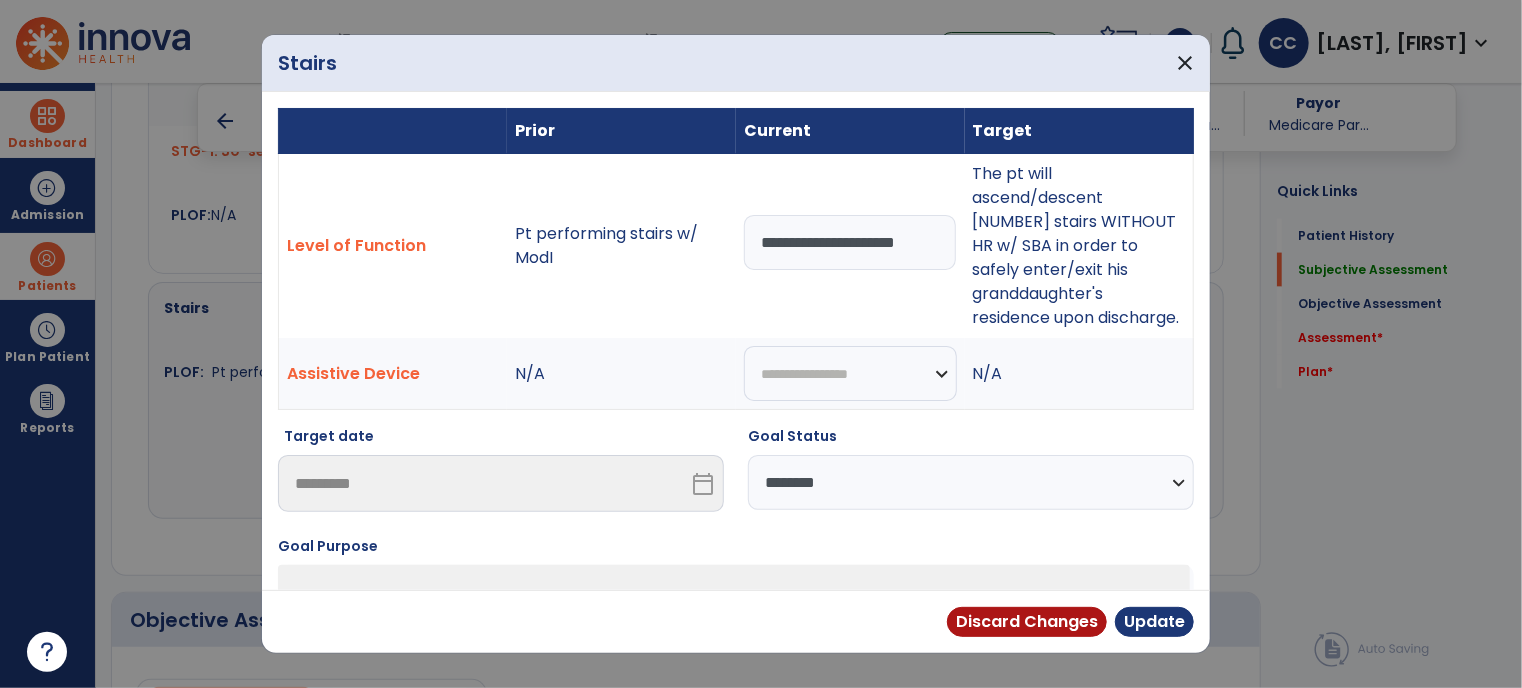 scroll, scrollTop: 0, scrollLeft: 0, axis: both 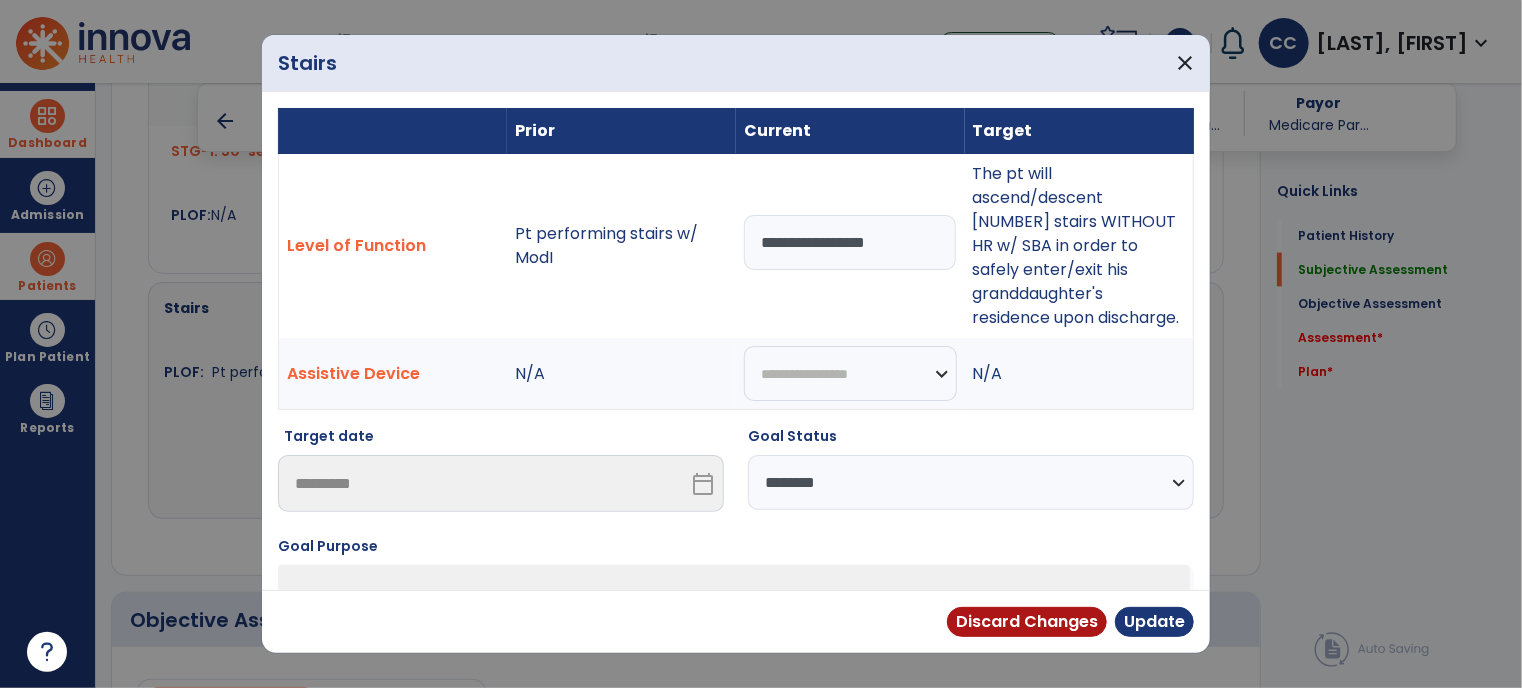type on "**********" 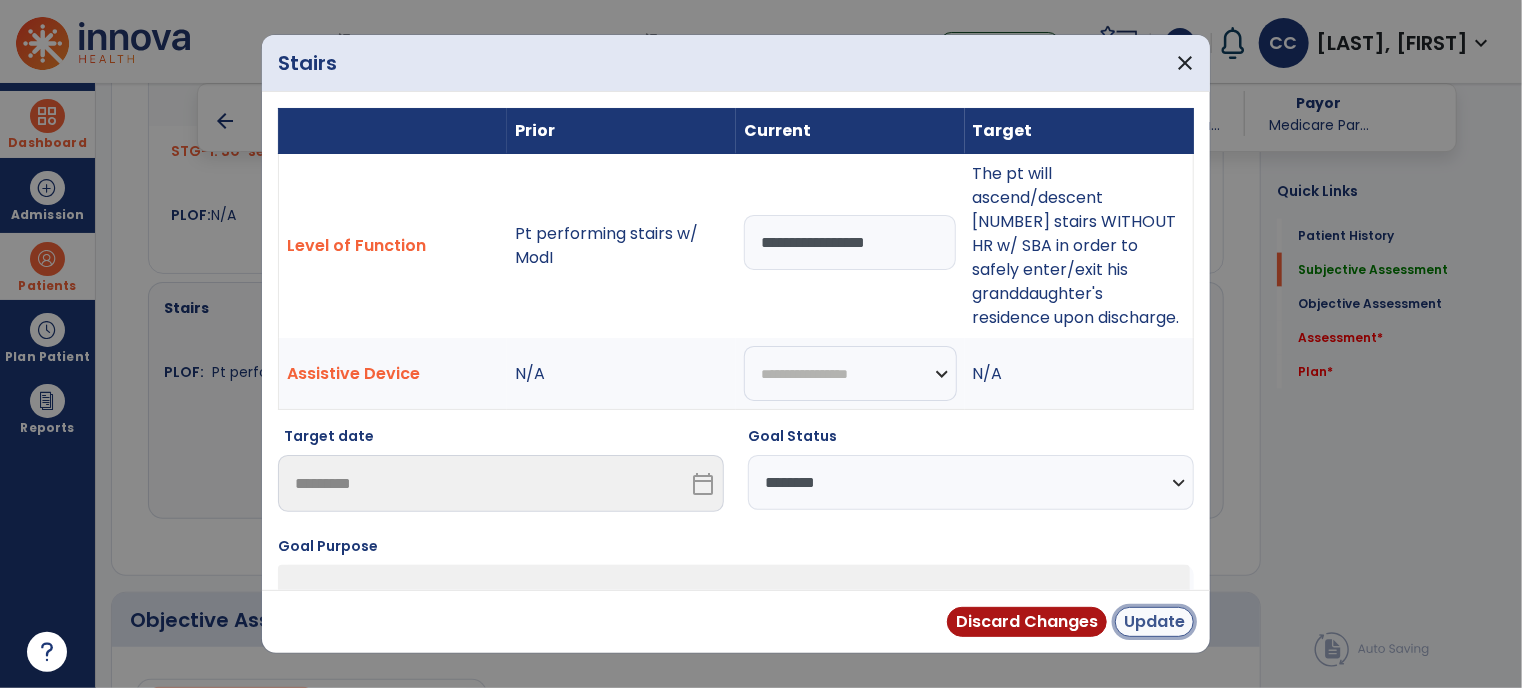 click on "Update" at bounding box center [1154, 622] 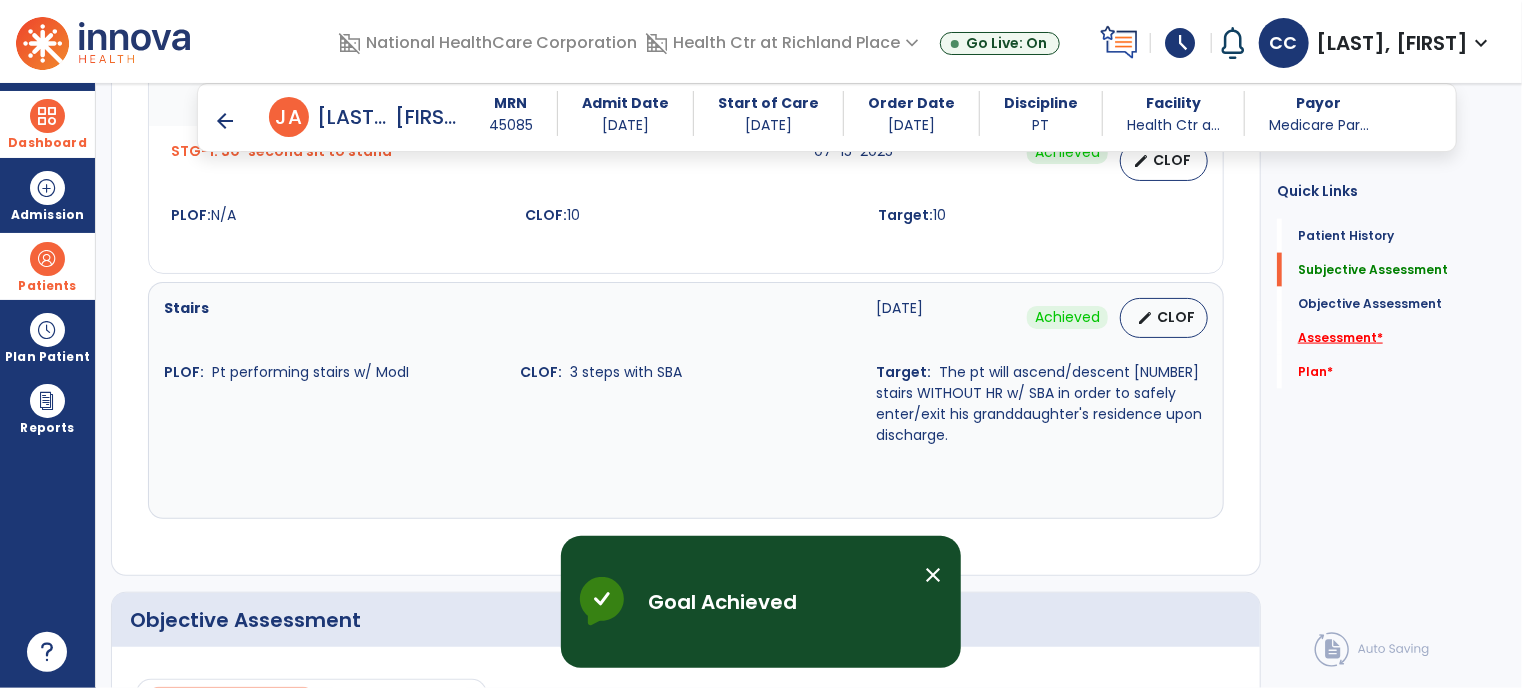 click on "Assessment   *" 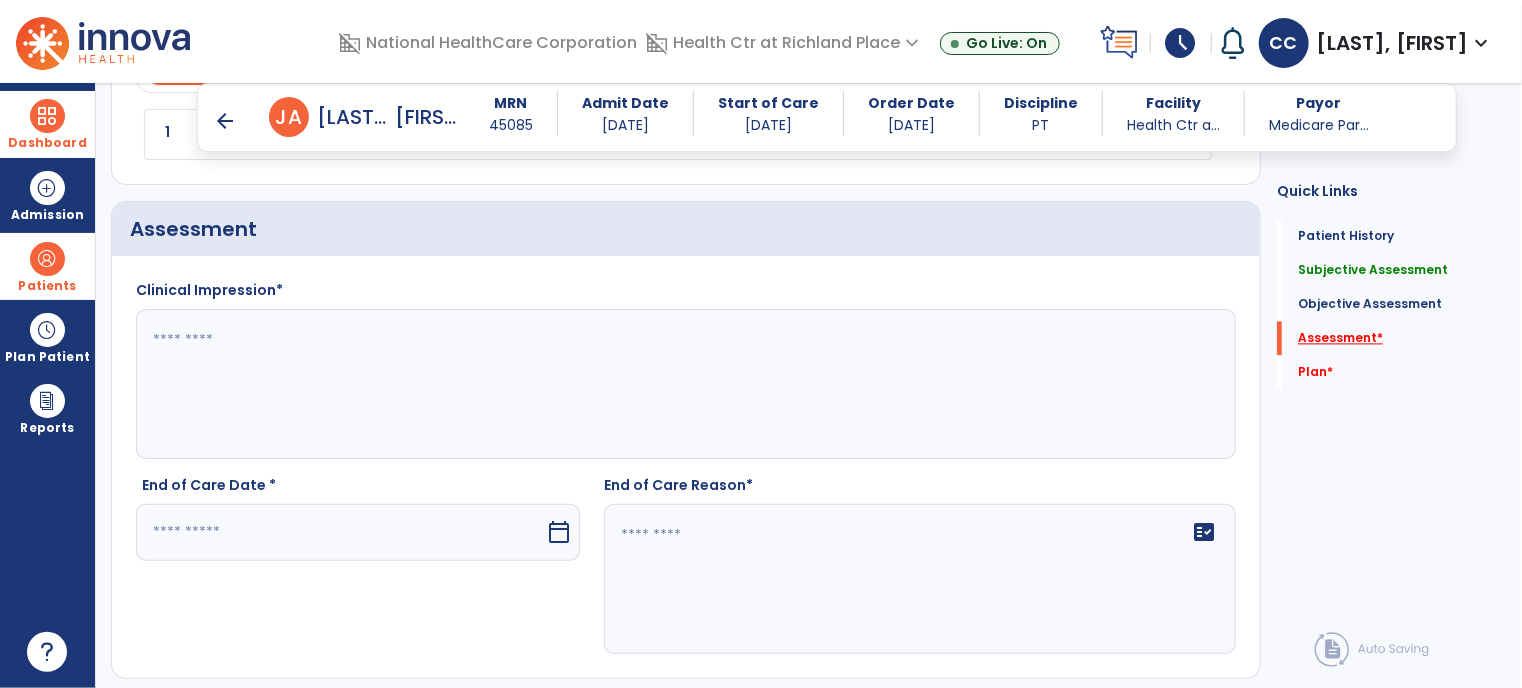 scroll, scrollTop: 2084, scrollLeft: 0, axis: vertical 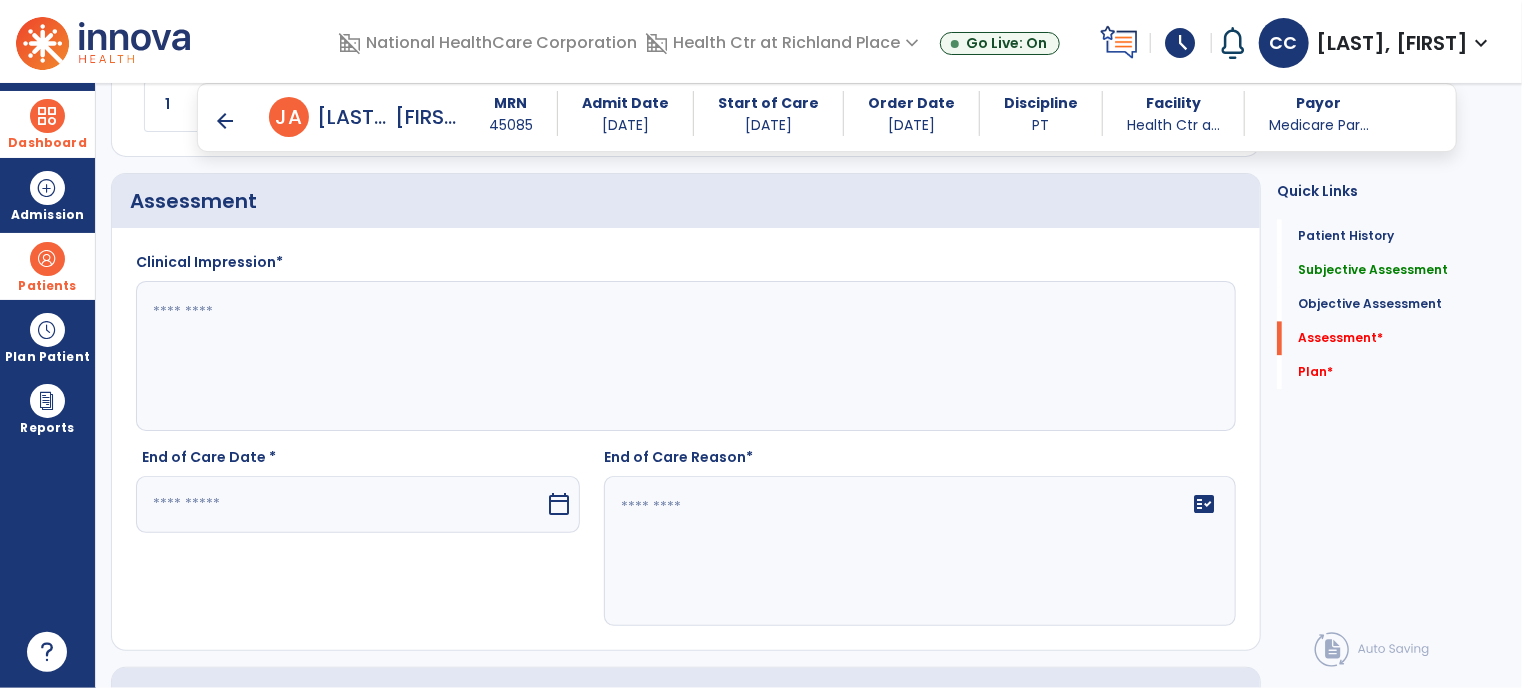 click 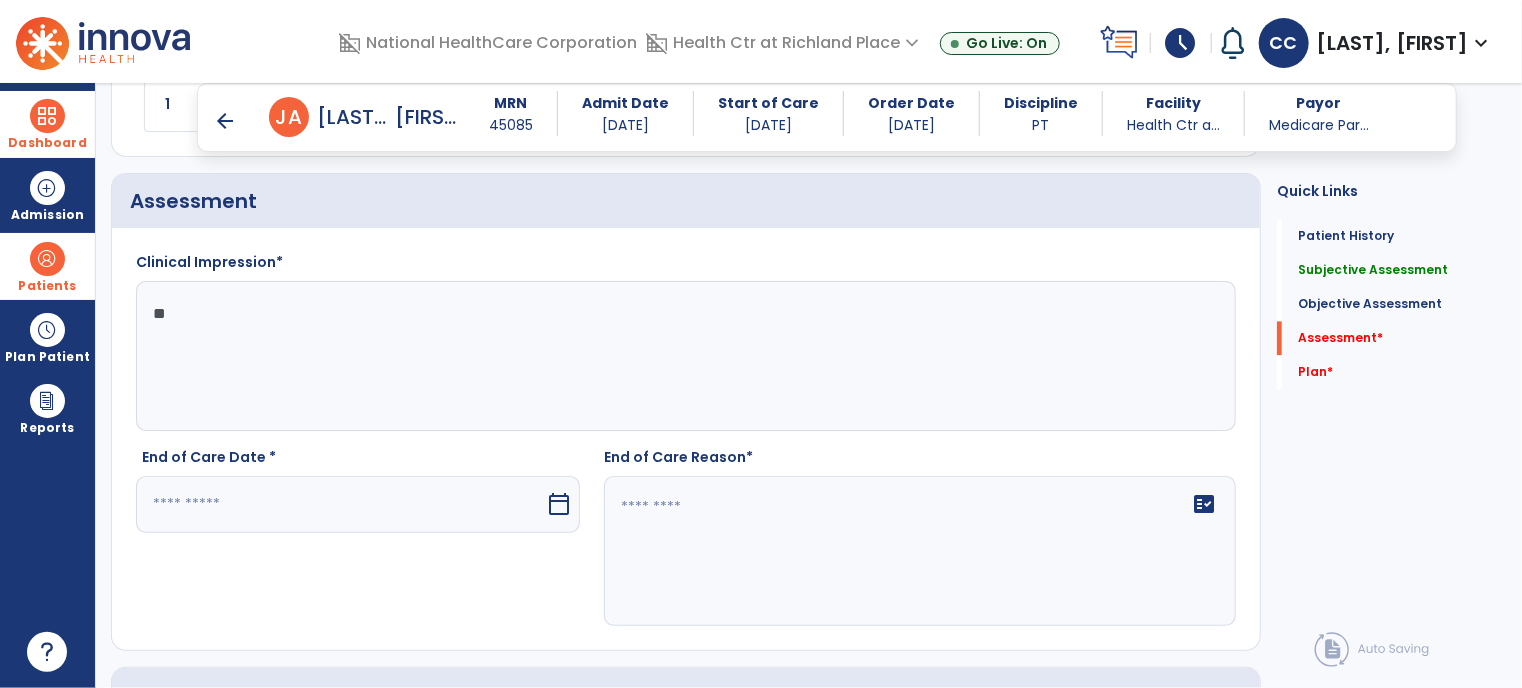 type on "*" 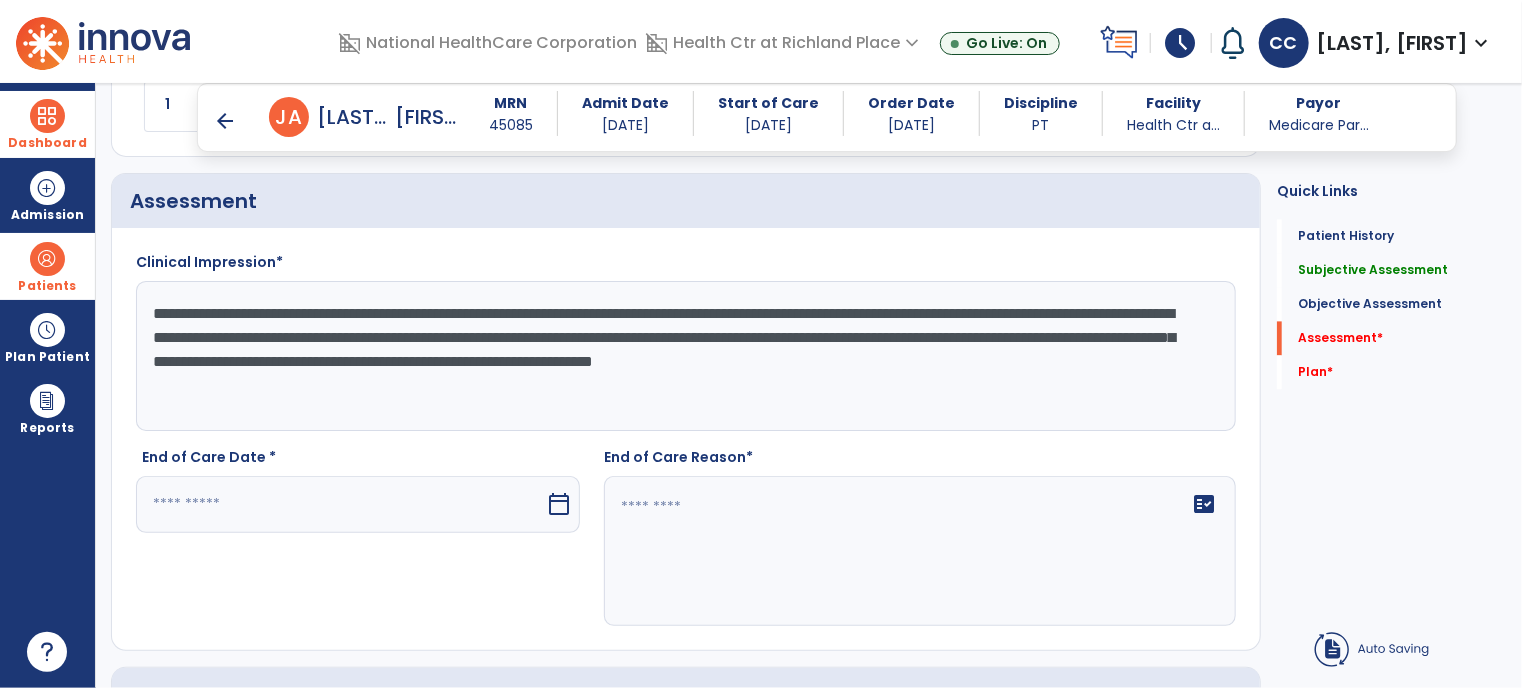 type on "**********" 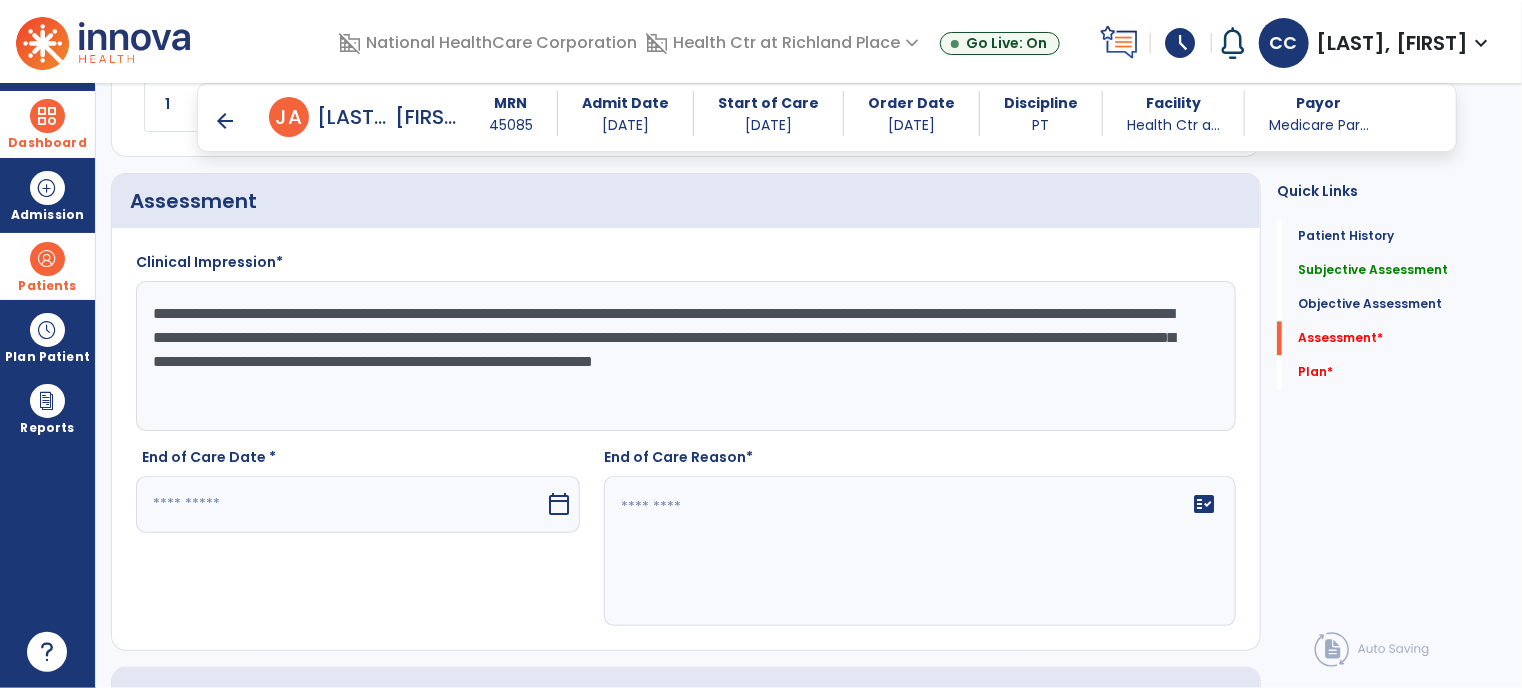 click on "calendar_today" at bounding box center [559, 504] 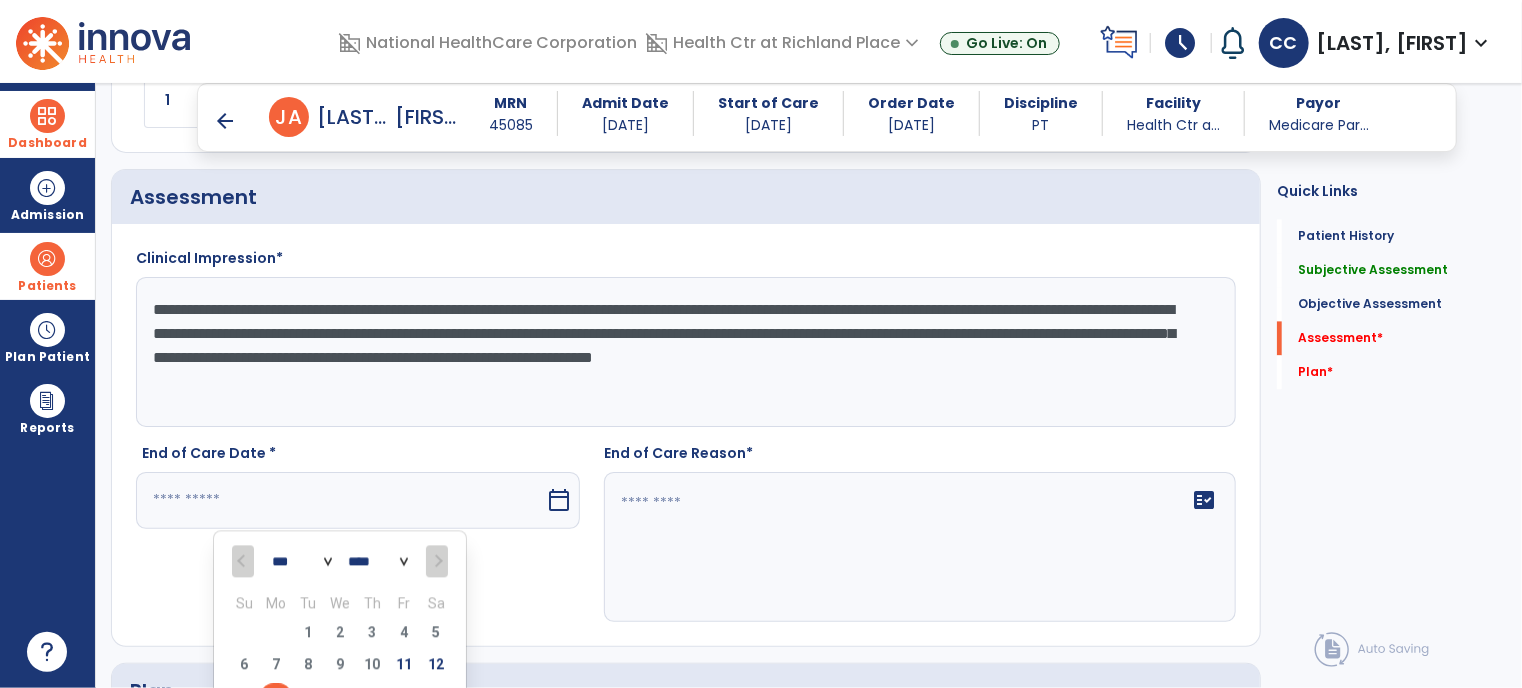 click on "14" at bounding box center (276, 696) 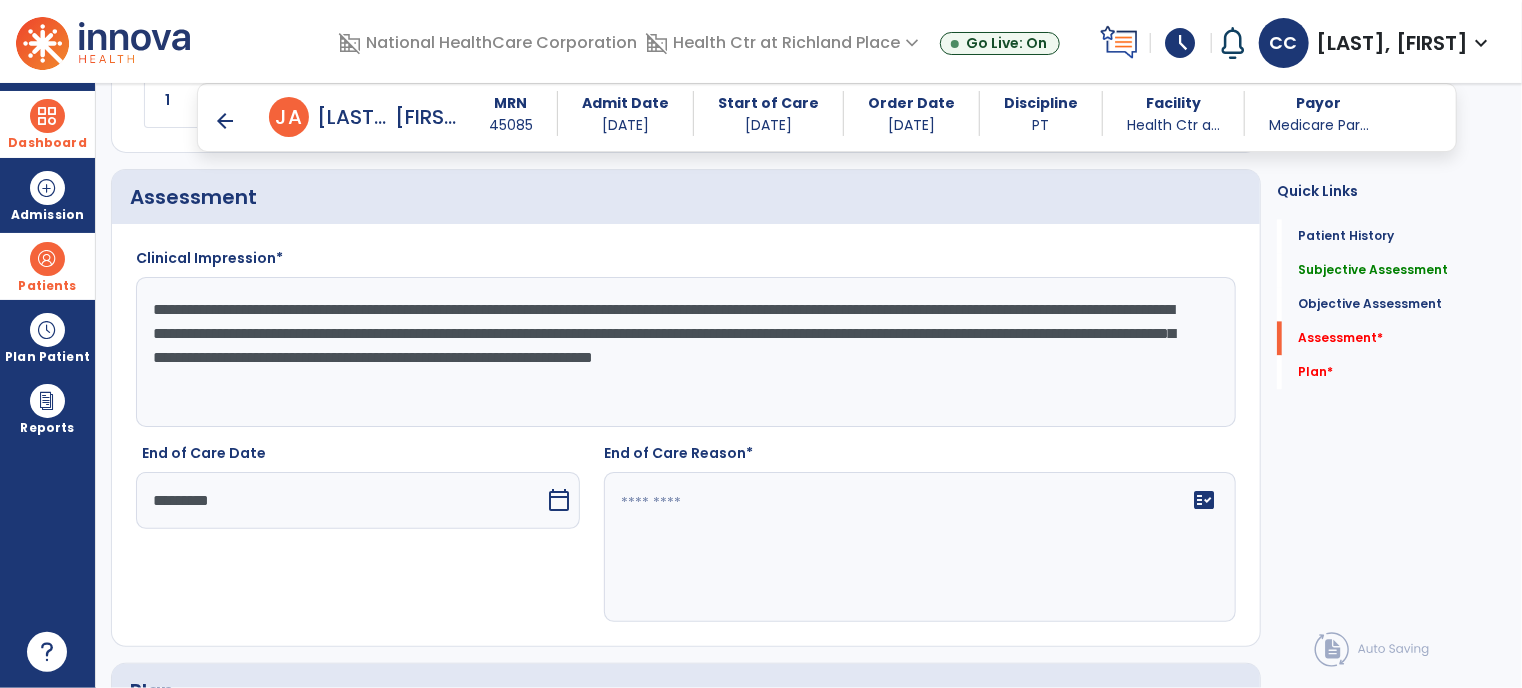 click on "fact_check" 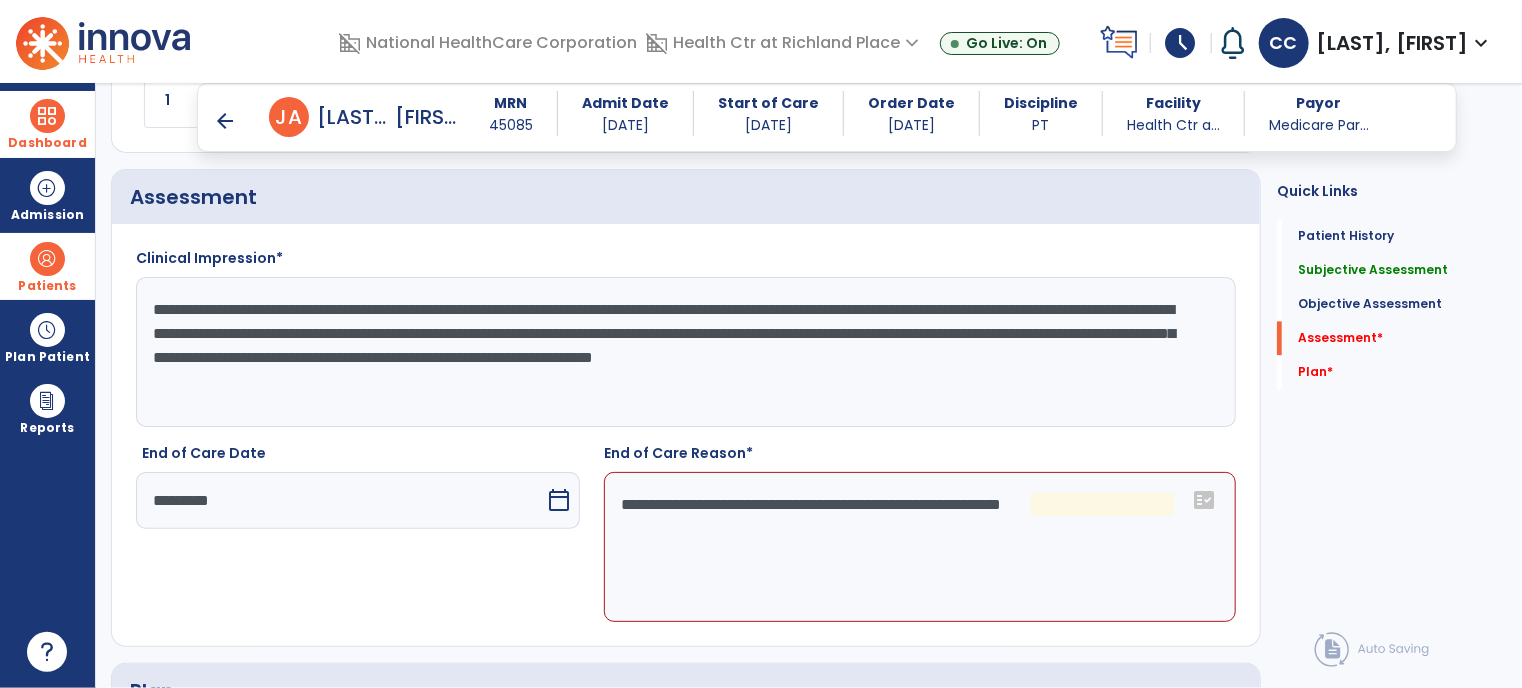 click on "**********" 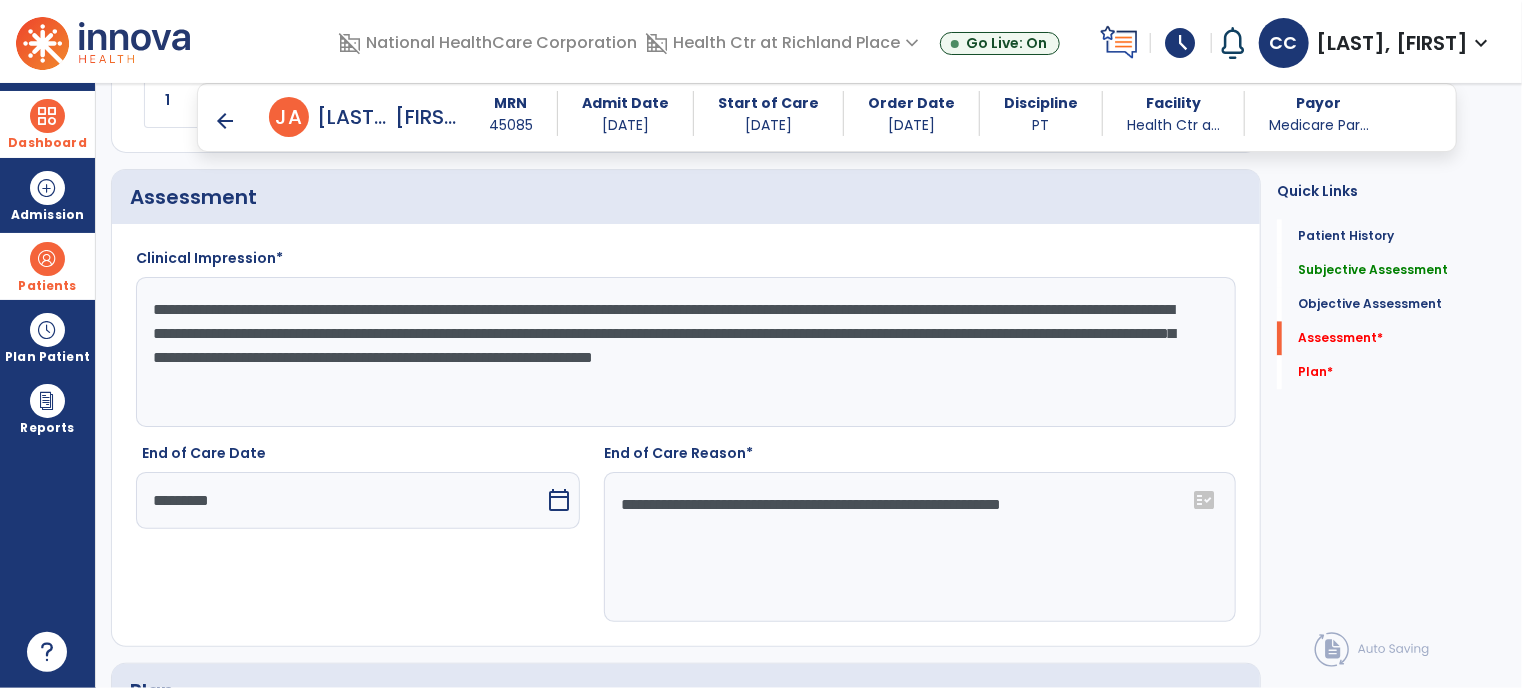 type on "**********" 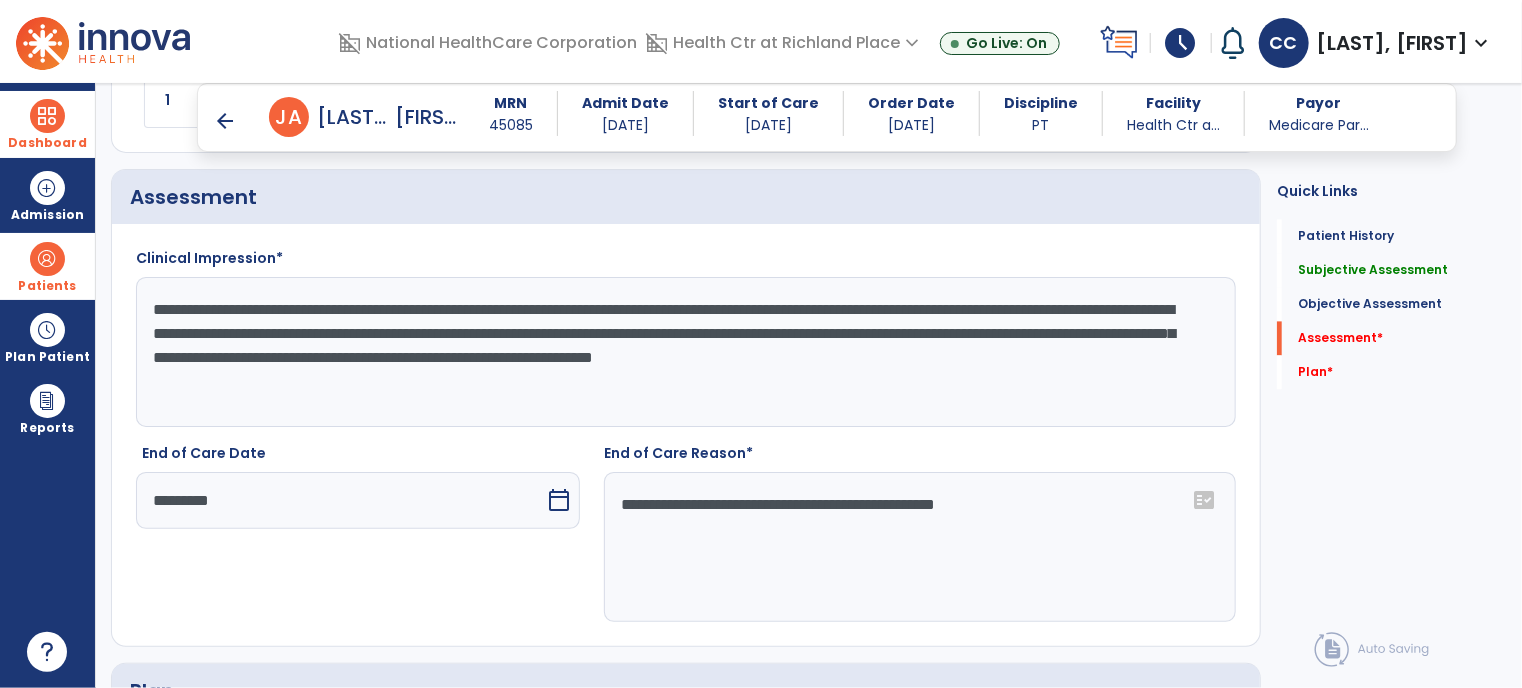 click on "**********" 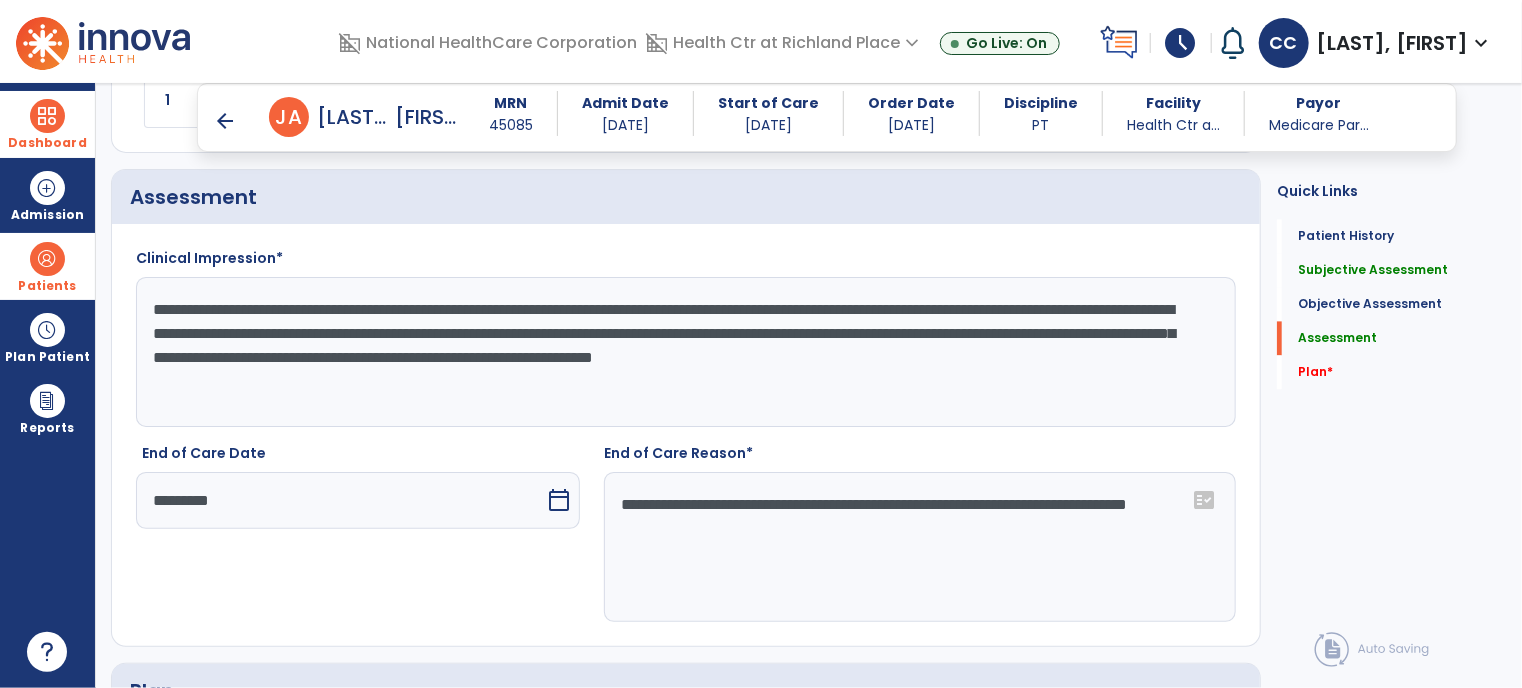 type on "**********" 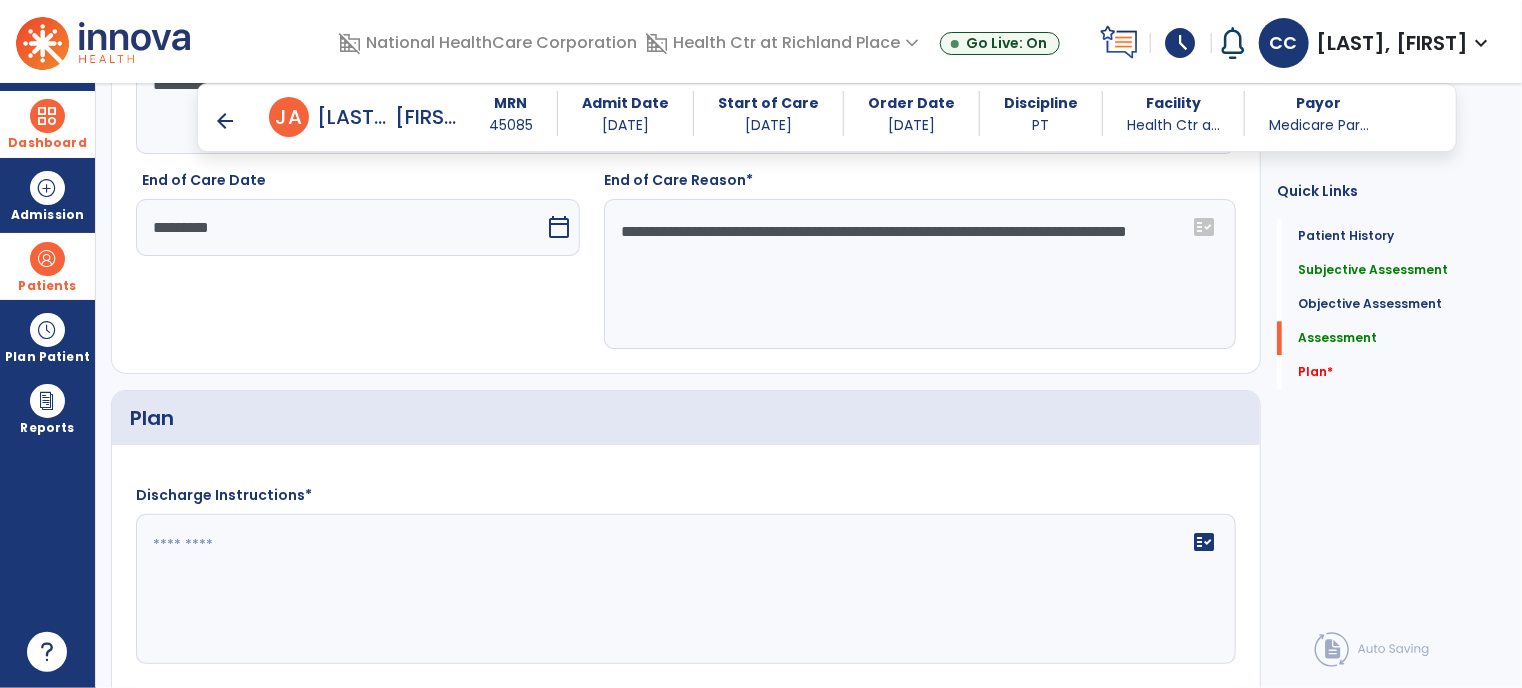scroll, scrollTop: 2488, scrollLeft: 0, axis: vertical 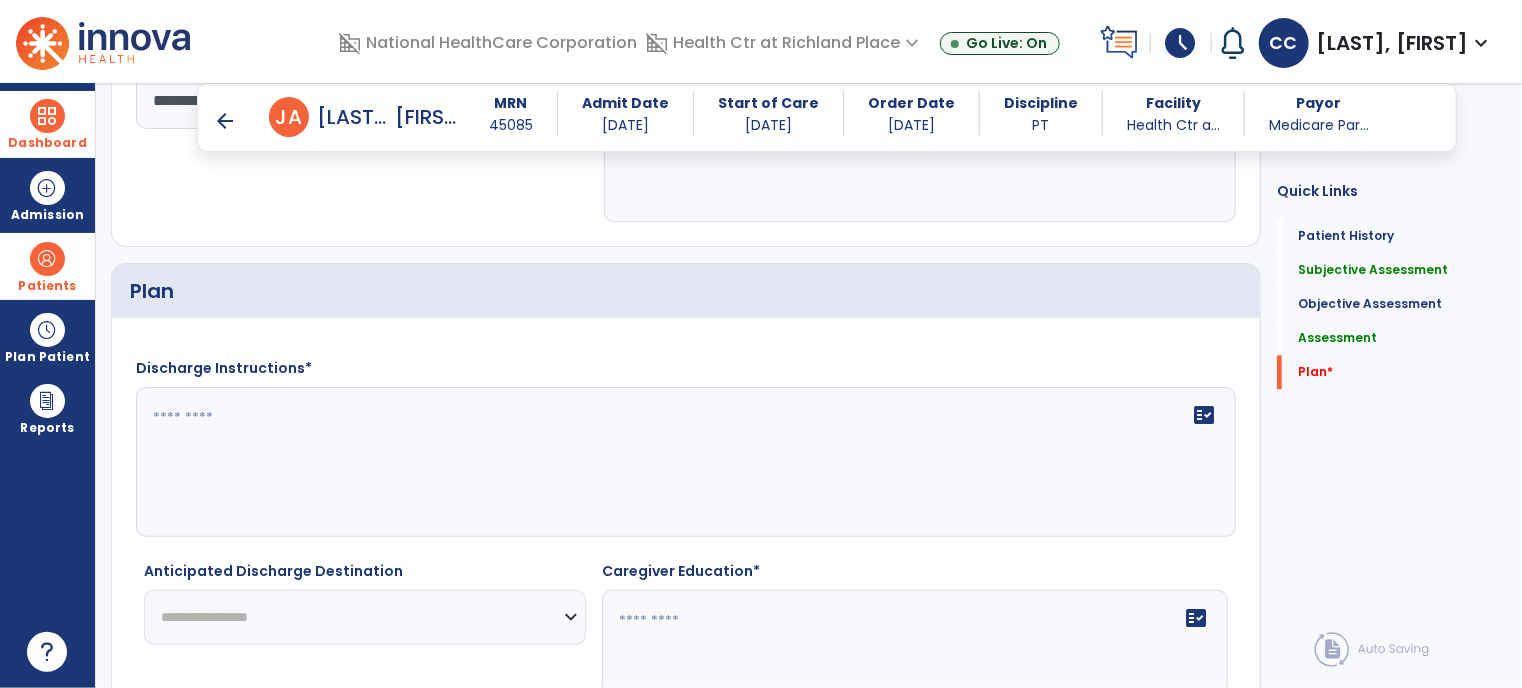 click on "fact_check" 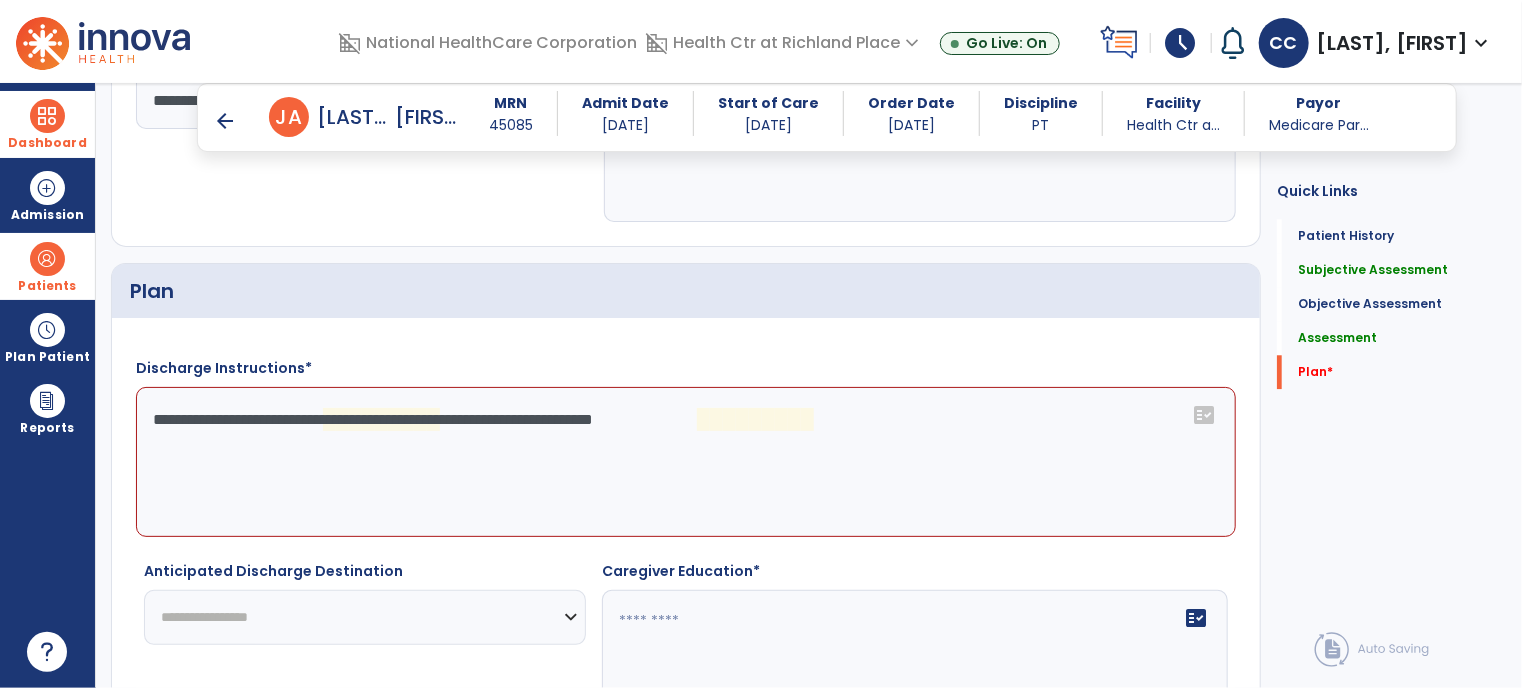 click on "**********" 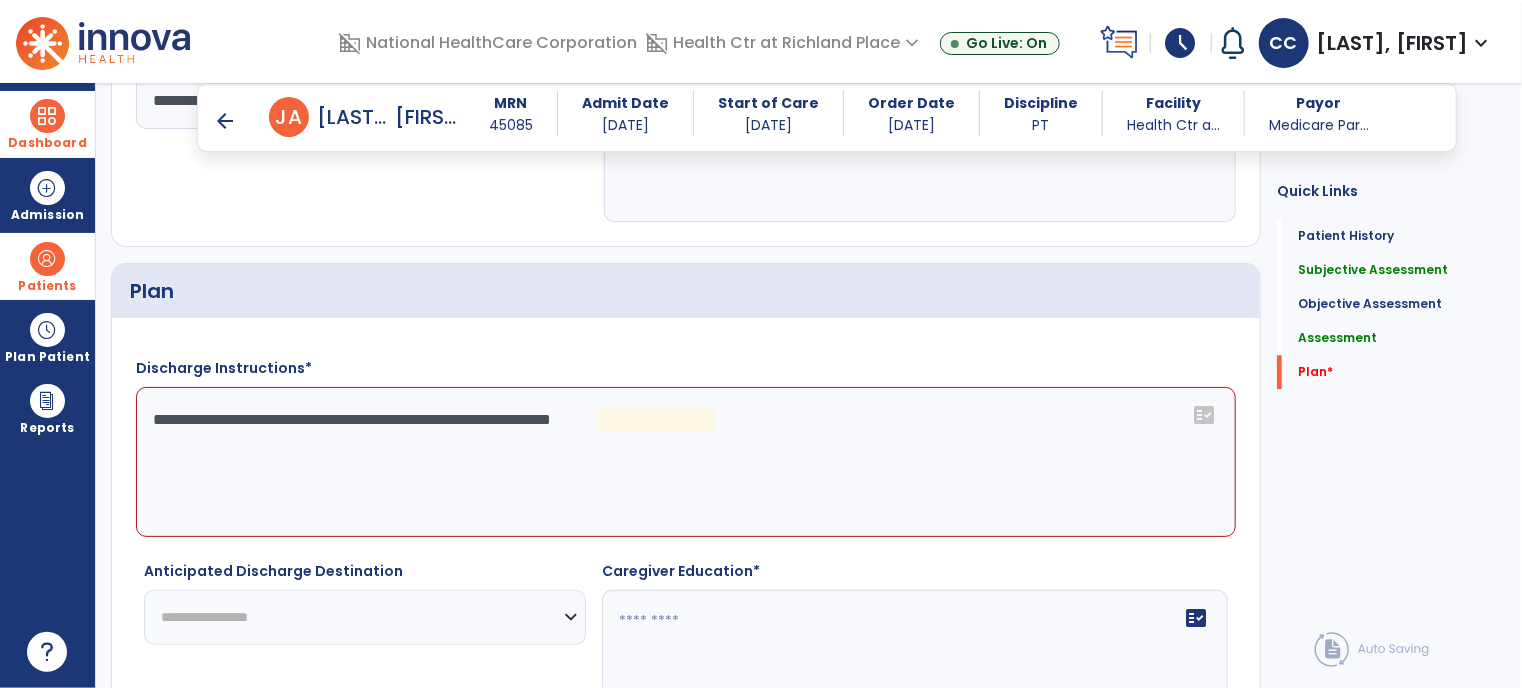 click on "**********" 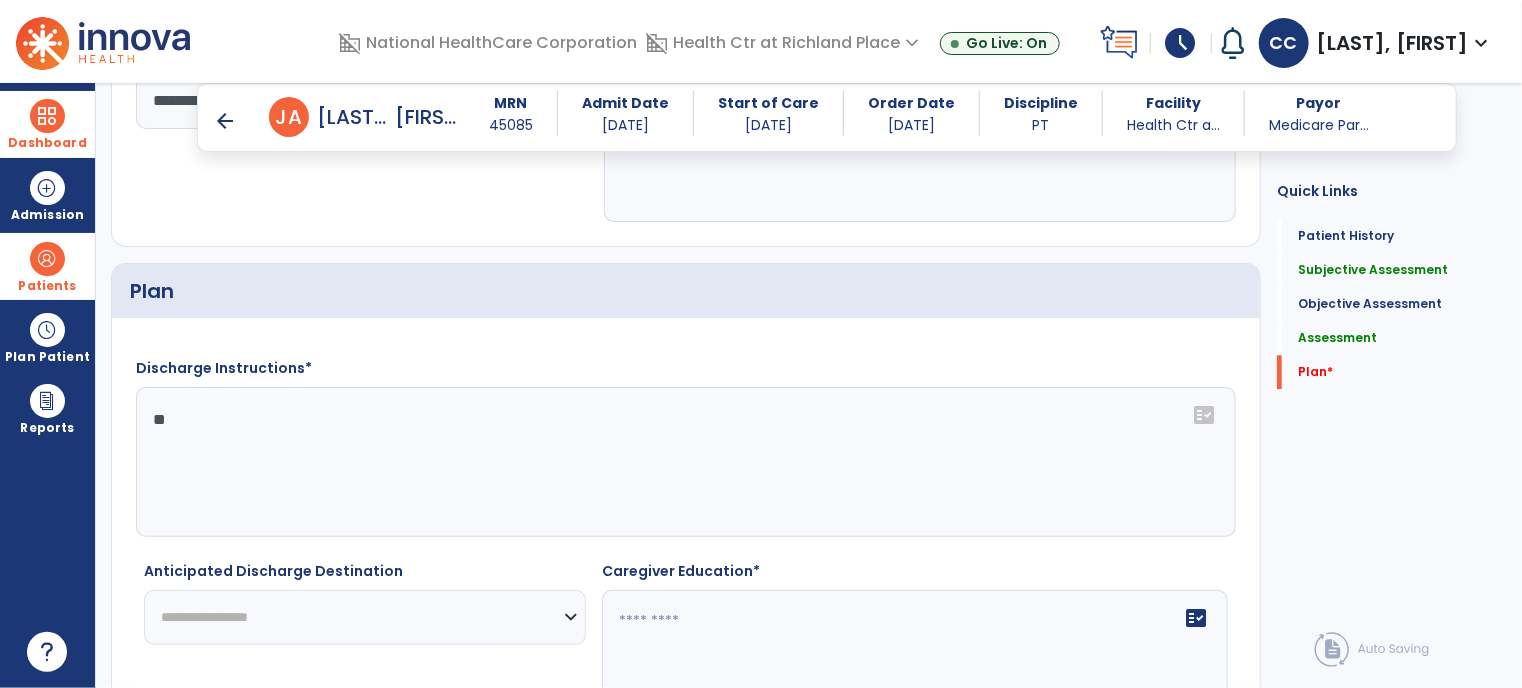 type on "*" 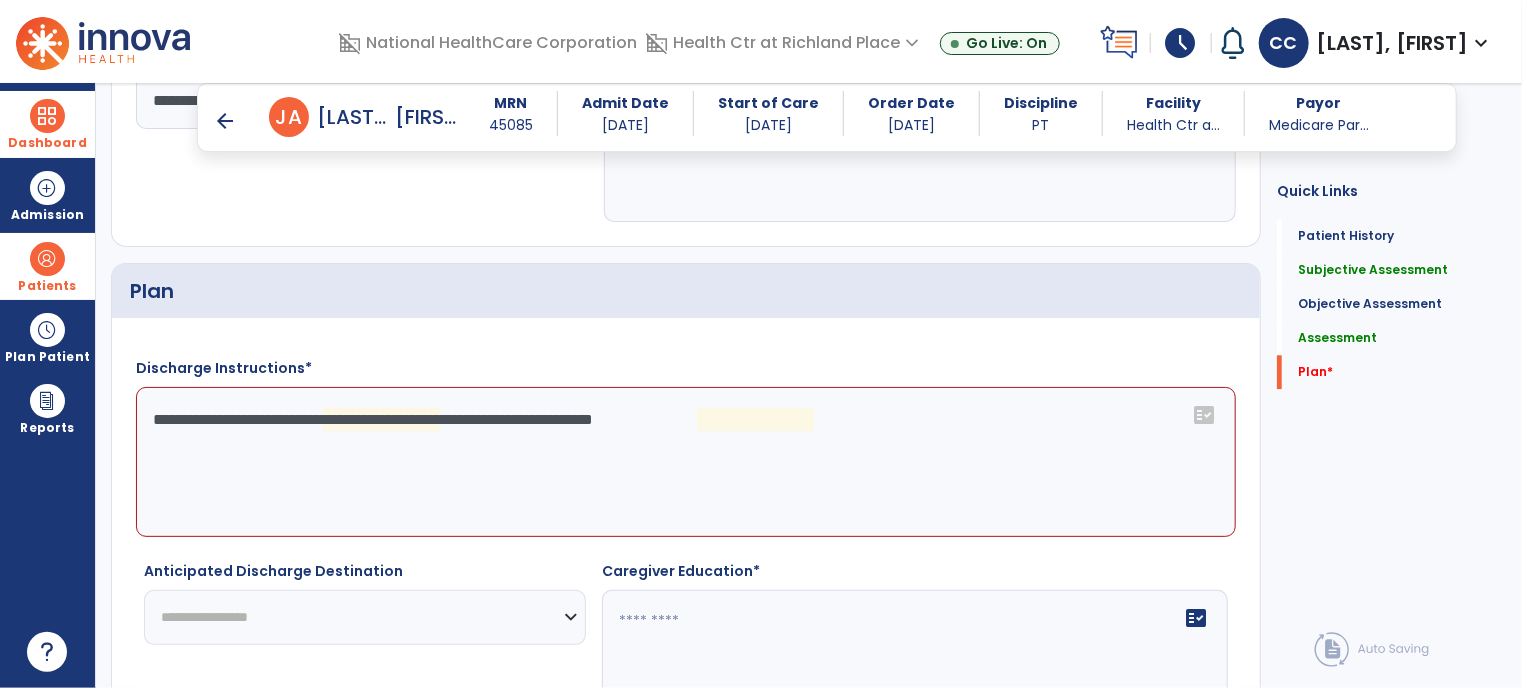 click on "**********" 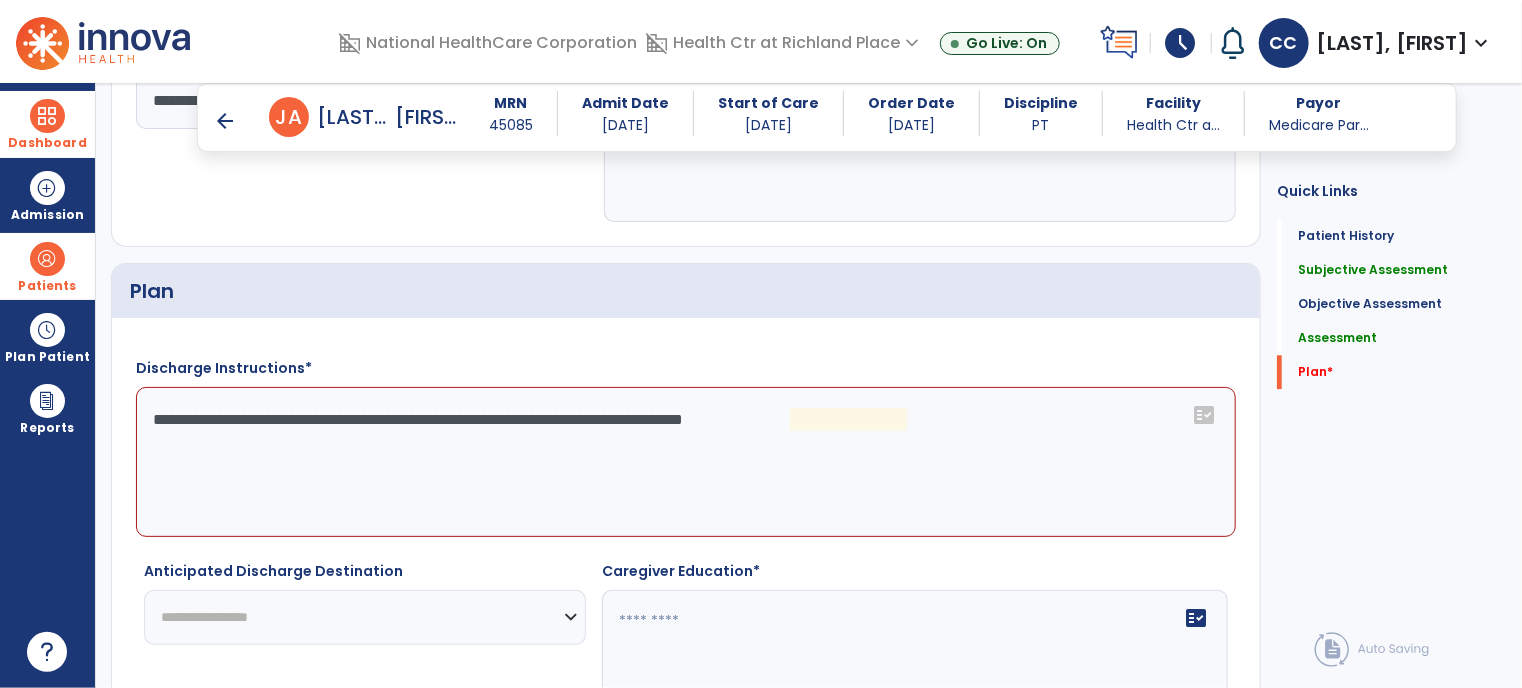 click on "**********" 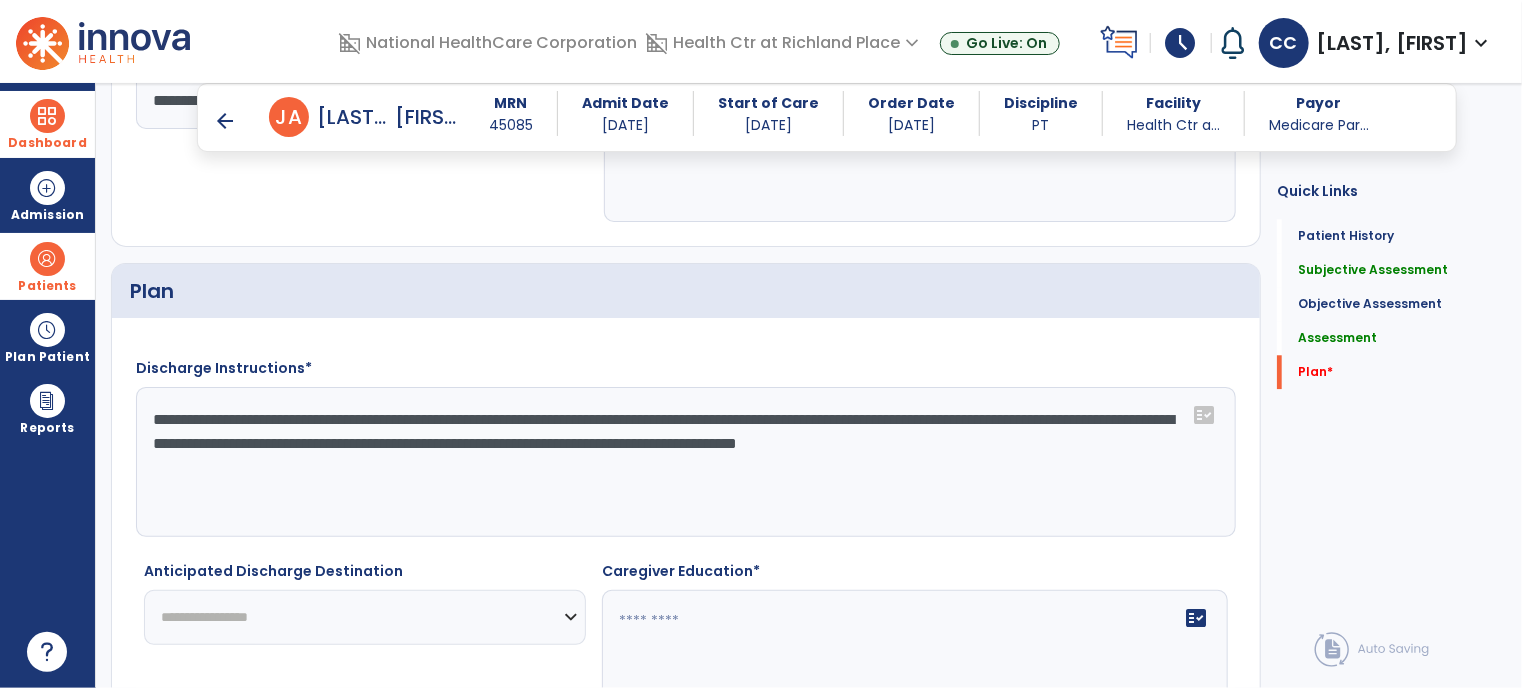type on "**********" 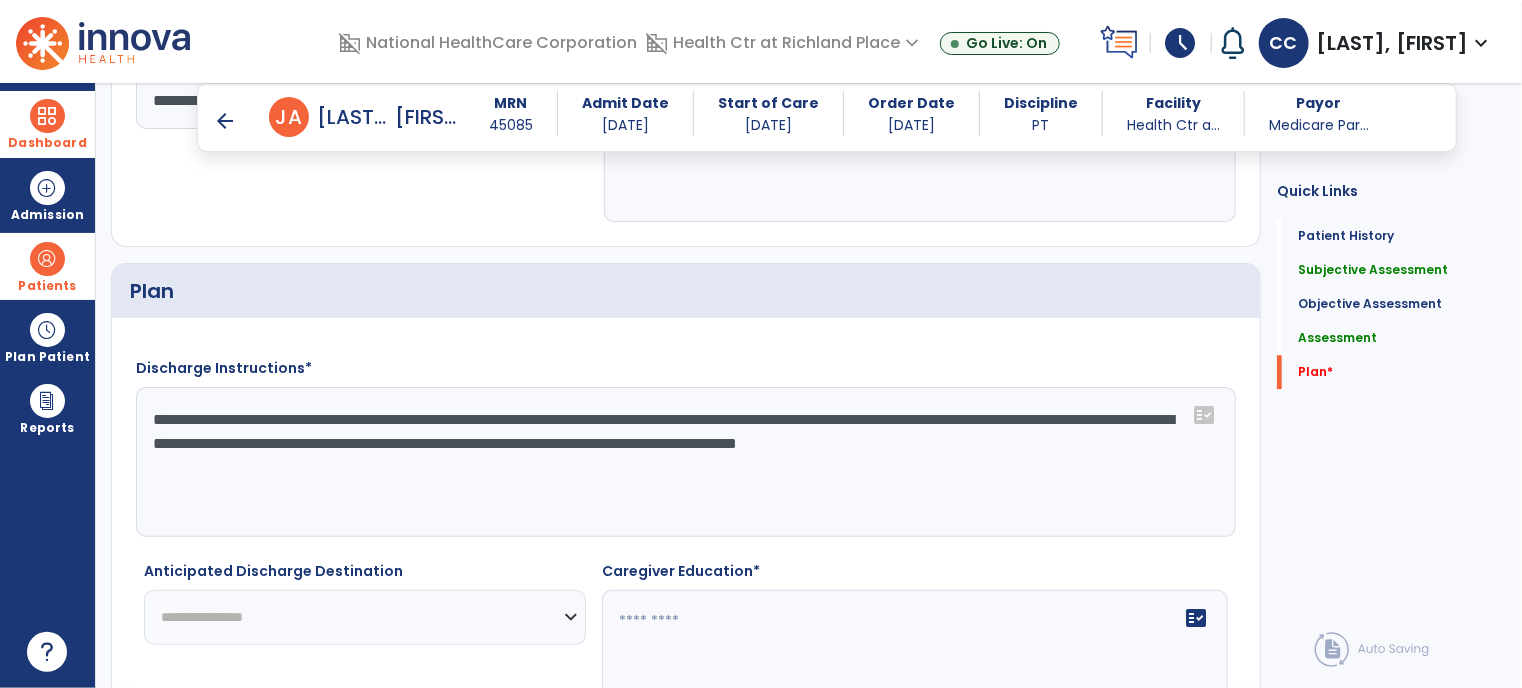 click on "**********" 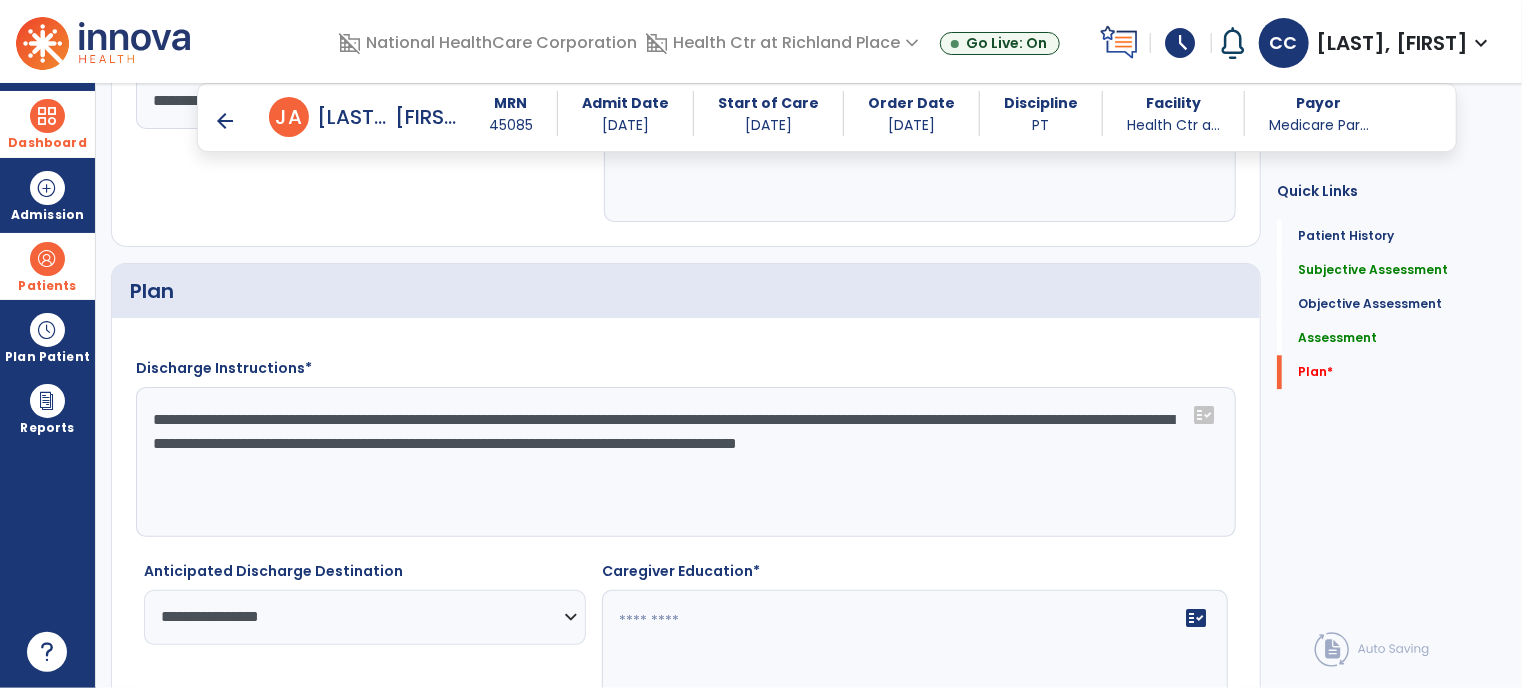 click on "fact_check" 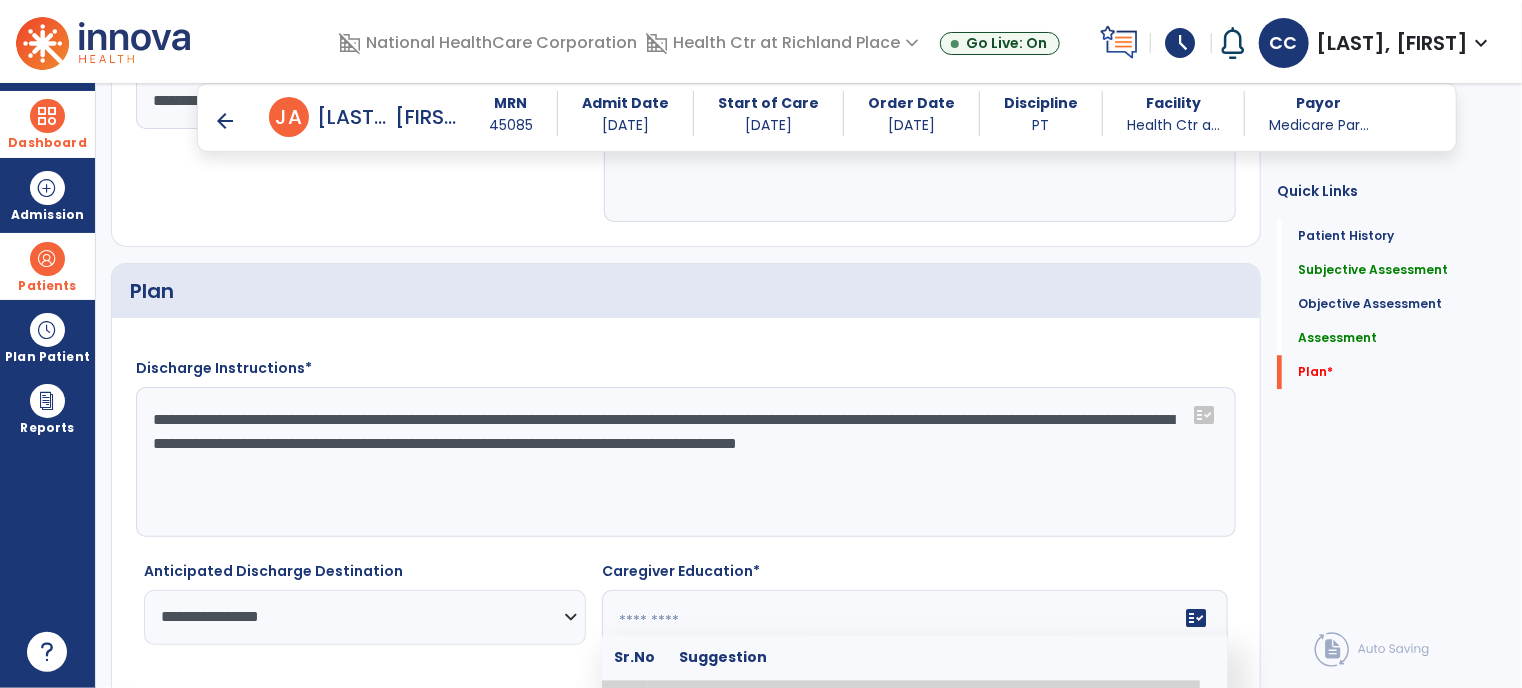 scroll, scrollTop: 2498, scrollLeft: 0, axis: vertical 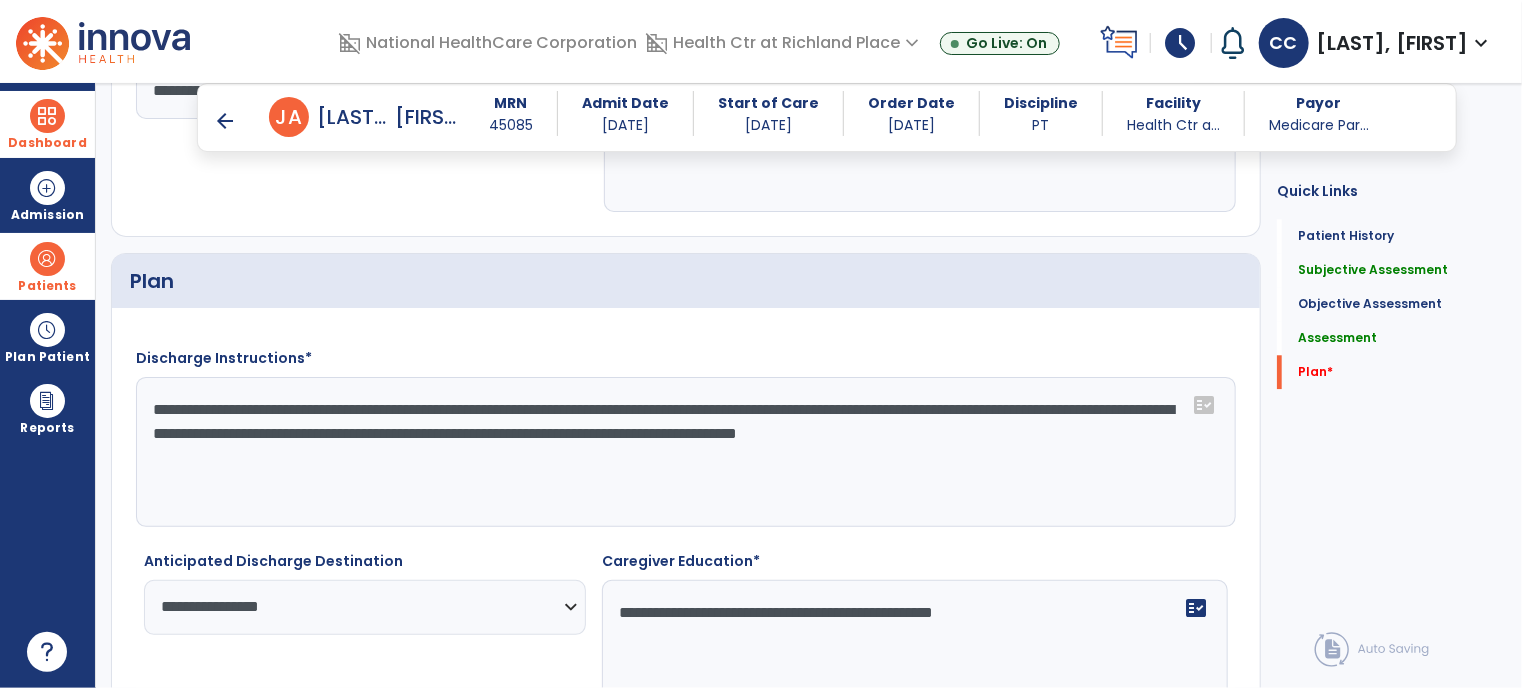 type on "**********" 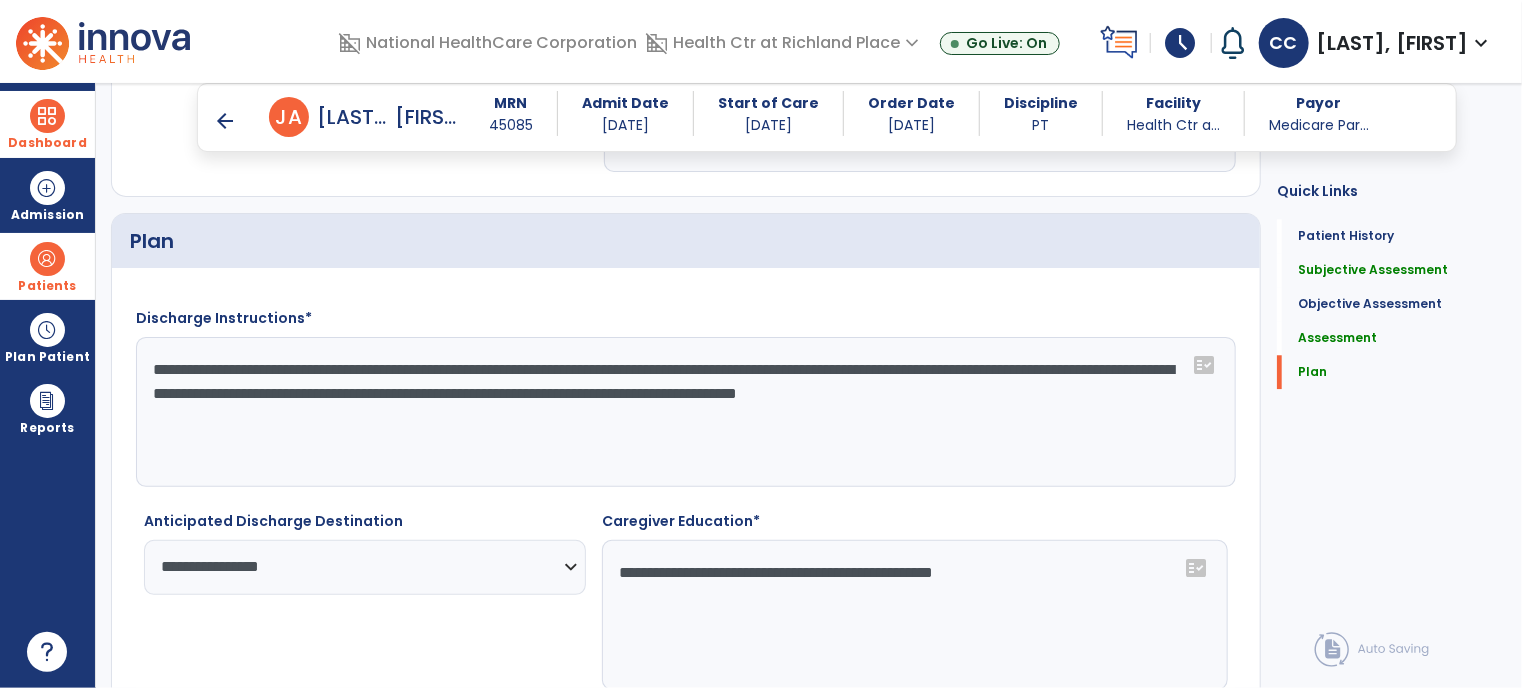 scroll, scrollTop: 2618, scrollLeft: 0, axis: vertical 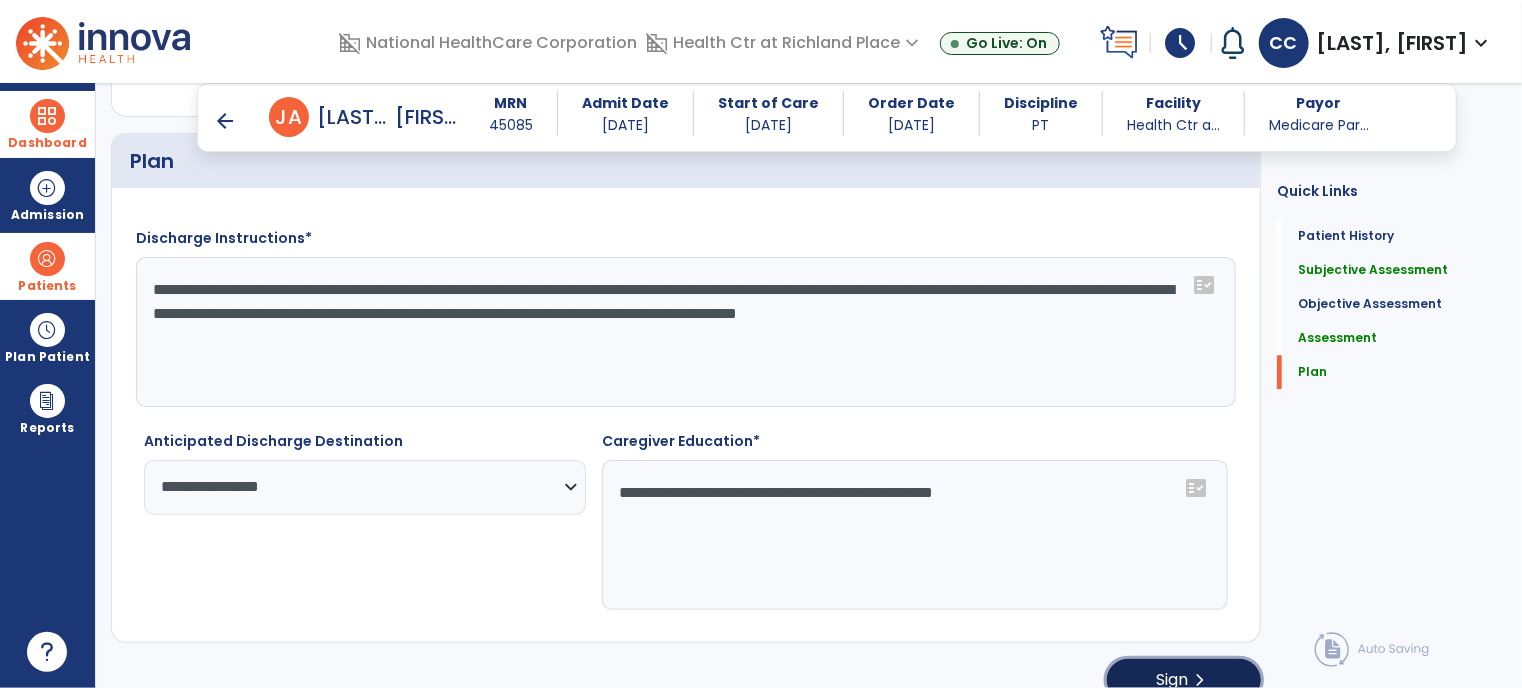 click on "Sign  chevron_right" 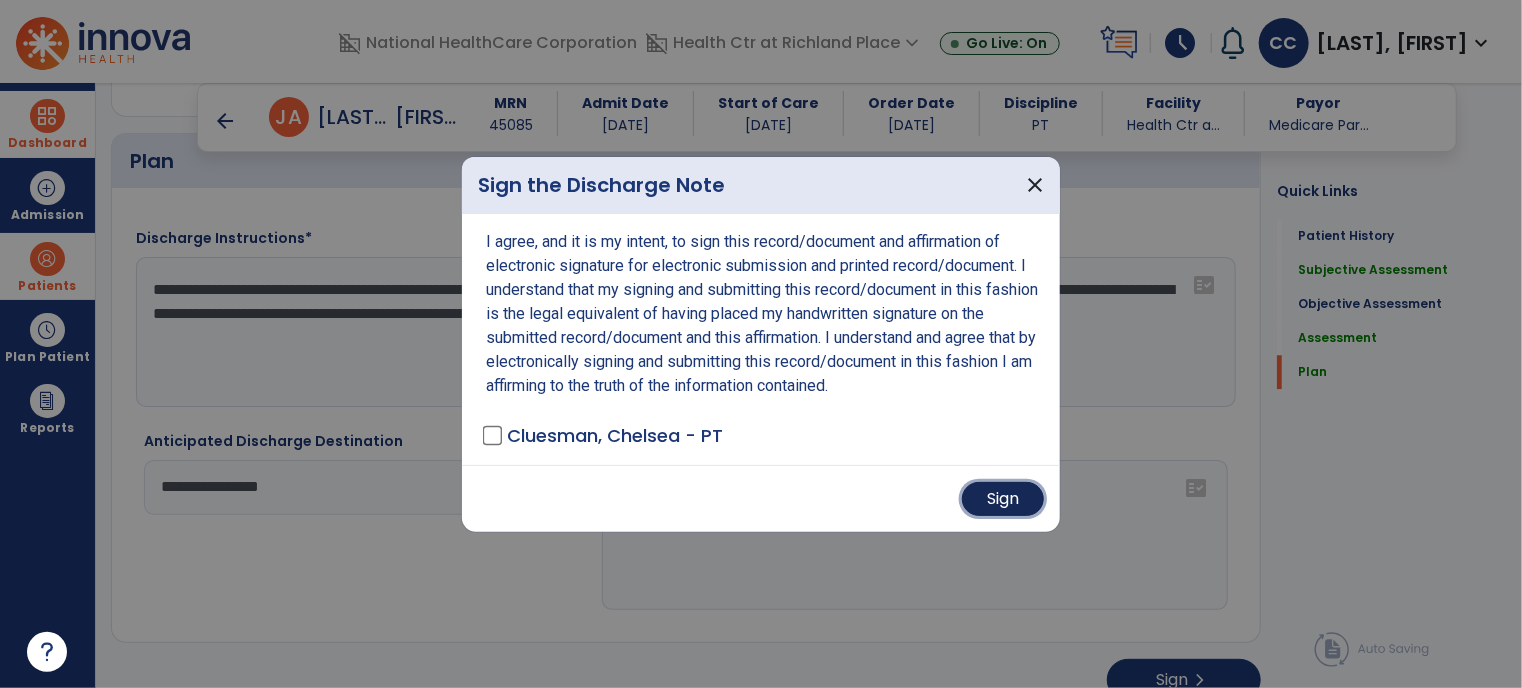 click on "Sign" at bounding box center [1003, 499] 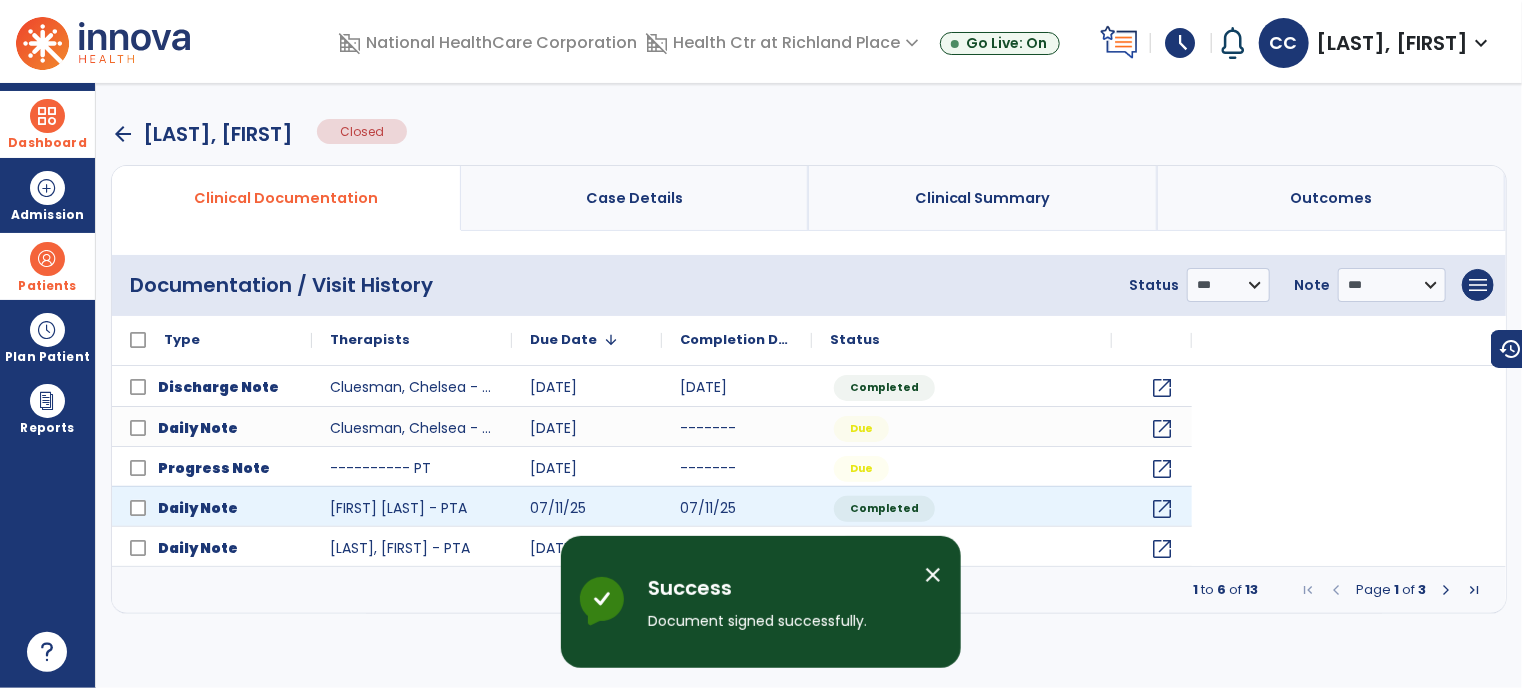 scroll, scrollTop: 0, scrollLeft: 0, axis: both 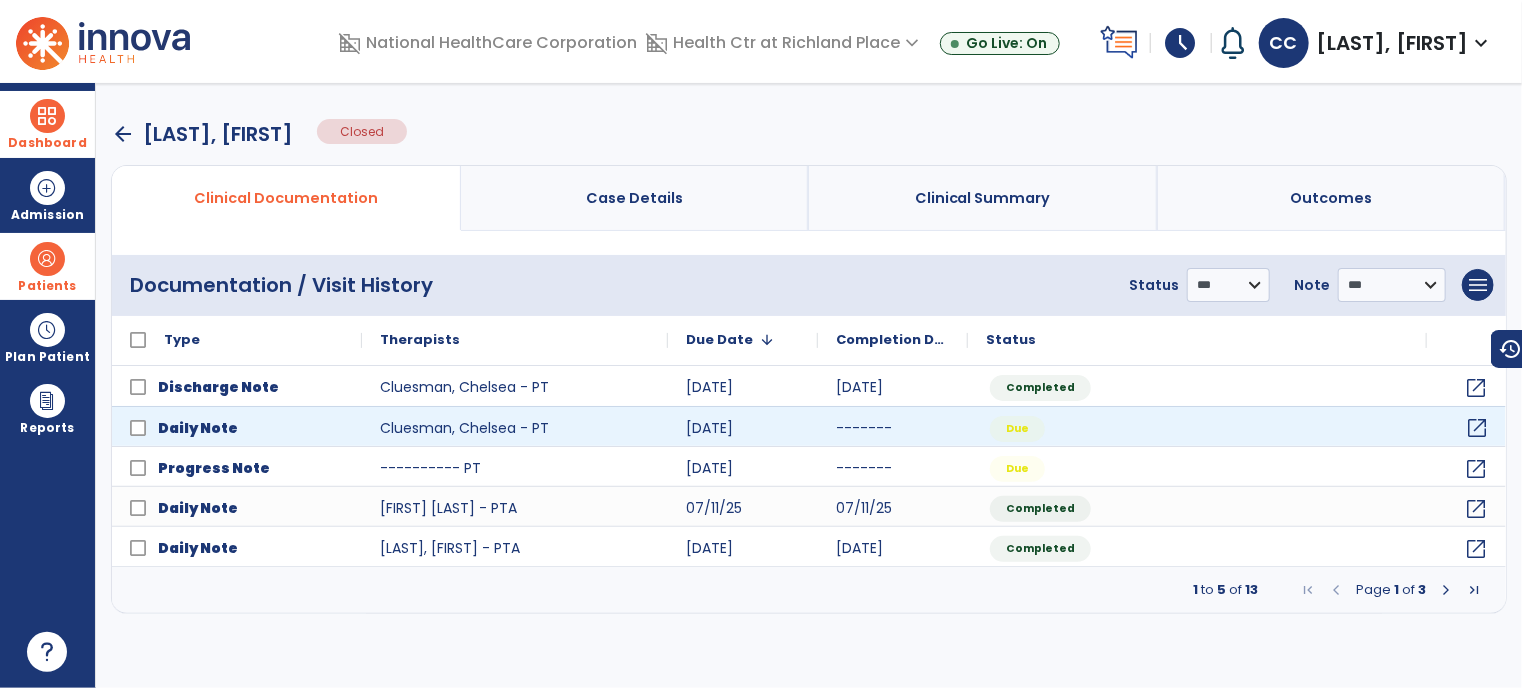 click on "open_in_new" 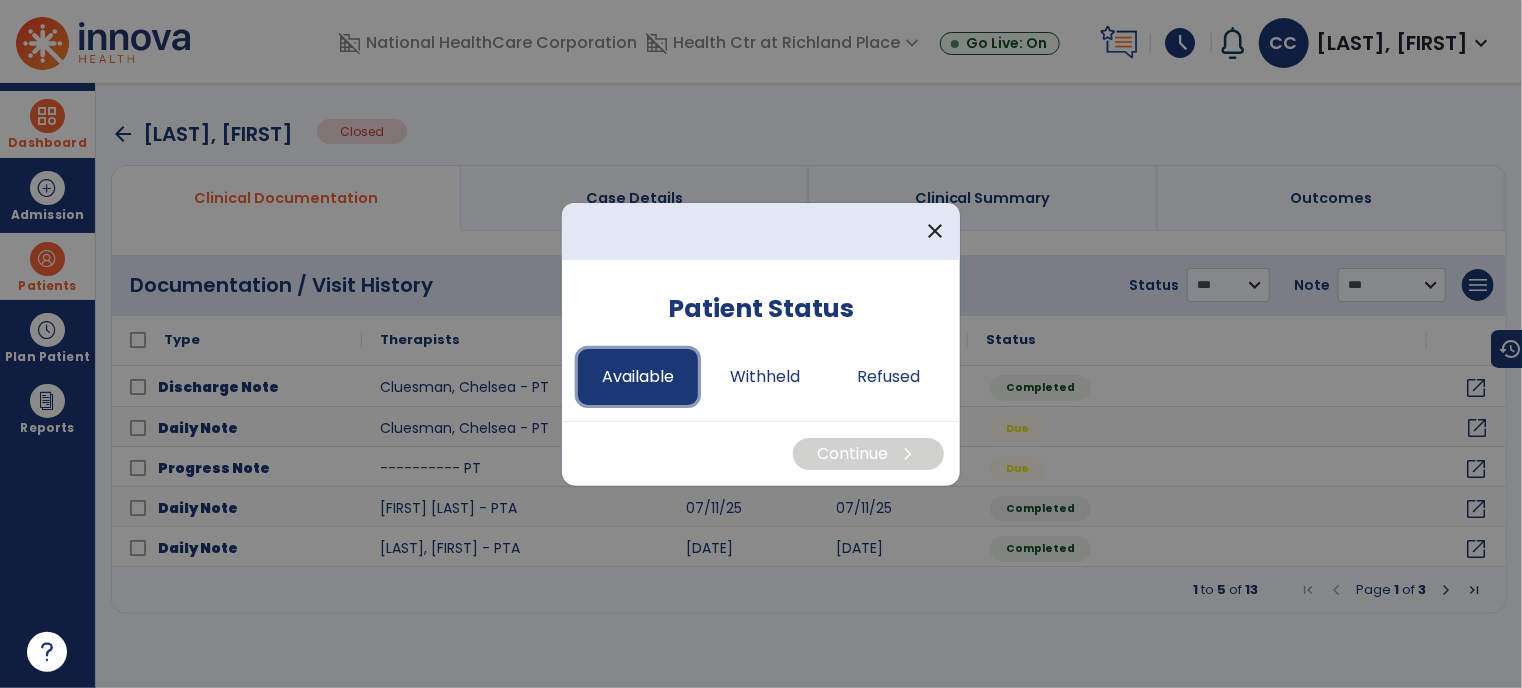 click on "Available" at bounding box center (638, 377) 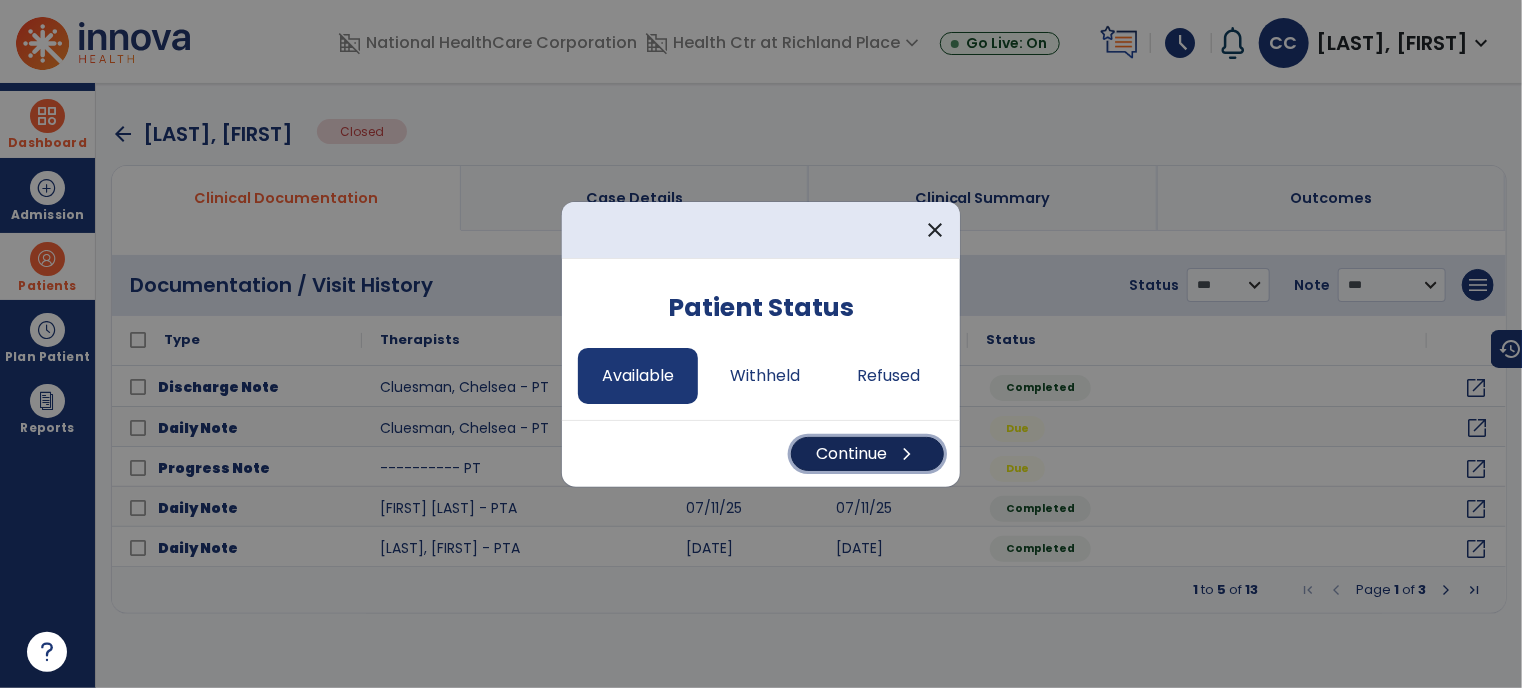 click on "Continue   chevron_right" at bounding box center (867, 454) 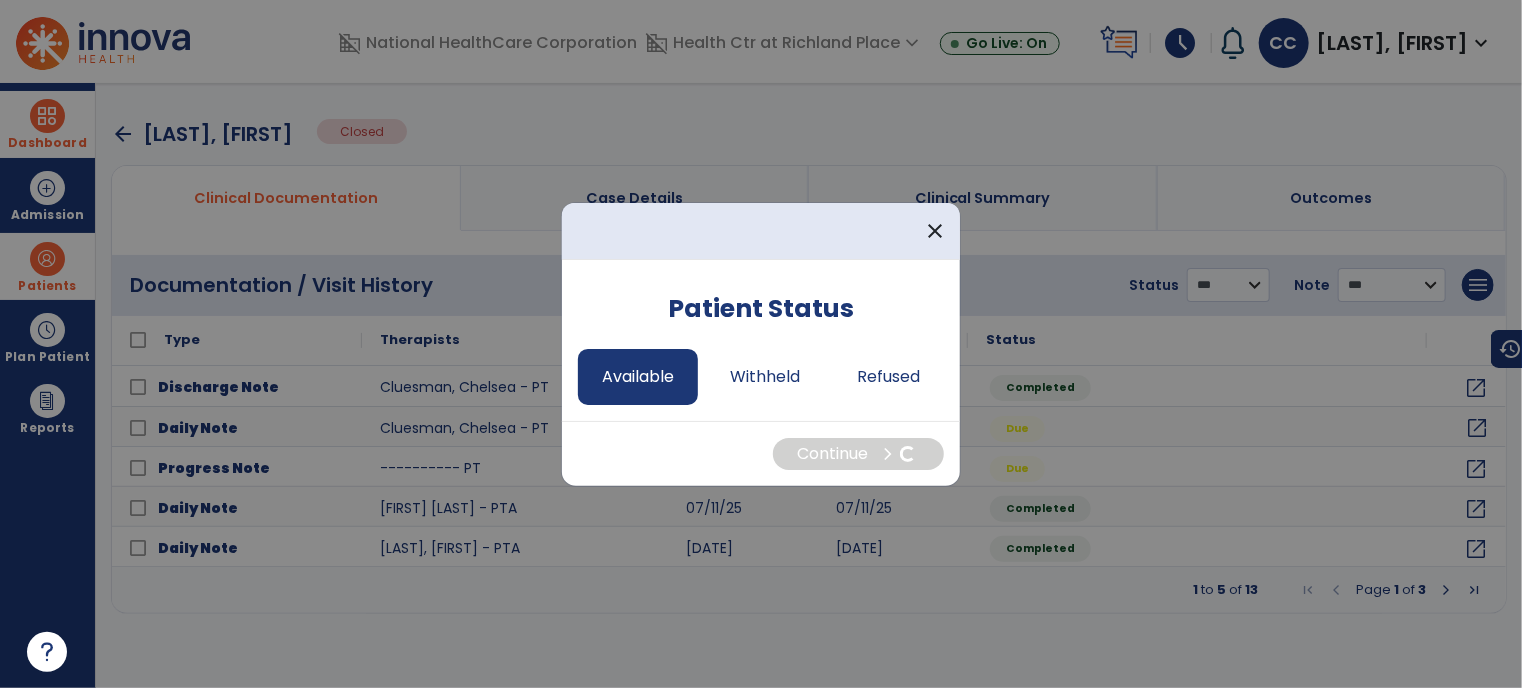 select on "*" 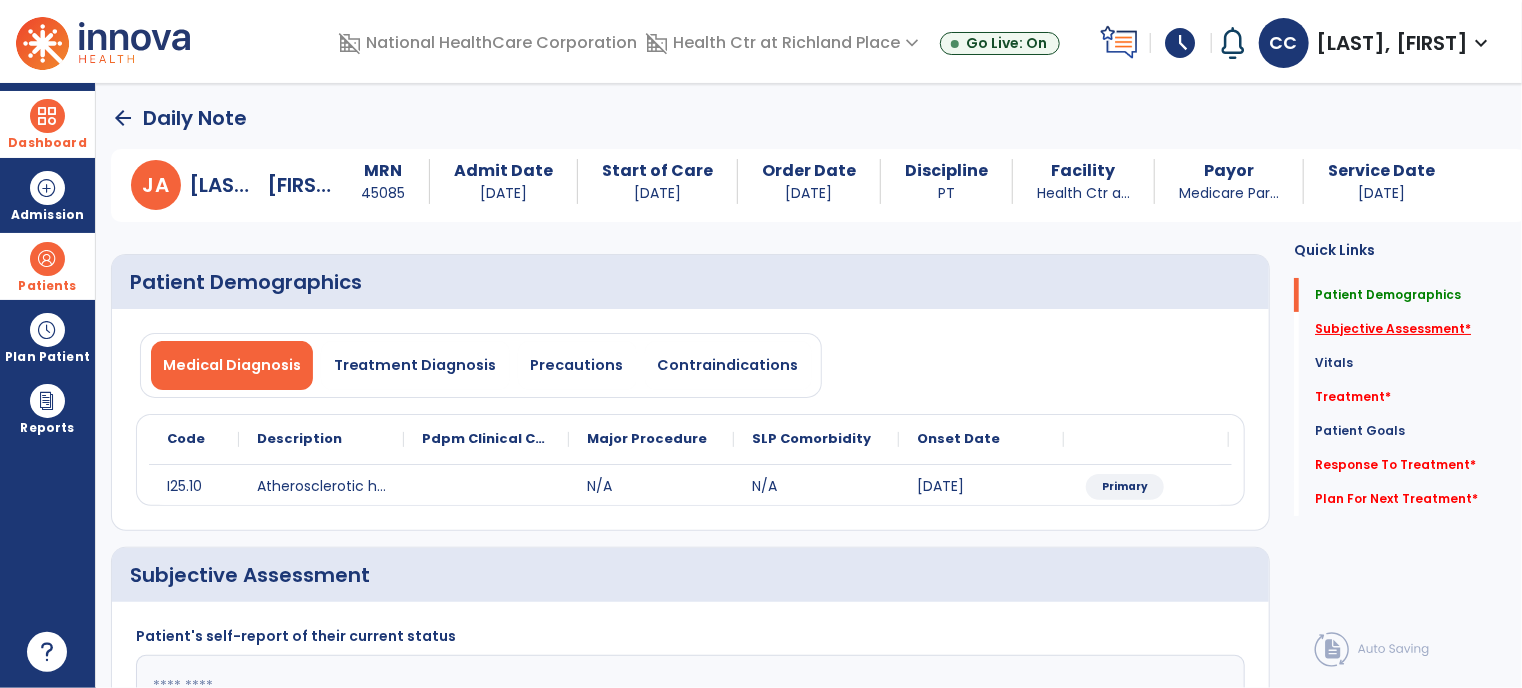 click on "Subjective Assessment   *" 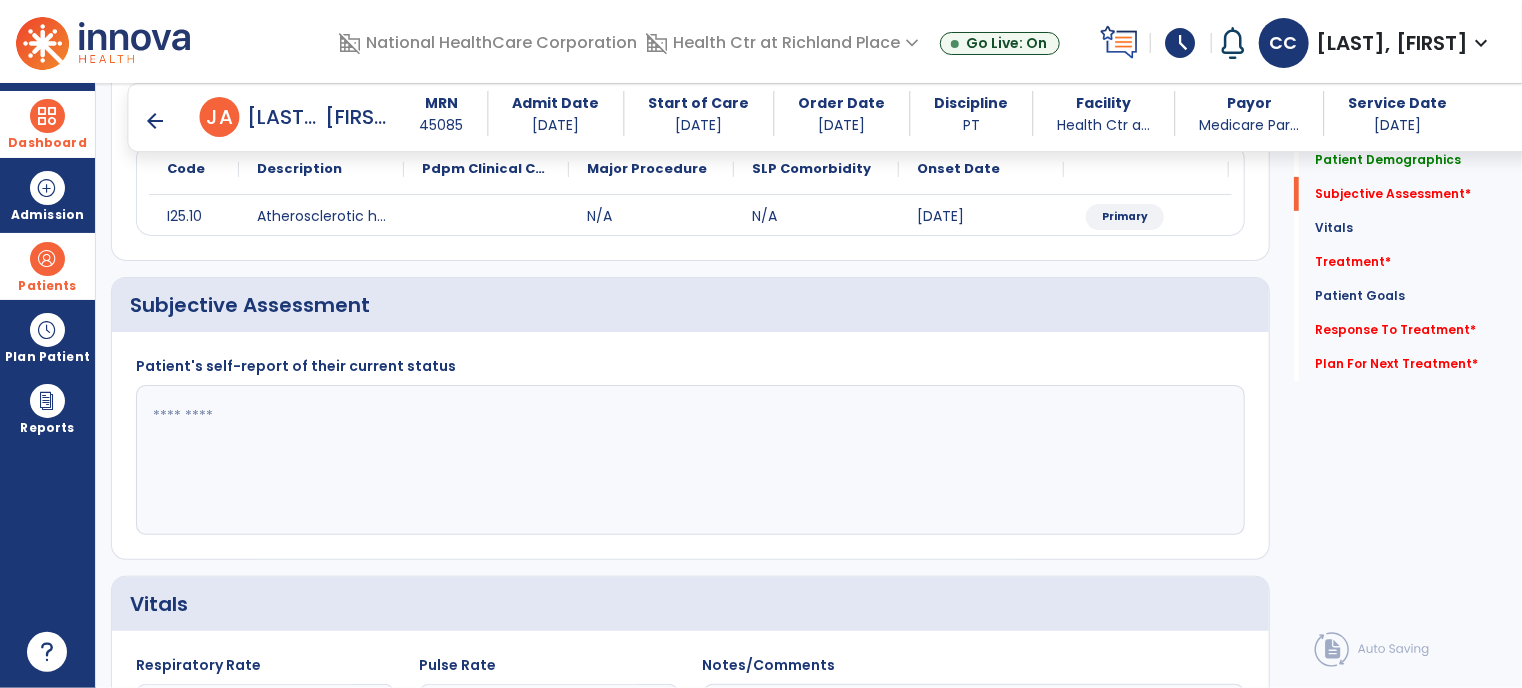scroll, scrollTop: 301, scrollLeft: 0, axis: vertical 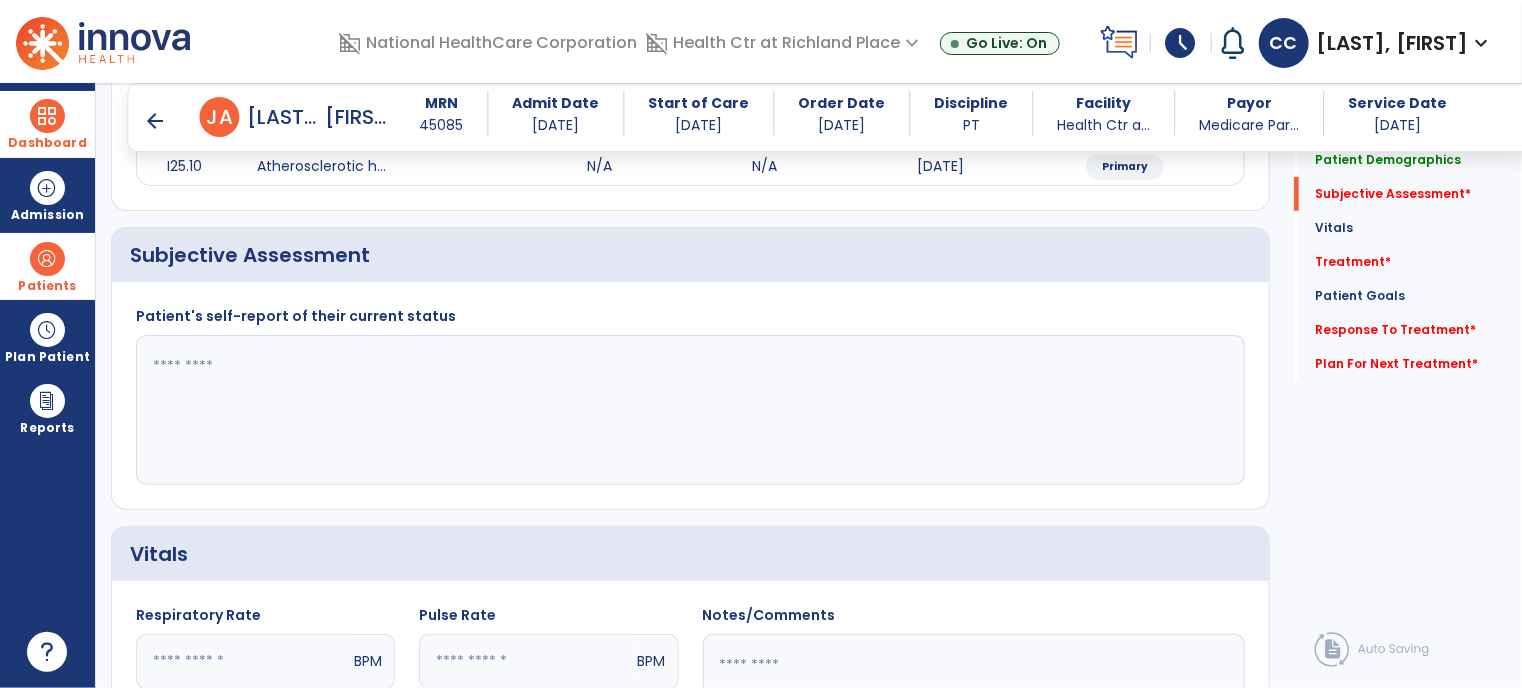 click 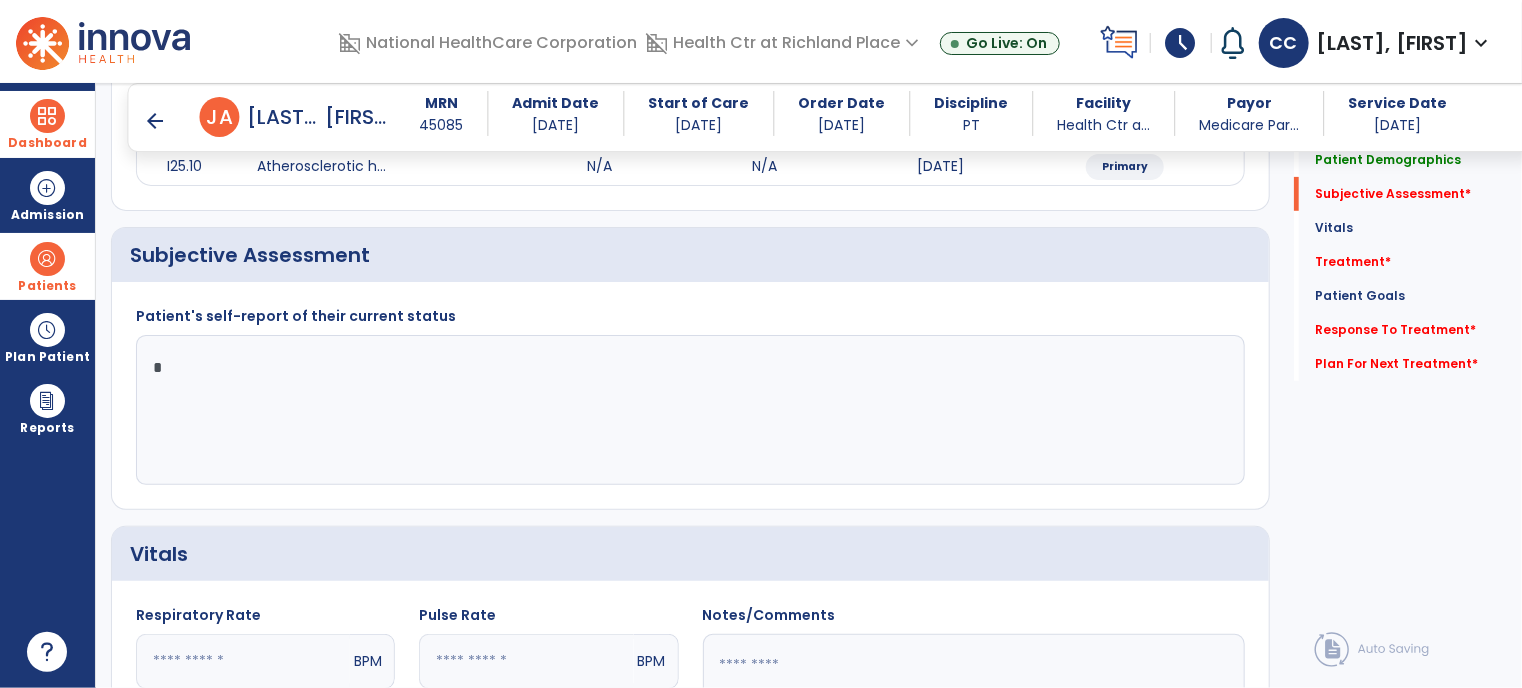 click 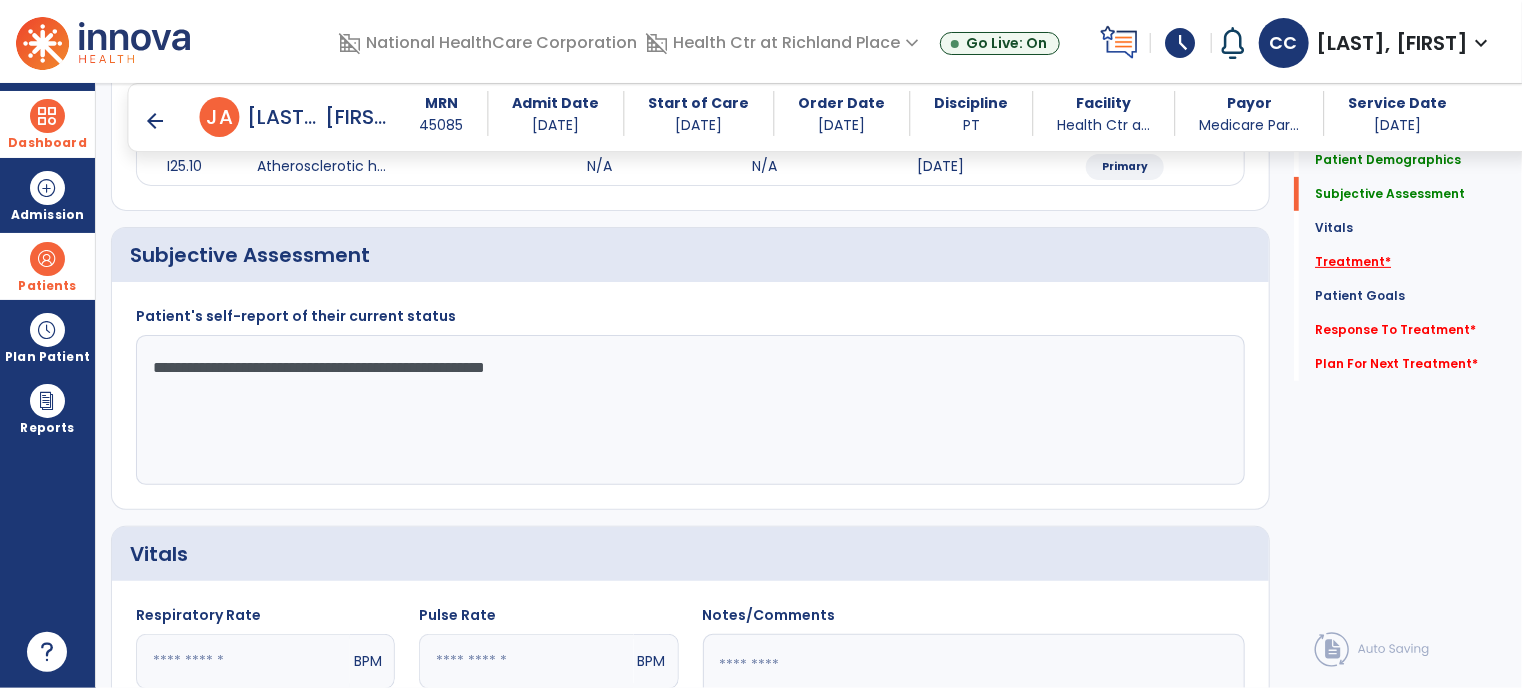 type on "**********" 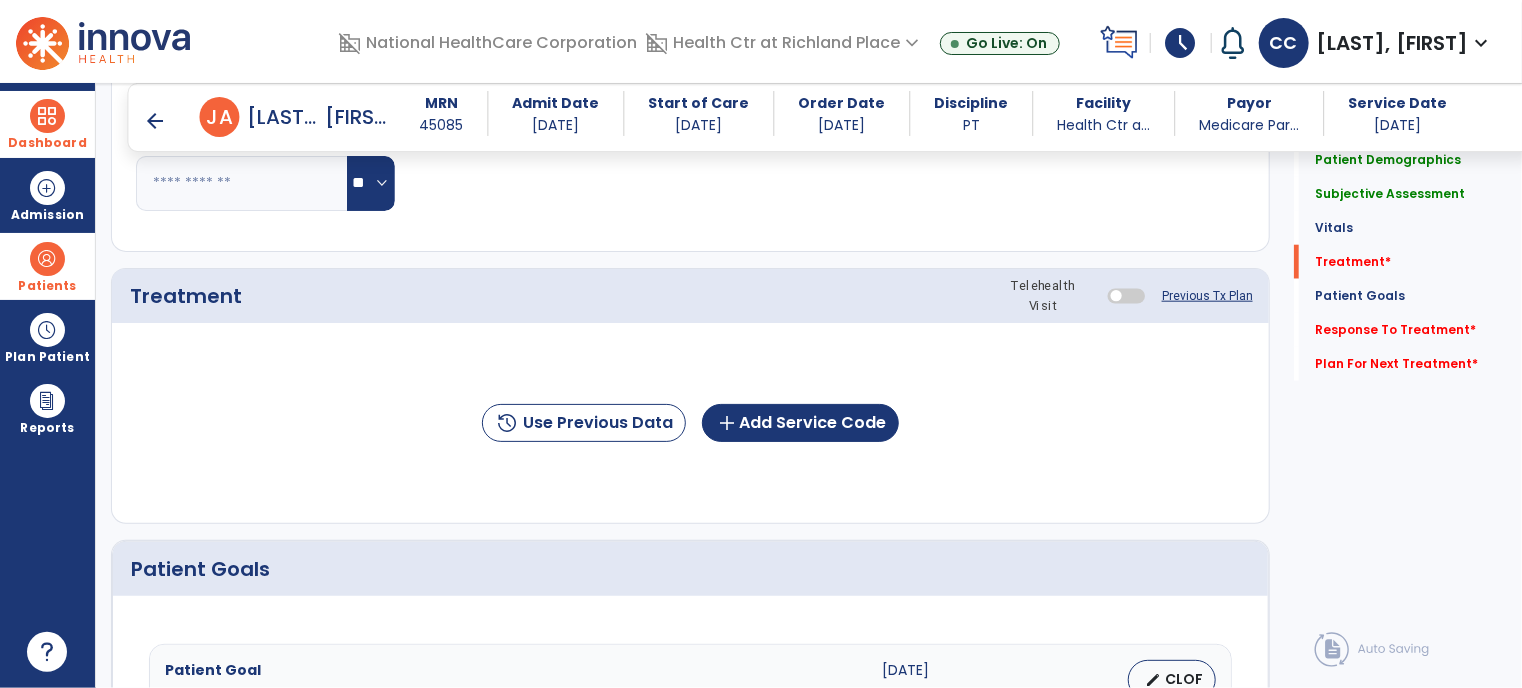 scroll, scrollTop: 990, scrollLeft: 0, axis: vertical 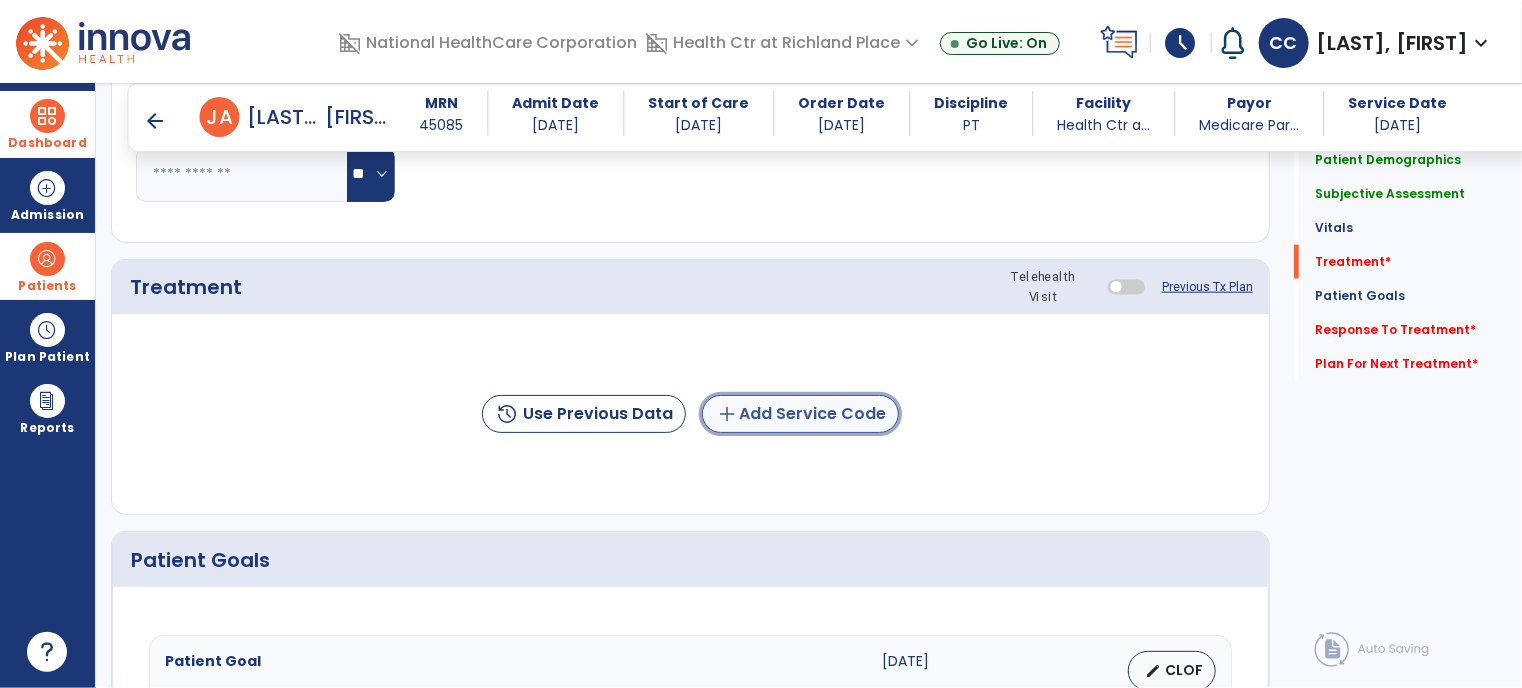 click on "add  Add Service Code" 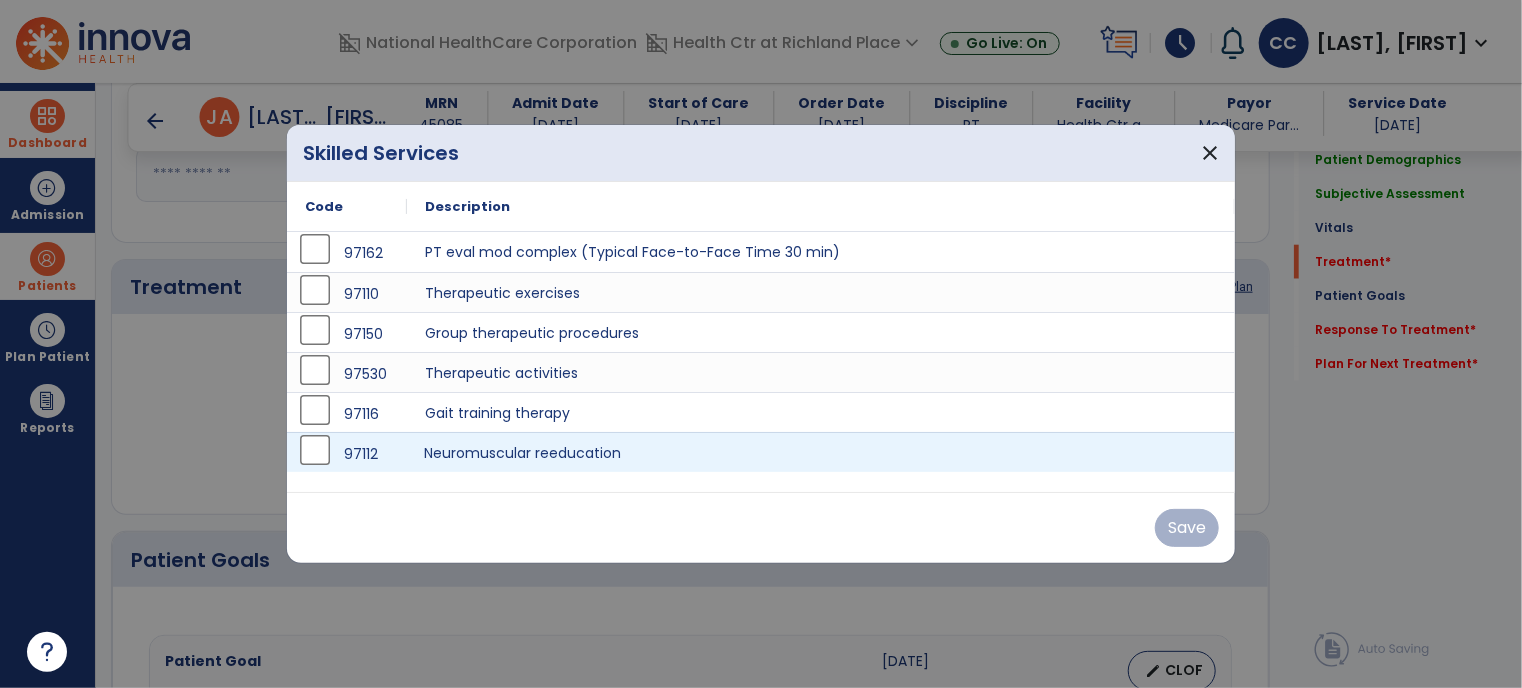 click on "Neuromuscular reeducation" at bounding box center (821, 452) 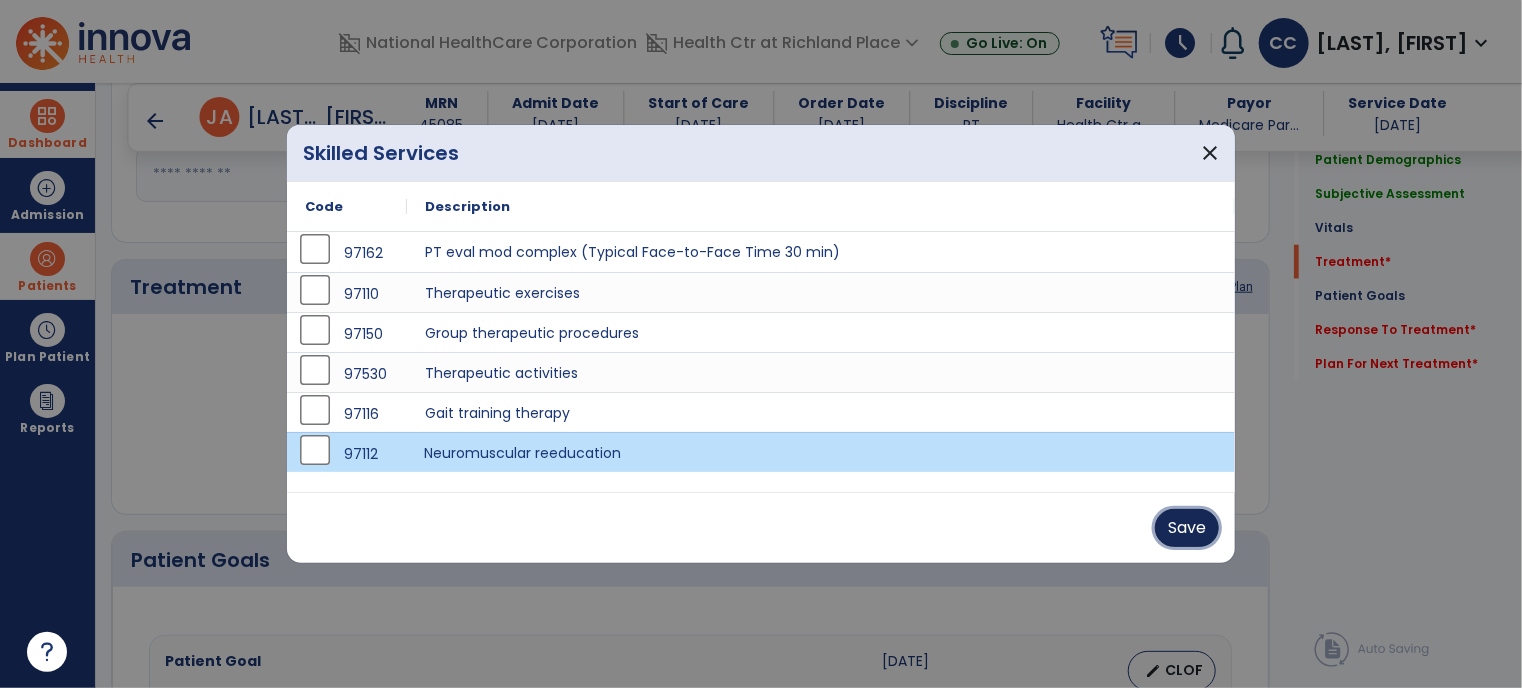 click on "Save" at bounding box center [1187, 528] 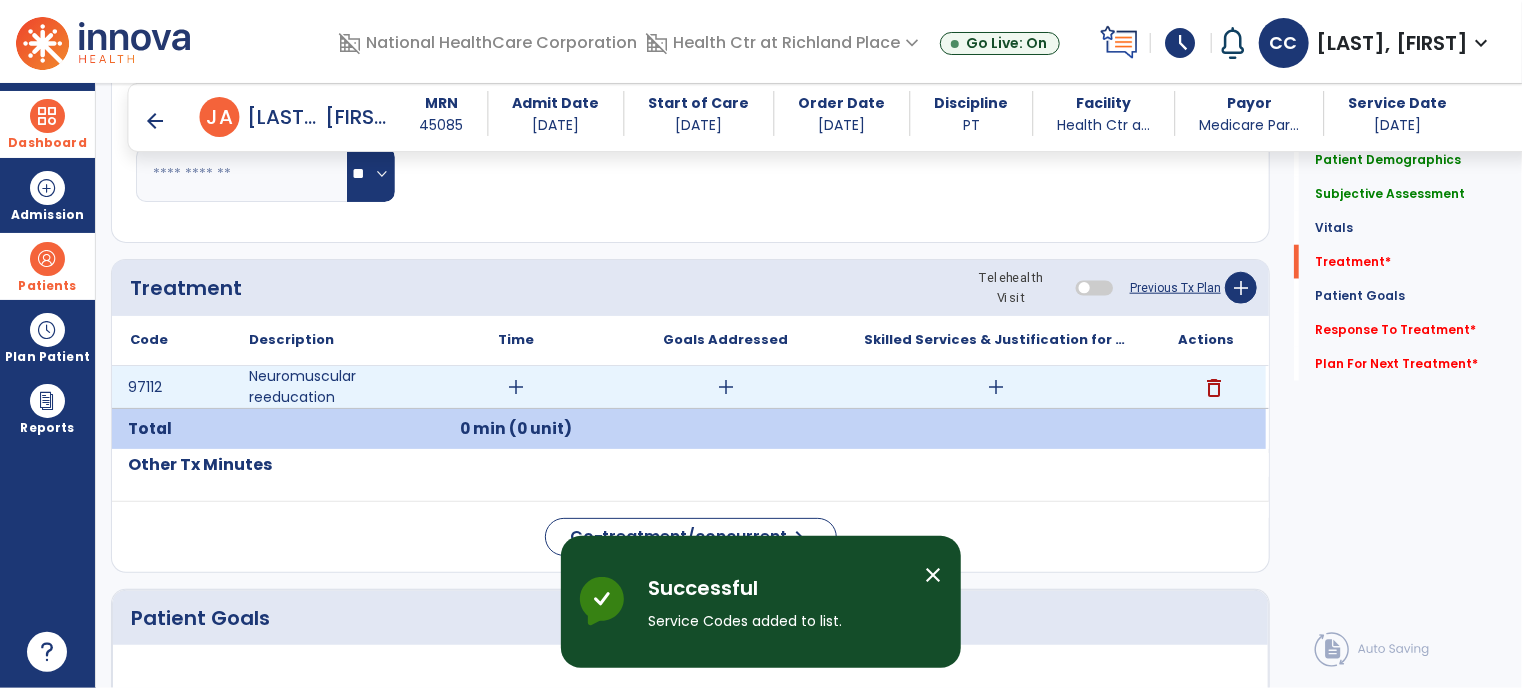 click on "add" at bounding box center (516, 387) 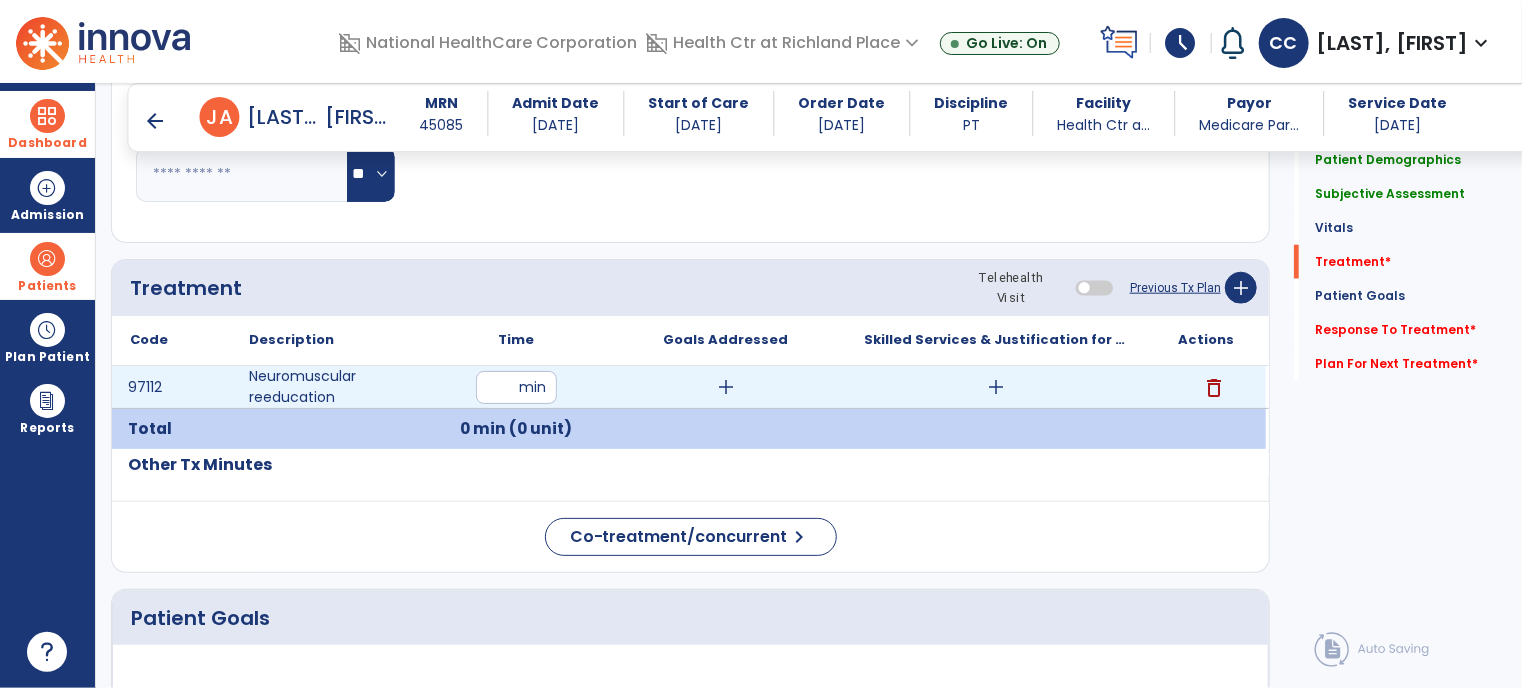 type on "**" 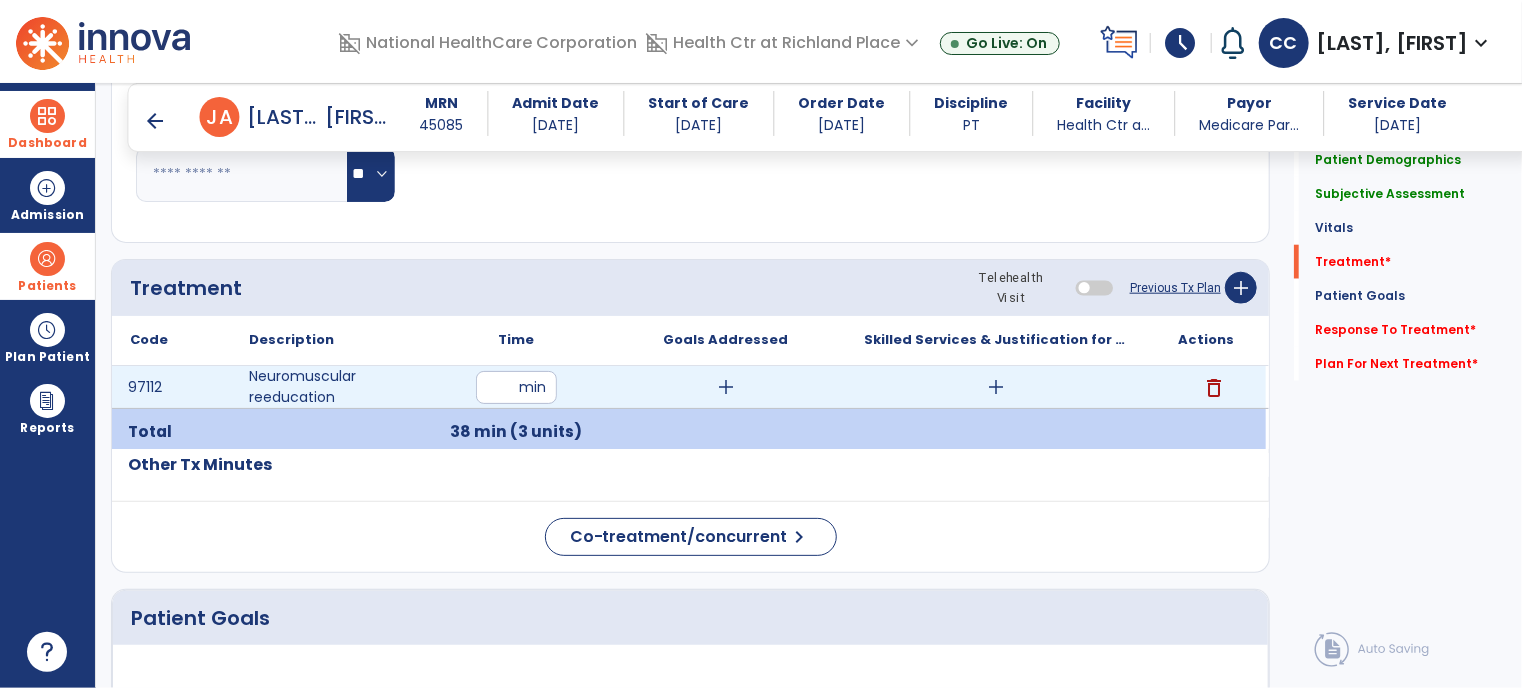 click on "add" at bounding box center (996, 387) 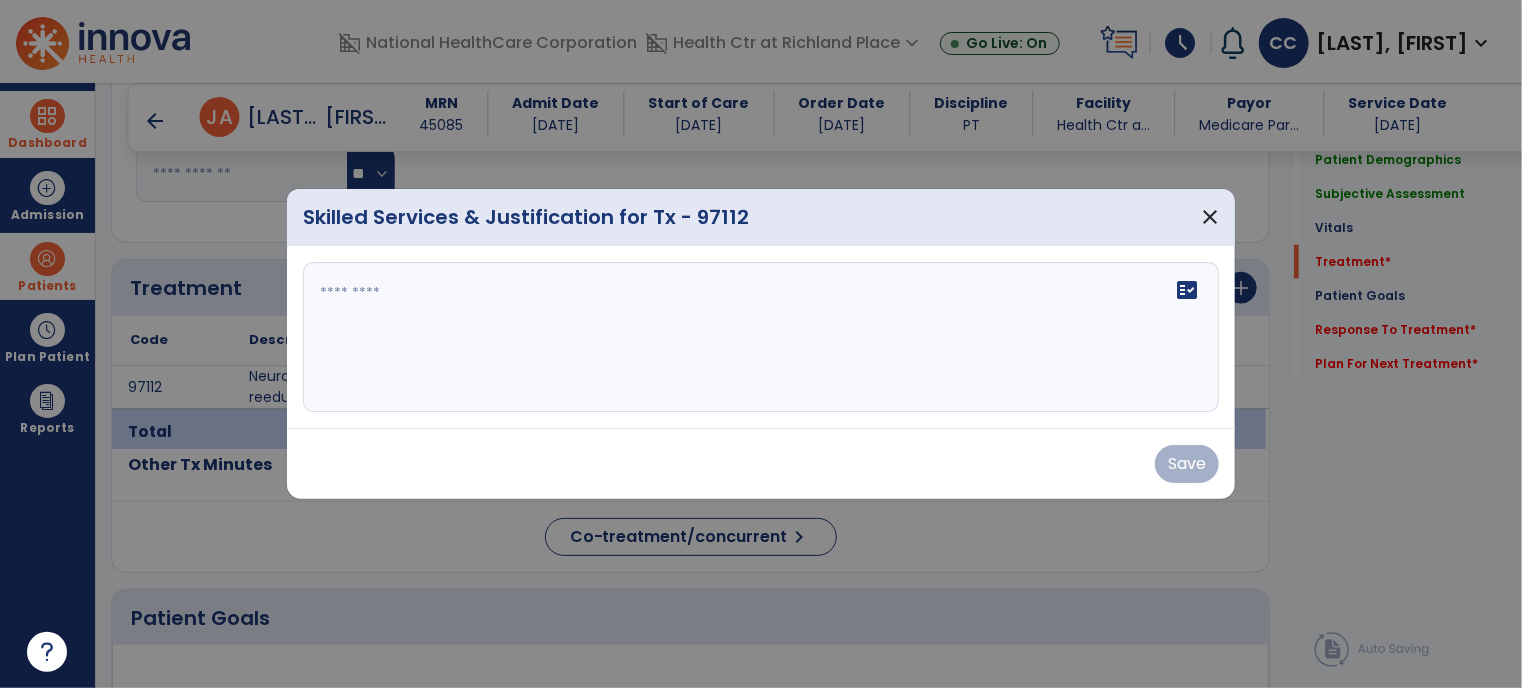 click on "fact_check" at bounding box center [761, 337] 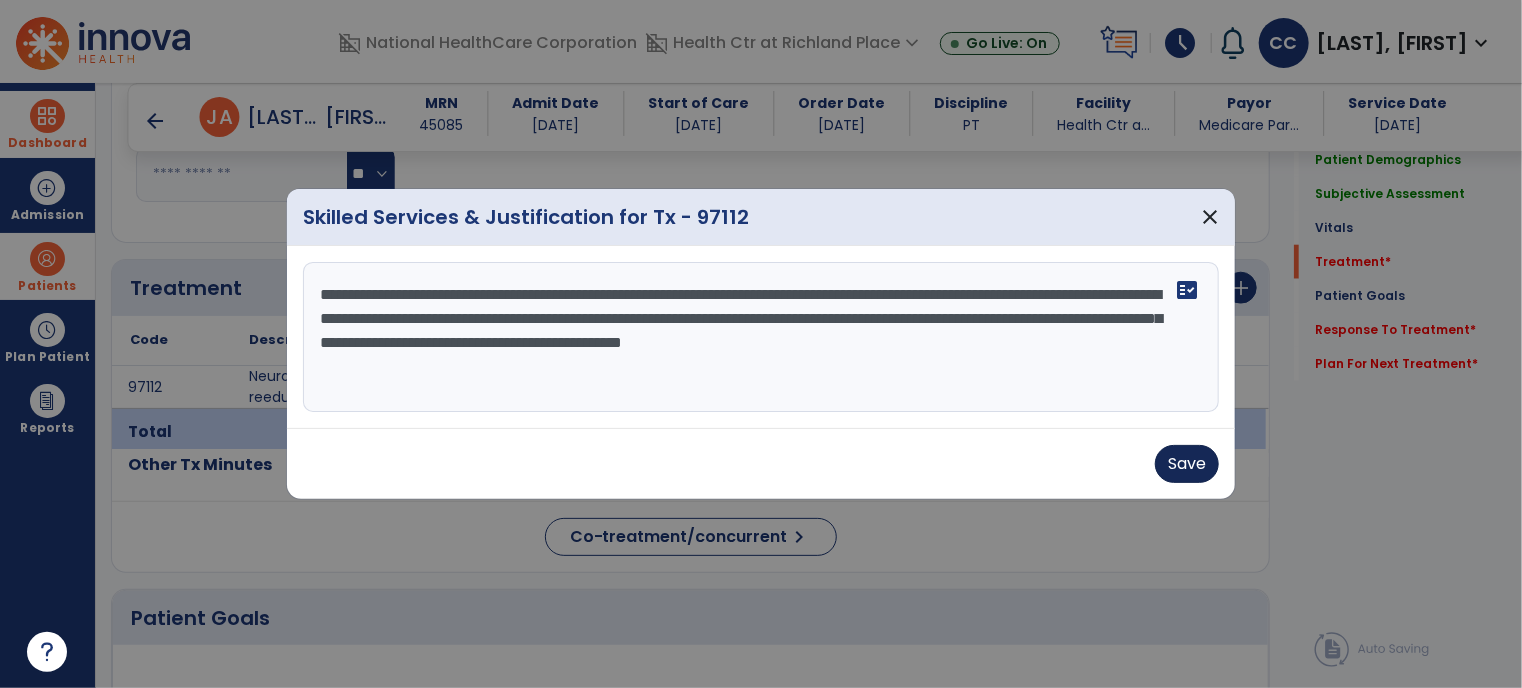 type on "**********" 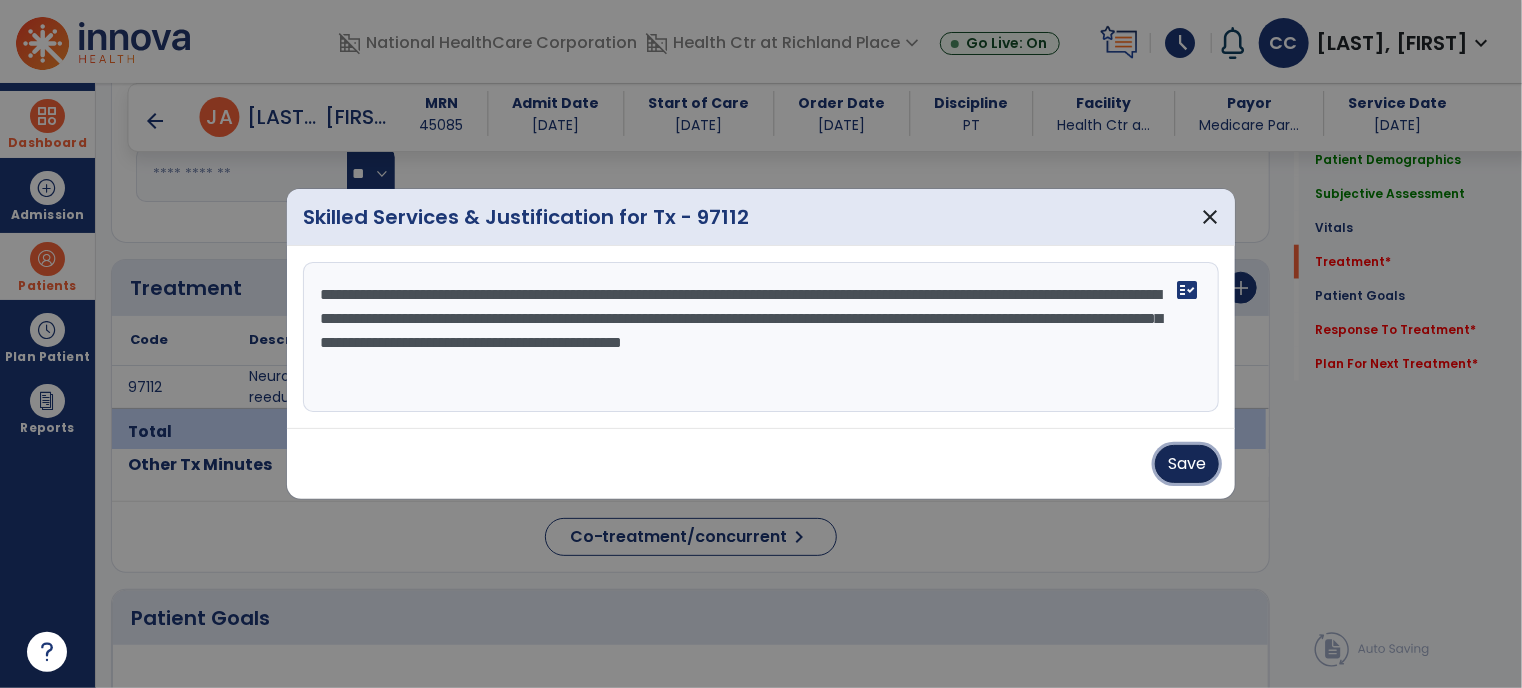 click on "Save" at bounding box center [1187, 464] 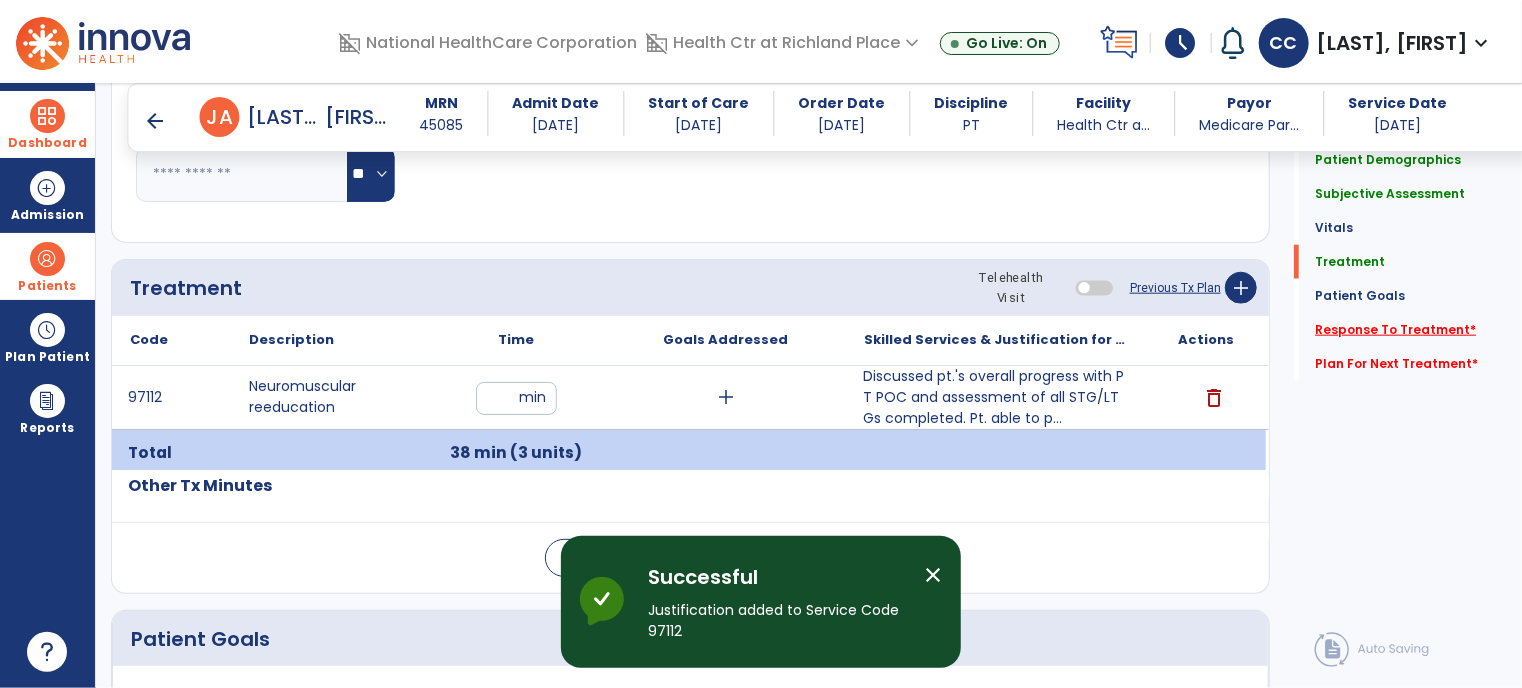 click on "Response To Treatment   *" 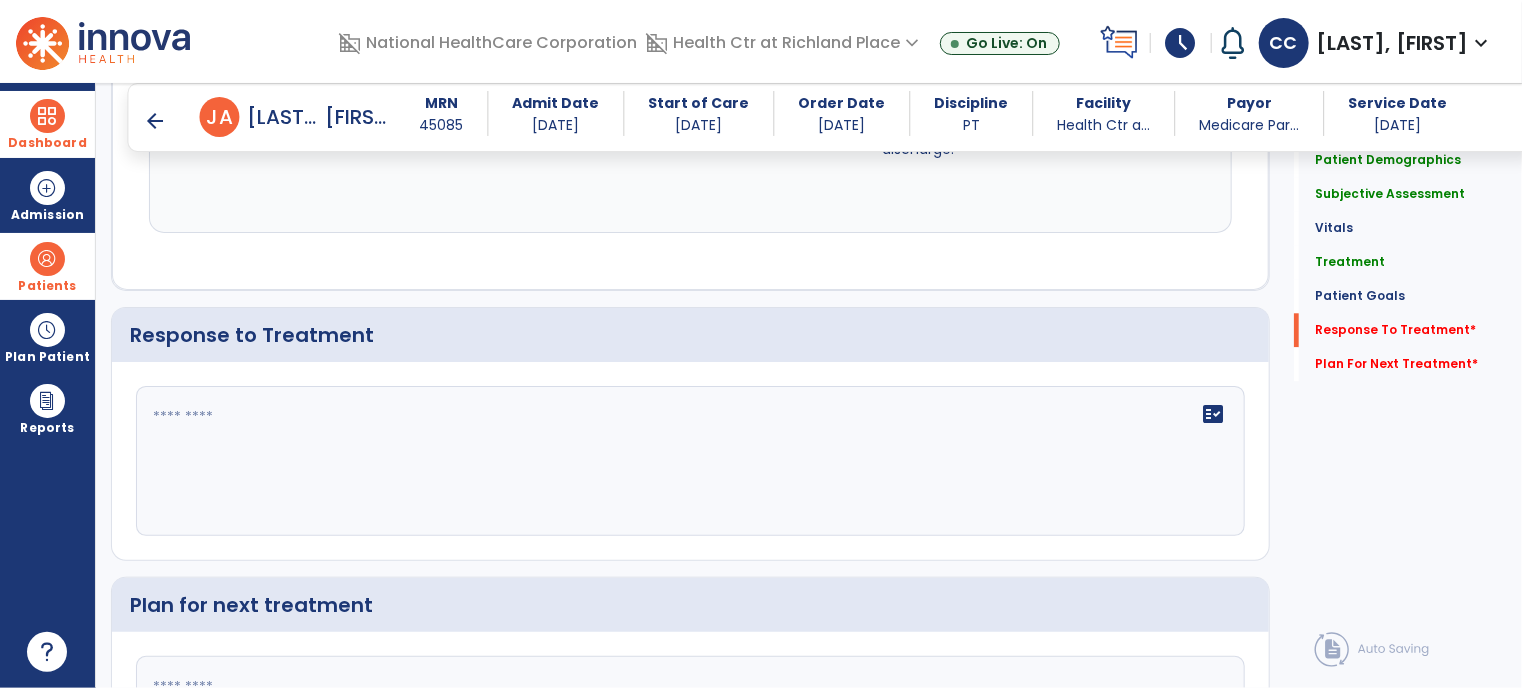 scroll, scrollTop: 2462, scrollLeft: 0, axis: vertical 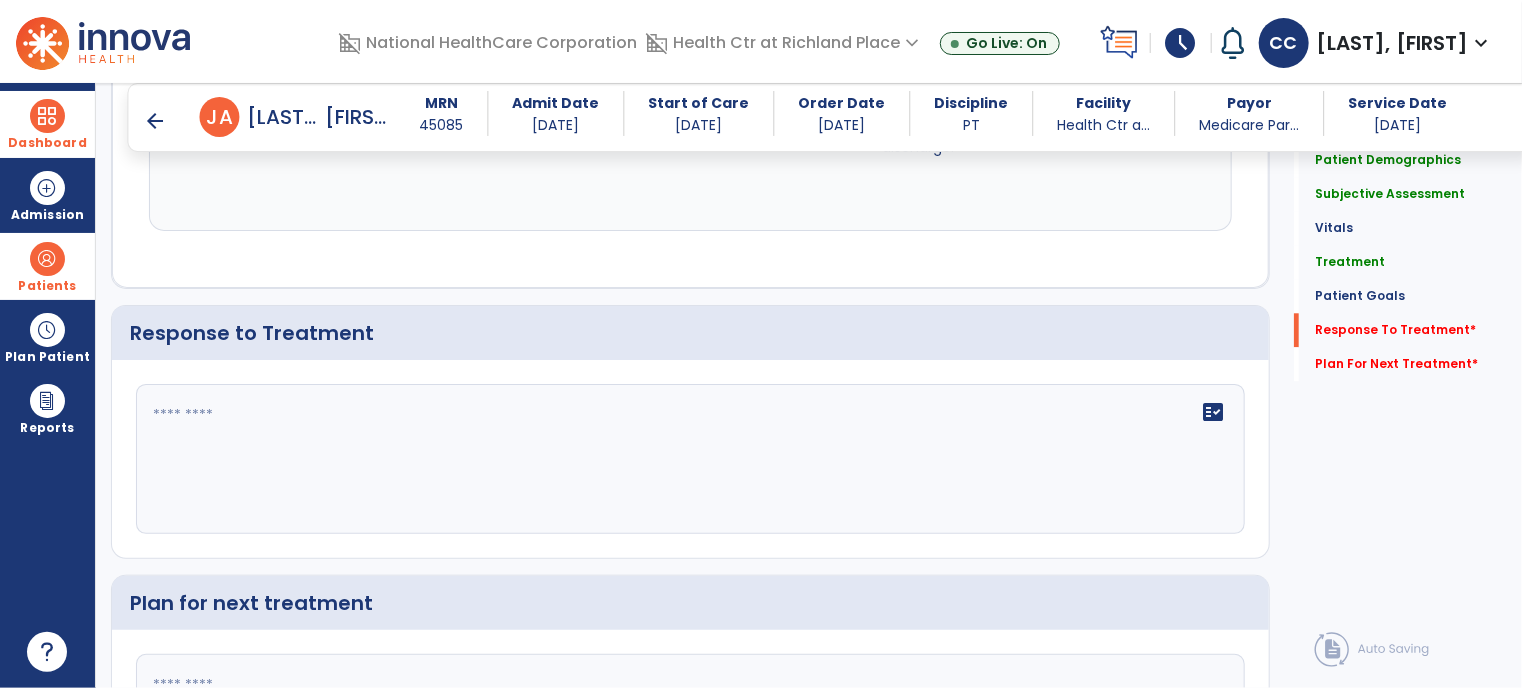 click on "fact_check" 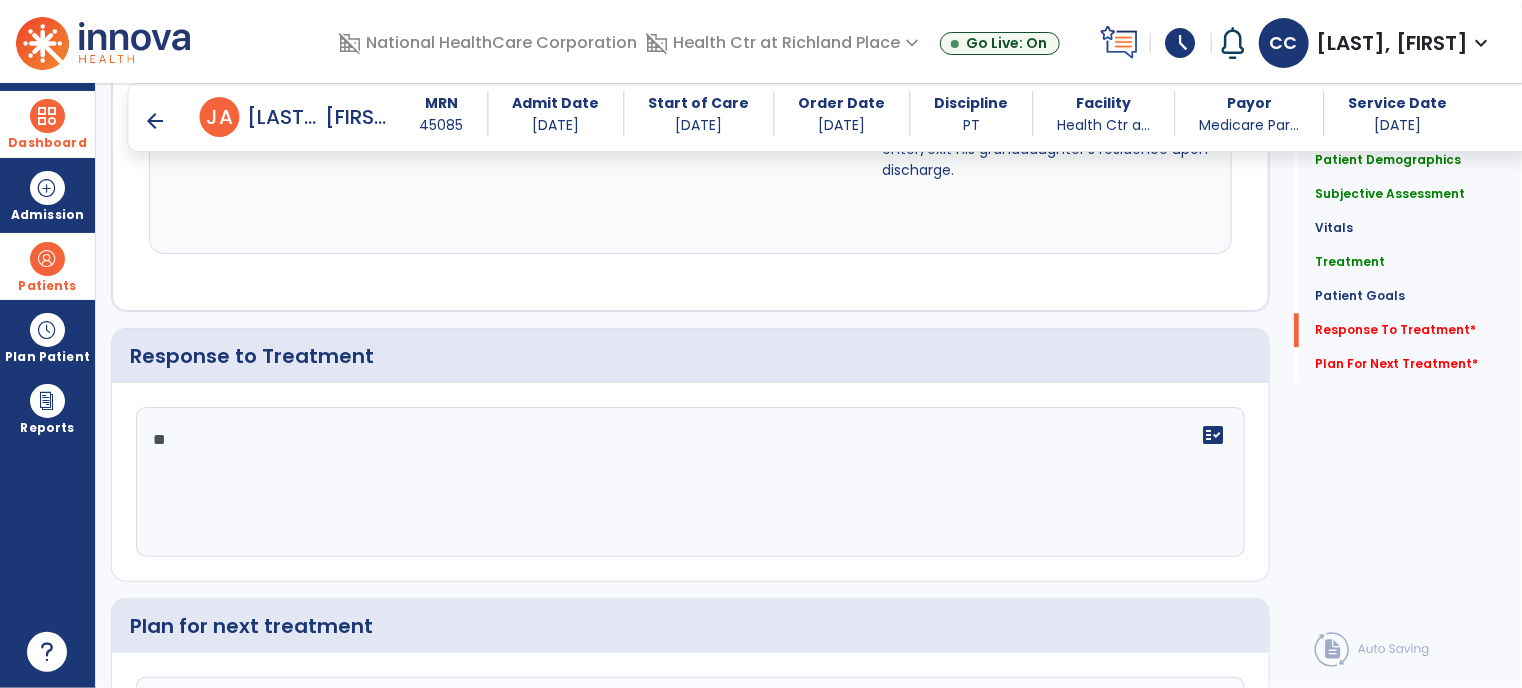 type on "*" 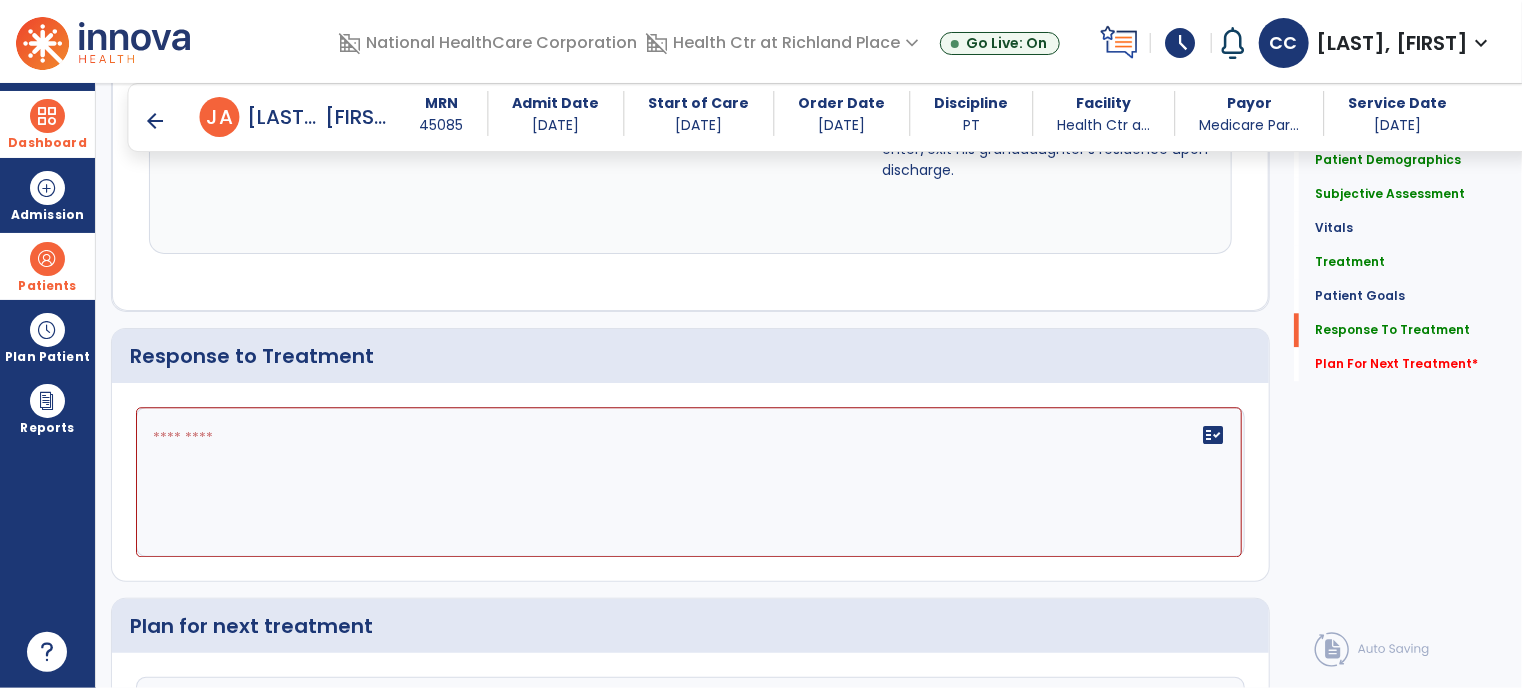 scroll, scrollTop: 2462, scrollLeft: 0, axis: vertical 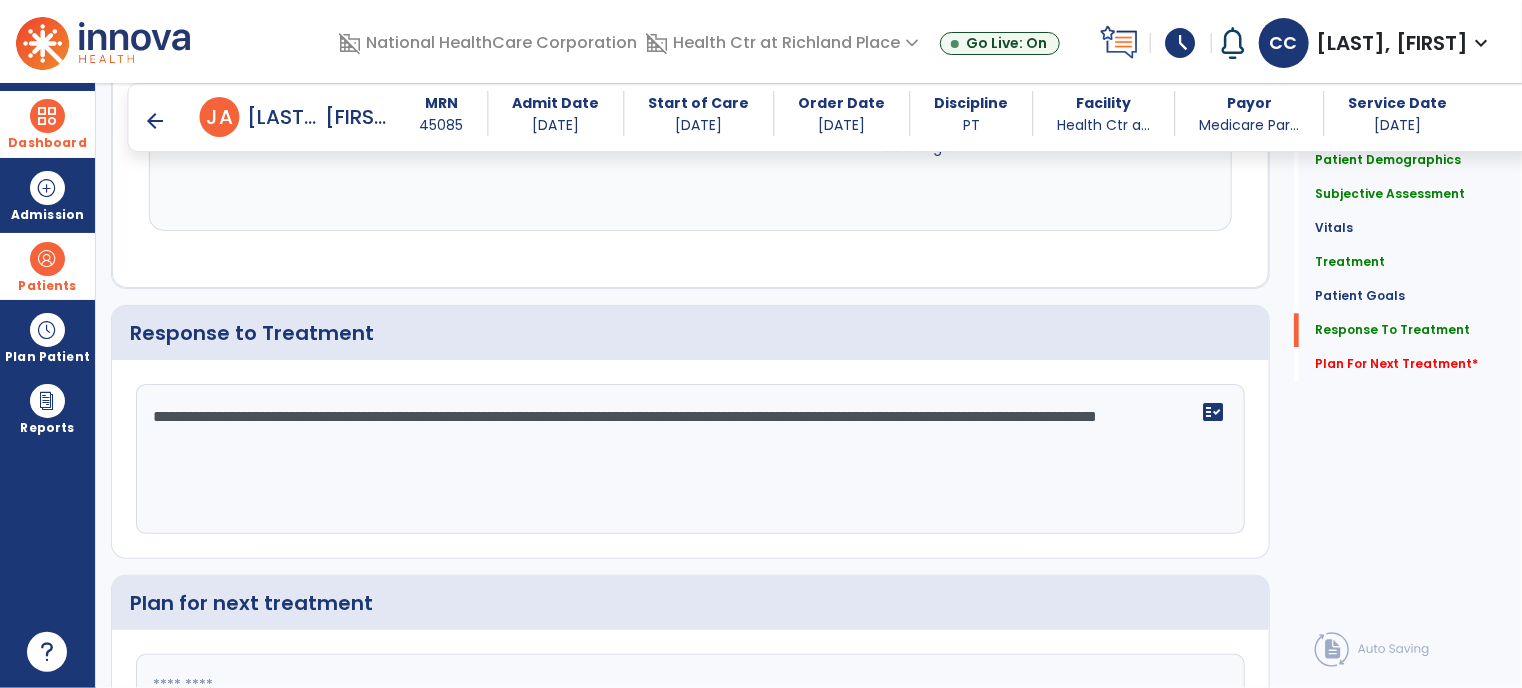 type on "**********" 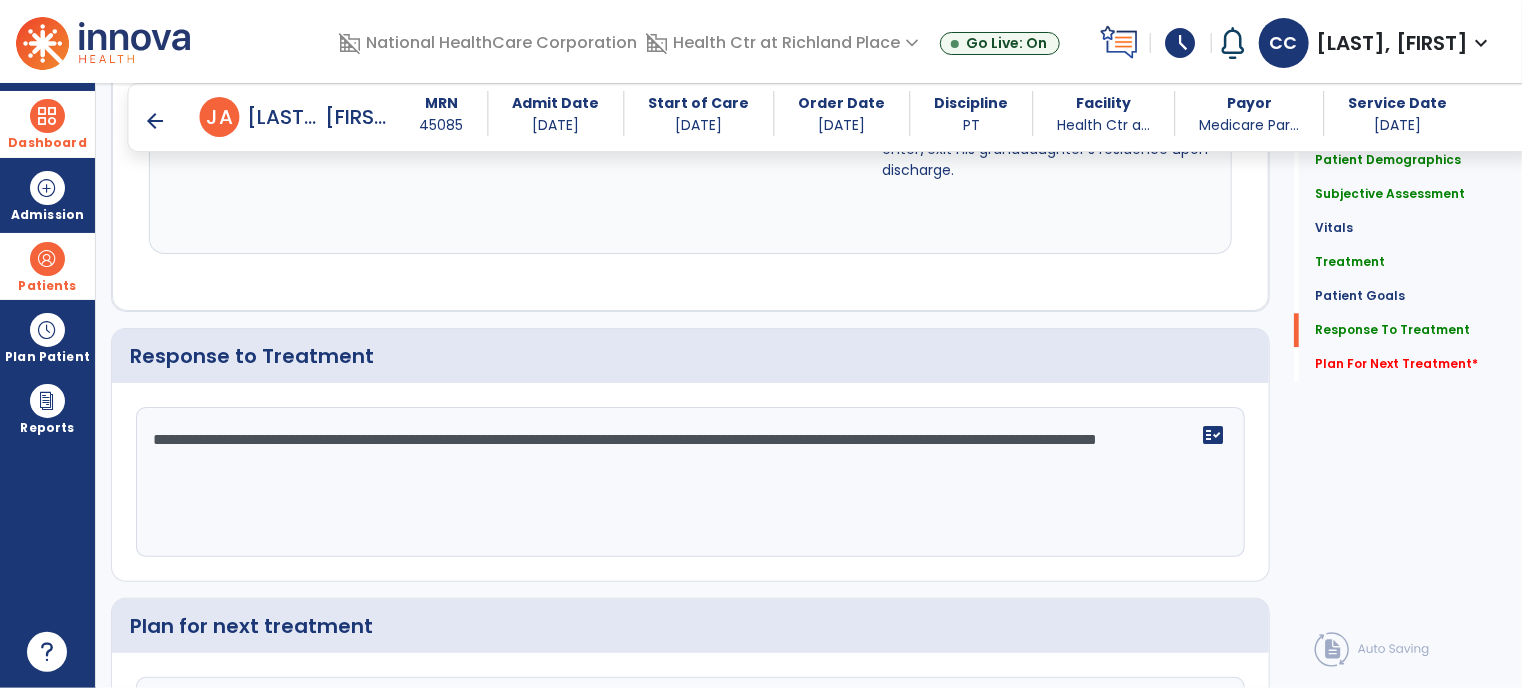 scroll, scrollTop: 2462, scrollLeft: 0, axis: vertical 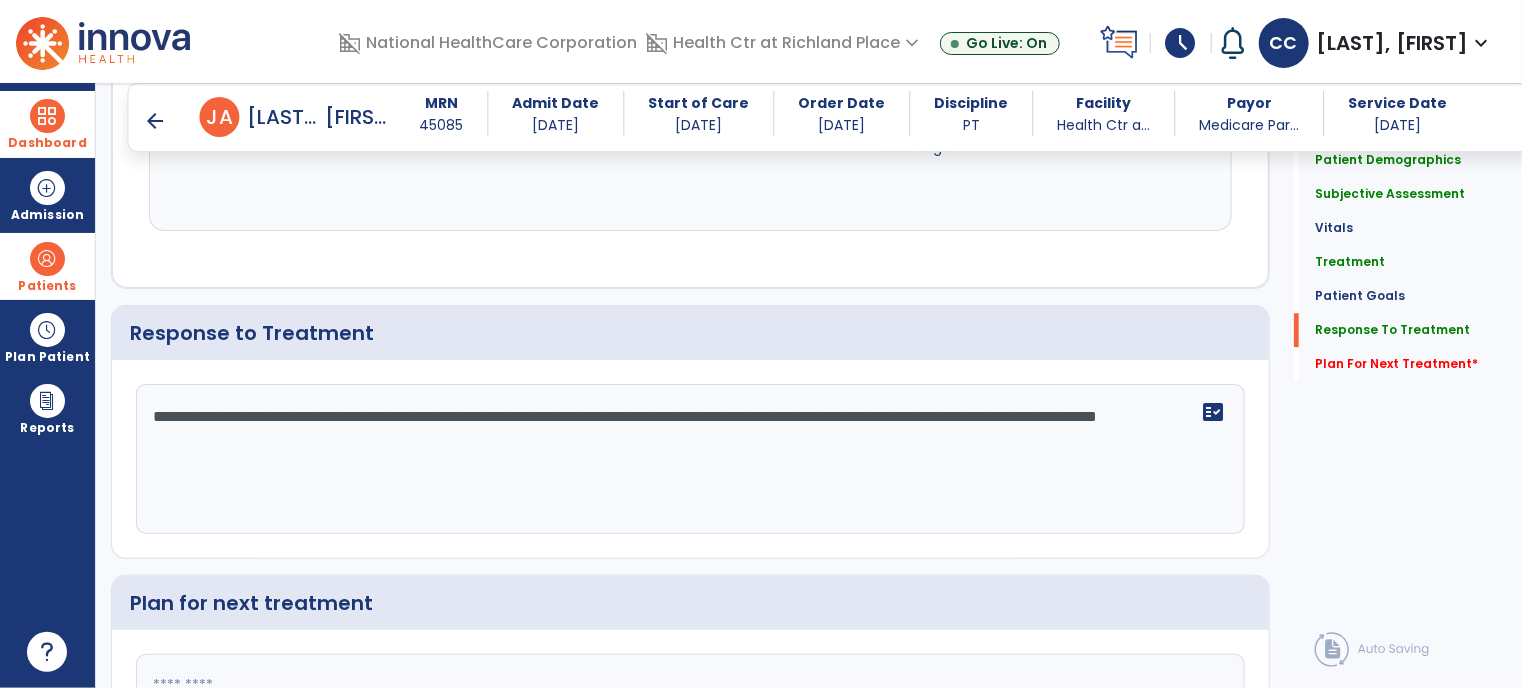 click 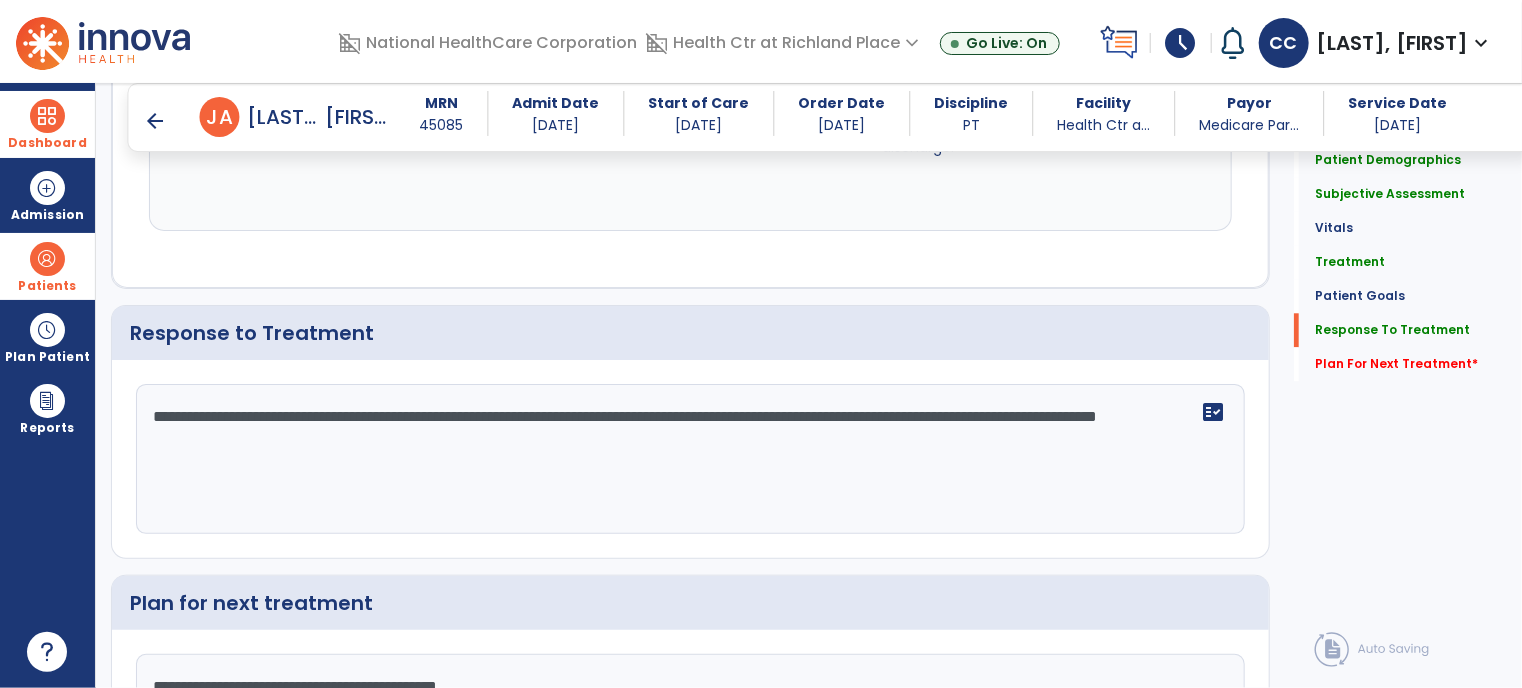 type on "**********" 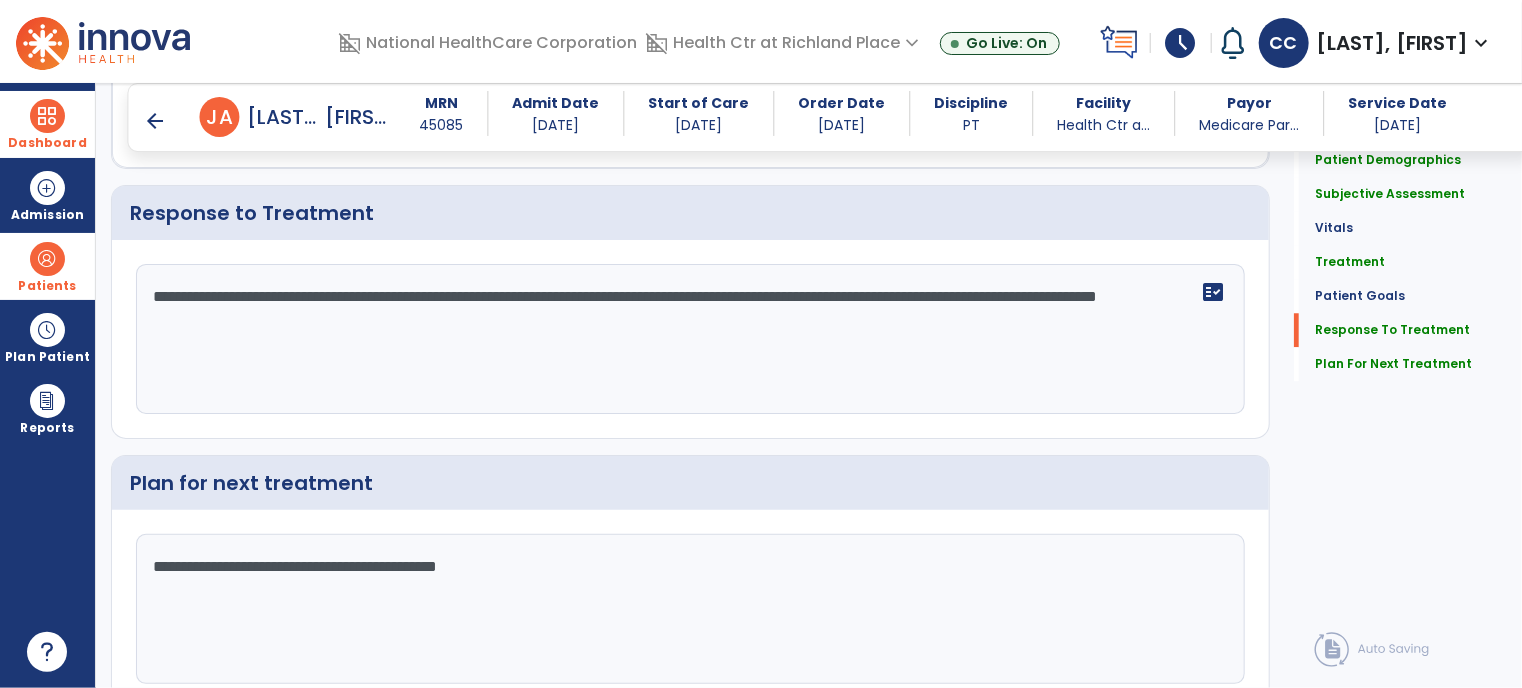 scroll, scrollTop: 2620, scrollLeft: 0, axis: vertical 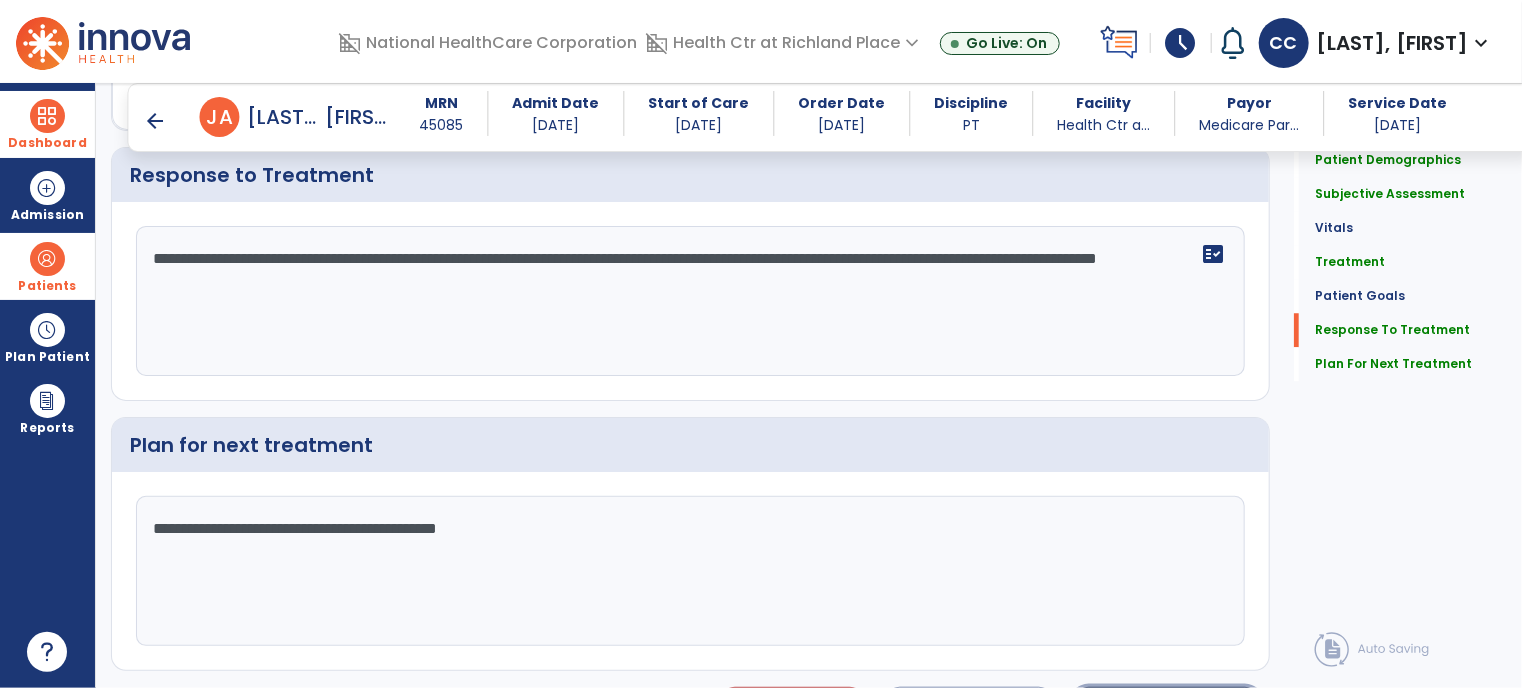 click on "Sign Doc  chevron_right" 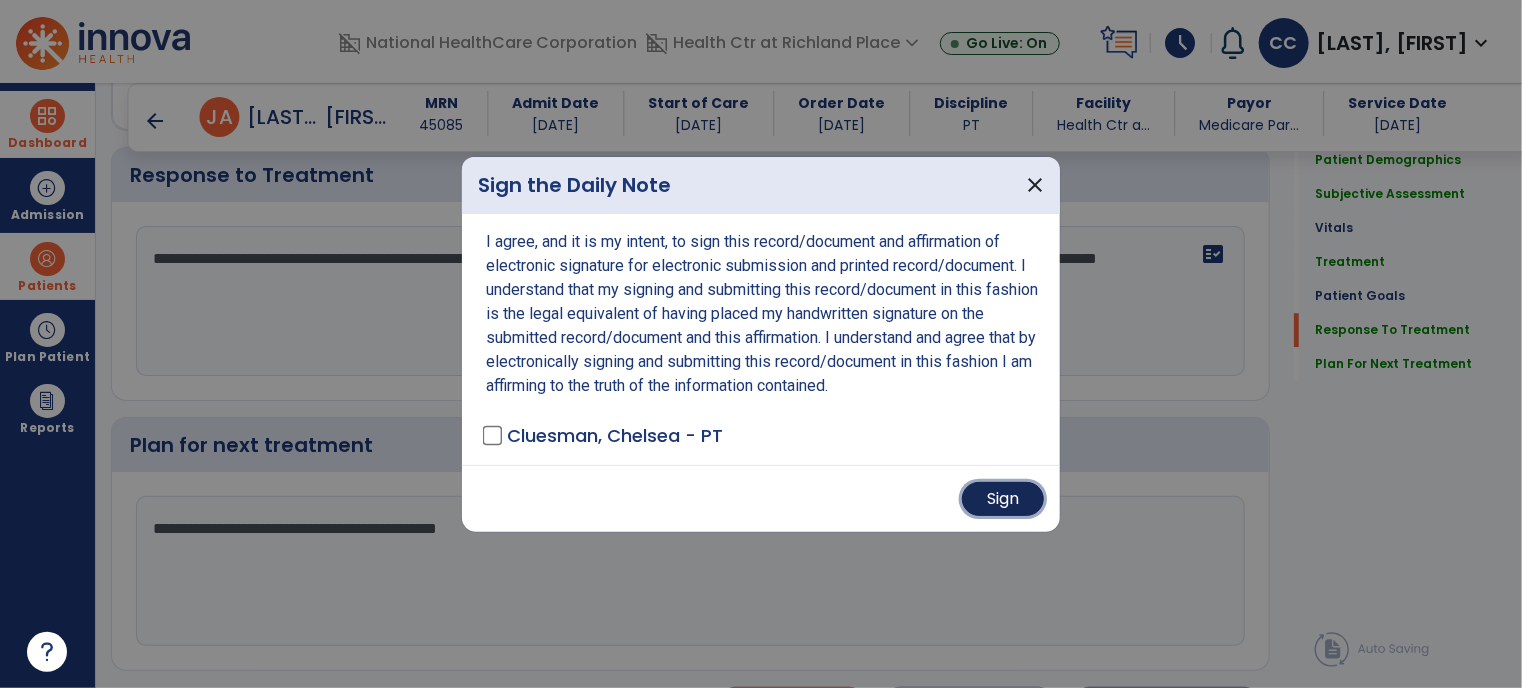 click on "Sign" at bounding box center [1003, 499] 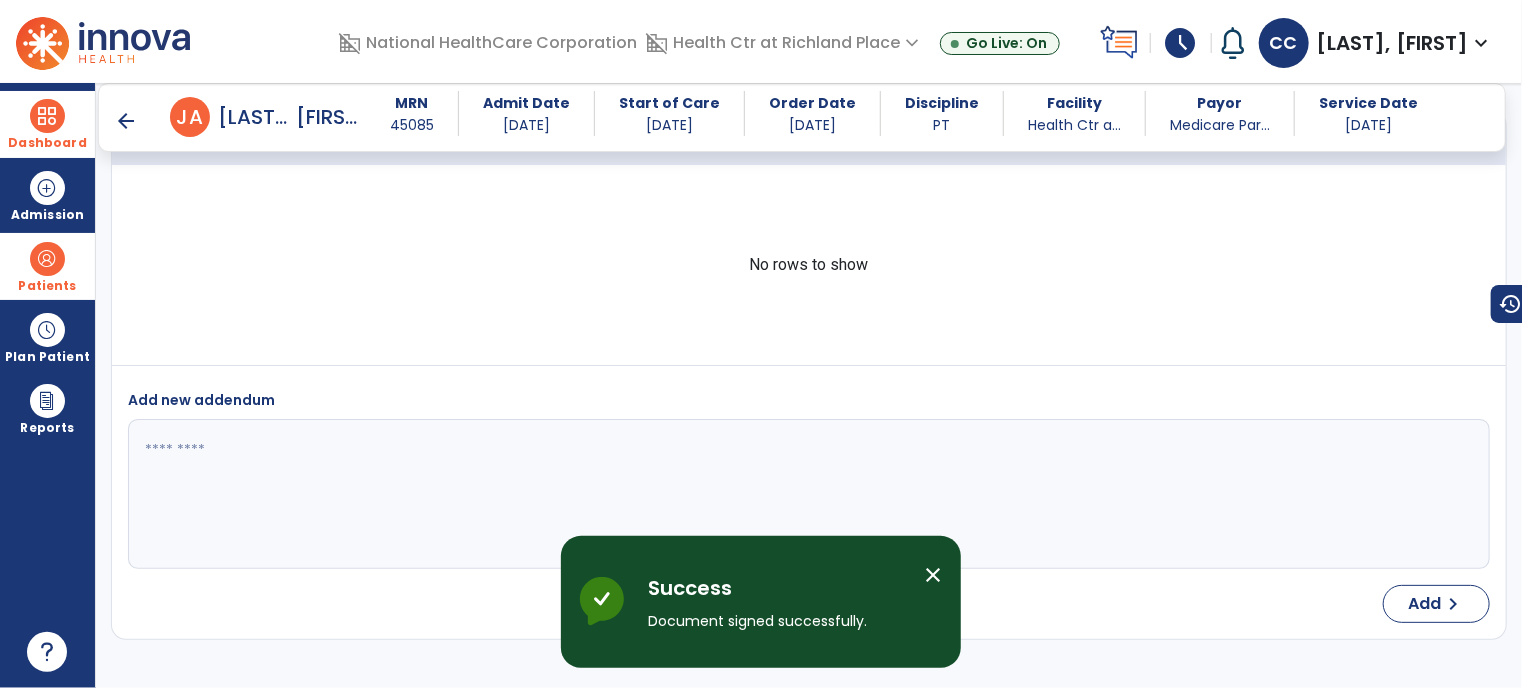 scroll, scrollTop: 3675, scrollLeft: 0, axis: vertical 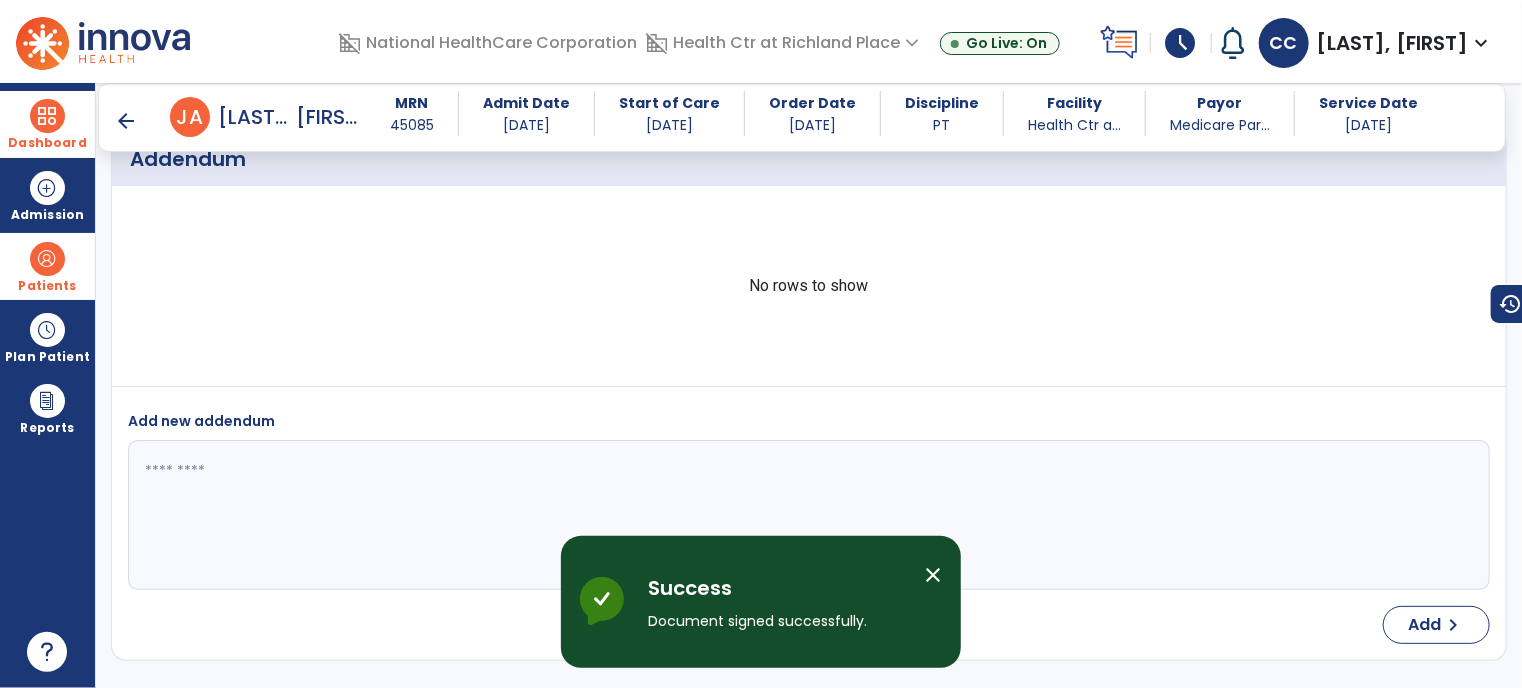 click on "arrow_back" at bounding box center [126, 121] 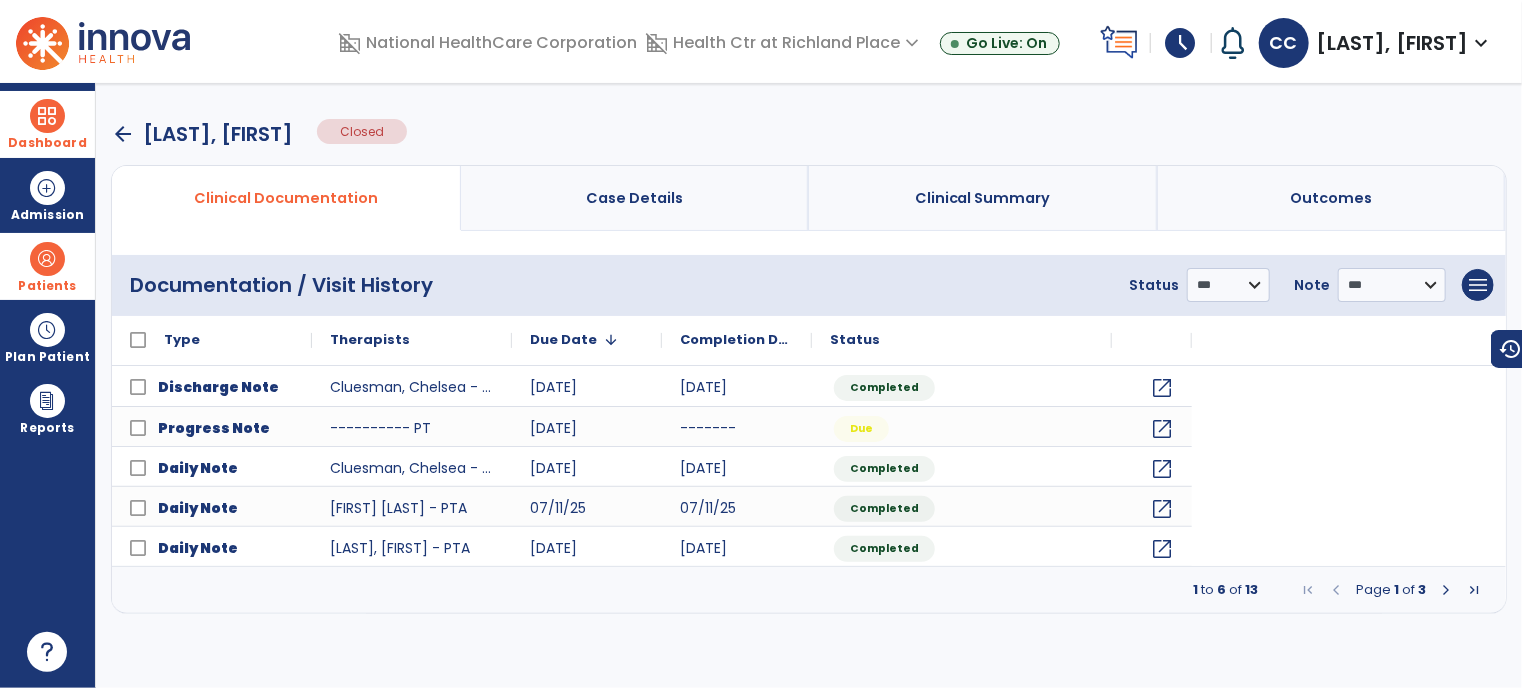 scroll, scrollTop: 0, scrollLeft: 0, axis: both 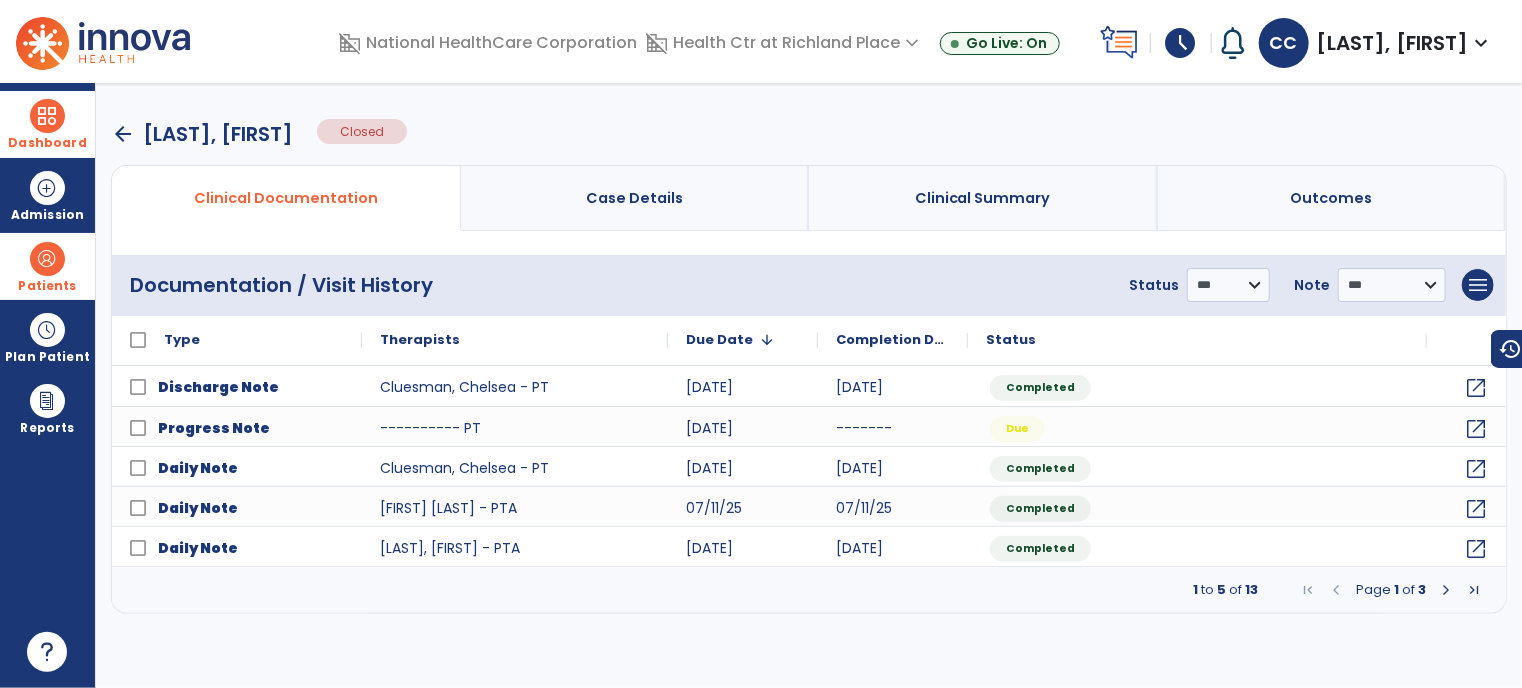 click on "arrow_back" at bounding box center [123, 134] 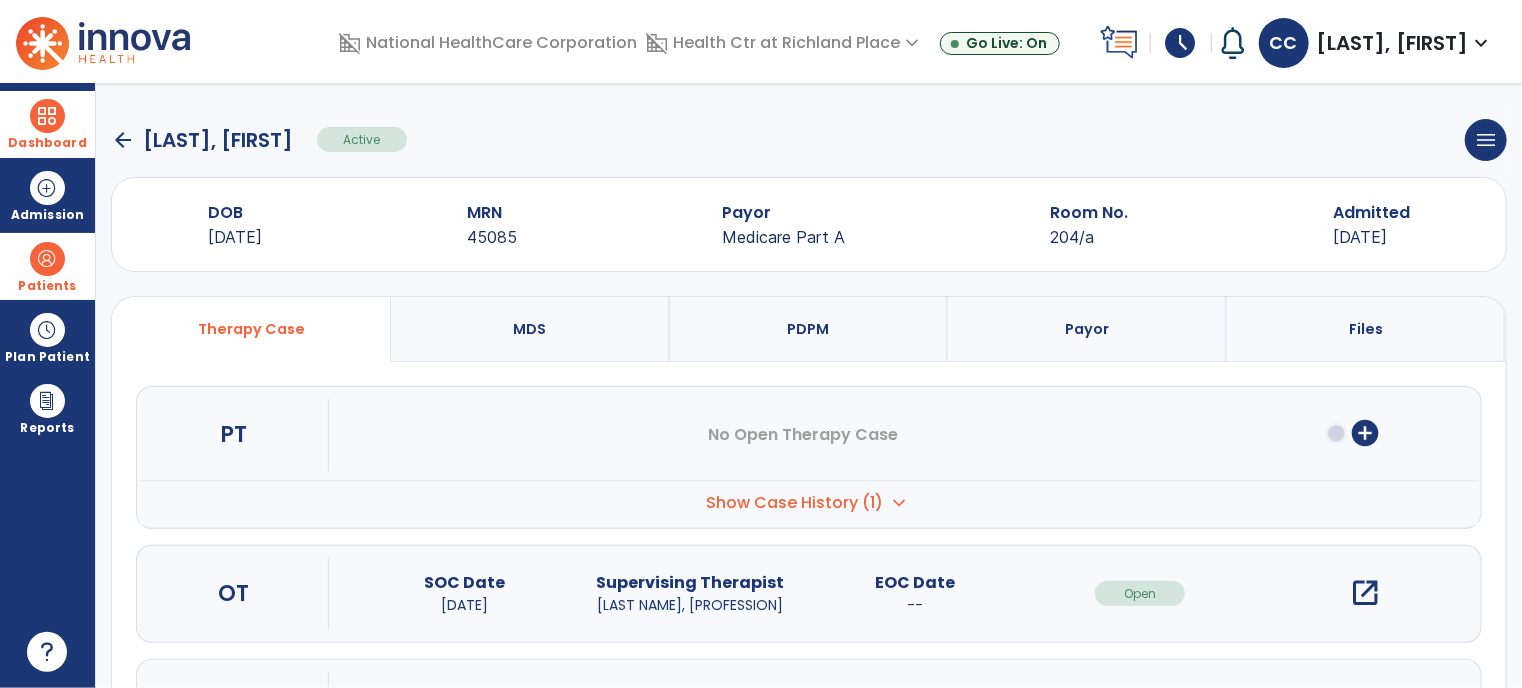 click at bounding box center [47, 116] 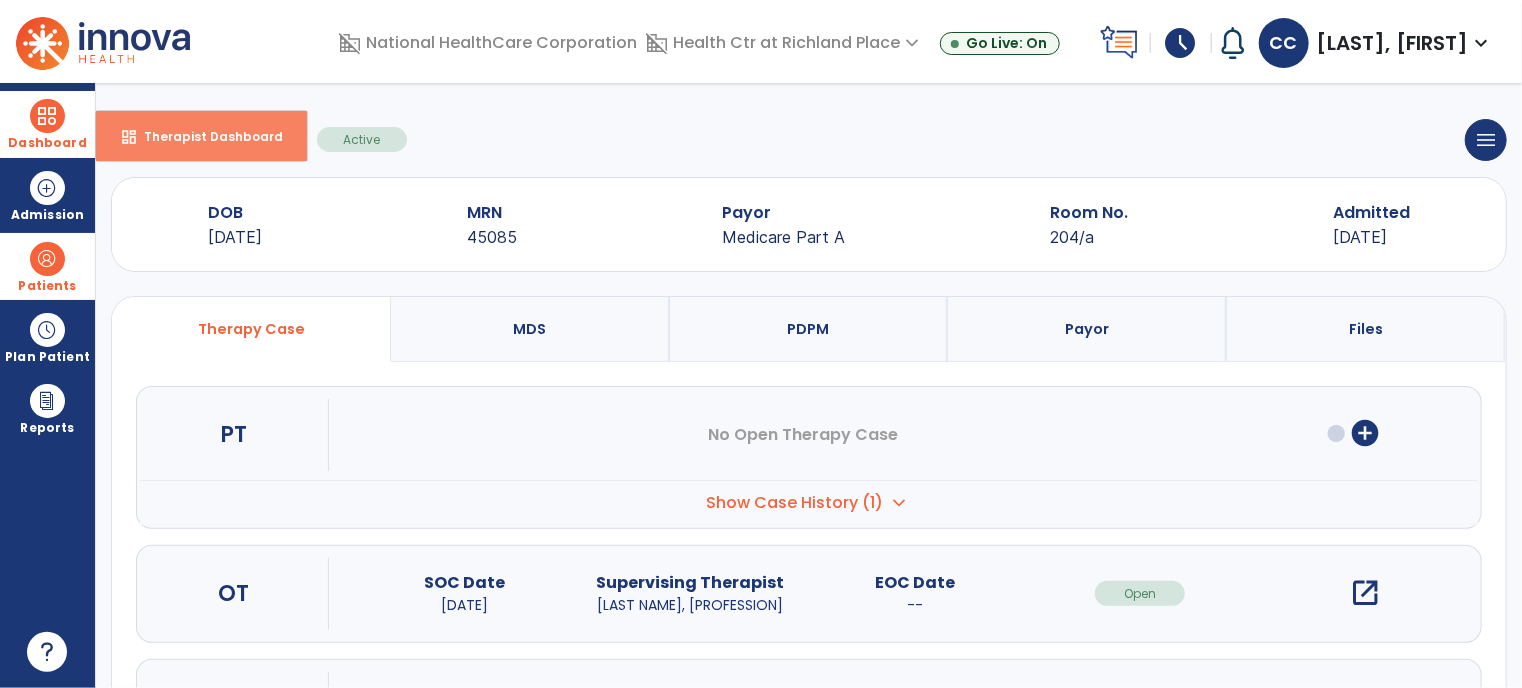 click on "Therapist Dashboard" at bounding box center (205, 136) 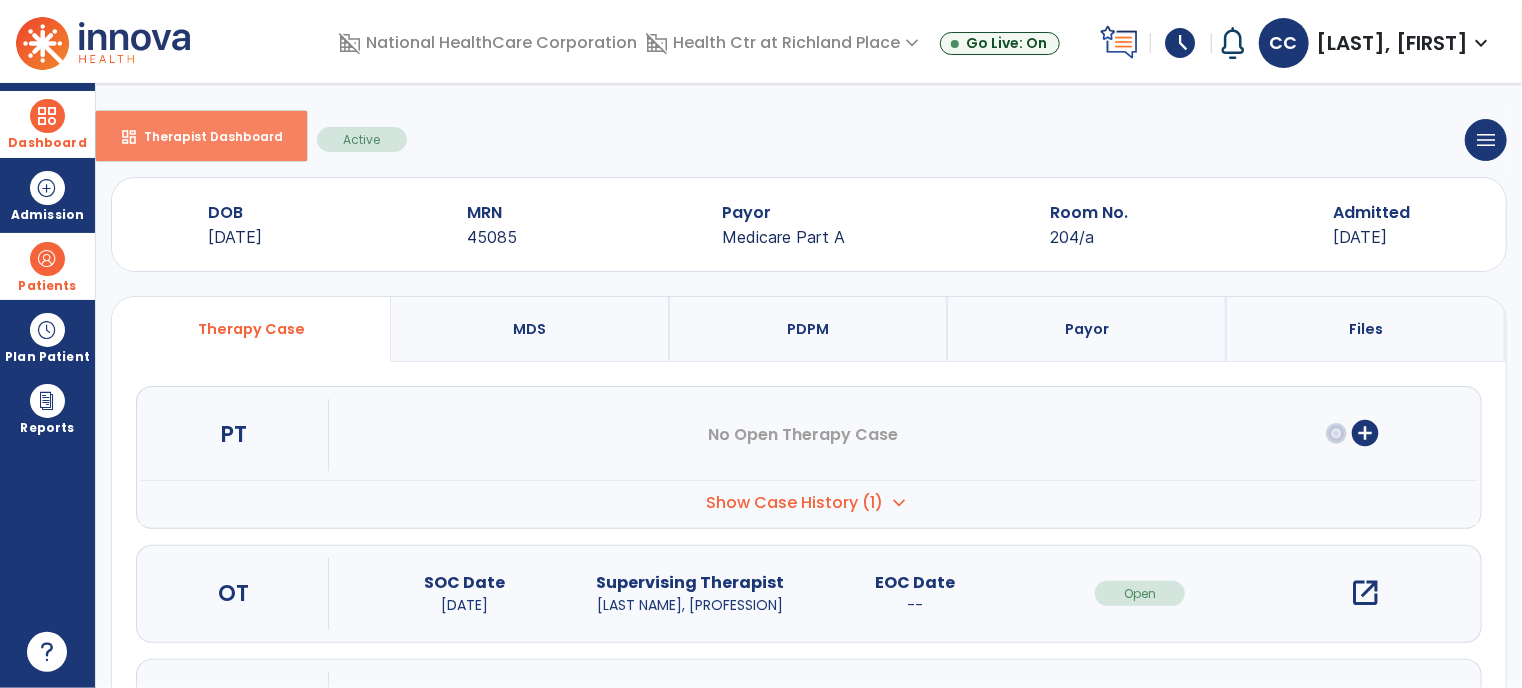 select on "****" 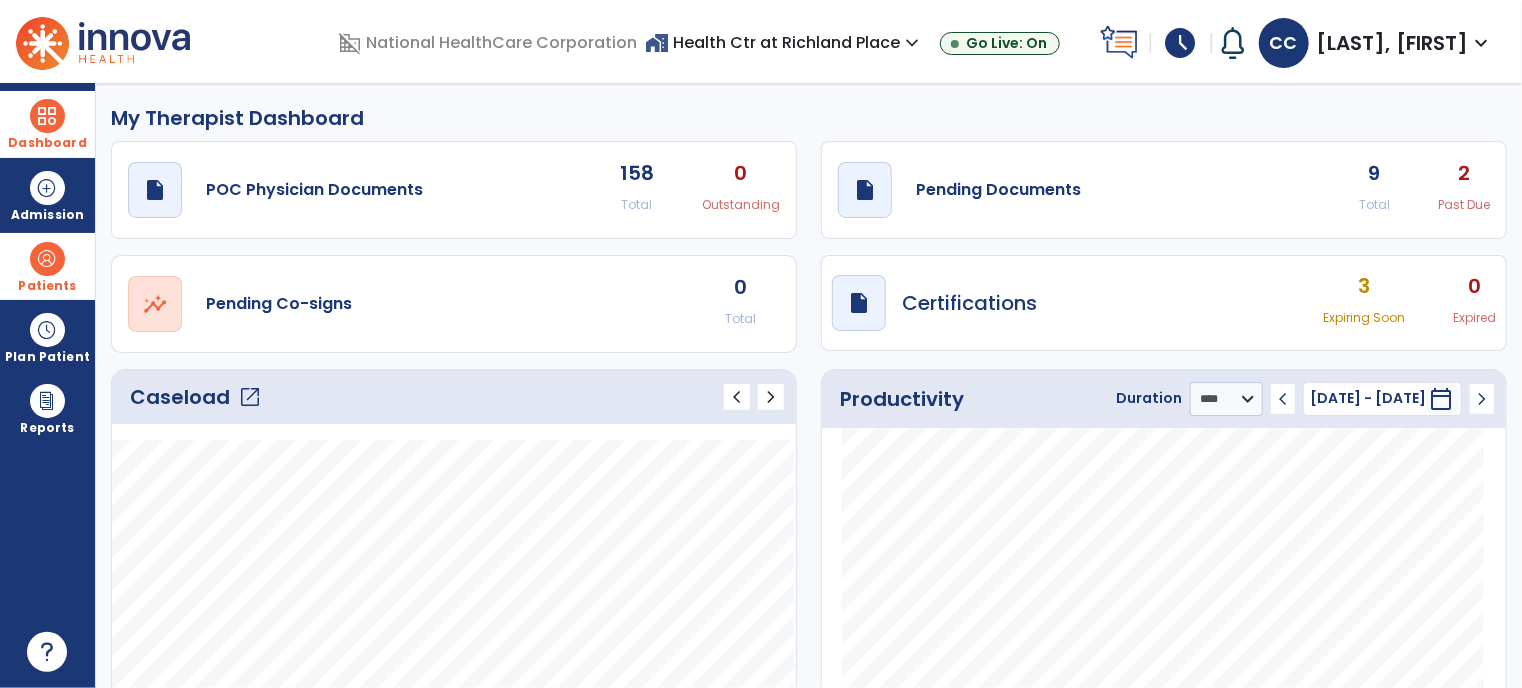click at bounding box center [47, 259] 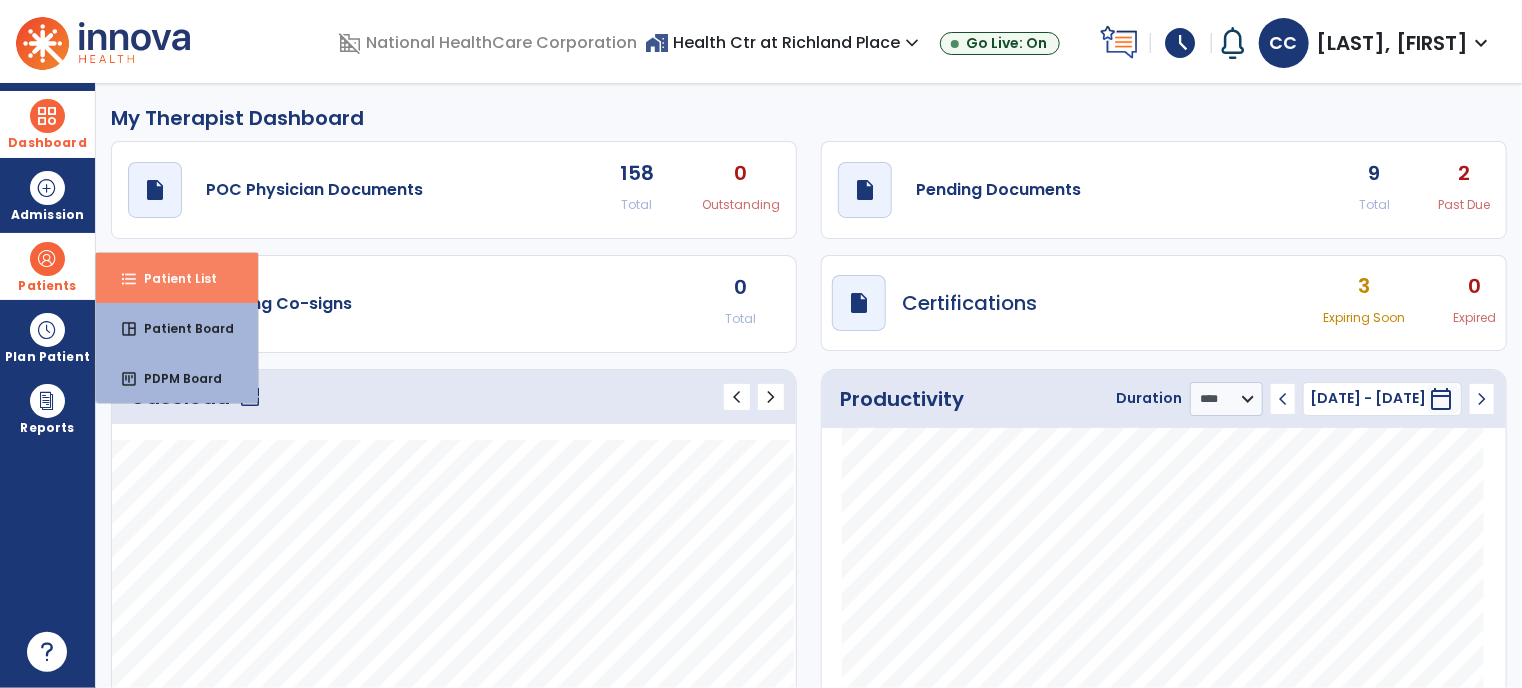 click on "Patient List" at bounding box center (172, 278) 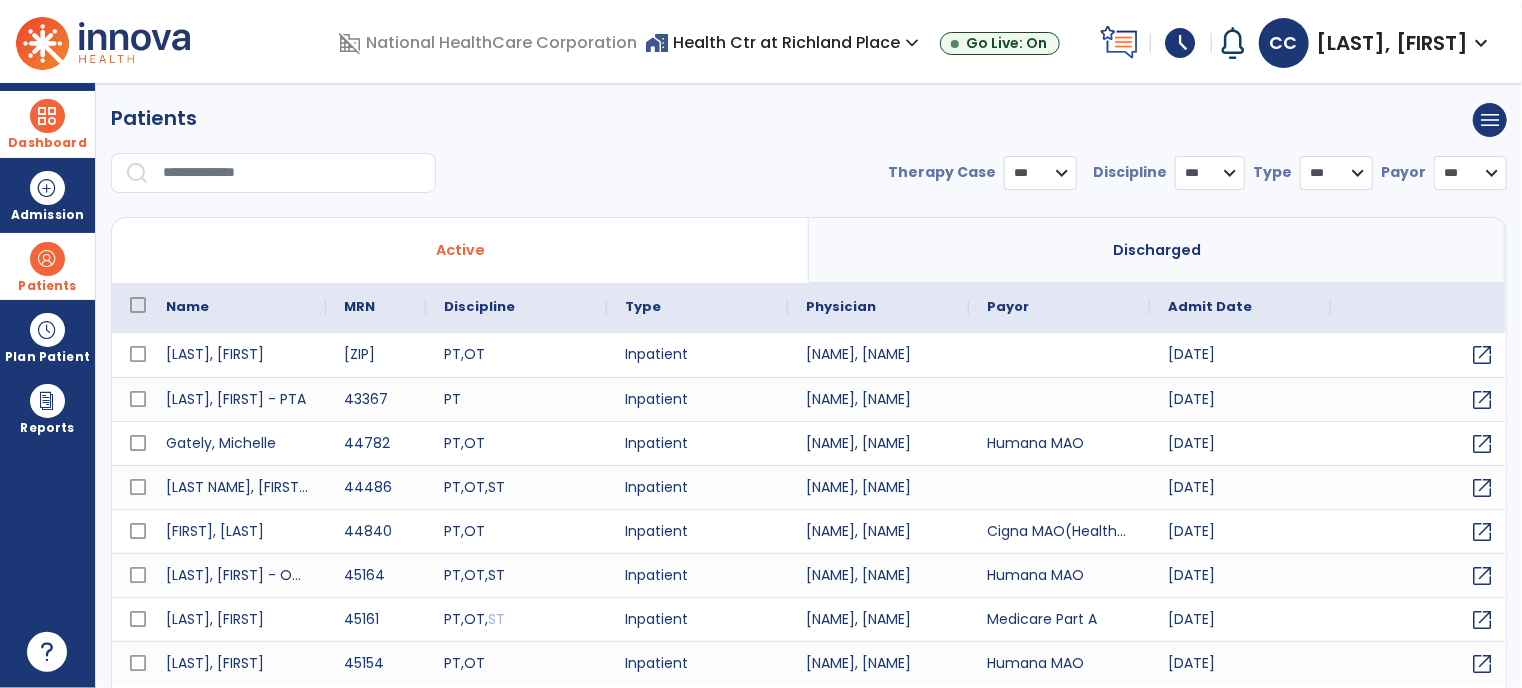 select on "***" 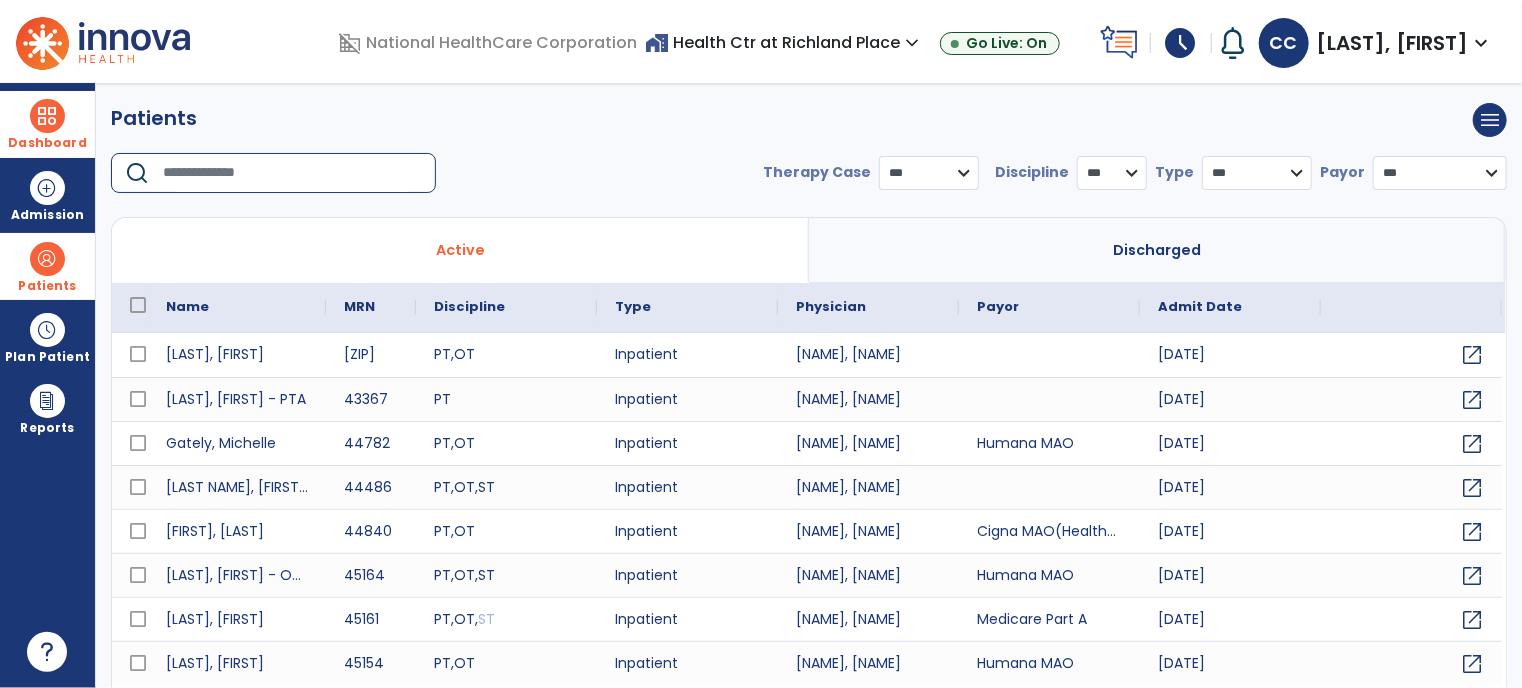 click at bounding box center (292, 173) 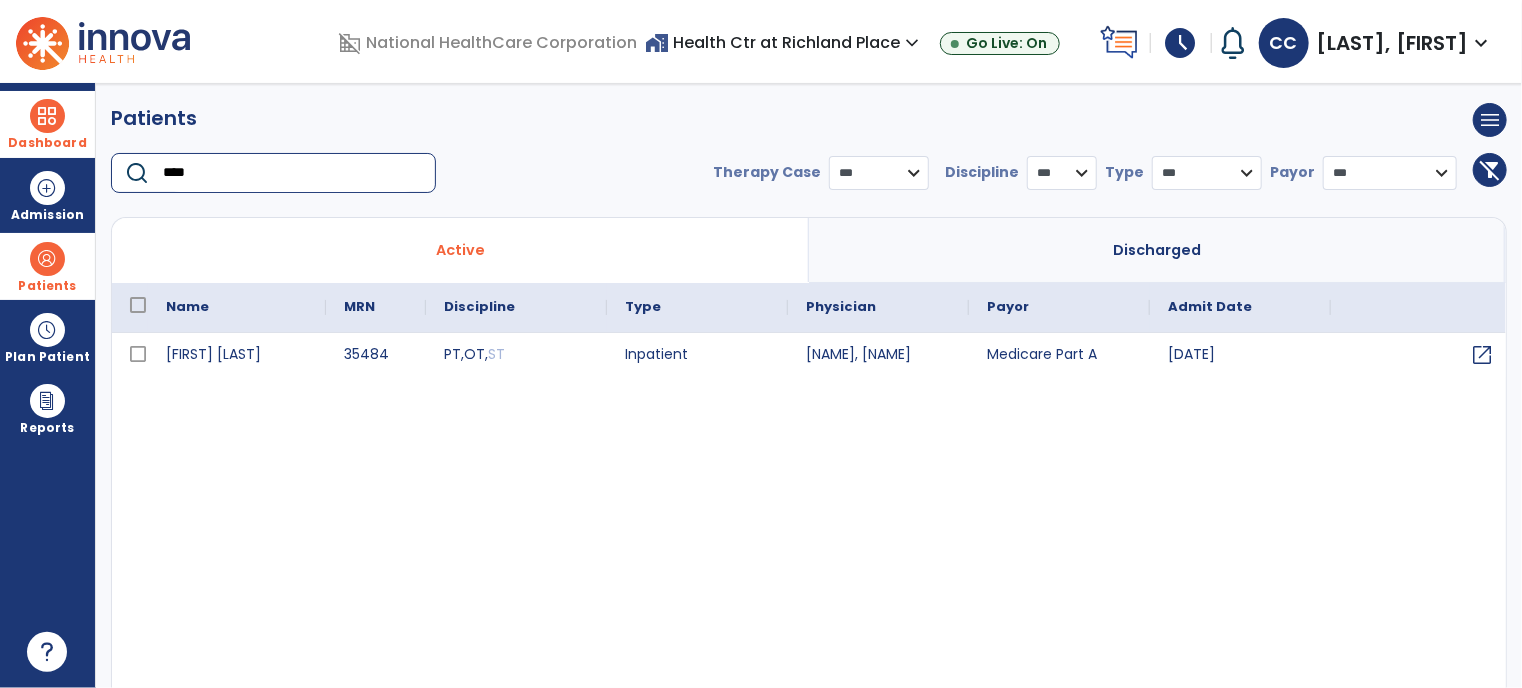 type on "****" 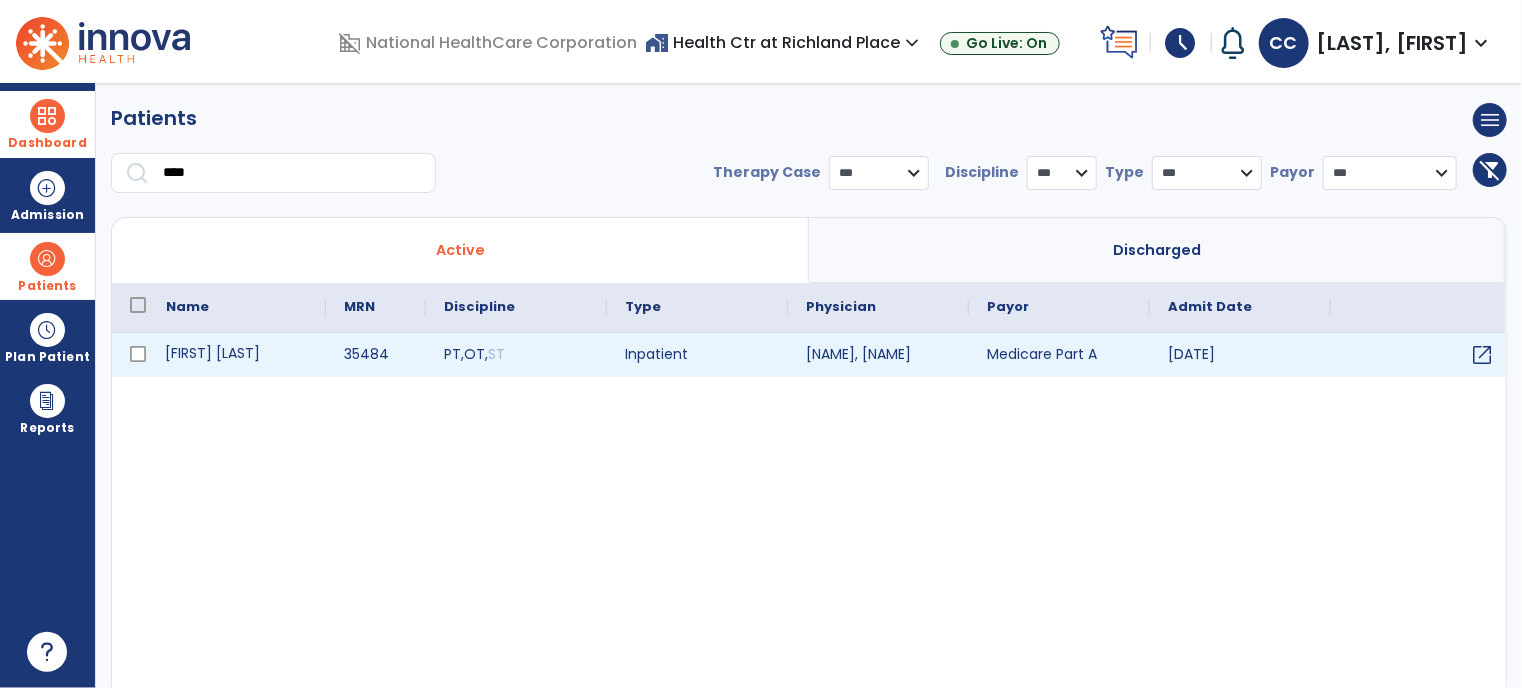 click on "[FIRST] [LAST]" at bounding box center (237, 355) 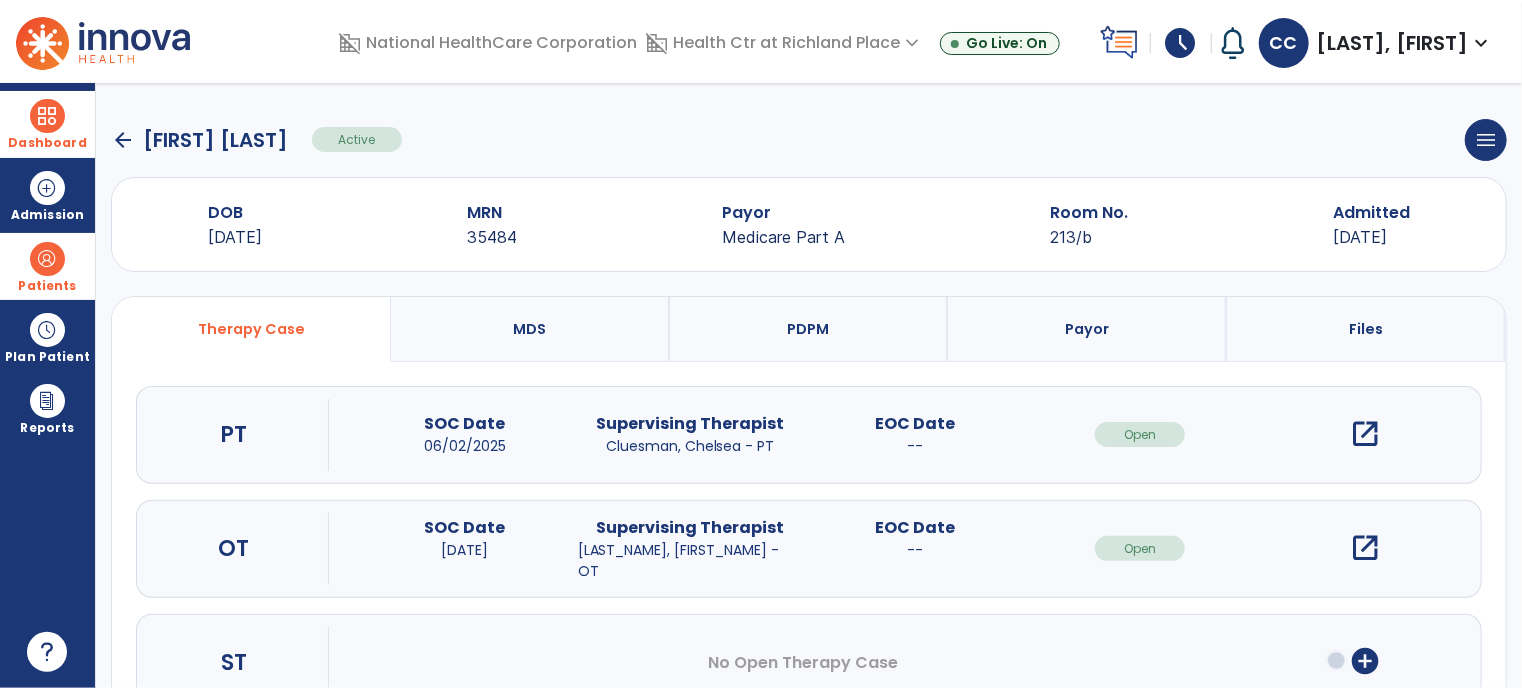 click on "open_in_new" at bounding box center [1365, 434] 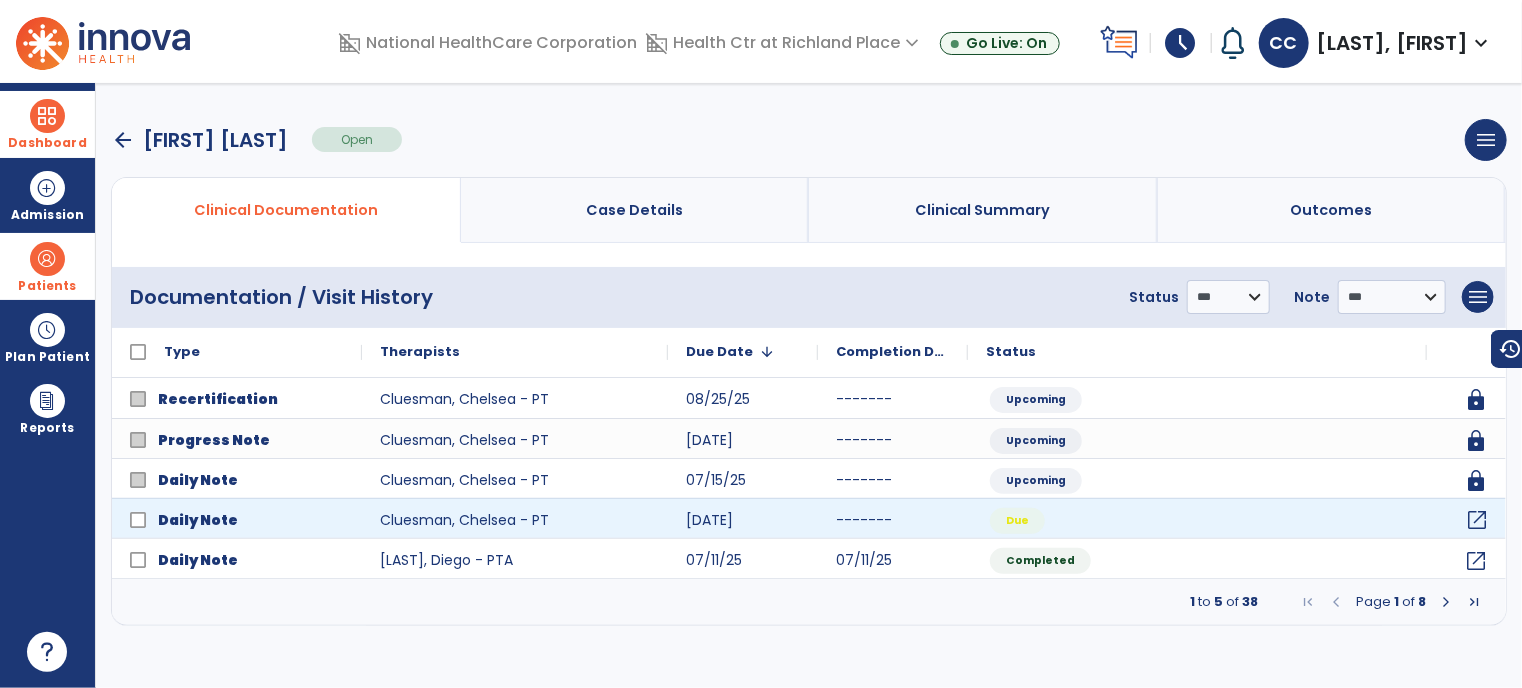 click on "open_in_new" 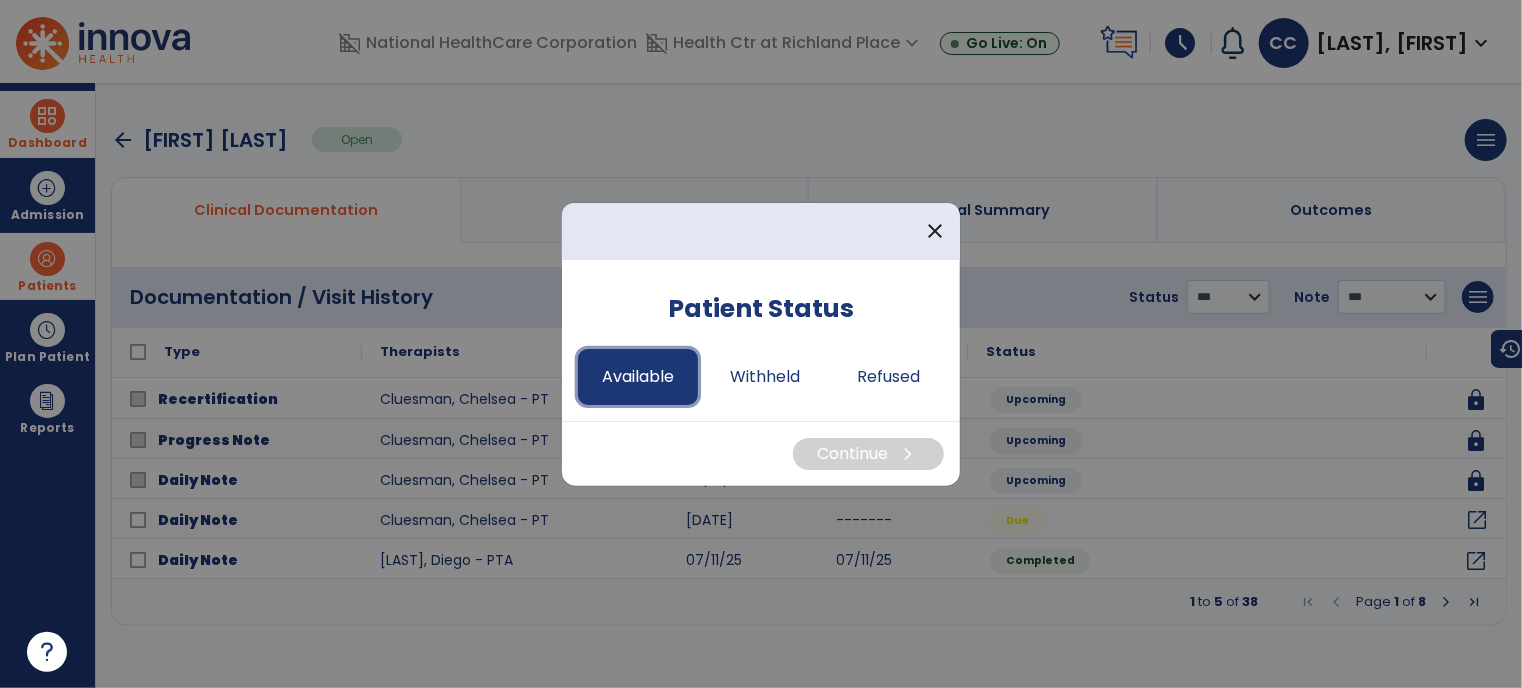 click on "Available" at bounding box center (638, 377) 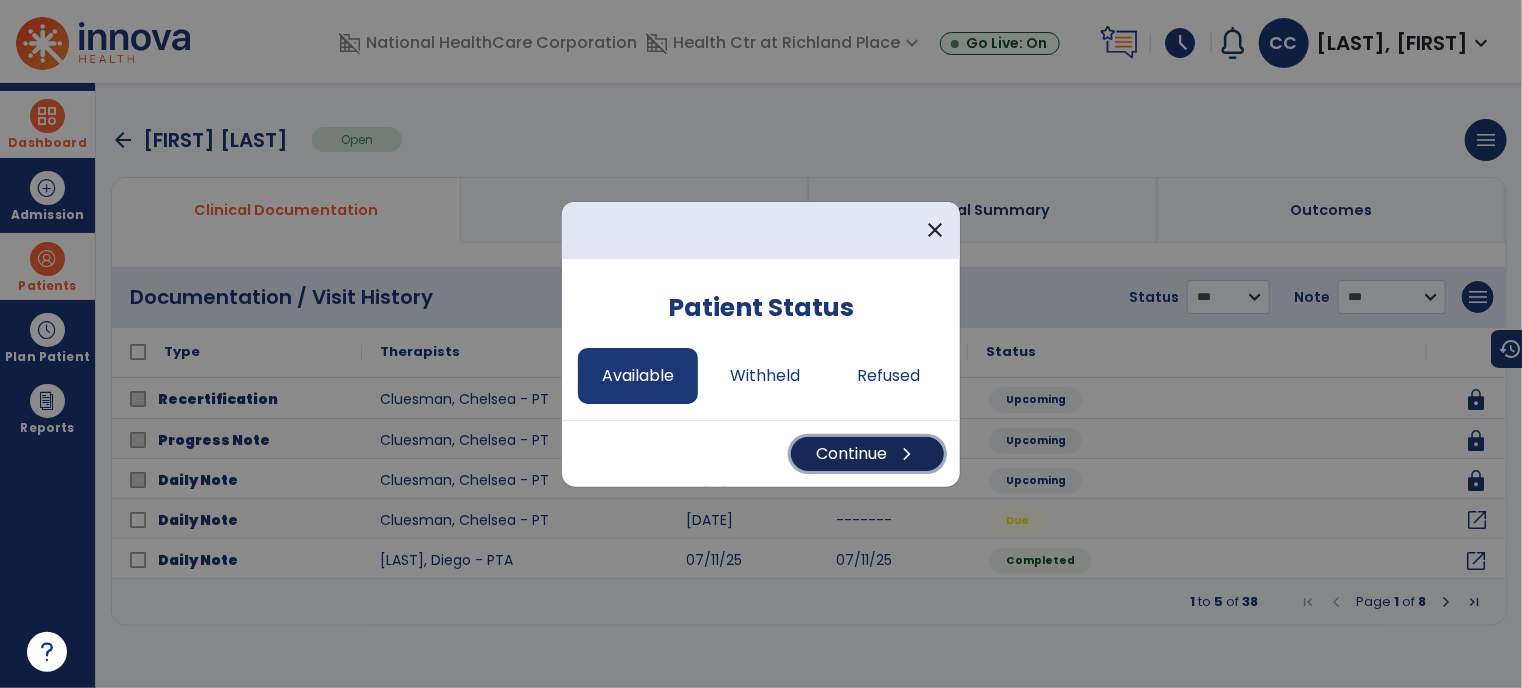 click on "Continue   chevron_right" at bounding box center (867, 454) 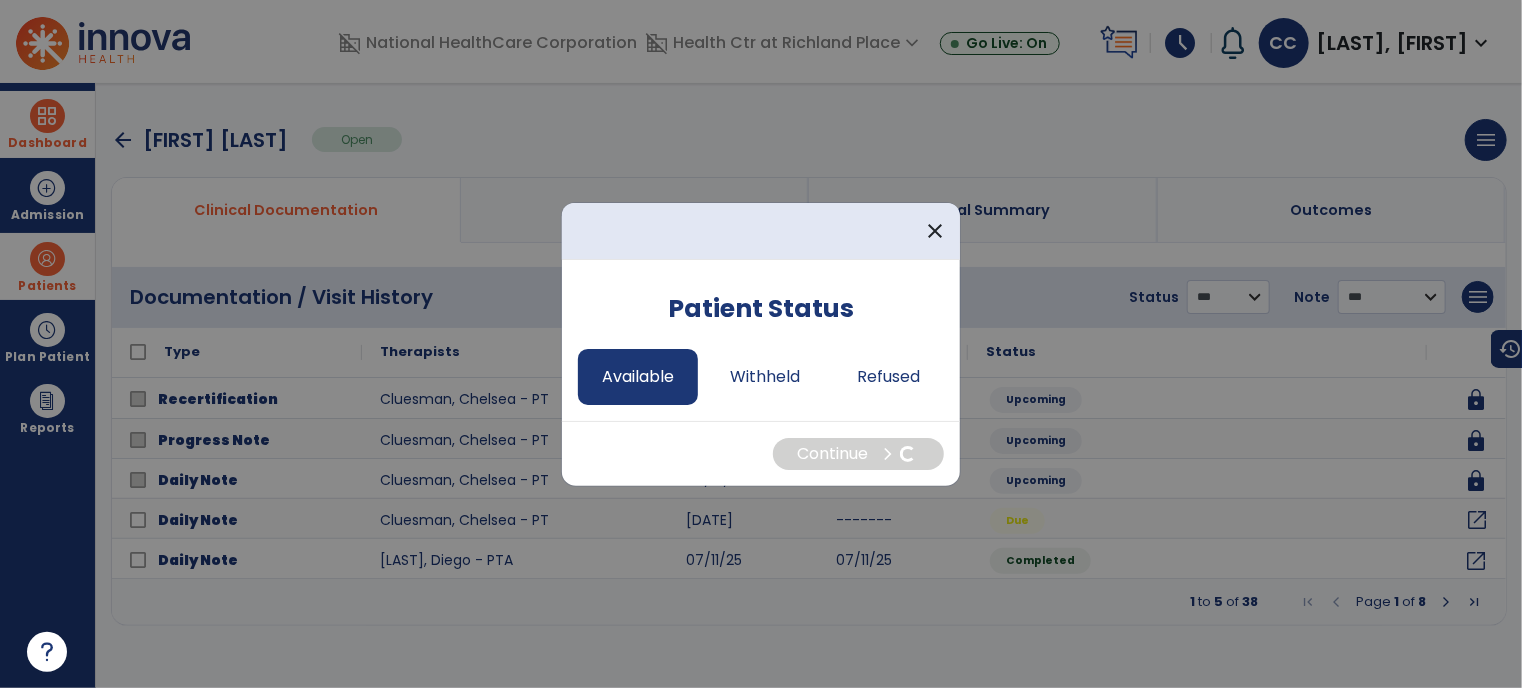 select on "*" 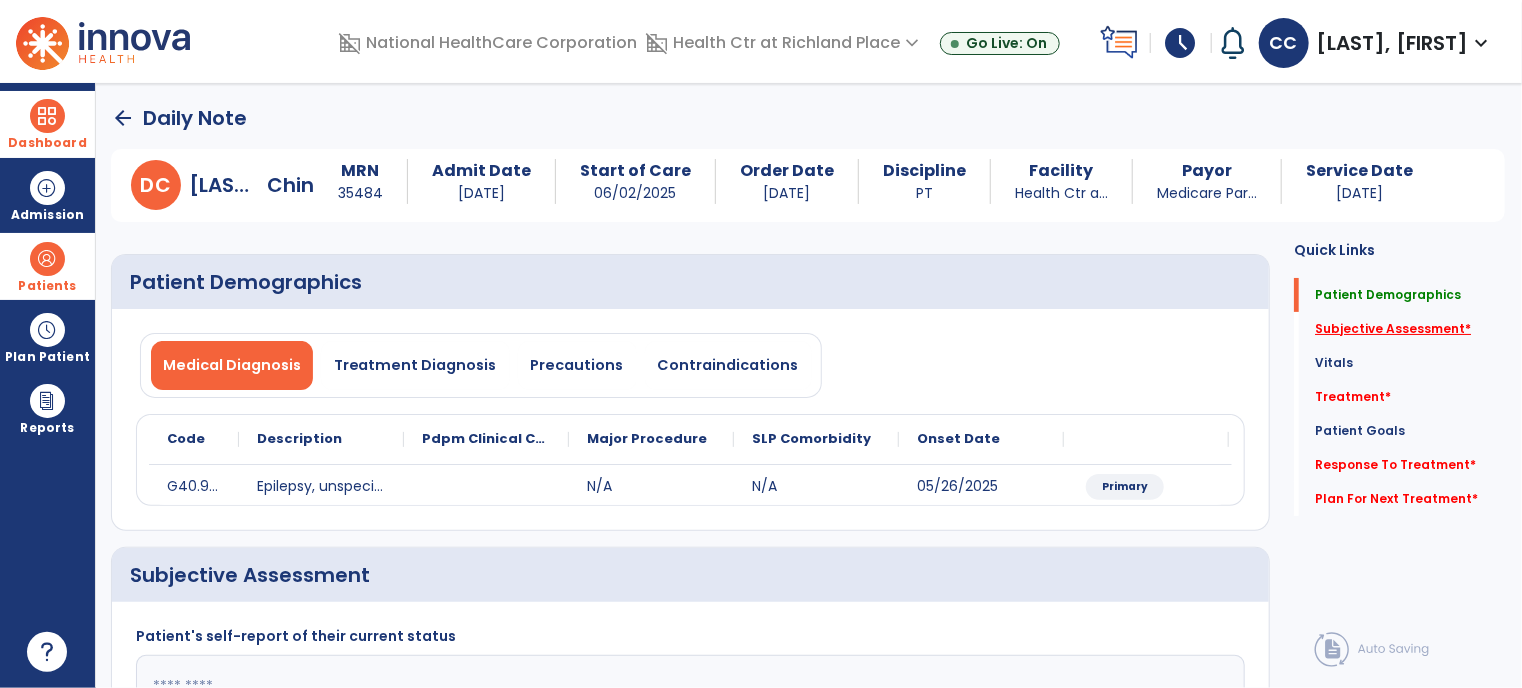 click on "Subjective Assessment   *" 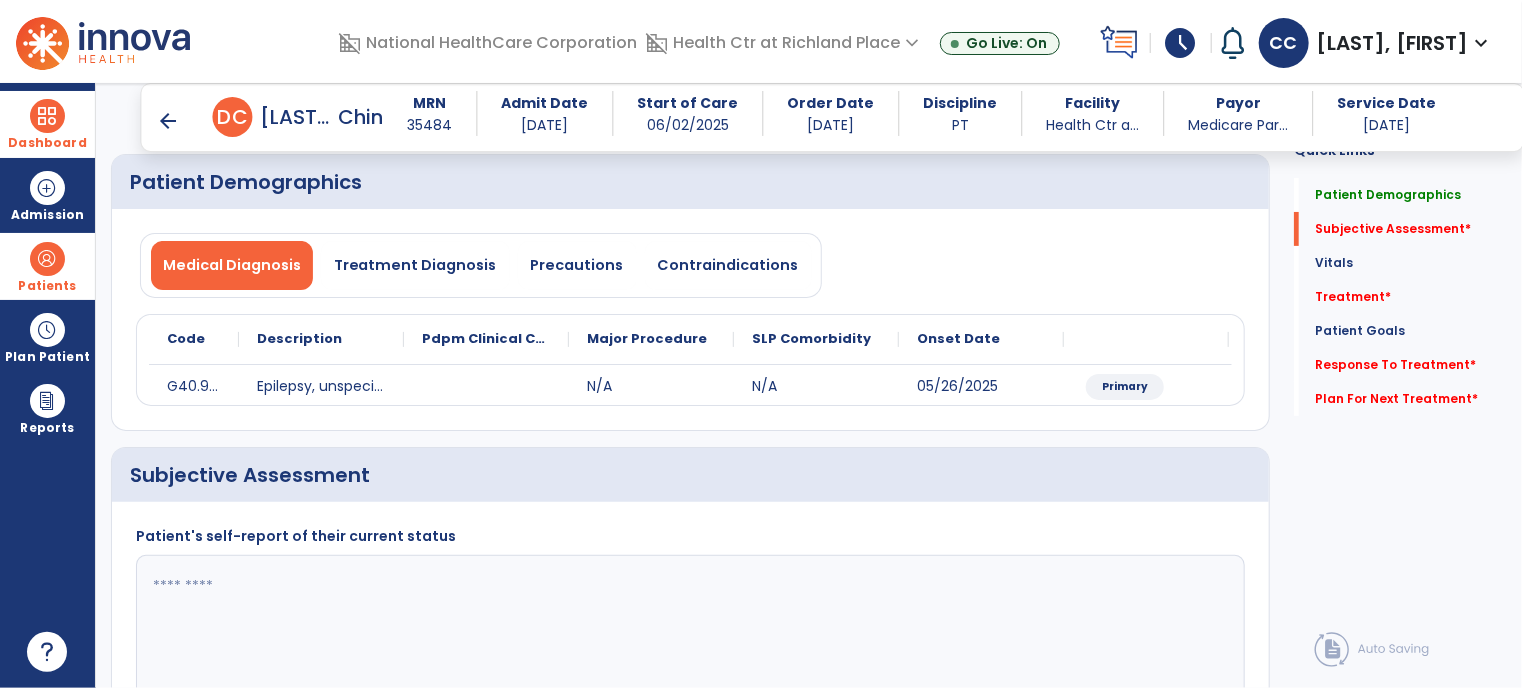 scroll, scrollTop: 301, scrollLeft: 0, axis: vertical 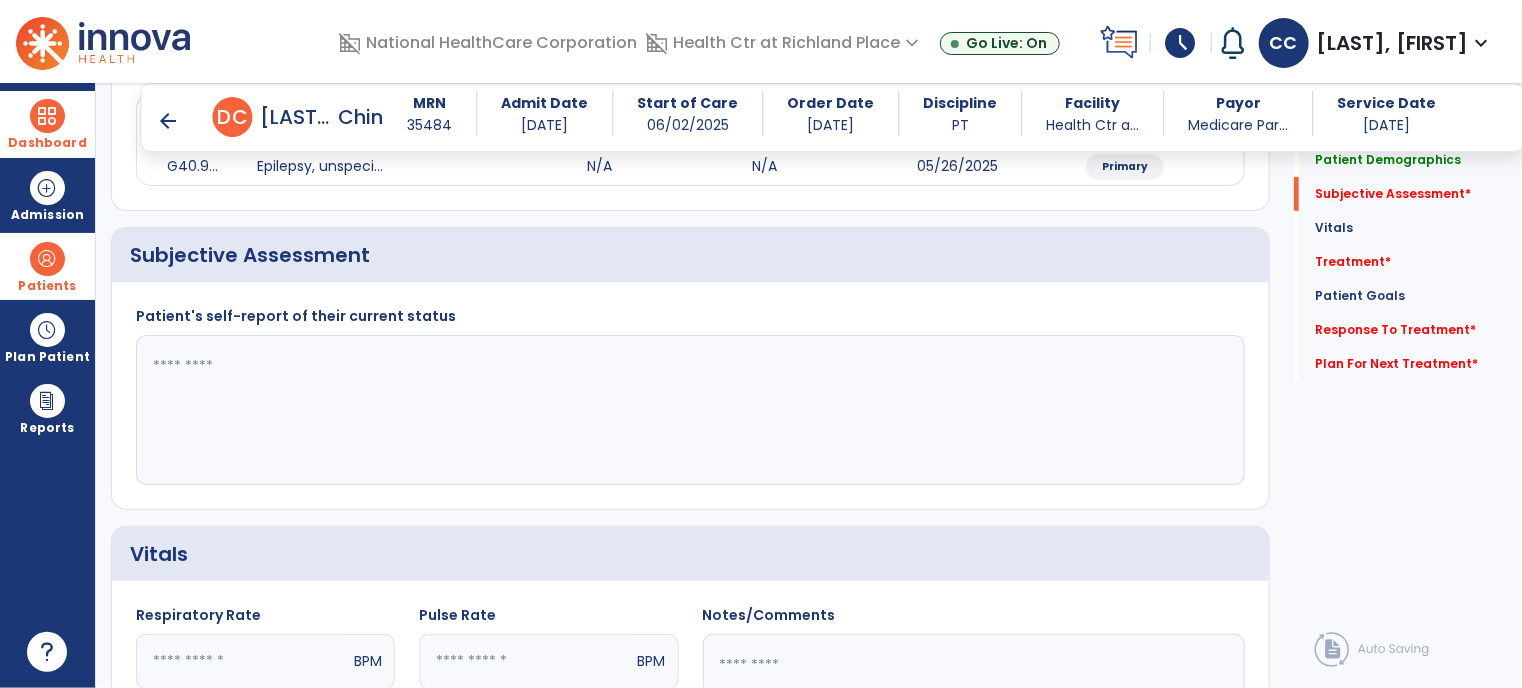 click 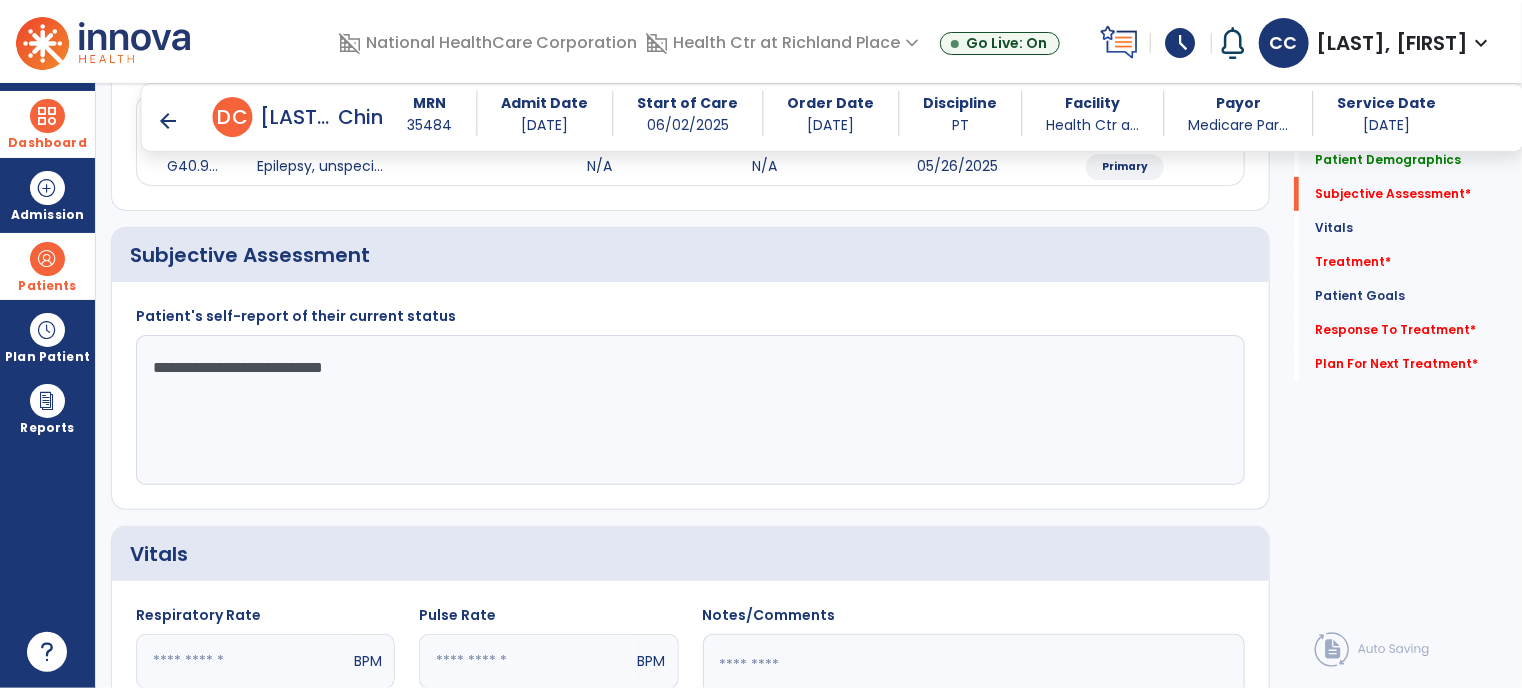 type on "**********" 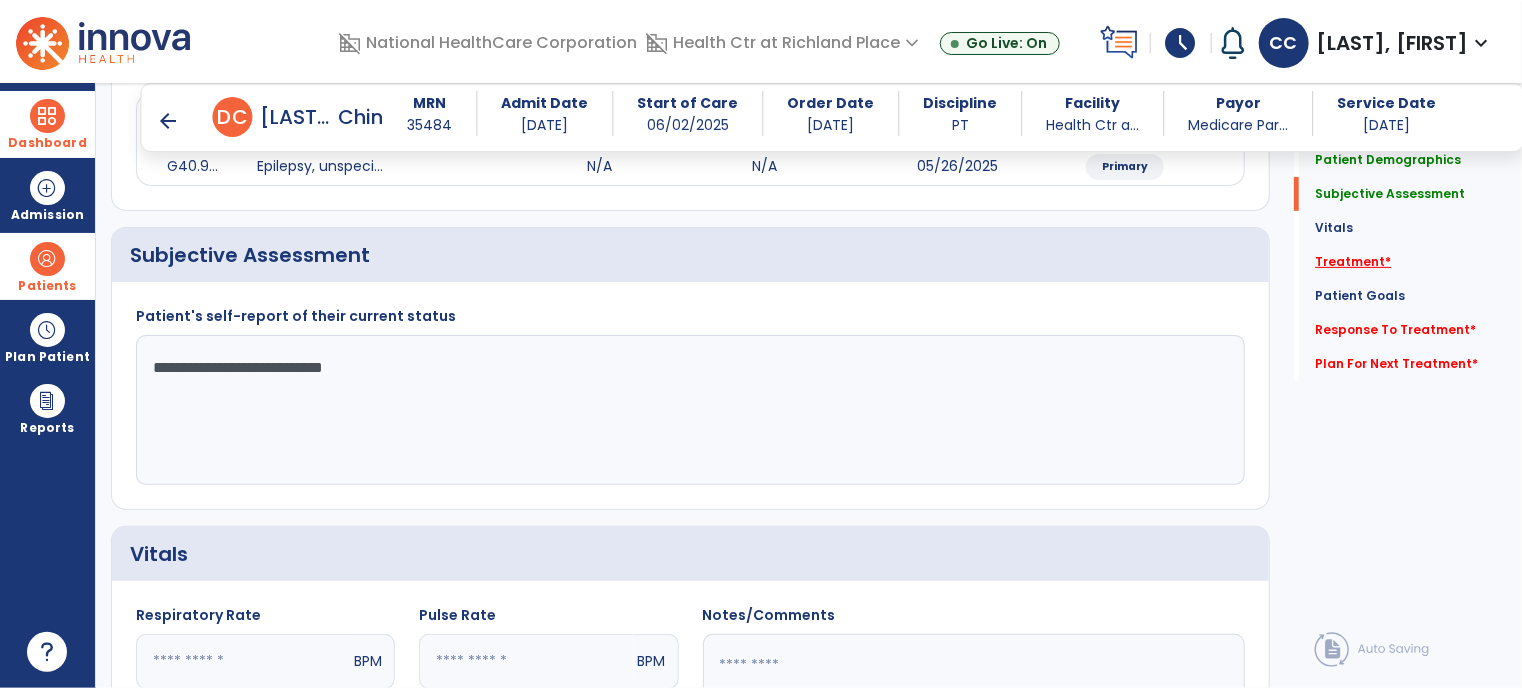 click on "Treatment   *" 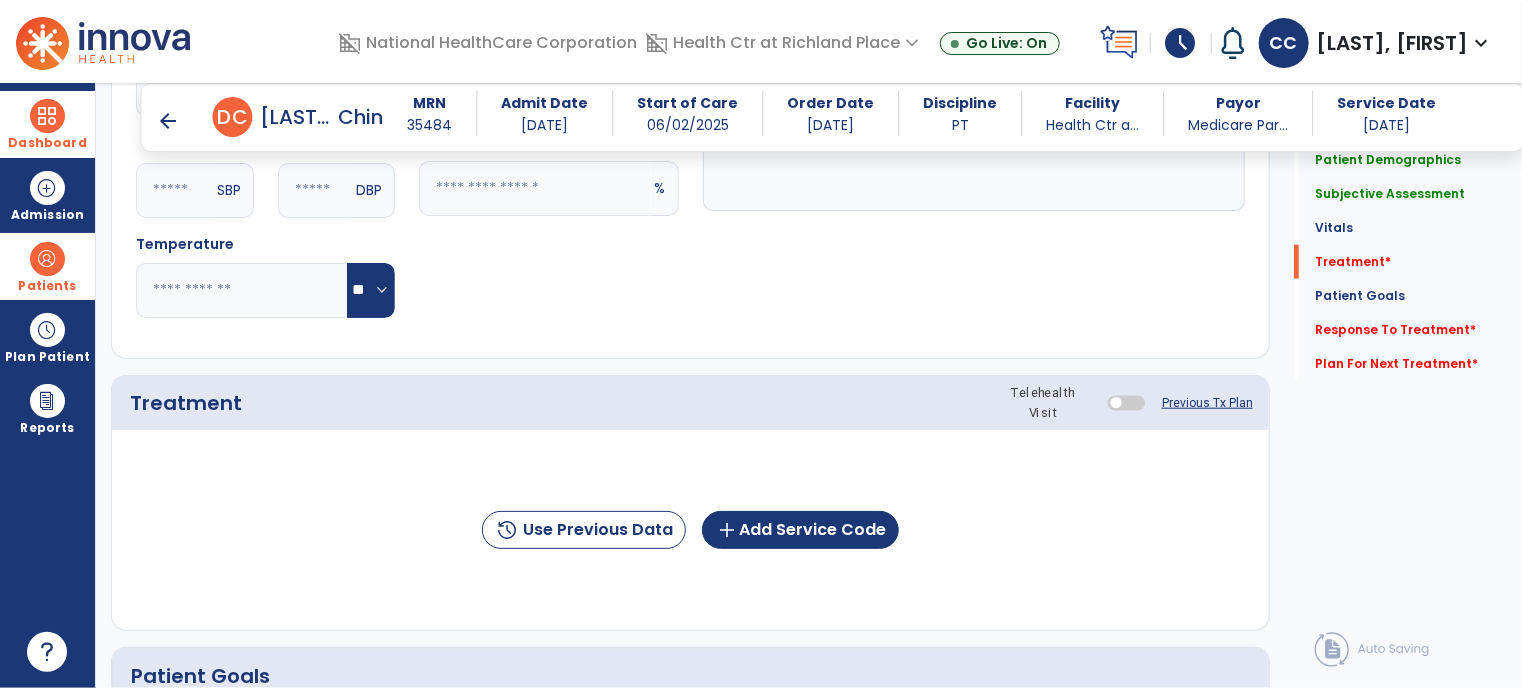 scroll, scrollTop: 990, scrollLeft: 0, axis: vertical 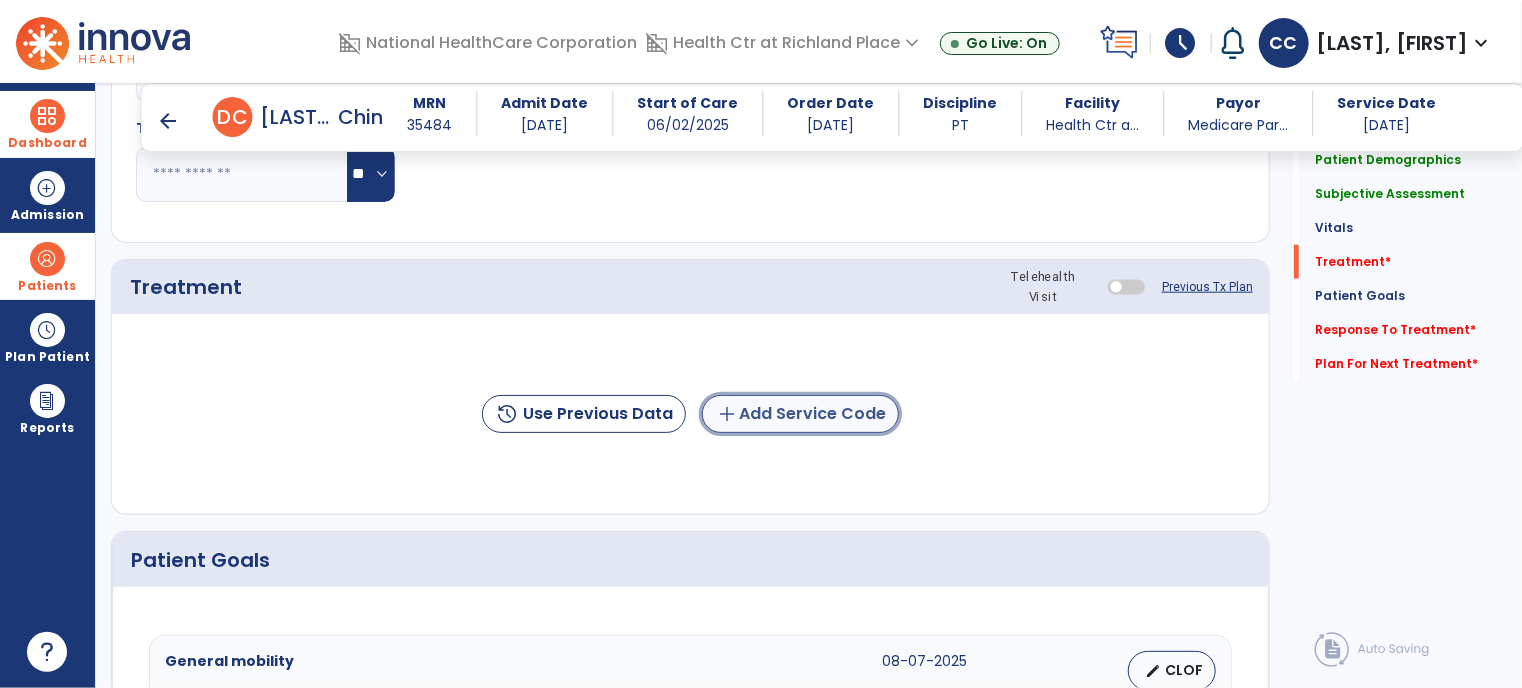 click on "add  Add Service Code" 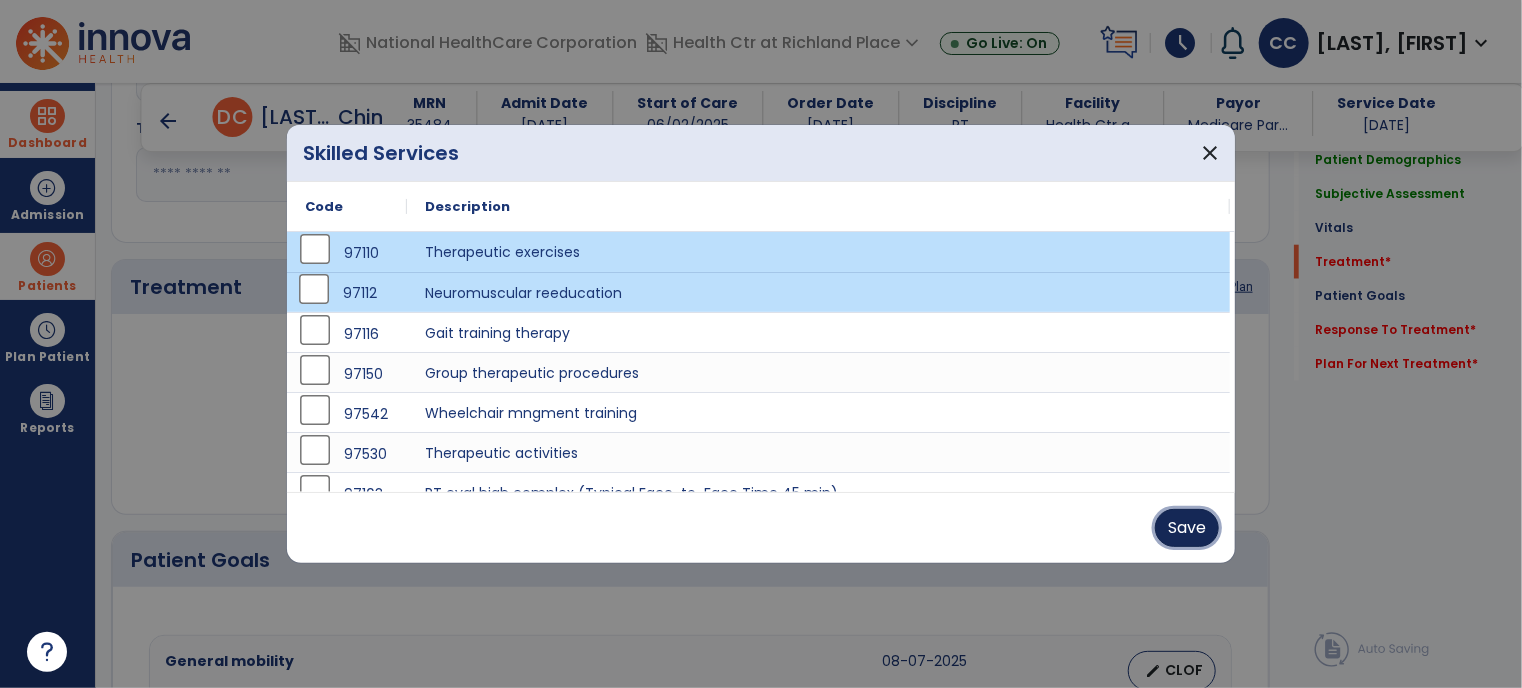 click on "Save" at bounding box center [1187, 528] 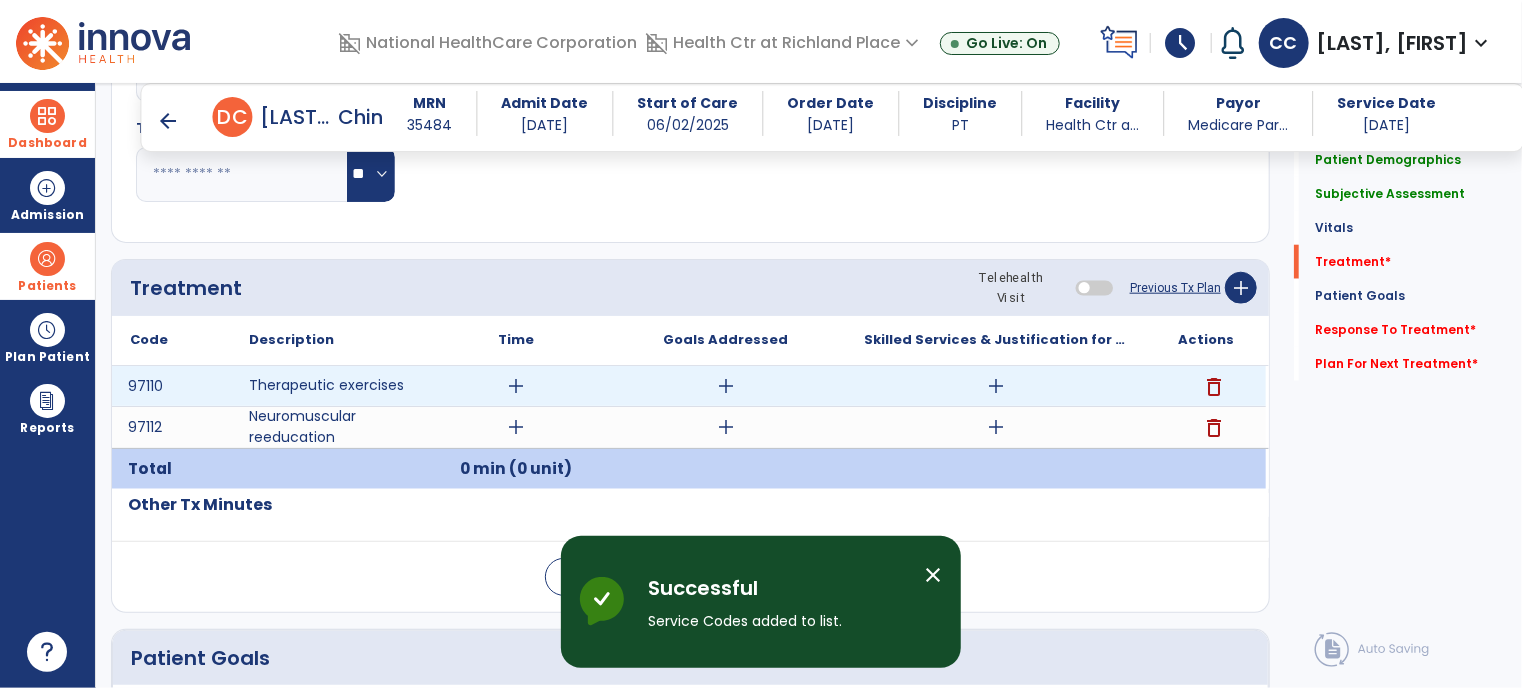 click on "add" at bounding box center (516, 386) 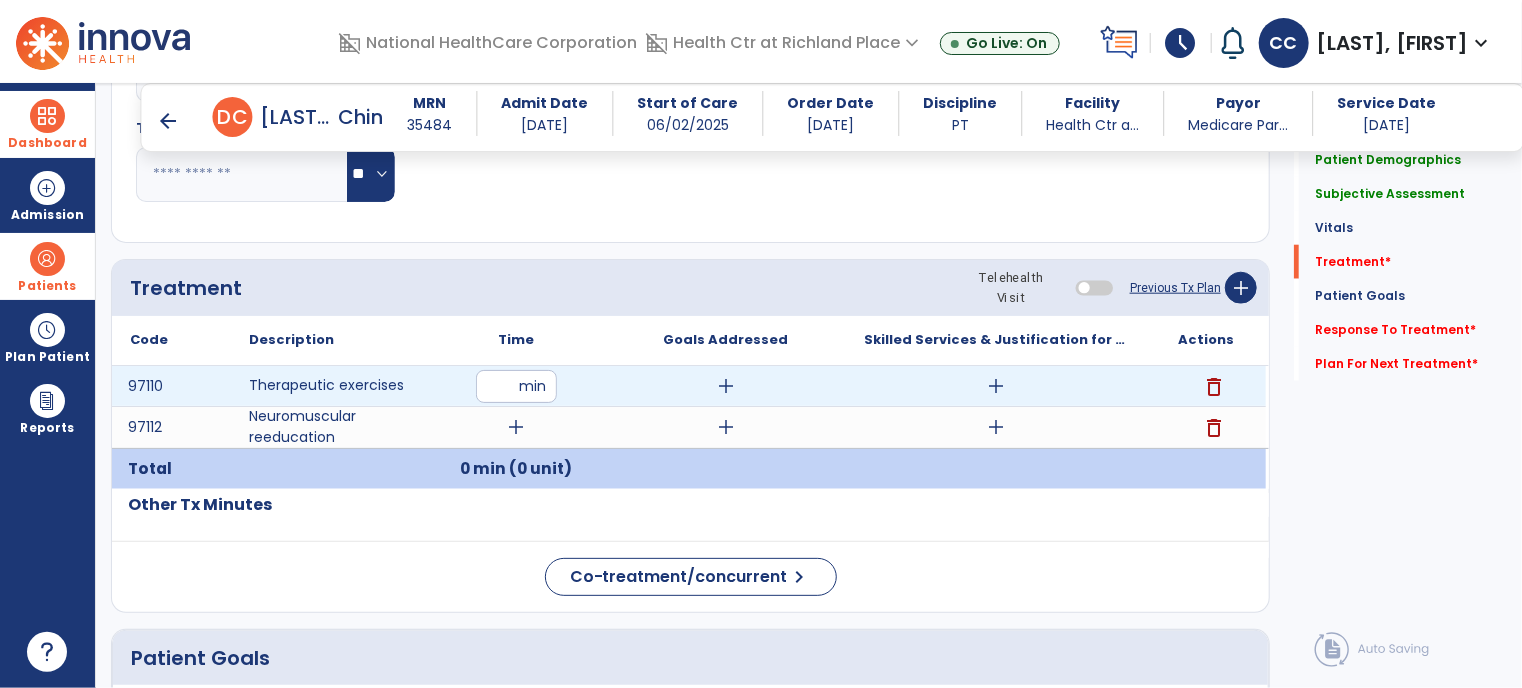 type on "**" 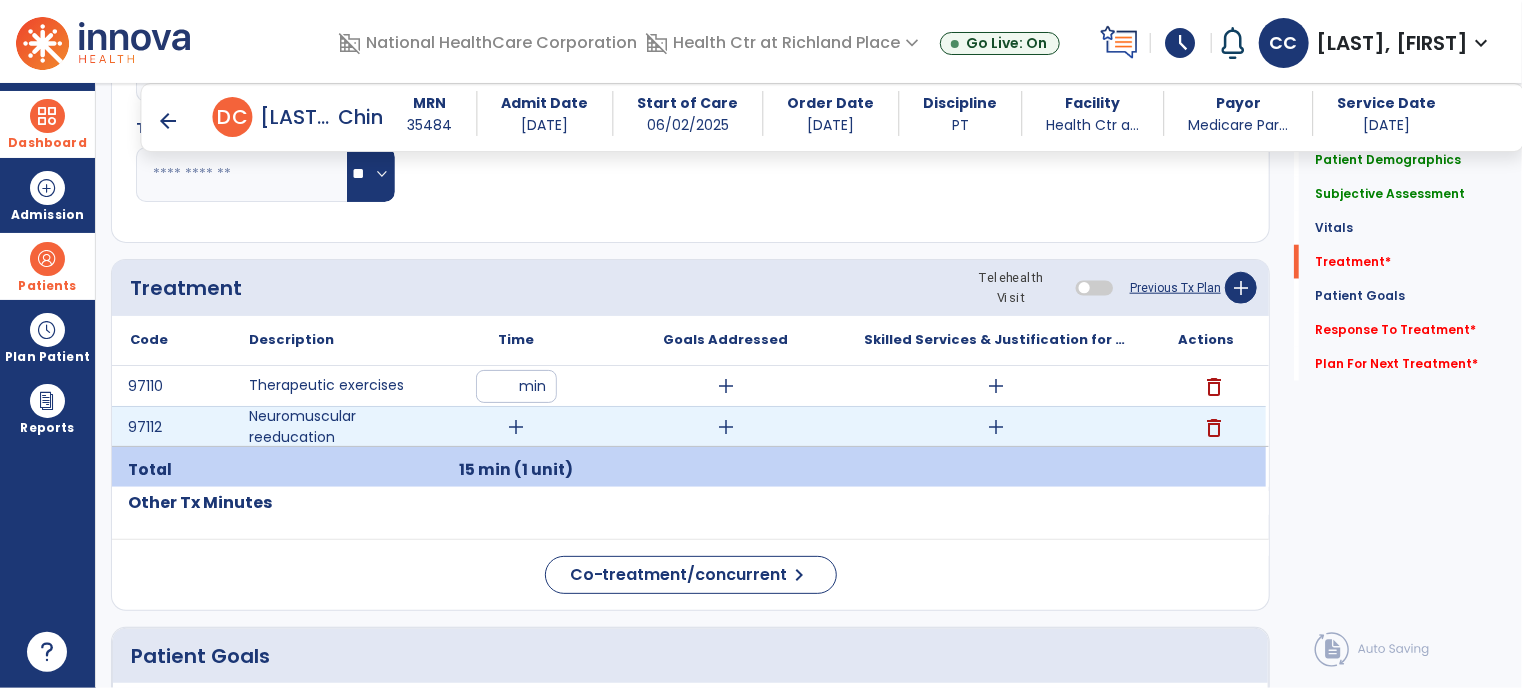 click on "add" at bounding box center [516, 427] 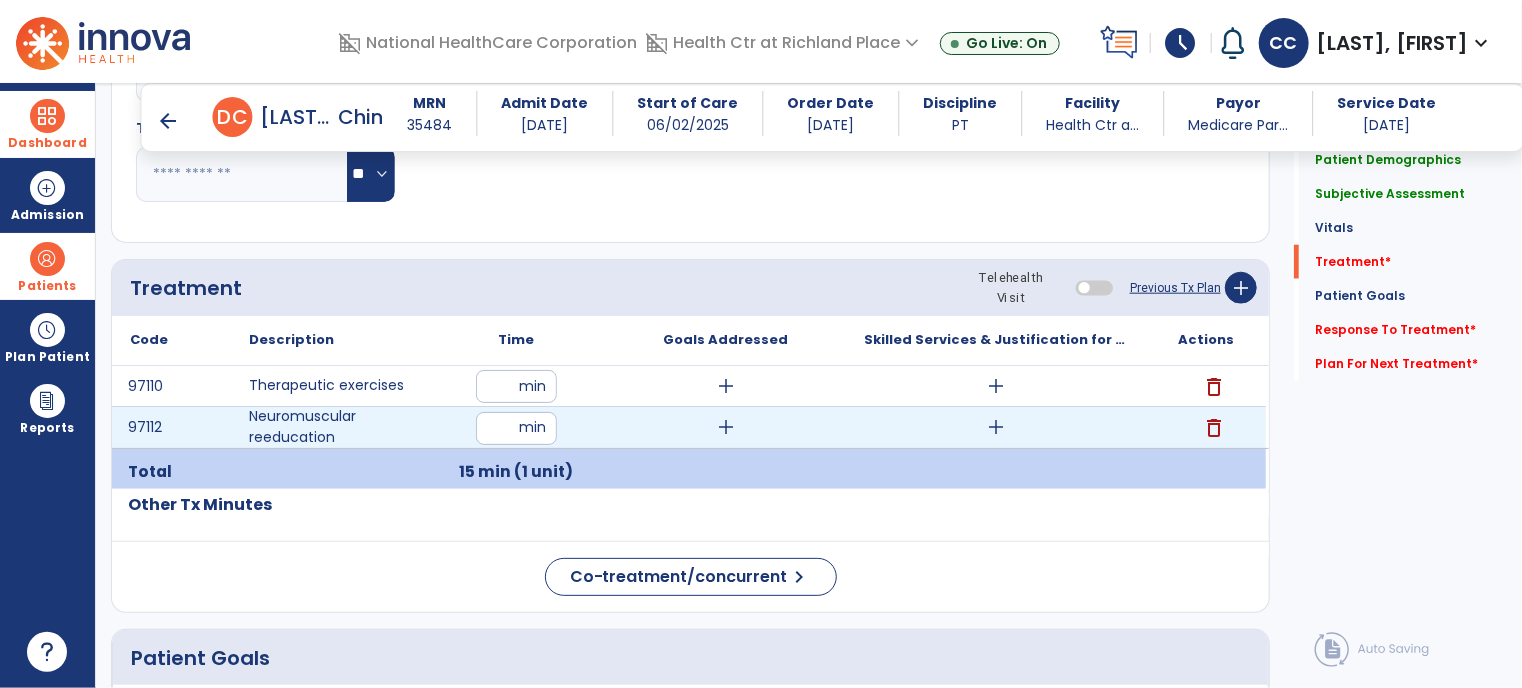 type on "**" 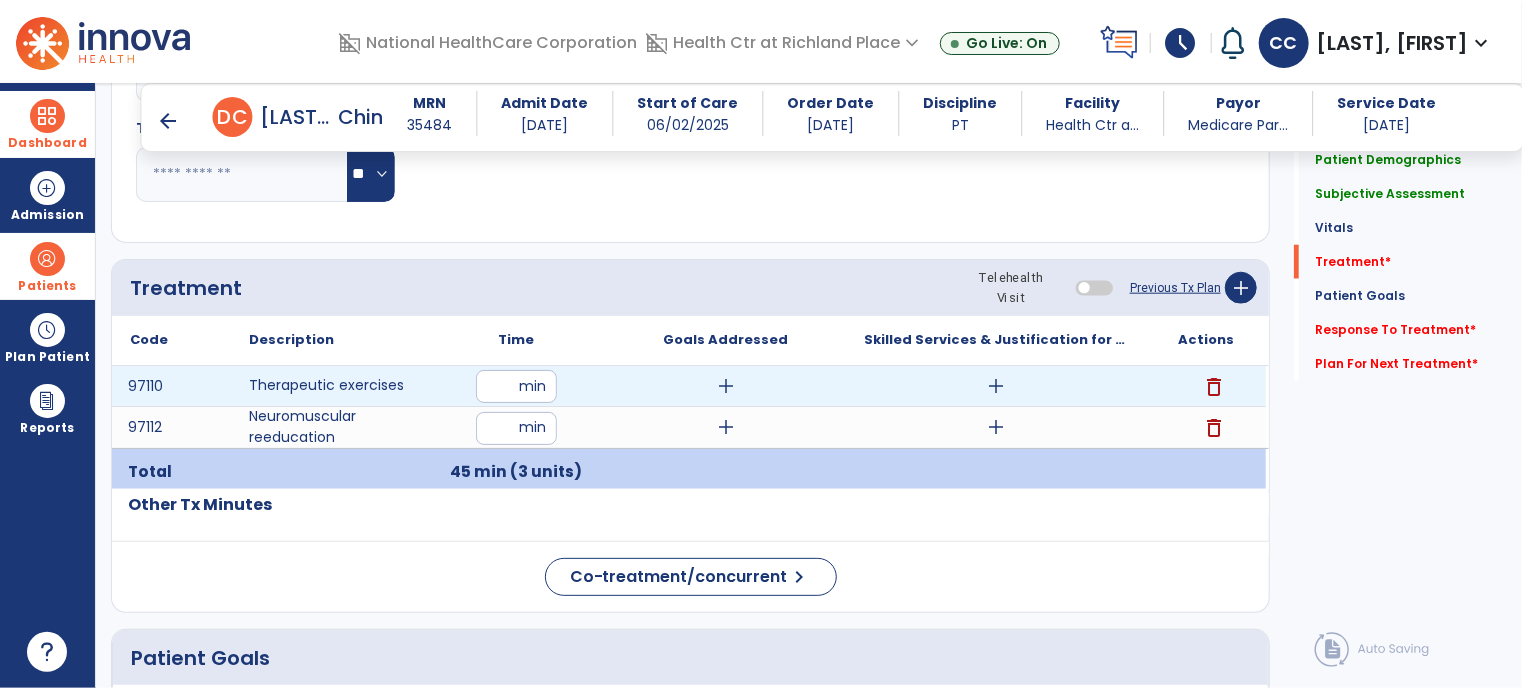 click on "add" at bounding box center (996, 386) 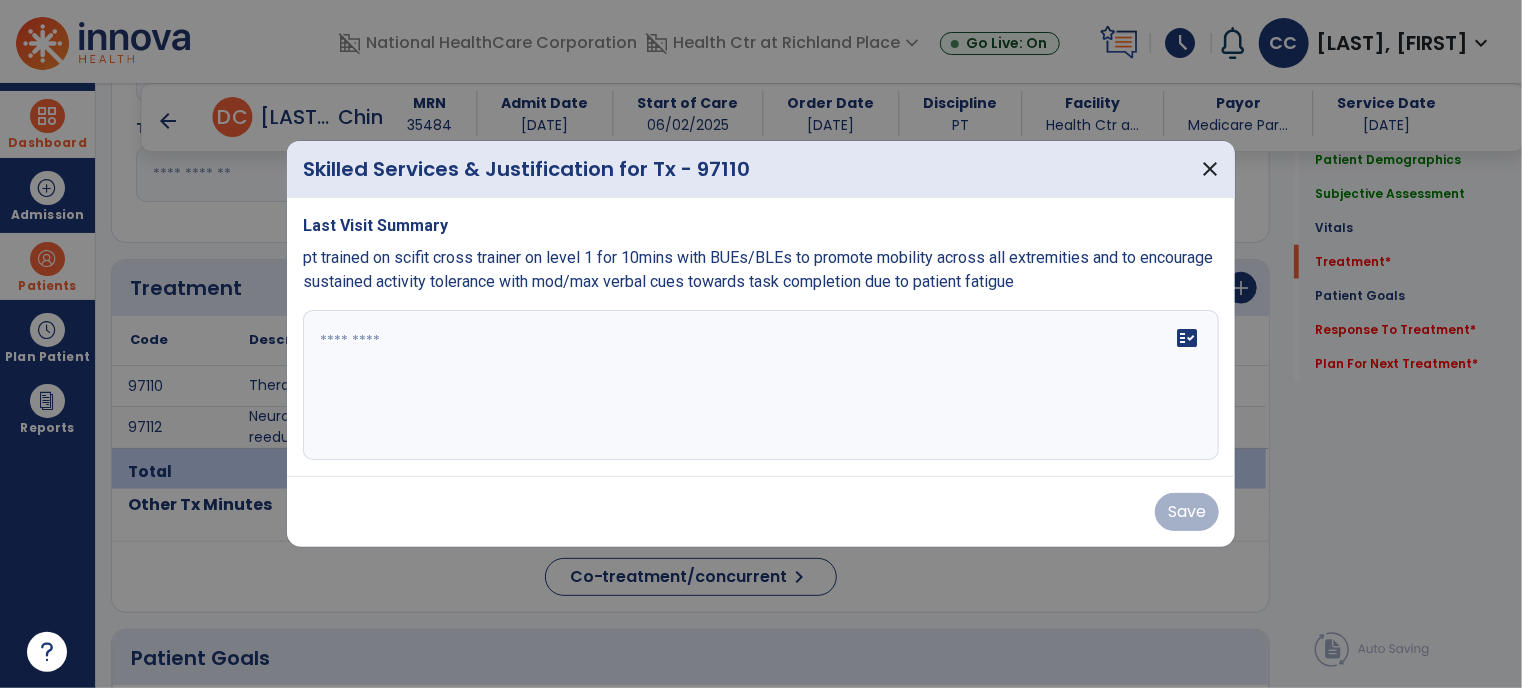 click on "fact_check" at bounding box center (761, 385) 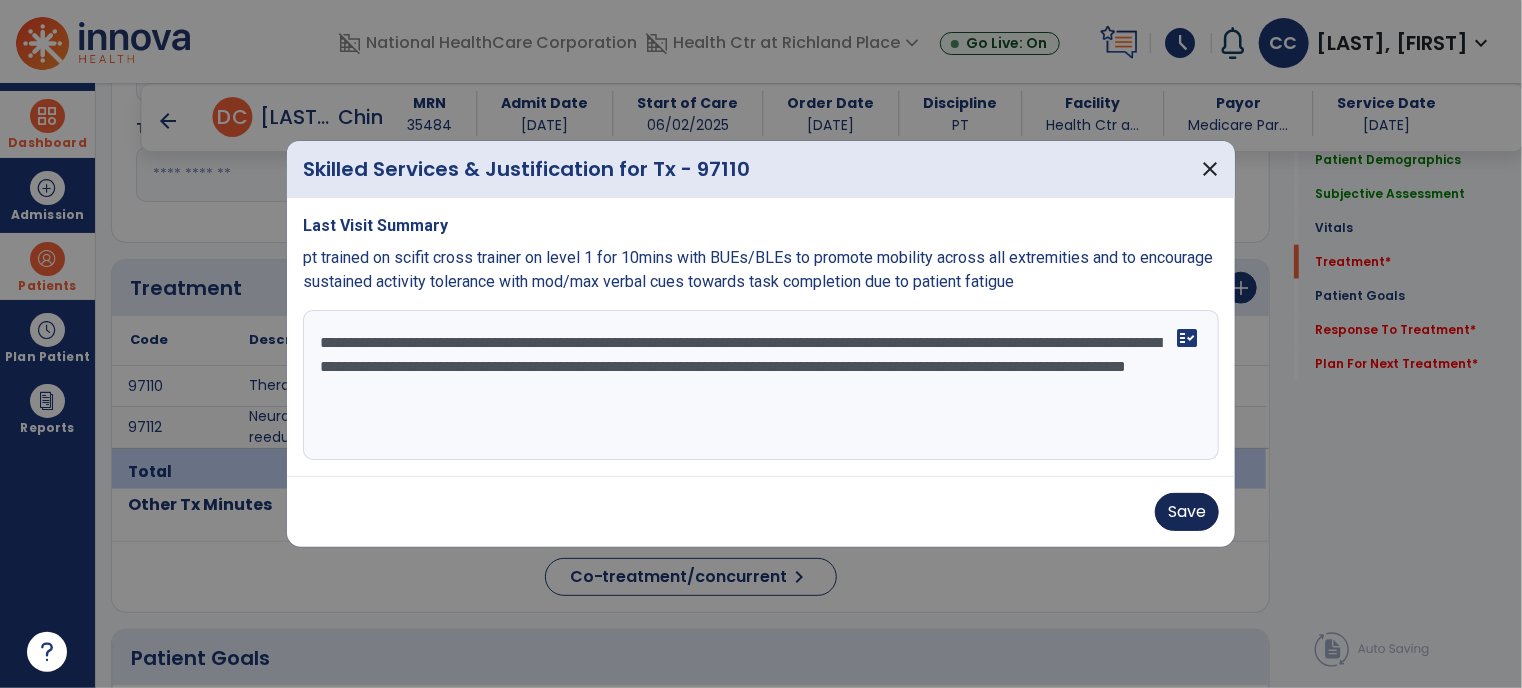 type on "**********" 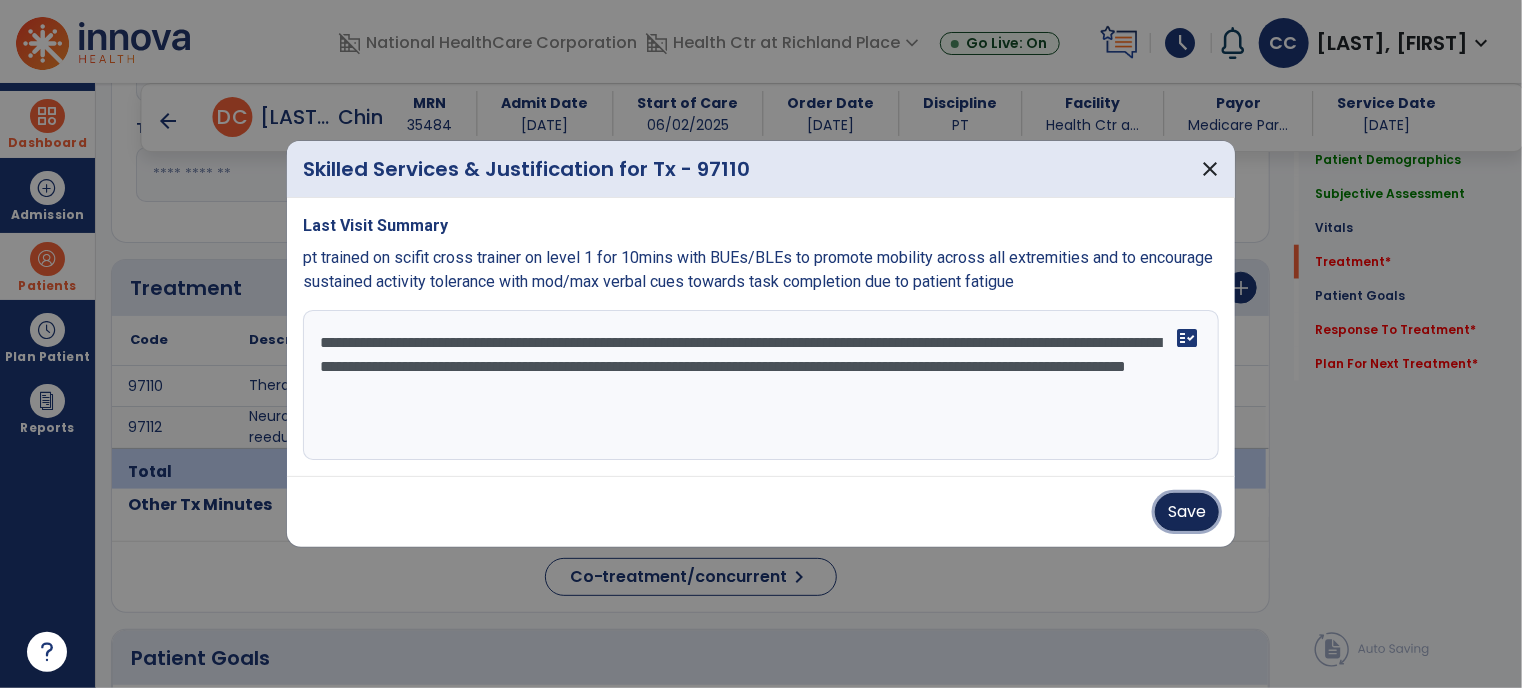 click on "Save" at bounding box center [1187, 512] 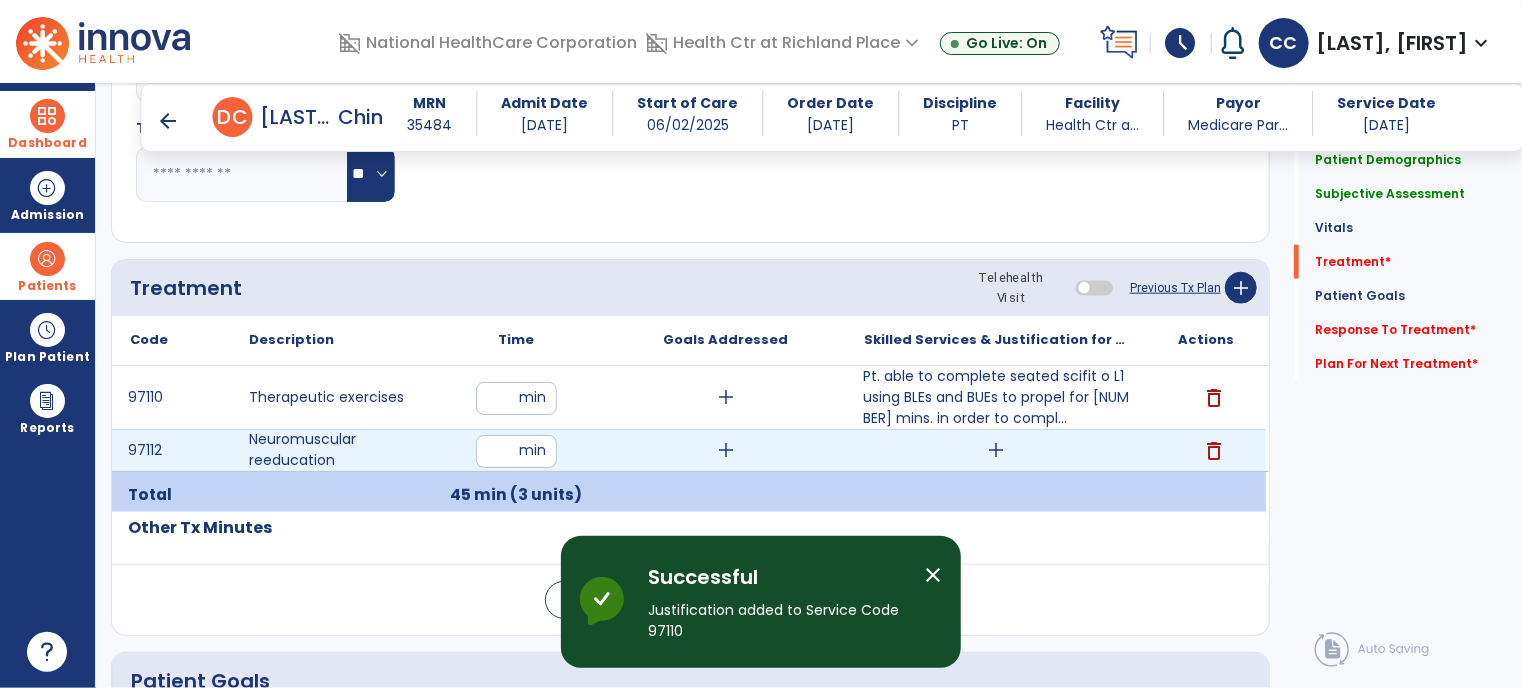 click on "add" at bounding box center [996, 450] 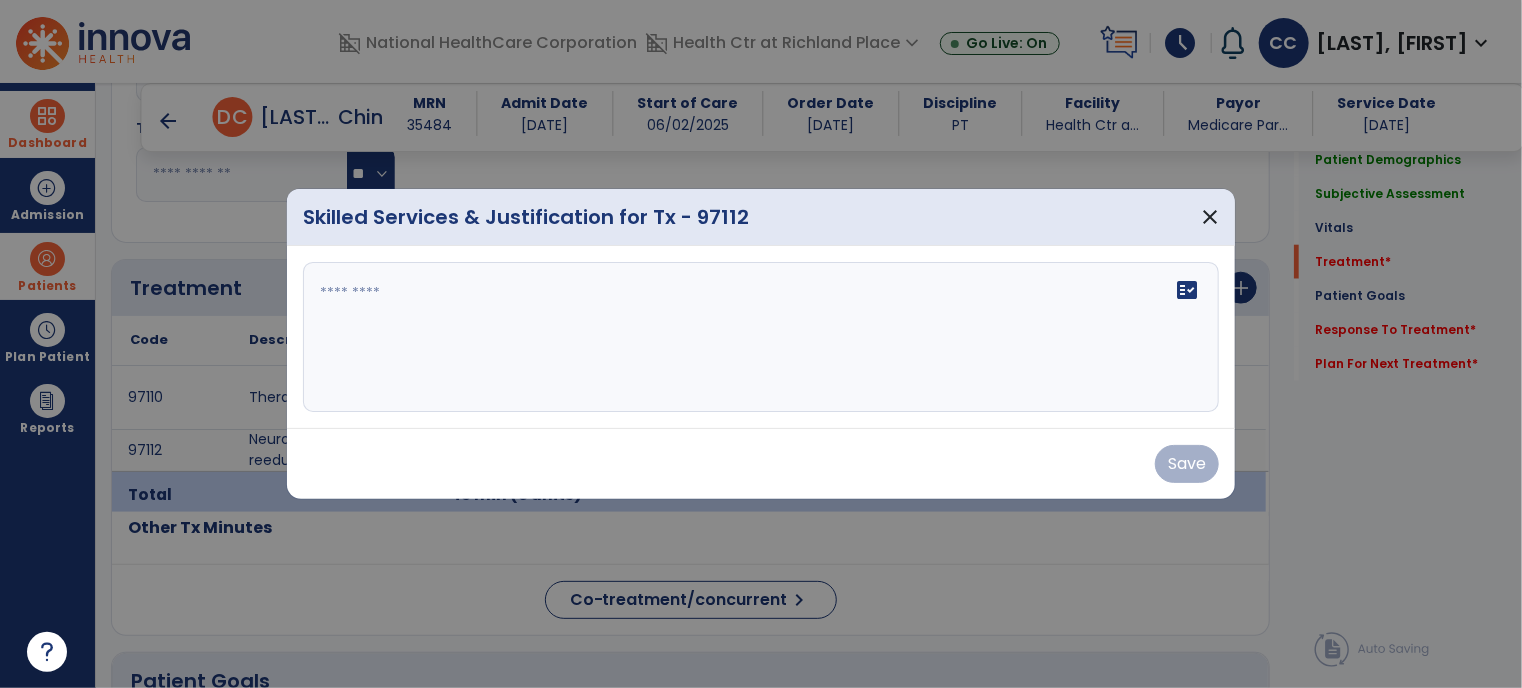 click on "fact_check" at bounding box center (761, 337) 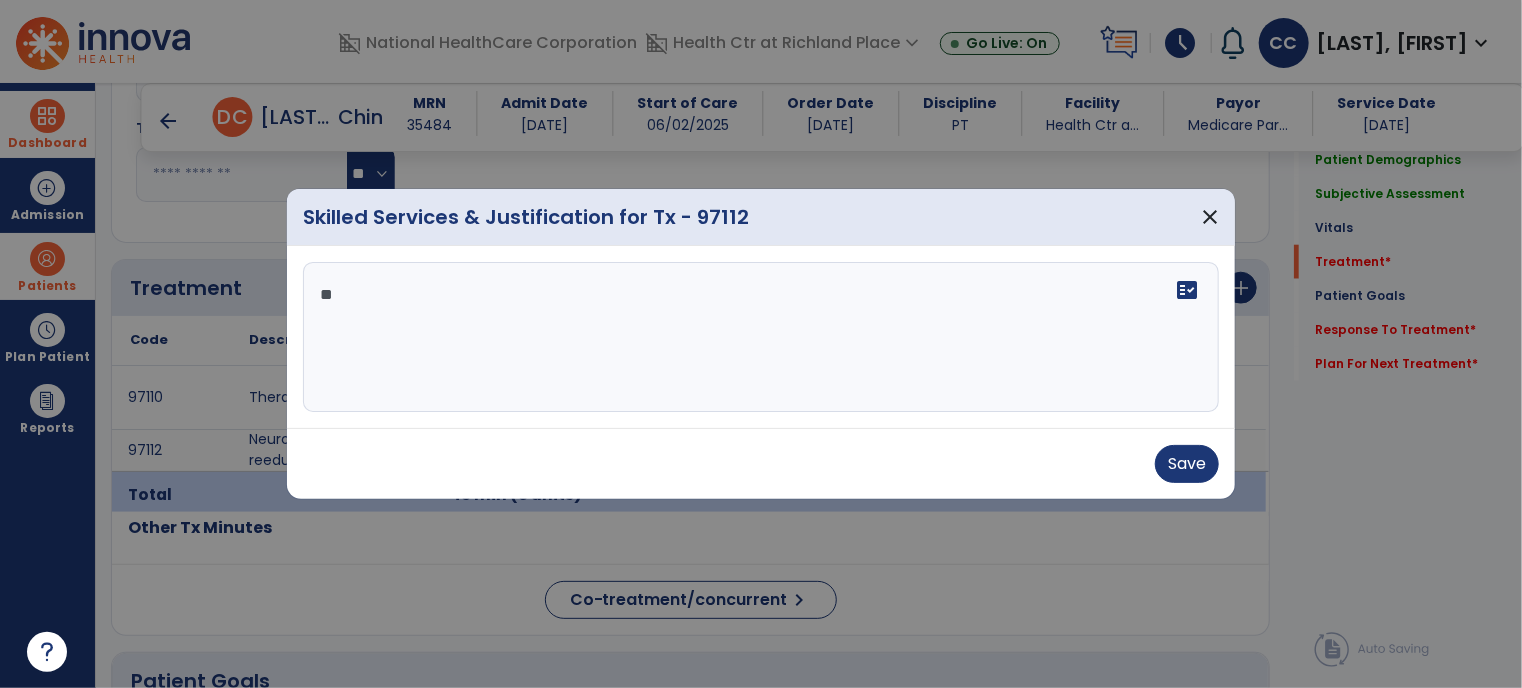 type on "*" 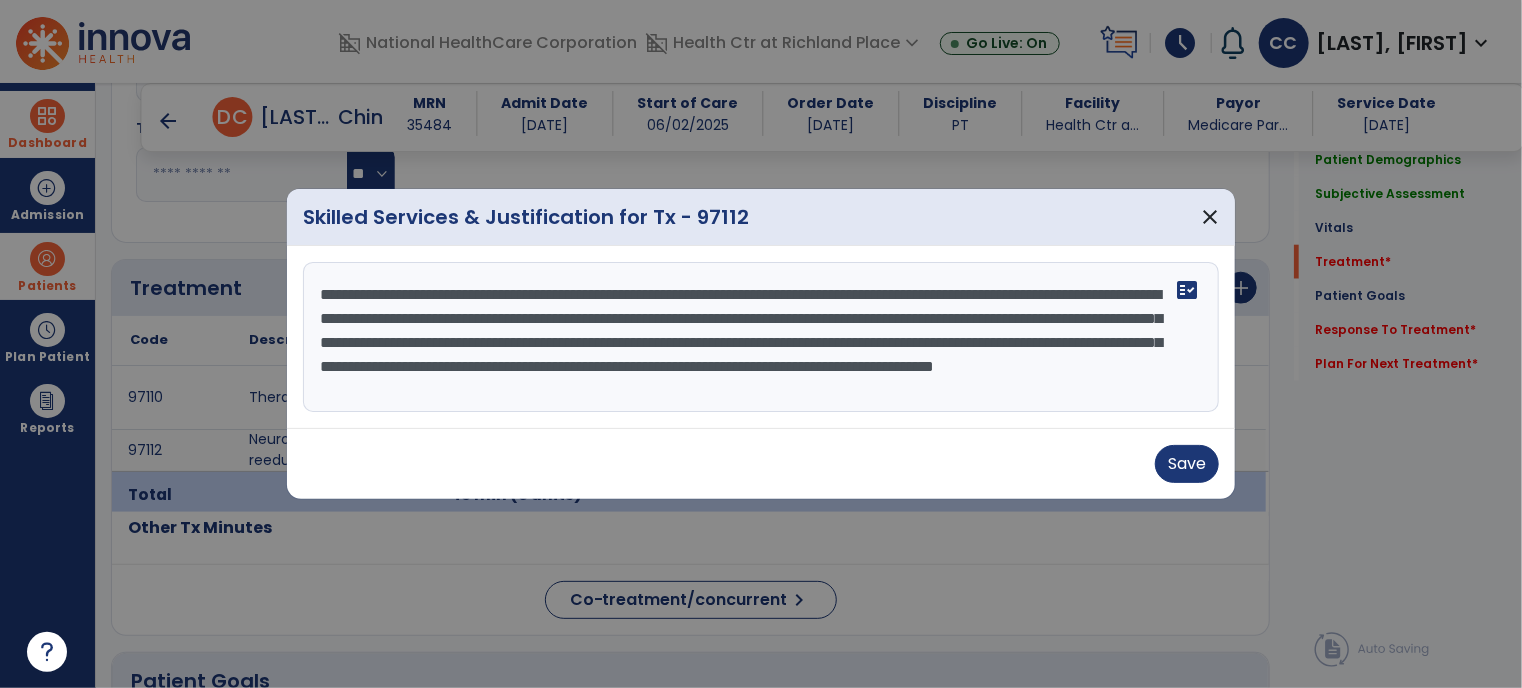 scroll, scrollTop: 16, scrollLeft: 0, axis: vertical 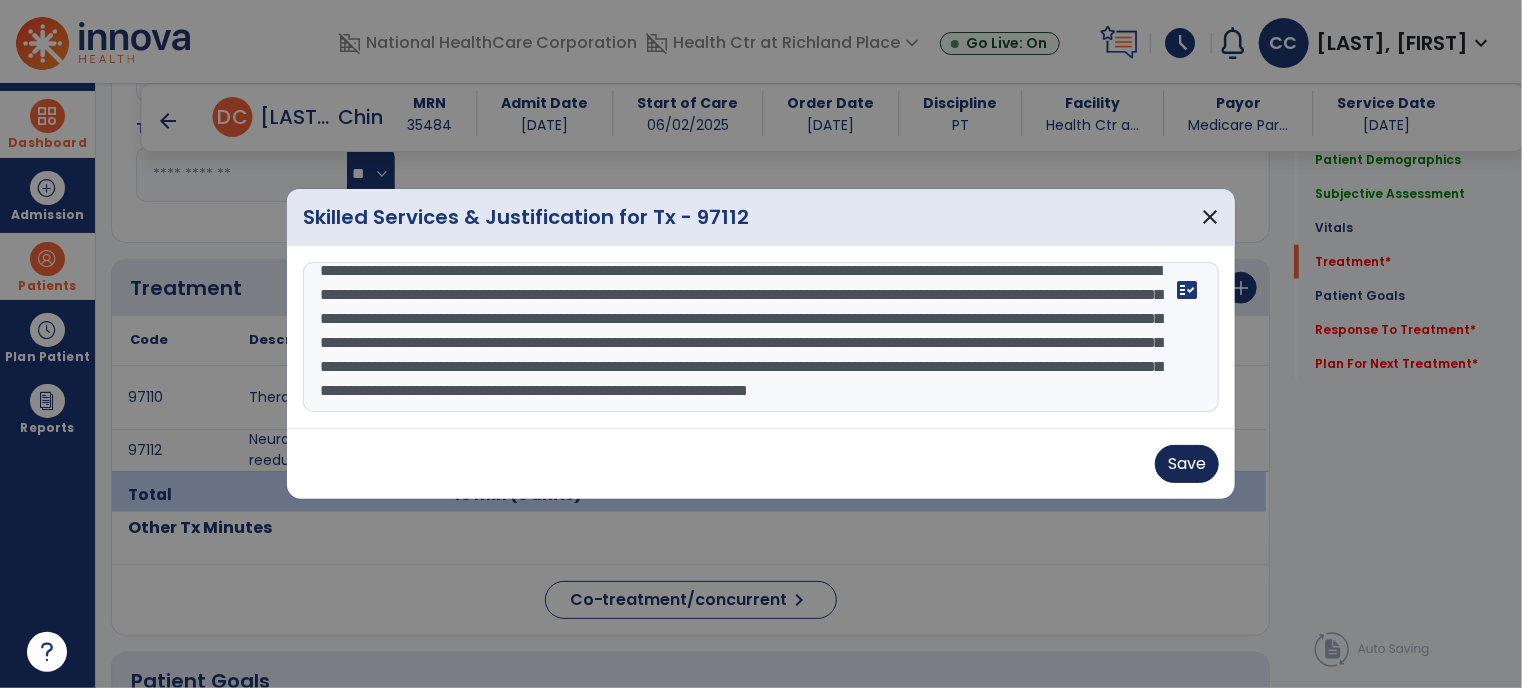 type on "**********" 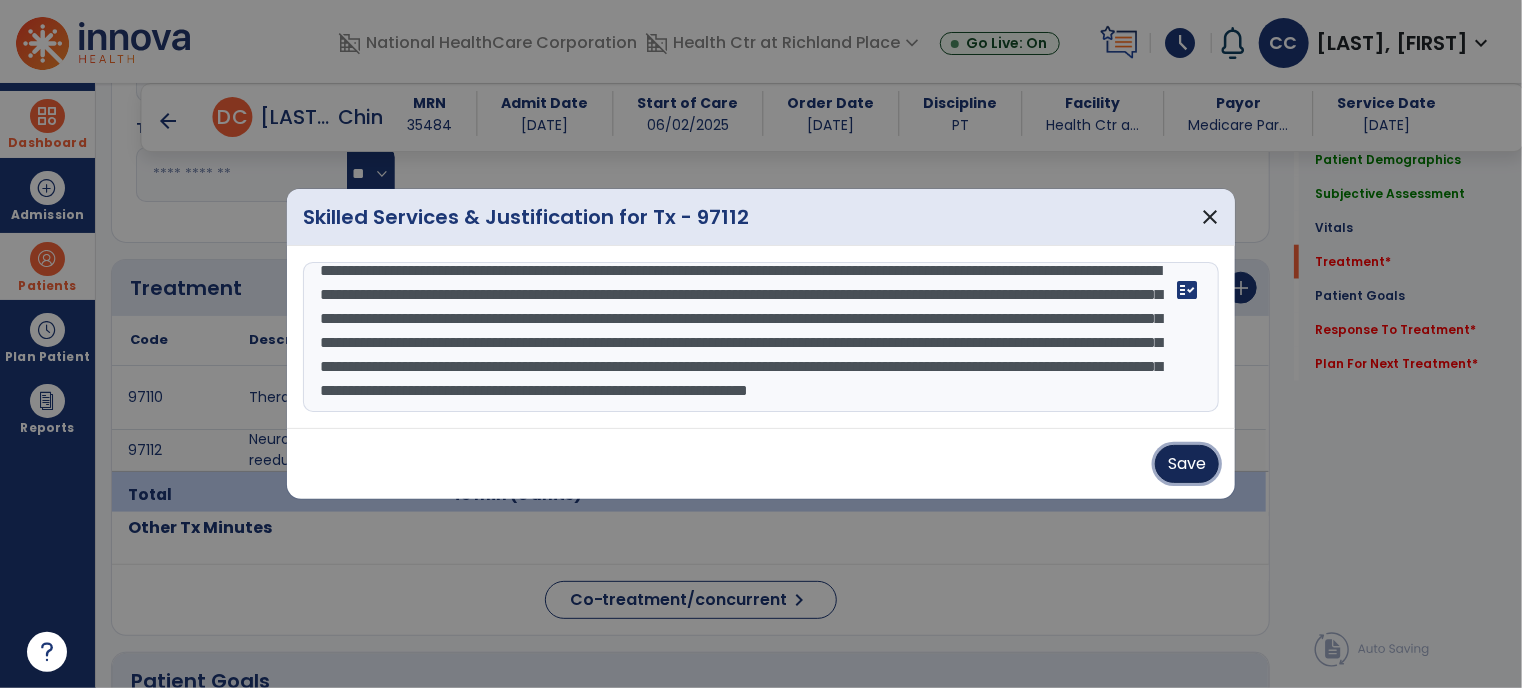 click on "Save" at bounding box center (1187, 464) 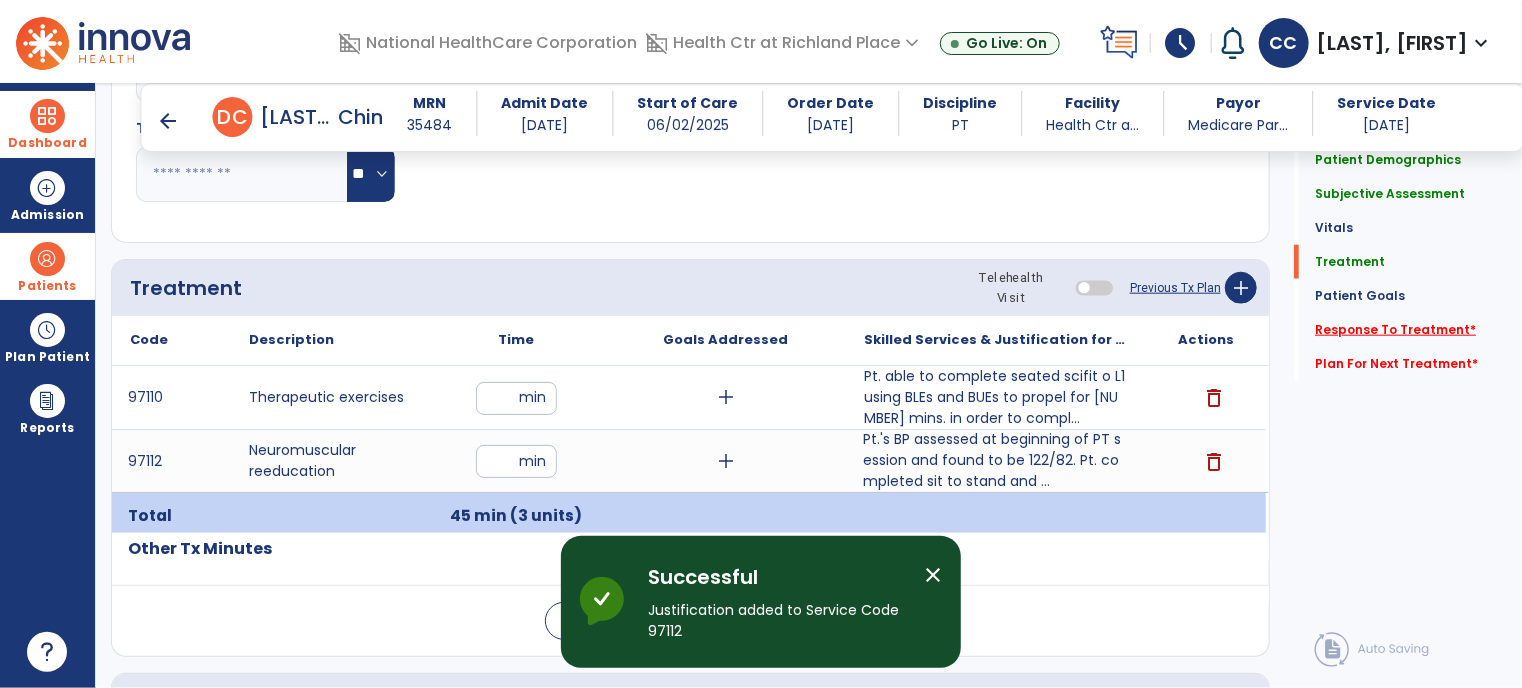 click on "Response To Treatment   *" 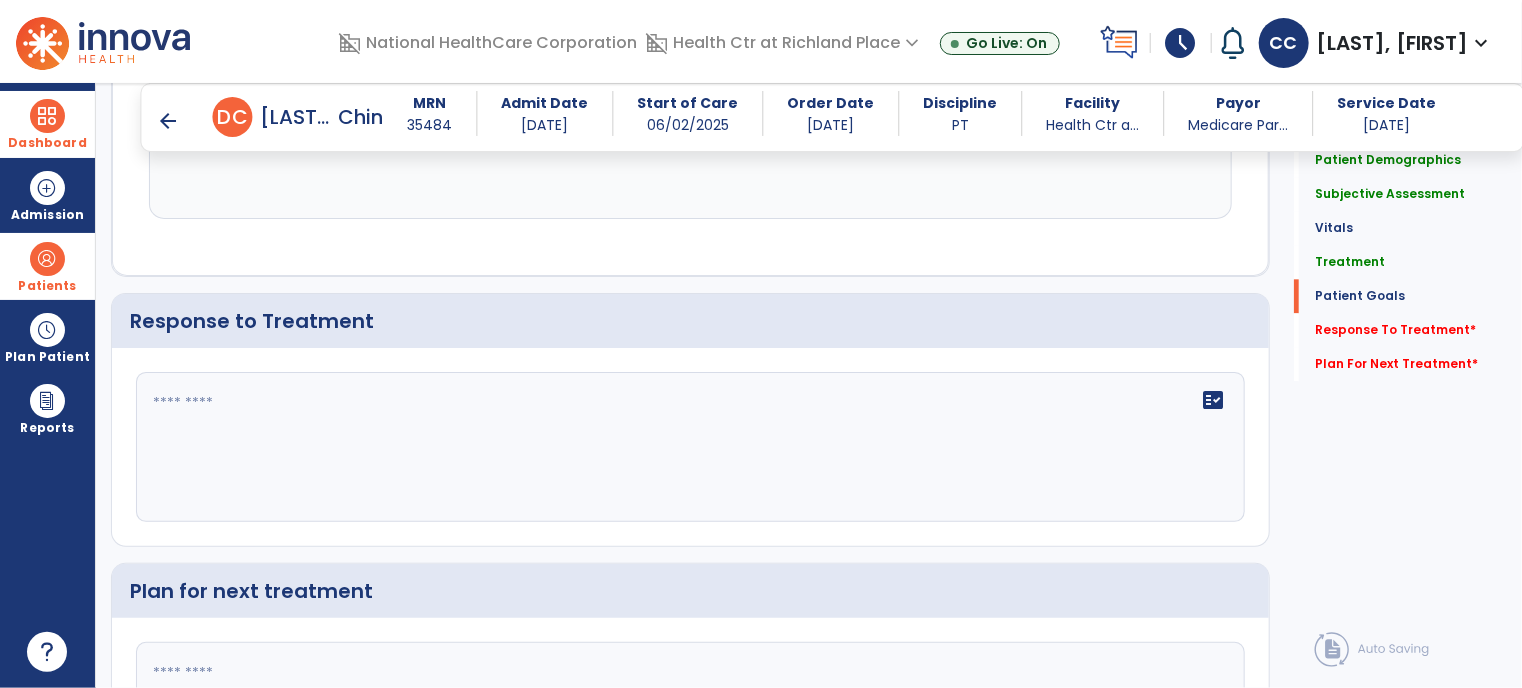 scroll, scrollTop: 2356, scrollLeft: 0, axis: vertical 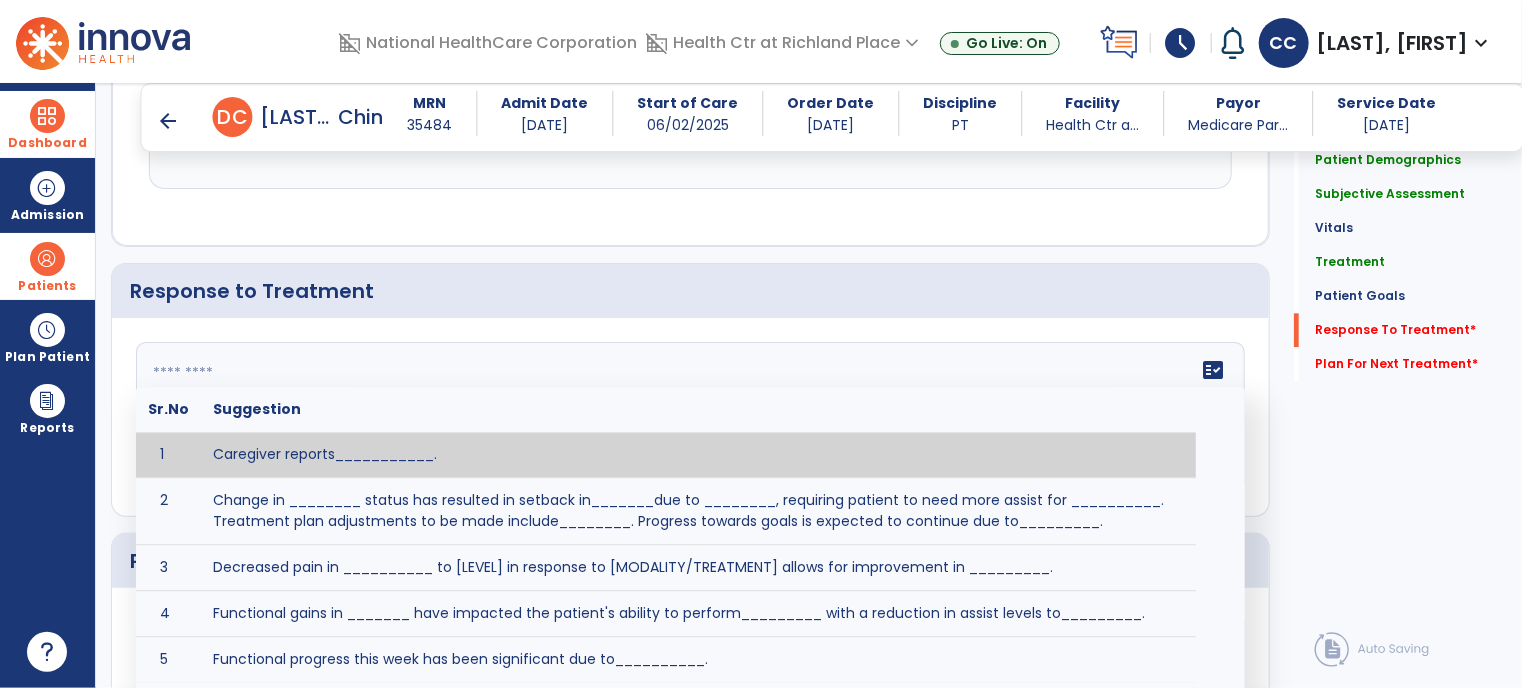 click 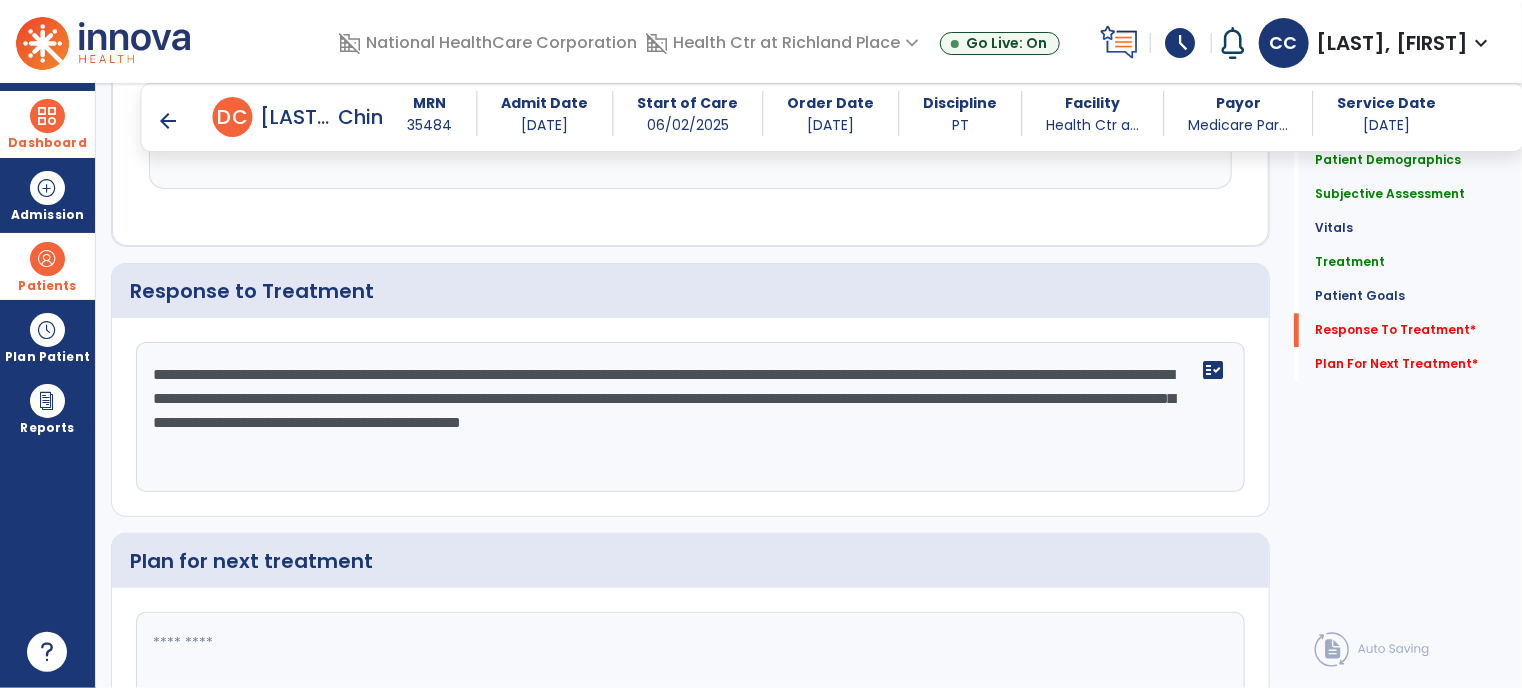 type on "**********" 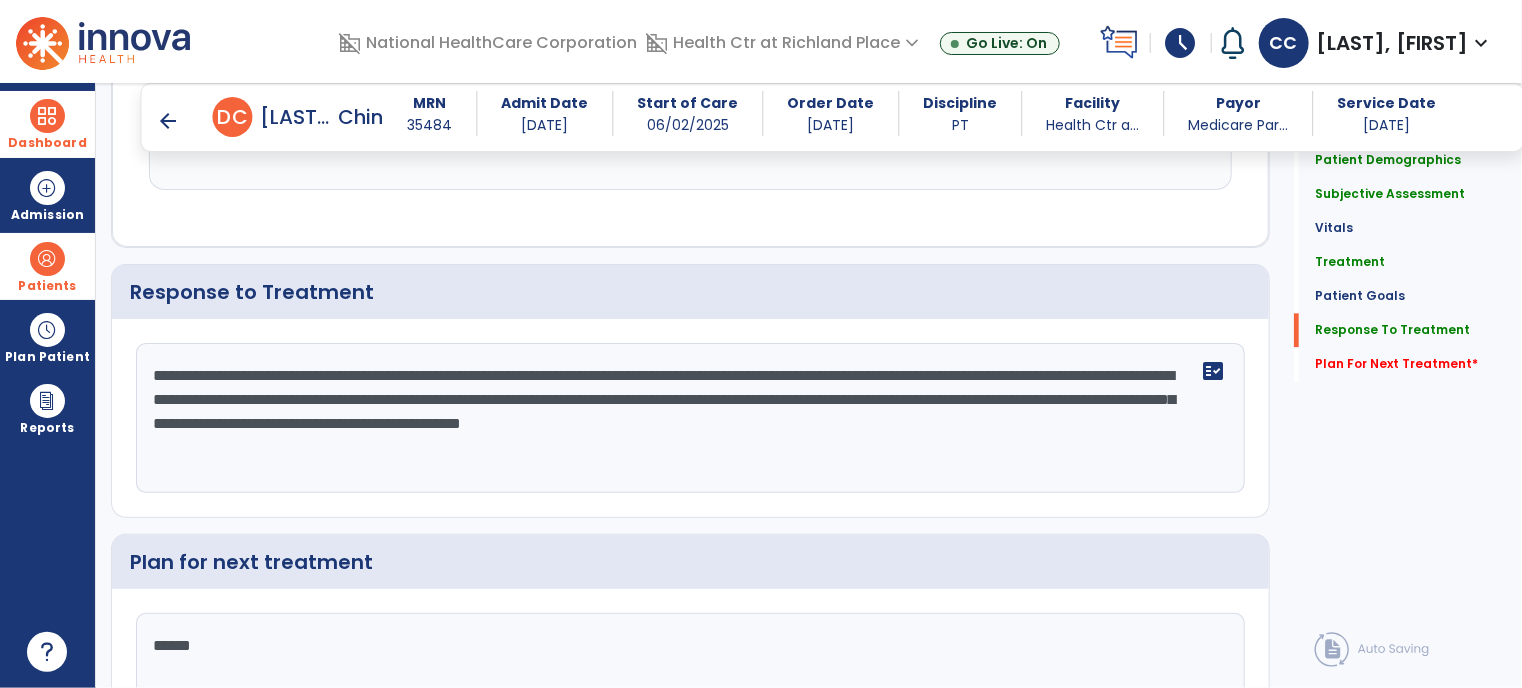 scroll, scrollTop: 2355, scrollLeft: 0, axis: vertical 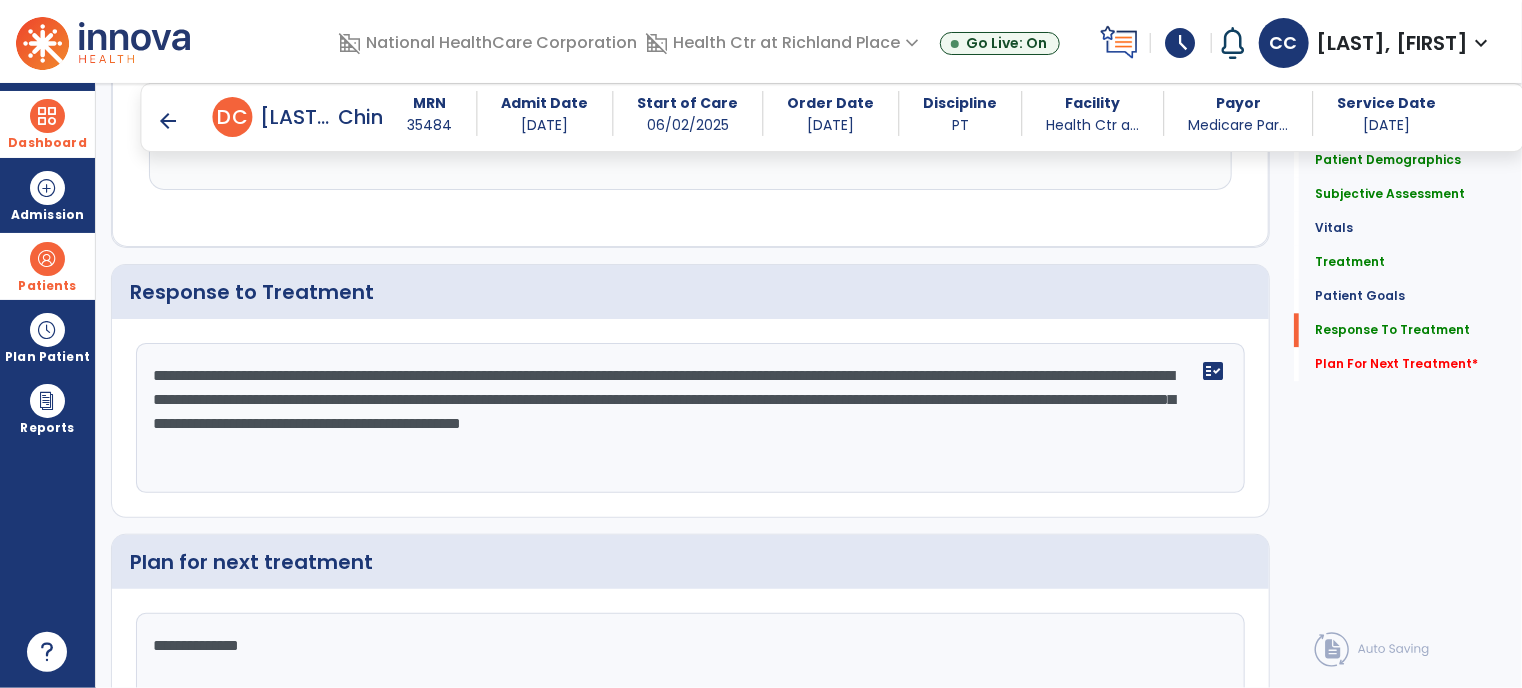 type on "**********" 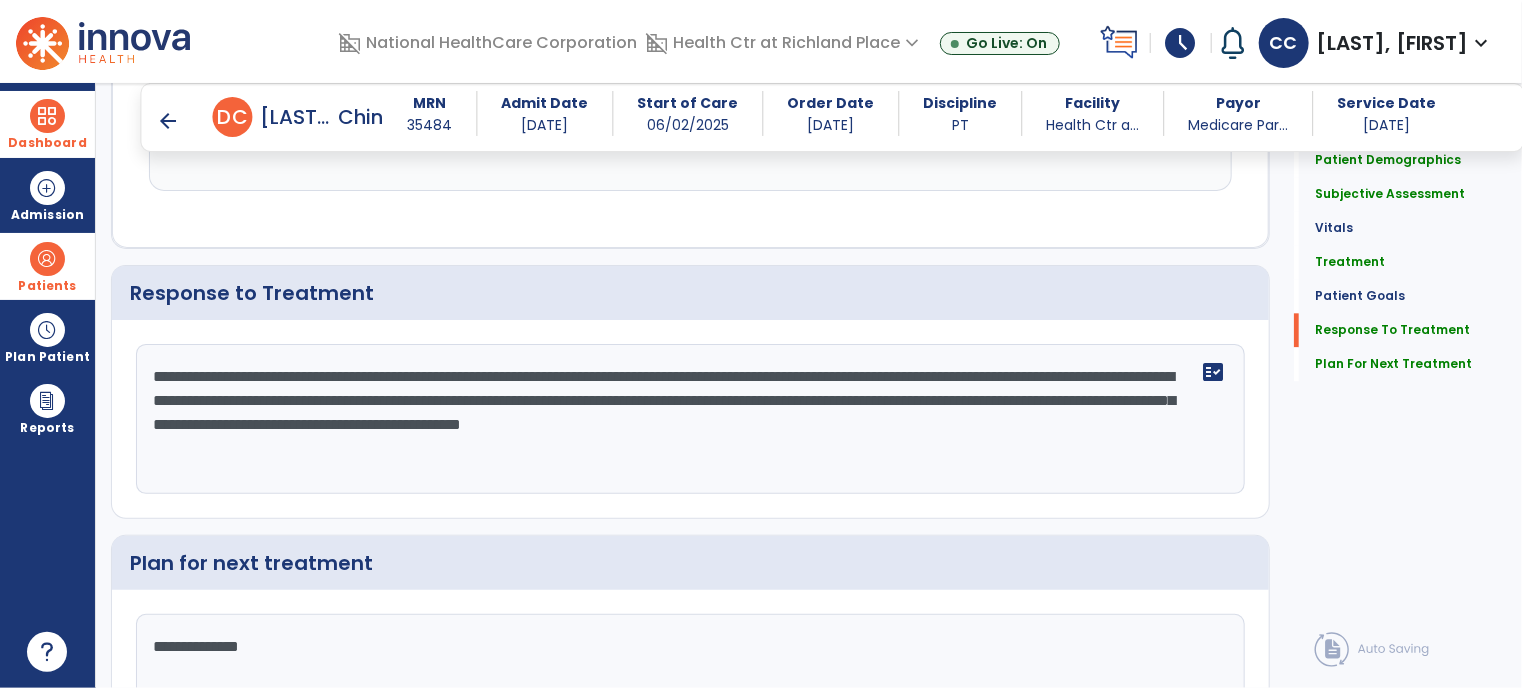 scroll, scrollTop: 2354, scrollLeft: 0, axis: vertical 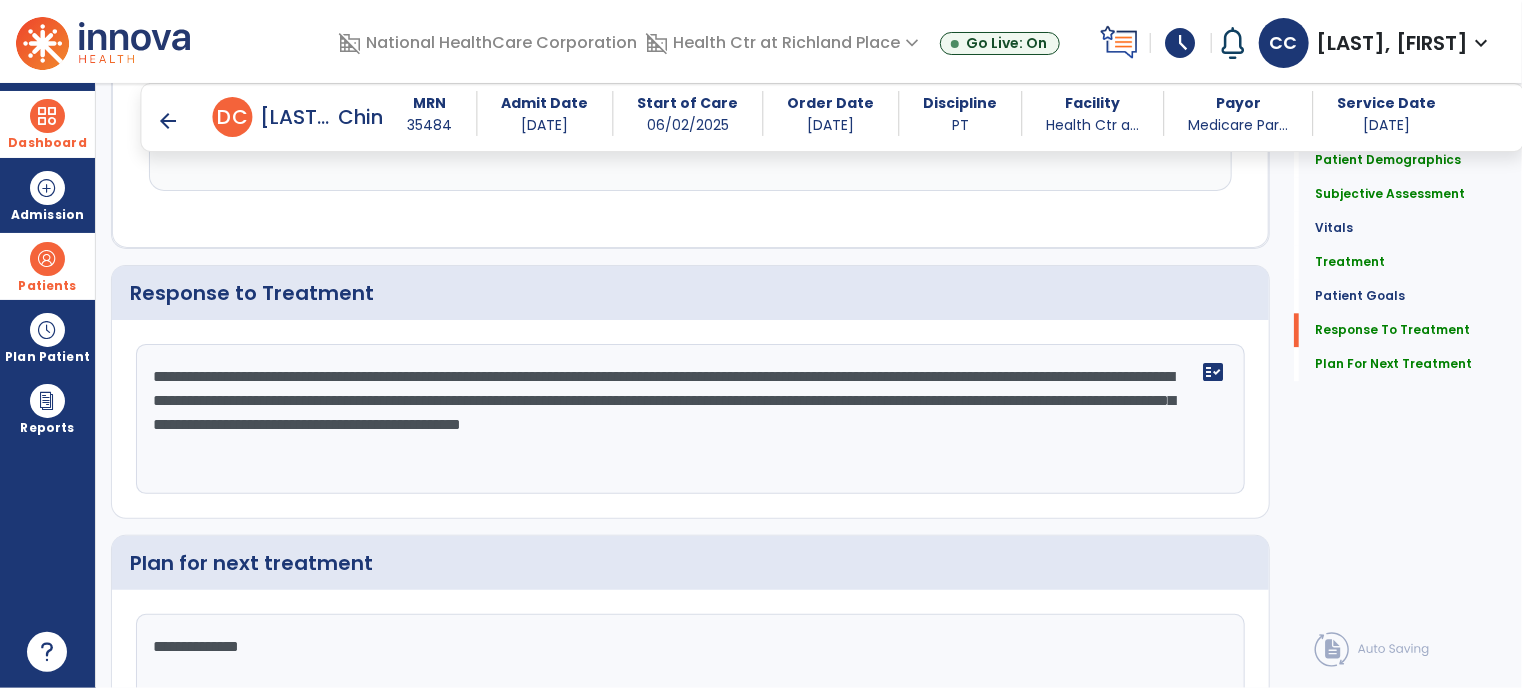 drag, startPoint x: 266, startPoint y: 650, endPoint x: 98, endPoint y: 642, distance: 168.19037 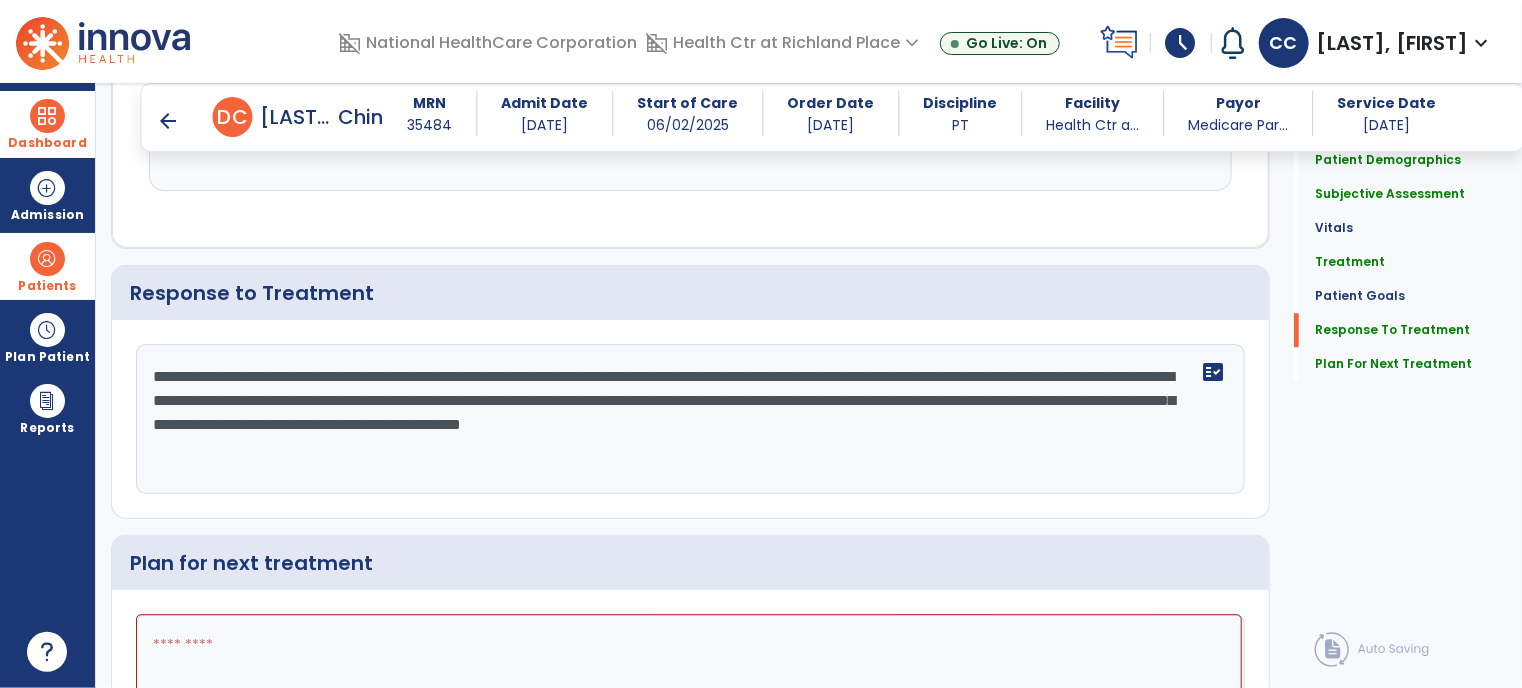click on "arrow_back" at bounding box center (169, 121) 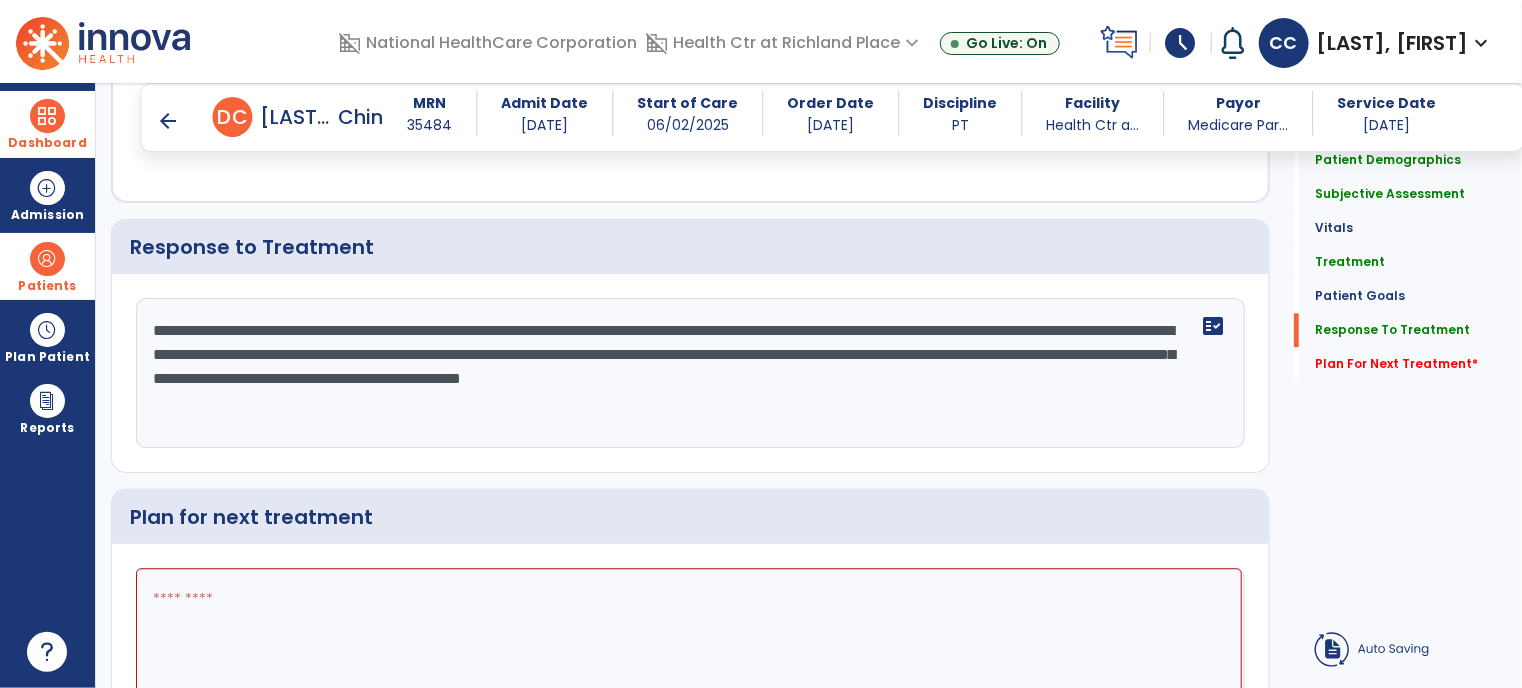 scroll, scrollTop: 0, scrollLeft: 0, axis: both 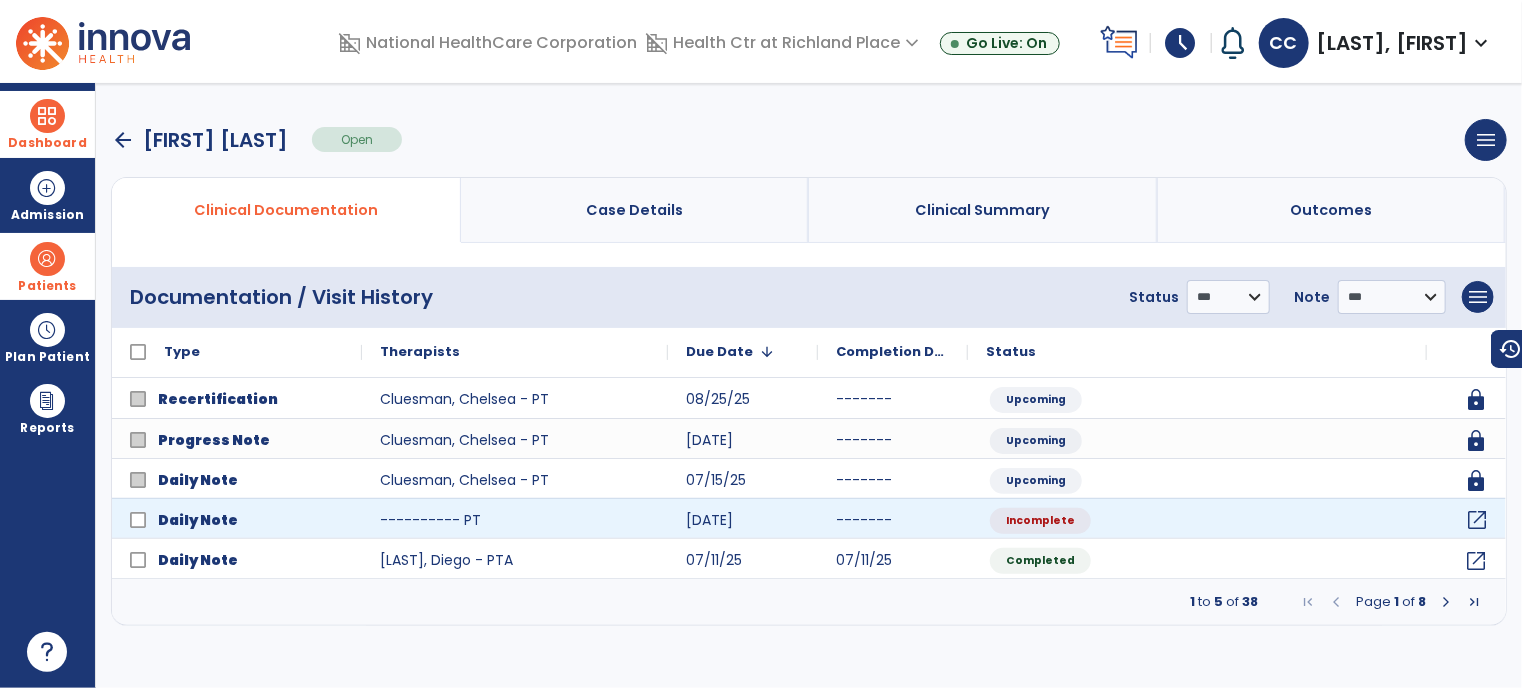 click on "open_in_new" 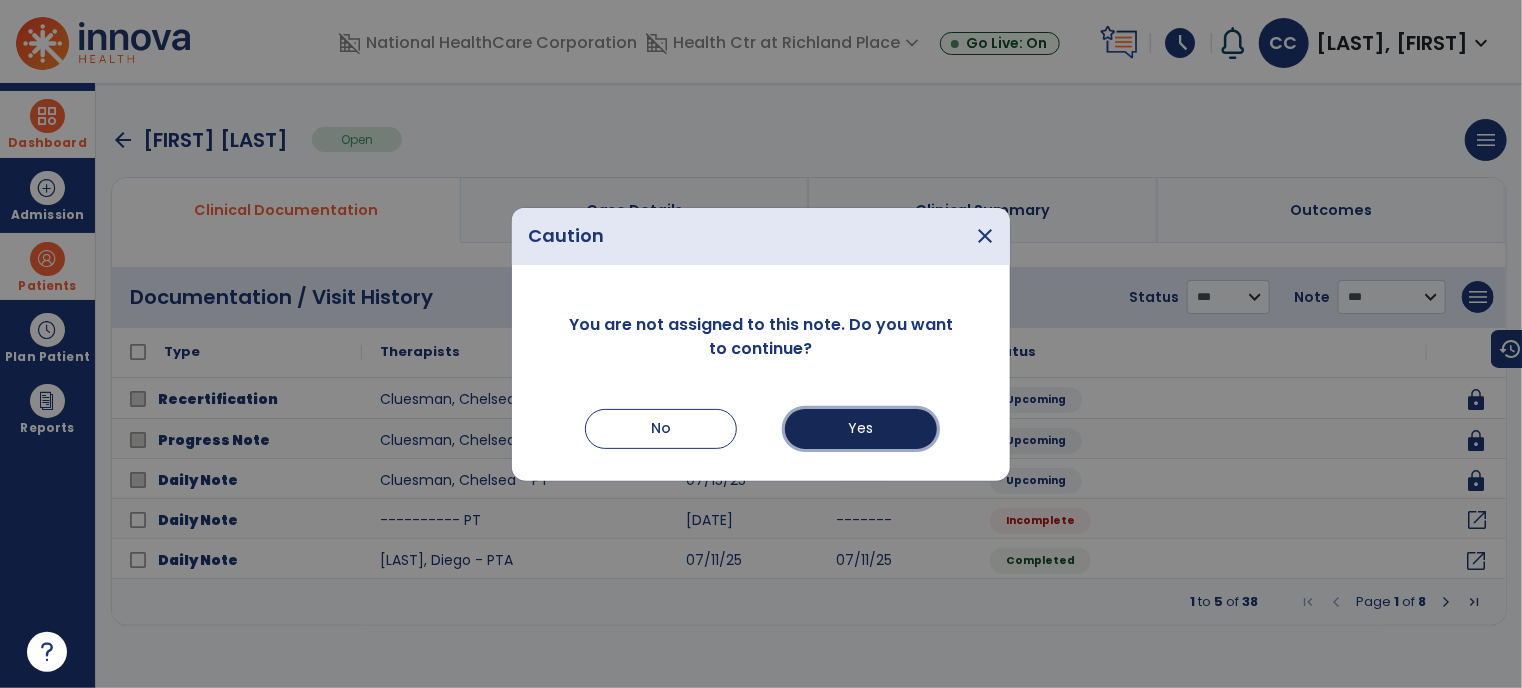 click on "Yes" at bounding box center (861, 429) 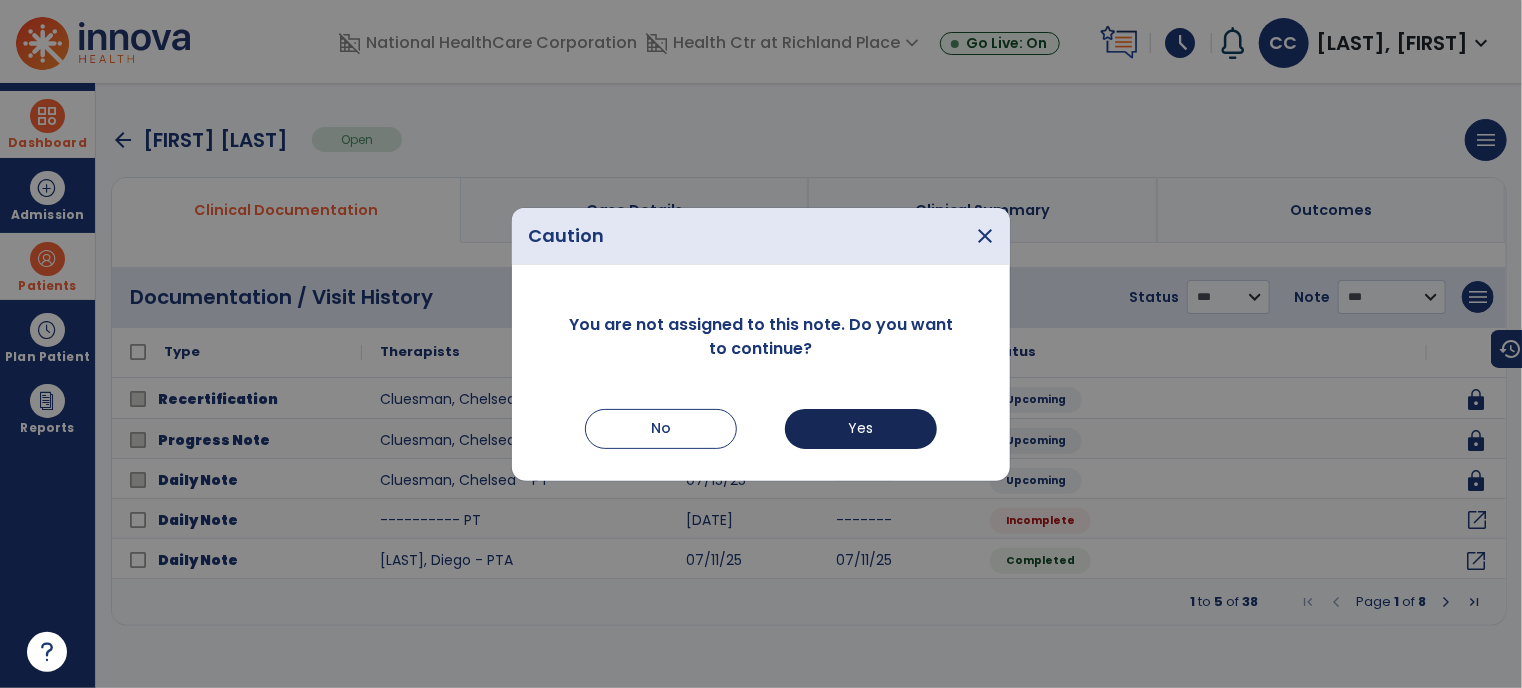 select on "*" 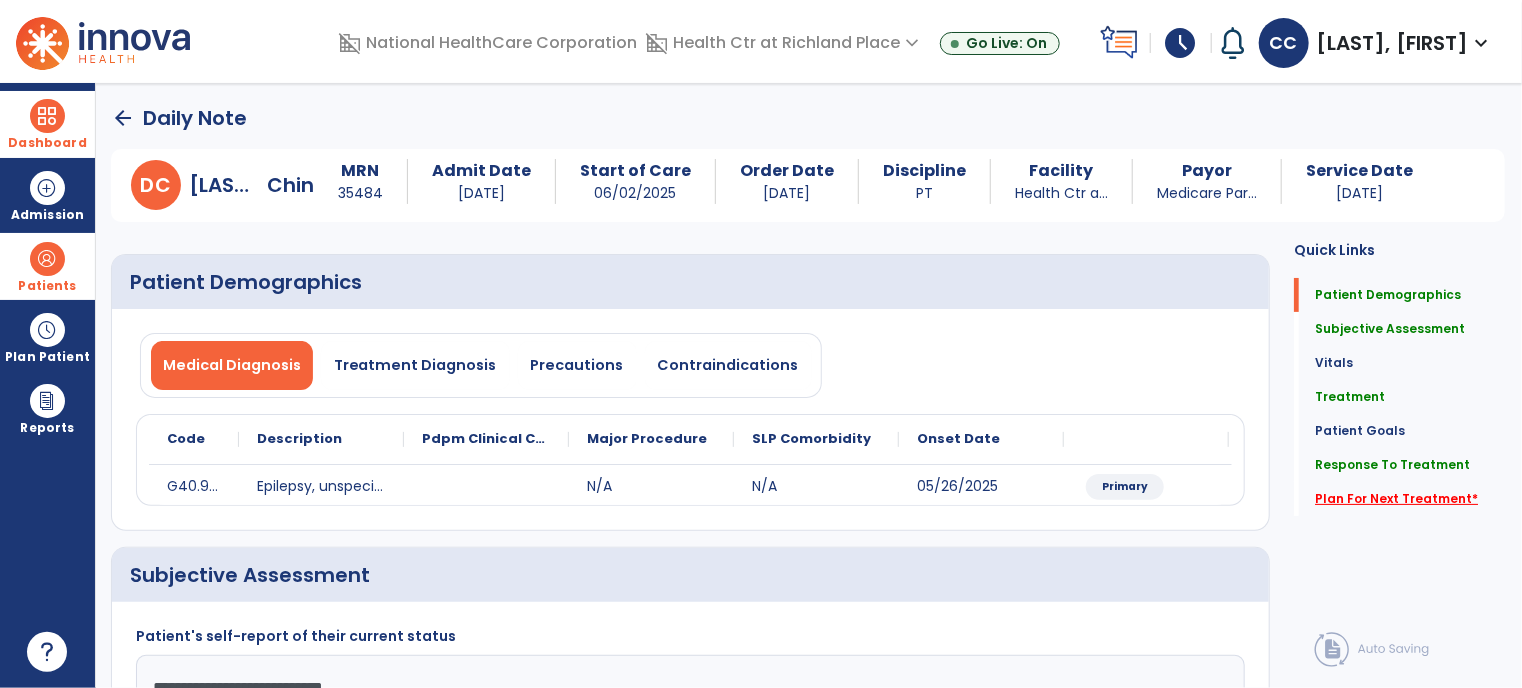 click on "Plan For Next Treatment   *" 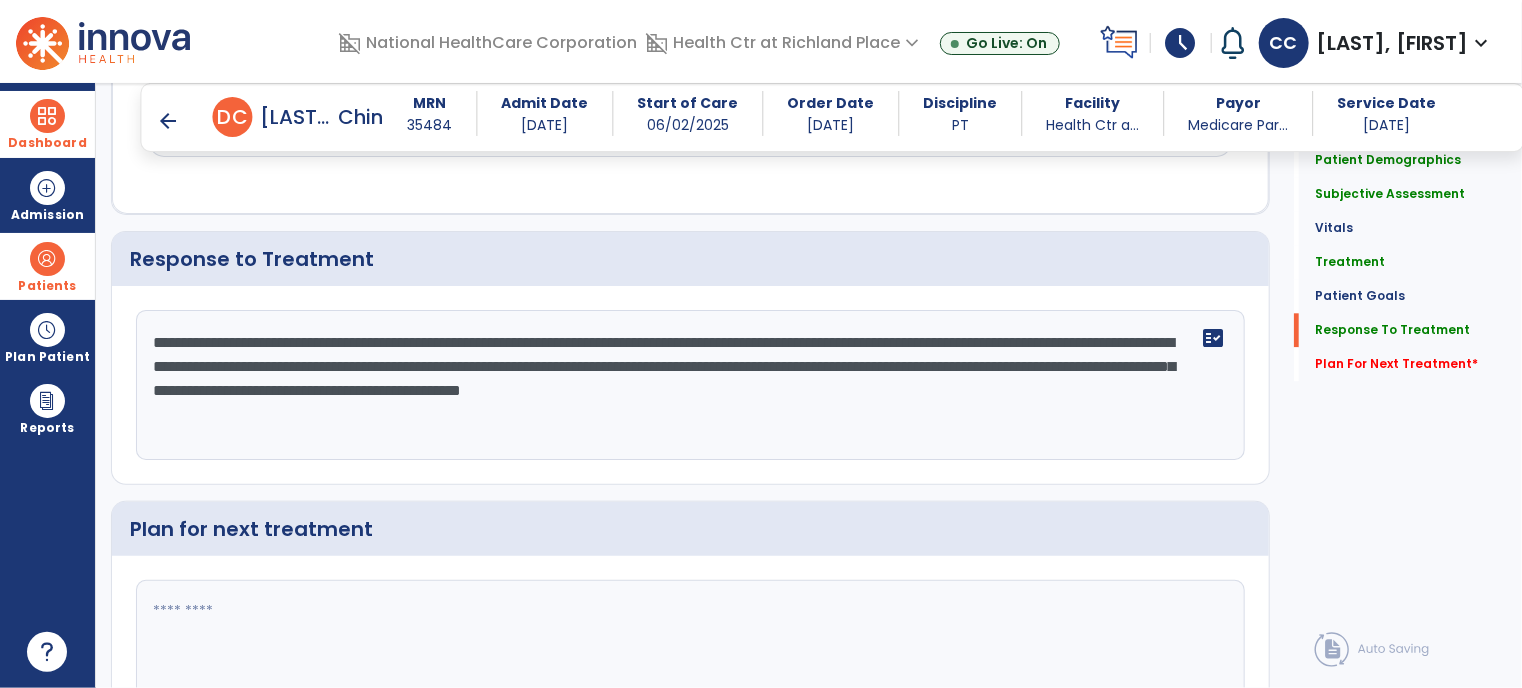 scroll, scrollTop: 2514, scrollLeft: 0, axis: vertical 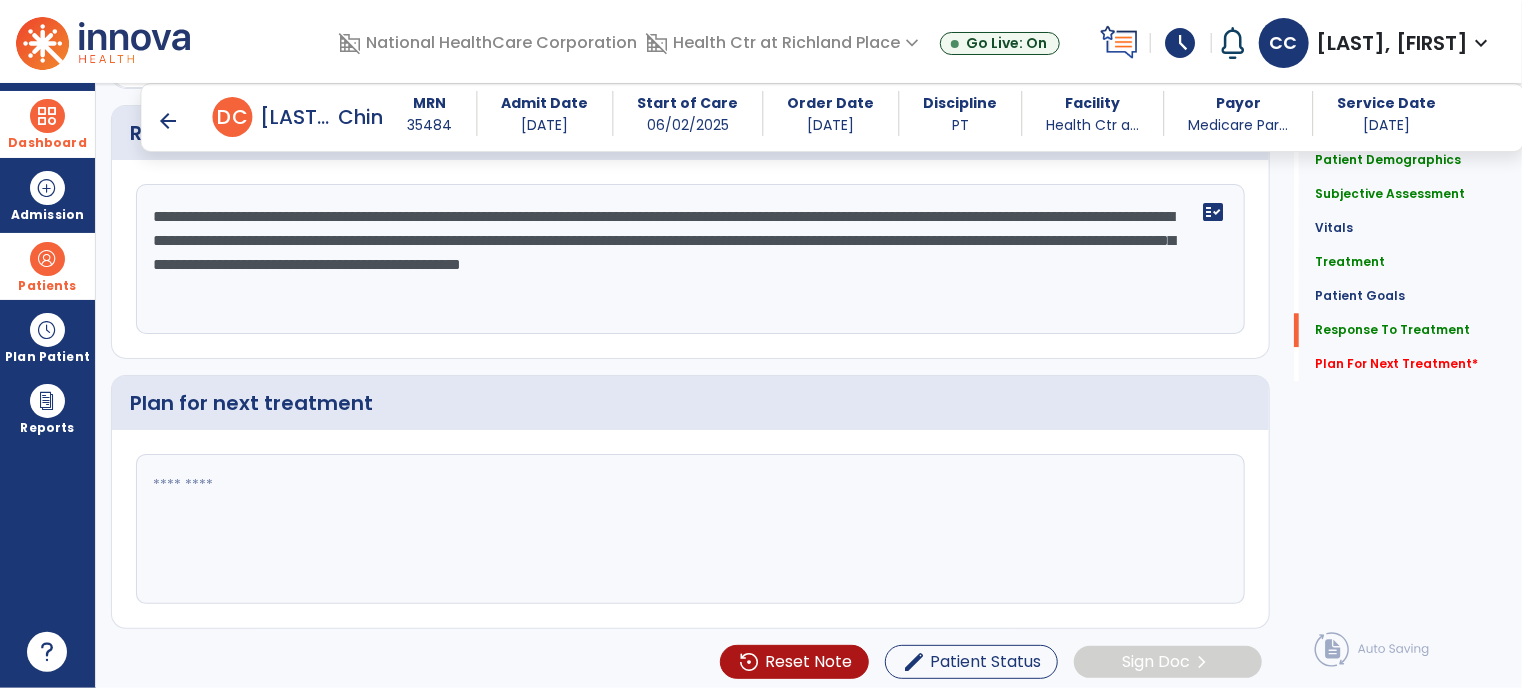 click 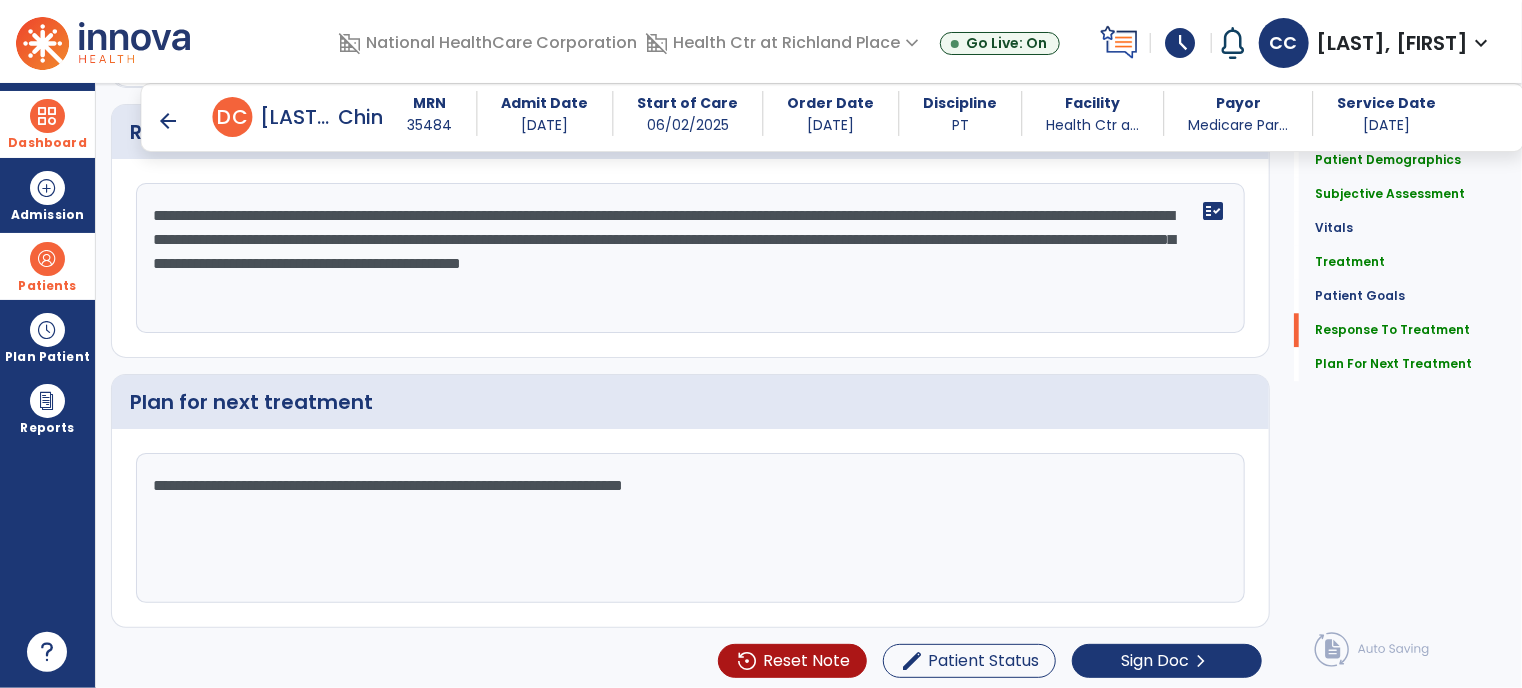 scroll, scrollTop: 2514, scrollLeft: 0, axis: vertical 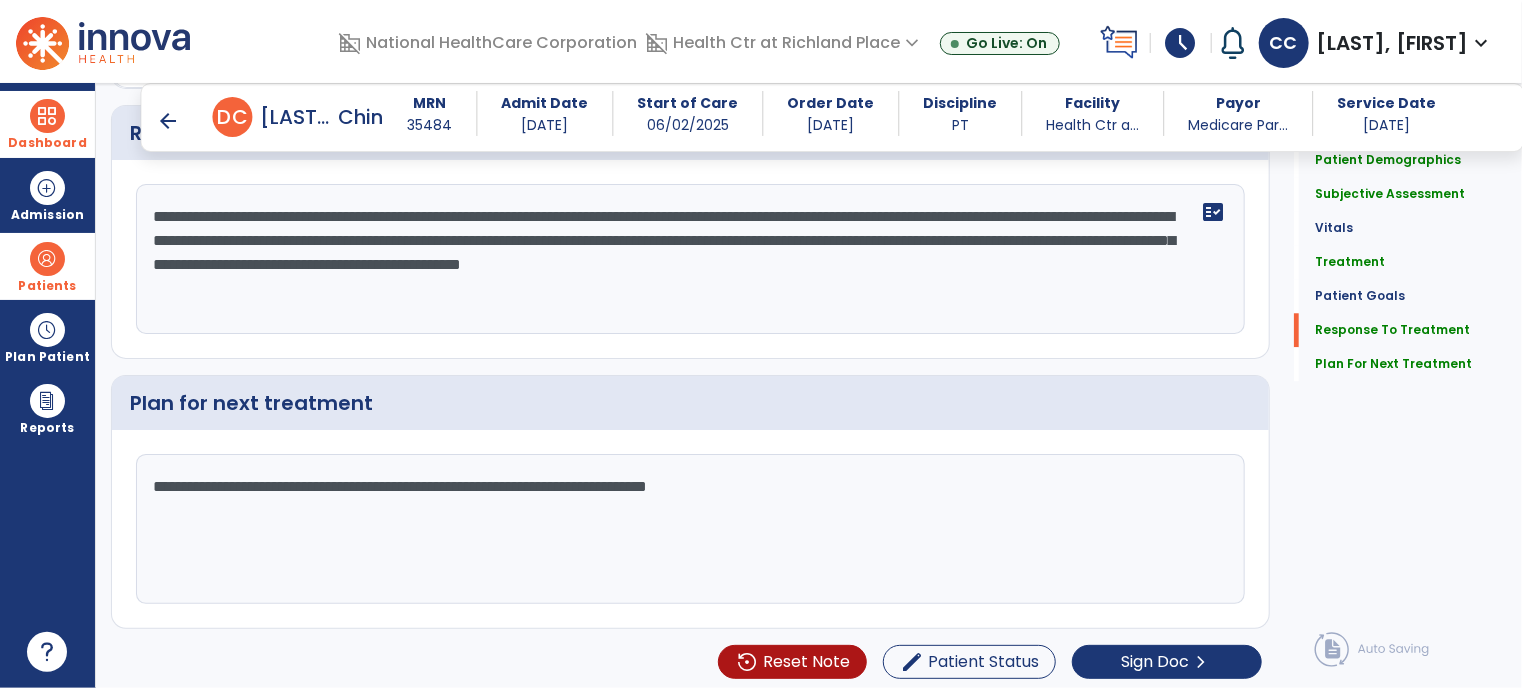 type on "**********" 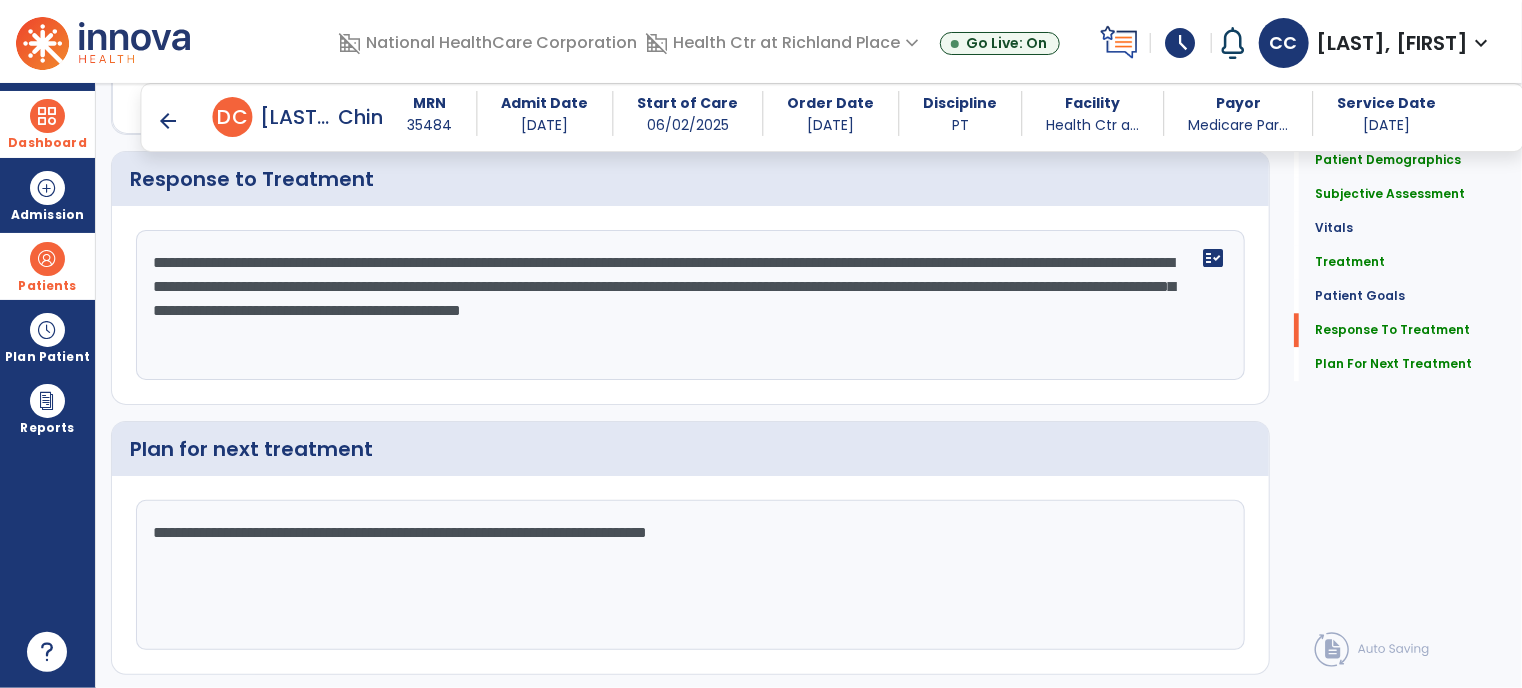 scroll, scrollTop: 2514, scrollLeft: 0, axis: vertical 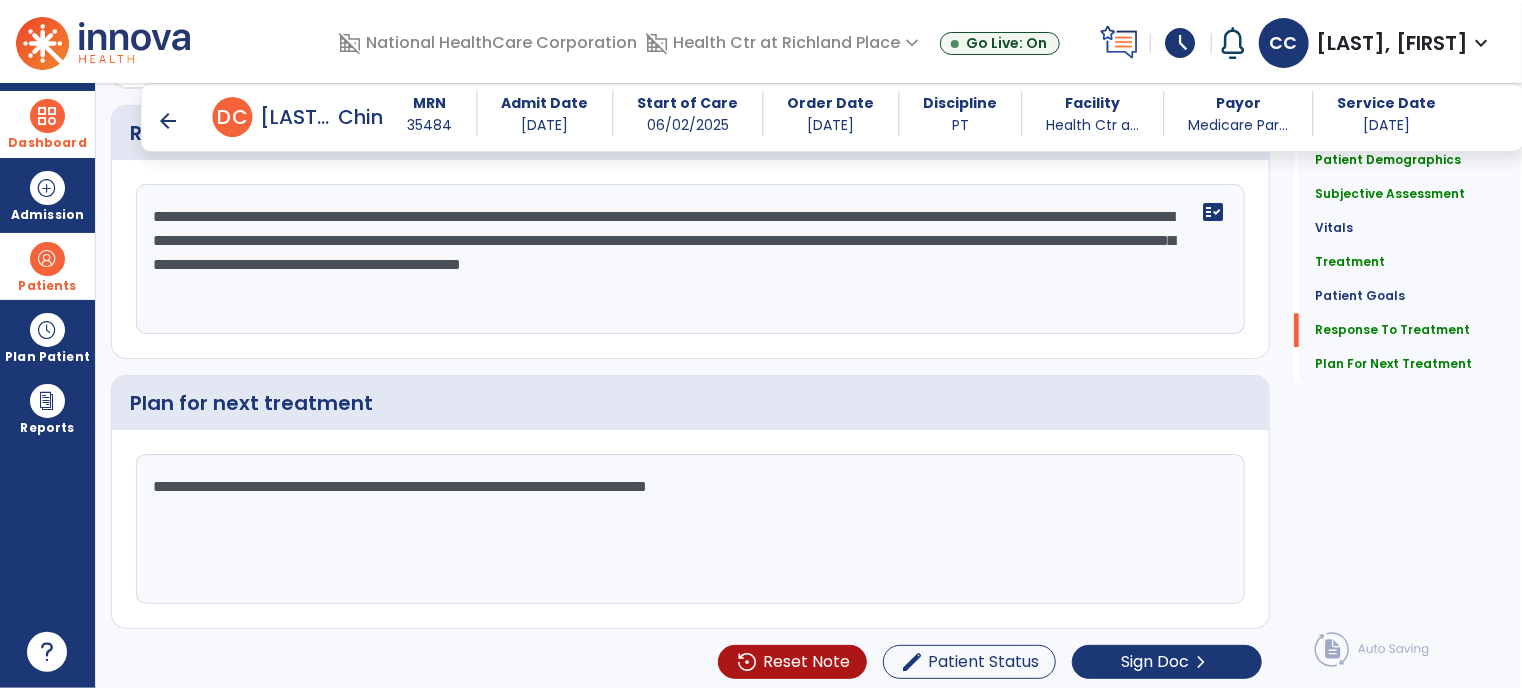 click on "**********" 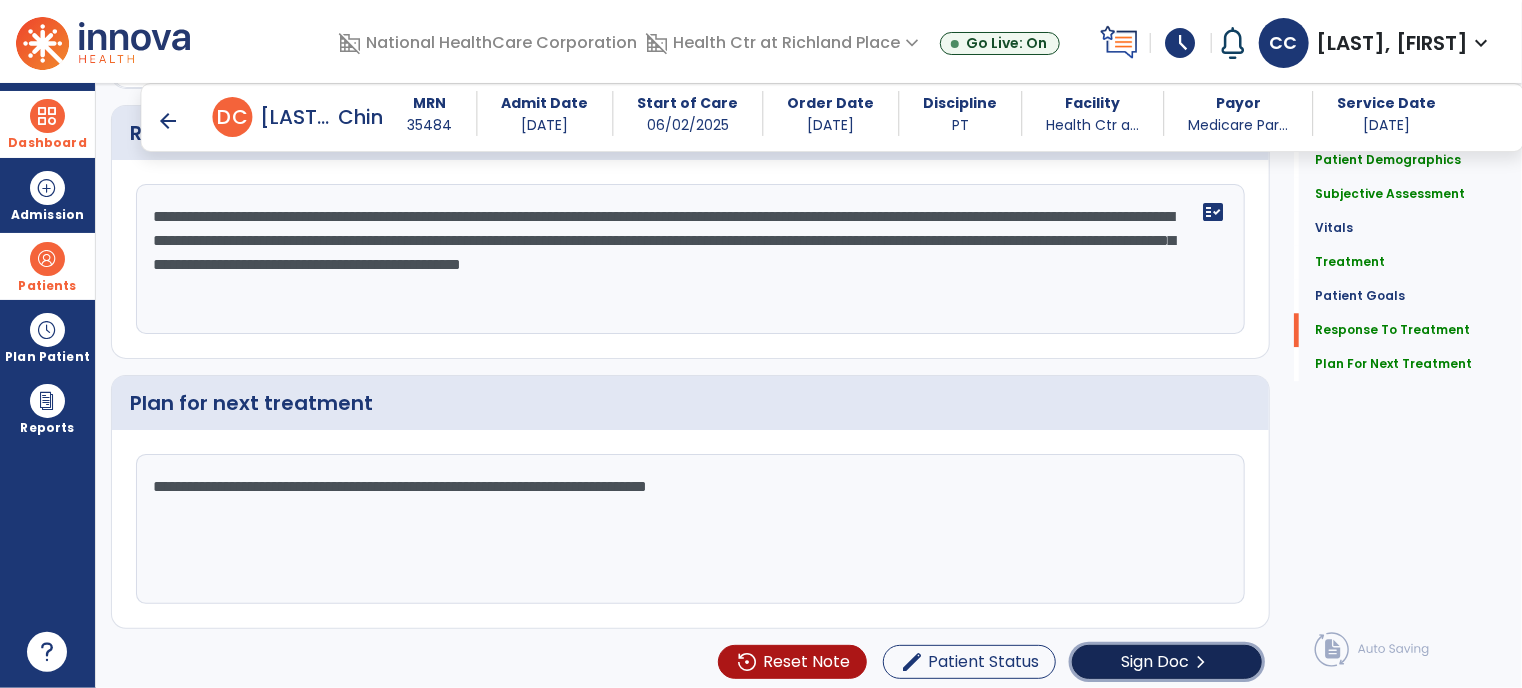 click on "Sign Doc  chevron_right" 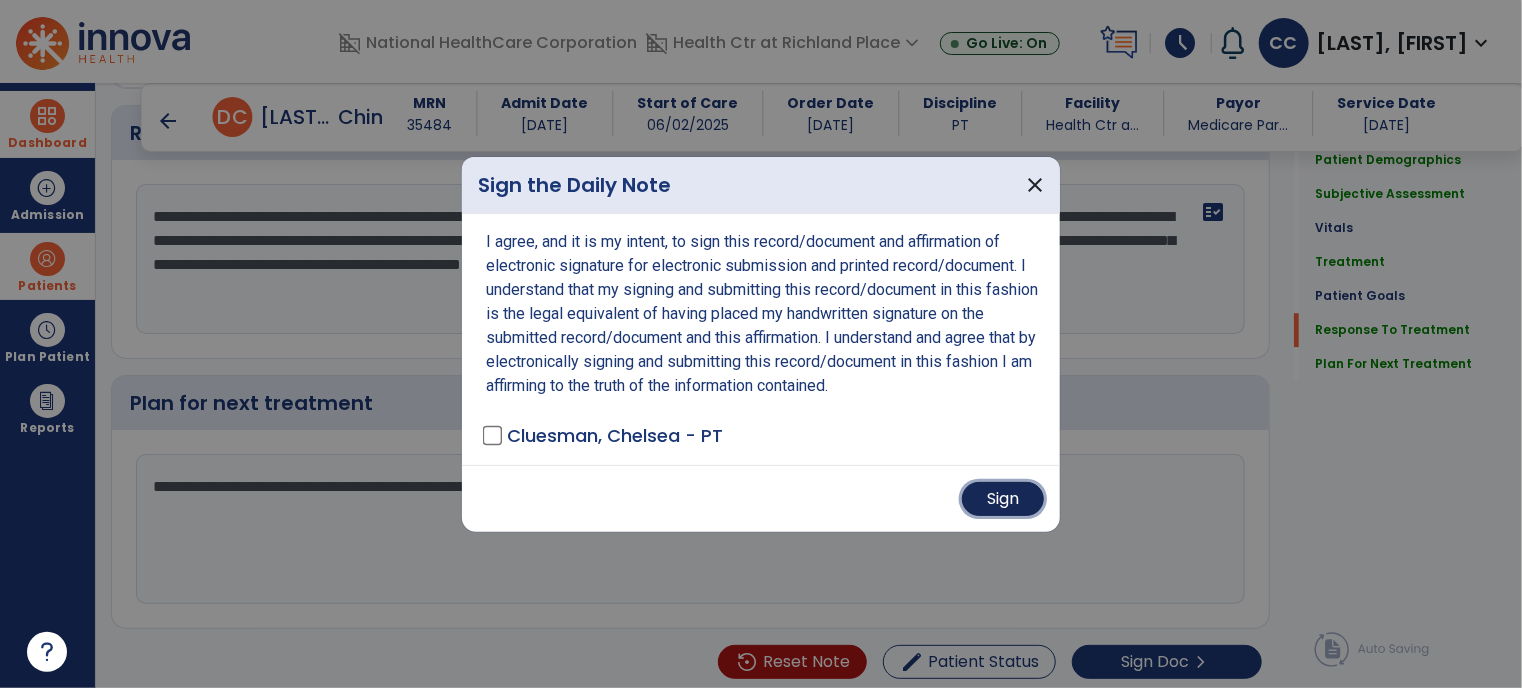 click on "Sign" at bounding box center [1003, 499] 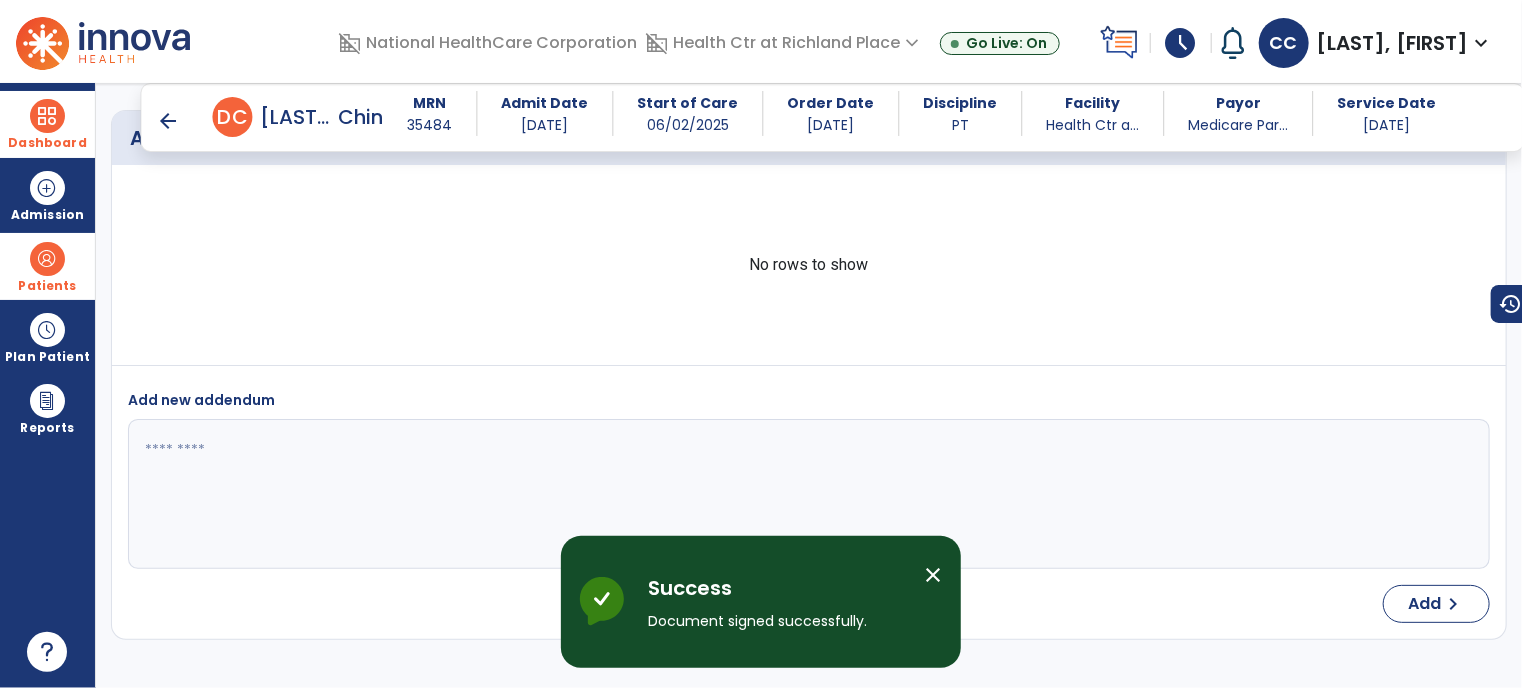 scroll, scrollTop: 3912, scrollLeft: 0, axis: vertical 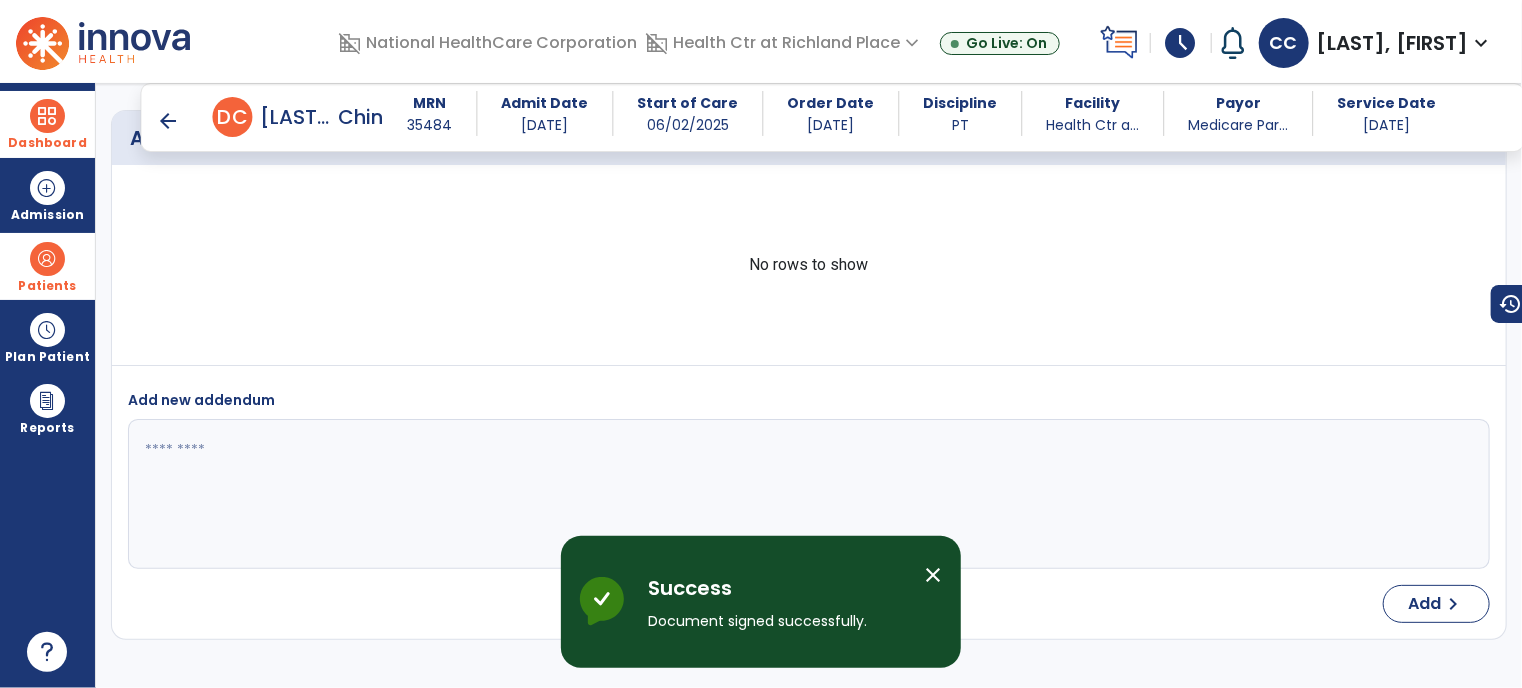 click on "arrow_back" at bounding box center [169, 121] 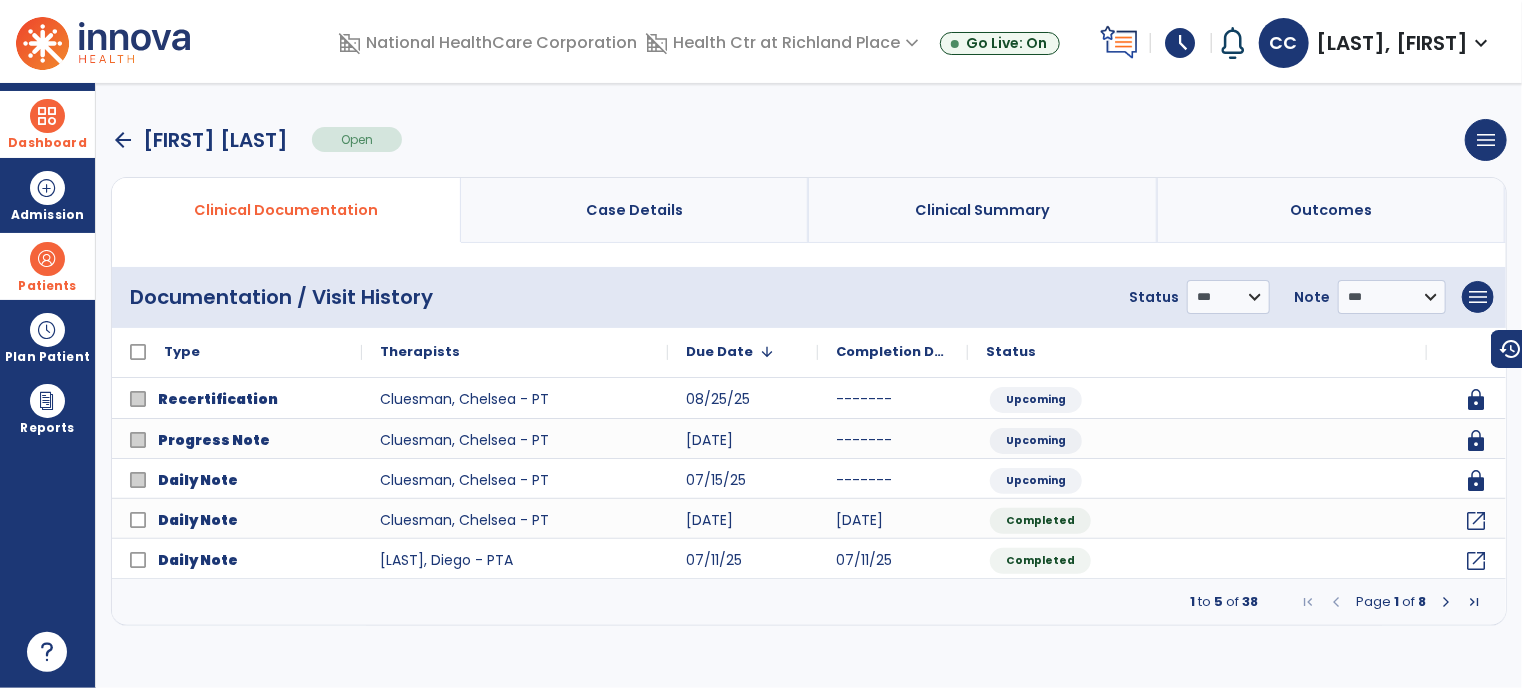 click on "Dashboard" at bounding box center [47, 124] 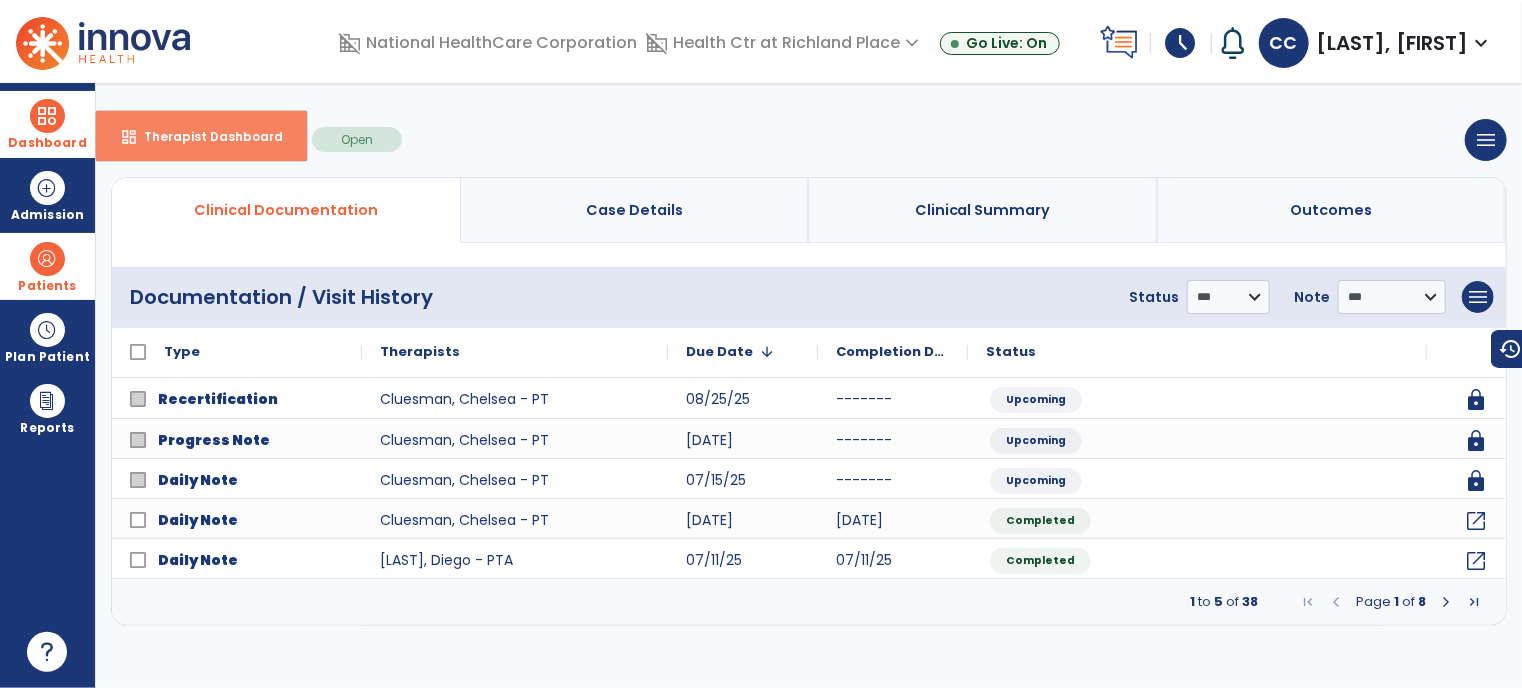 click on "Therapist Dashboard" at bounding box center [205, 136] 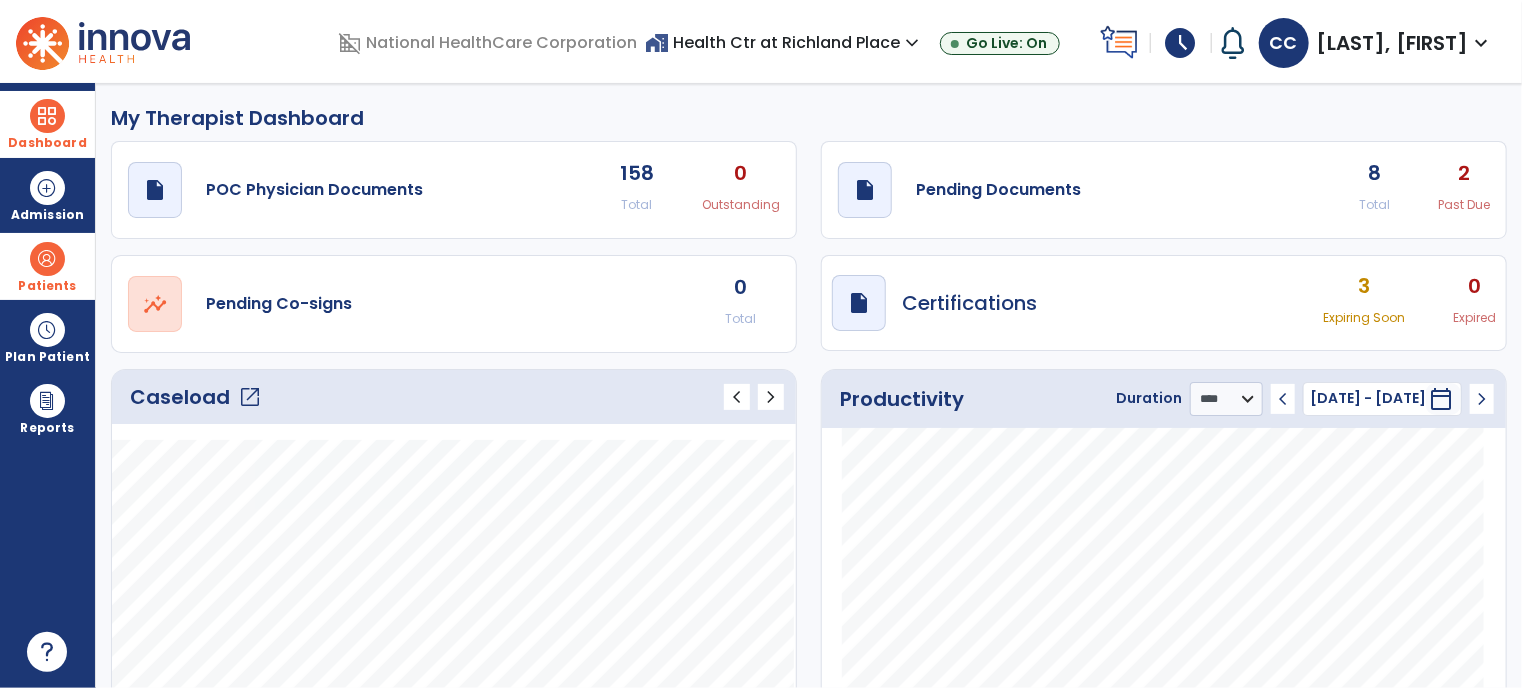 click on "schedule" at bounding box center (1181, 43) 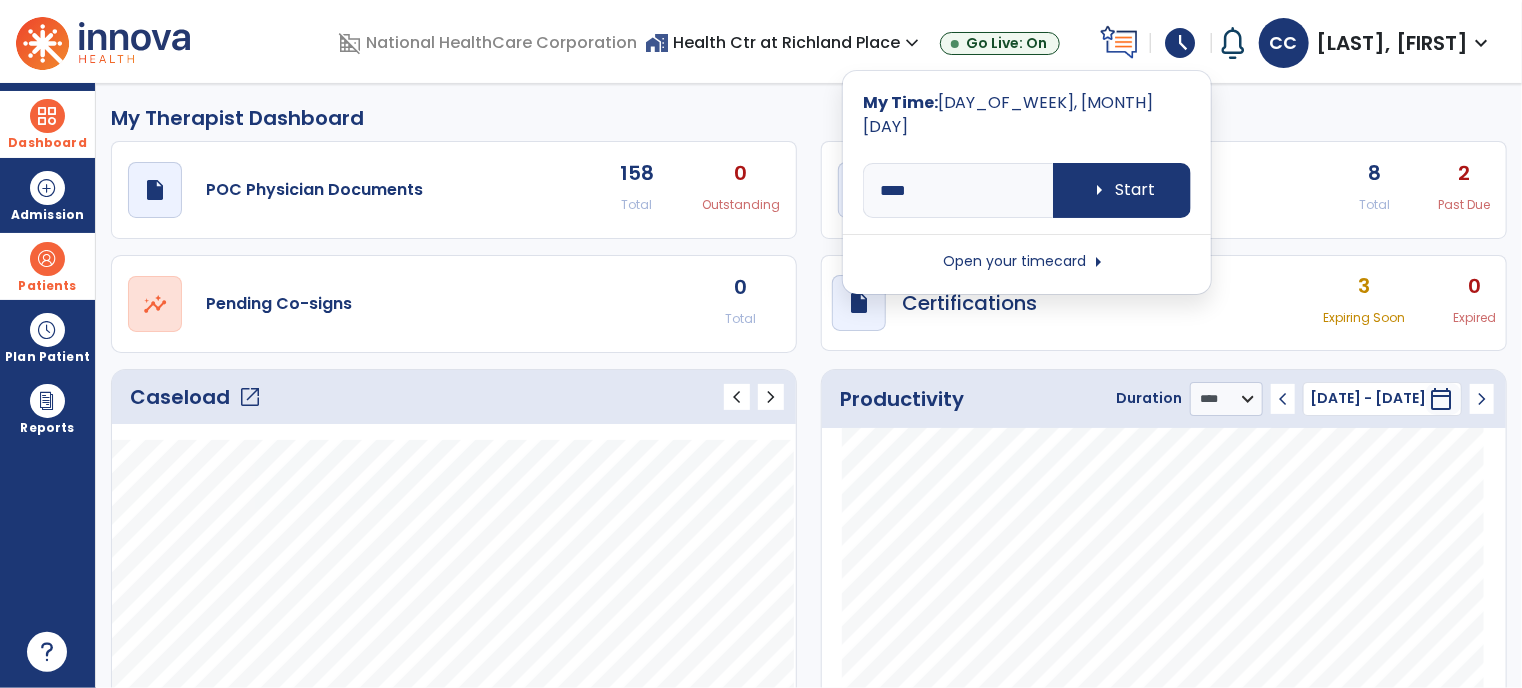 click on "Open your timecard  arrow_right" at bounding box center [1027, 262] 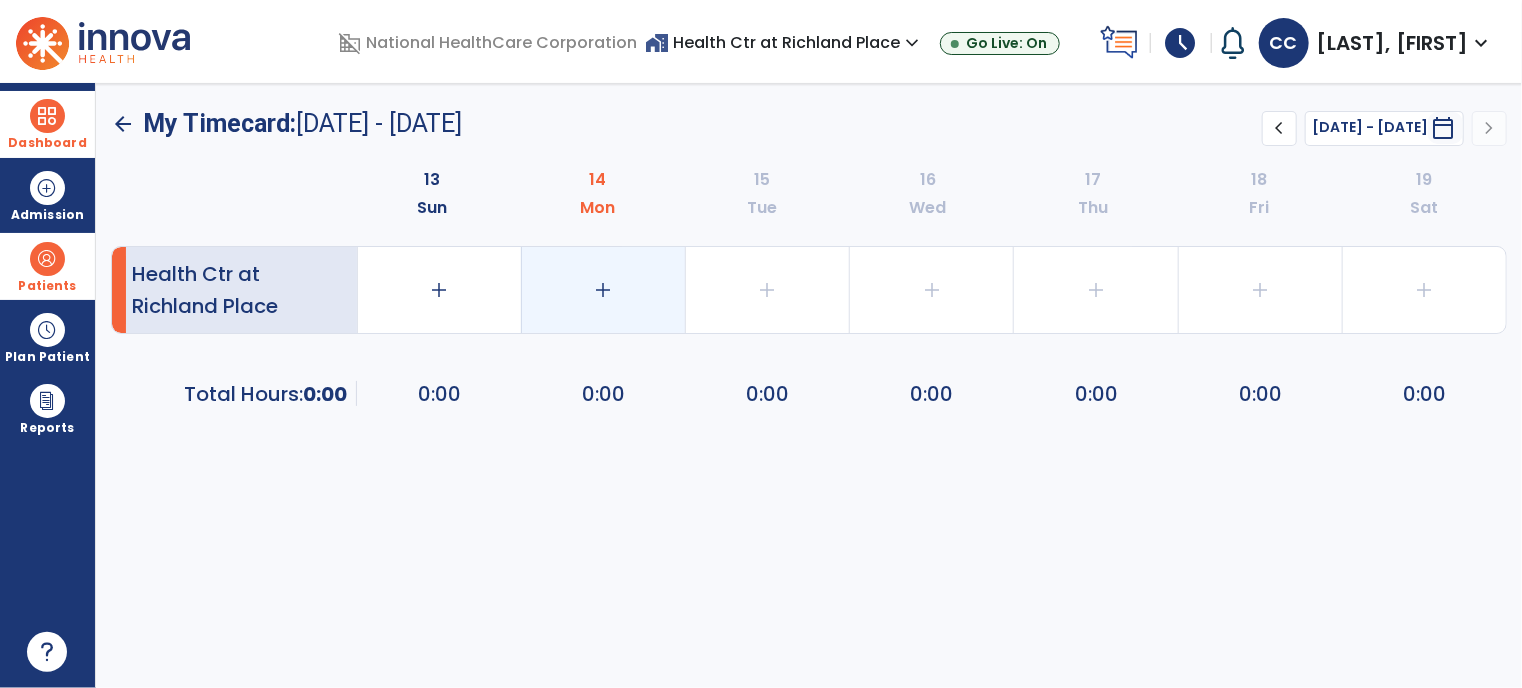 click on "add" 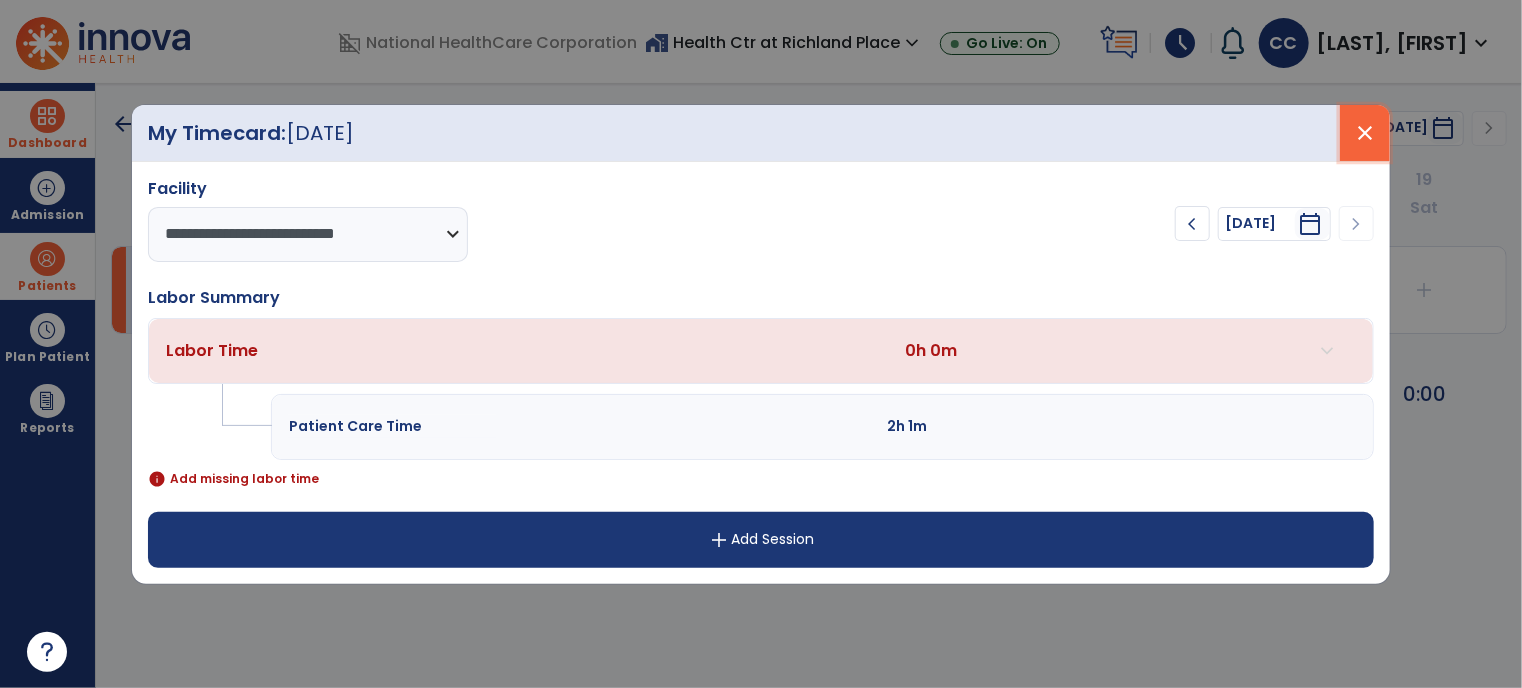 click on "close" at bounding box center (1365, 133) 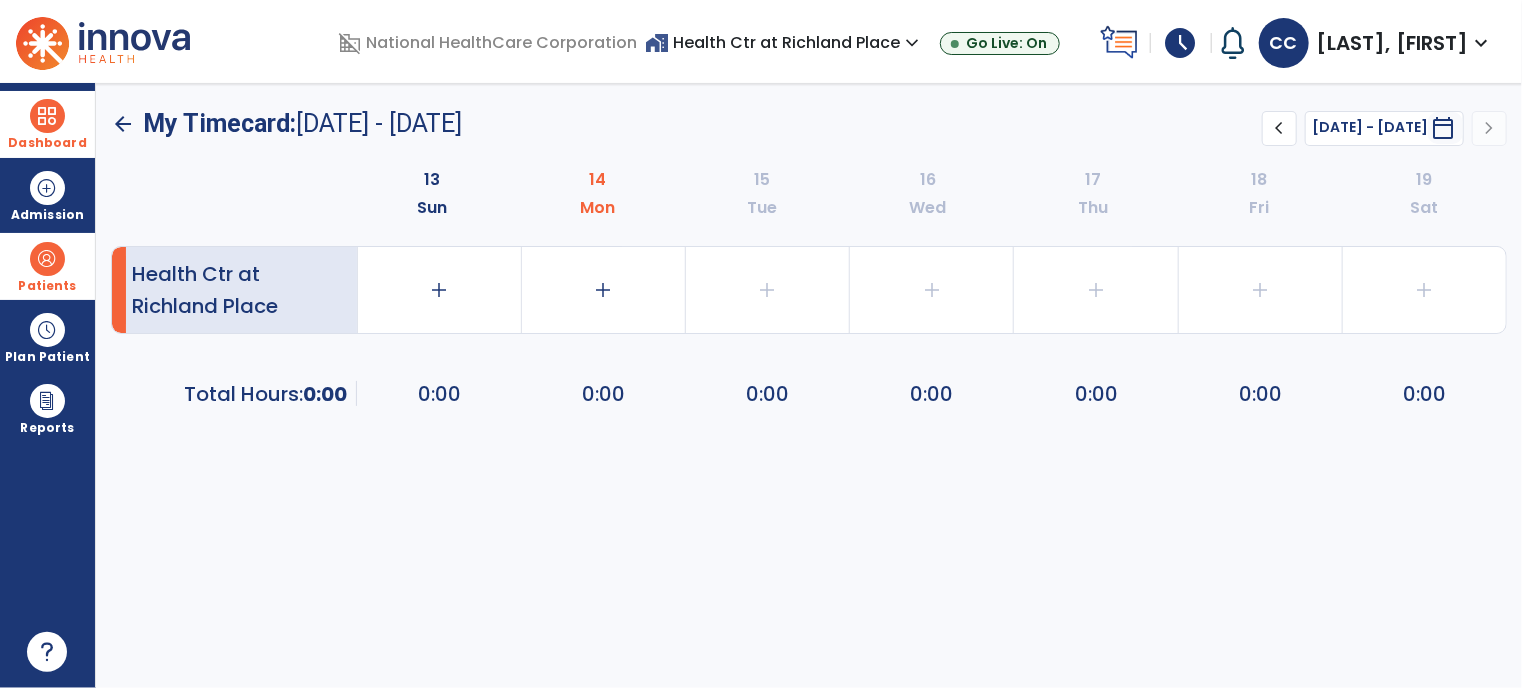 click on "arrow_back" 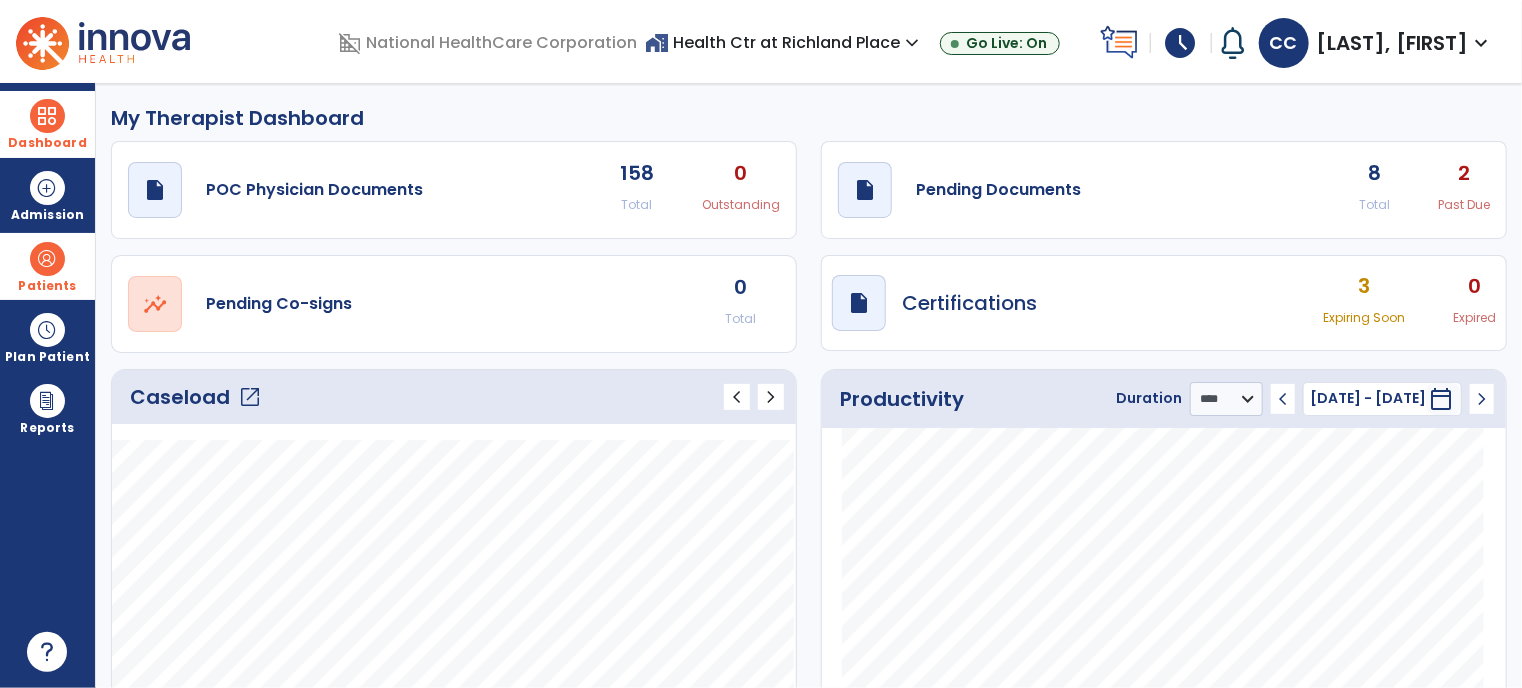 click on "Patients" at bounding box center [47, 266] 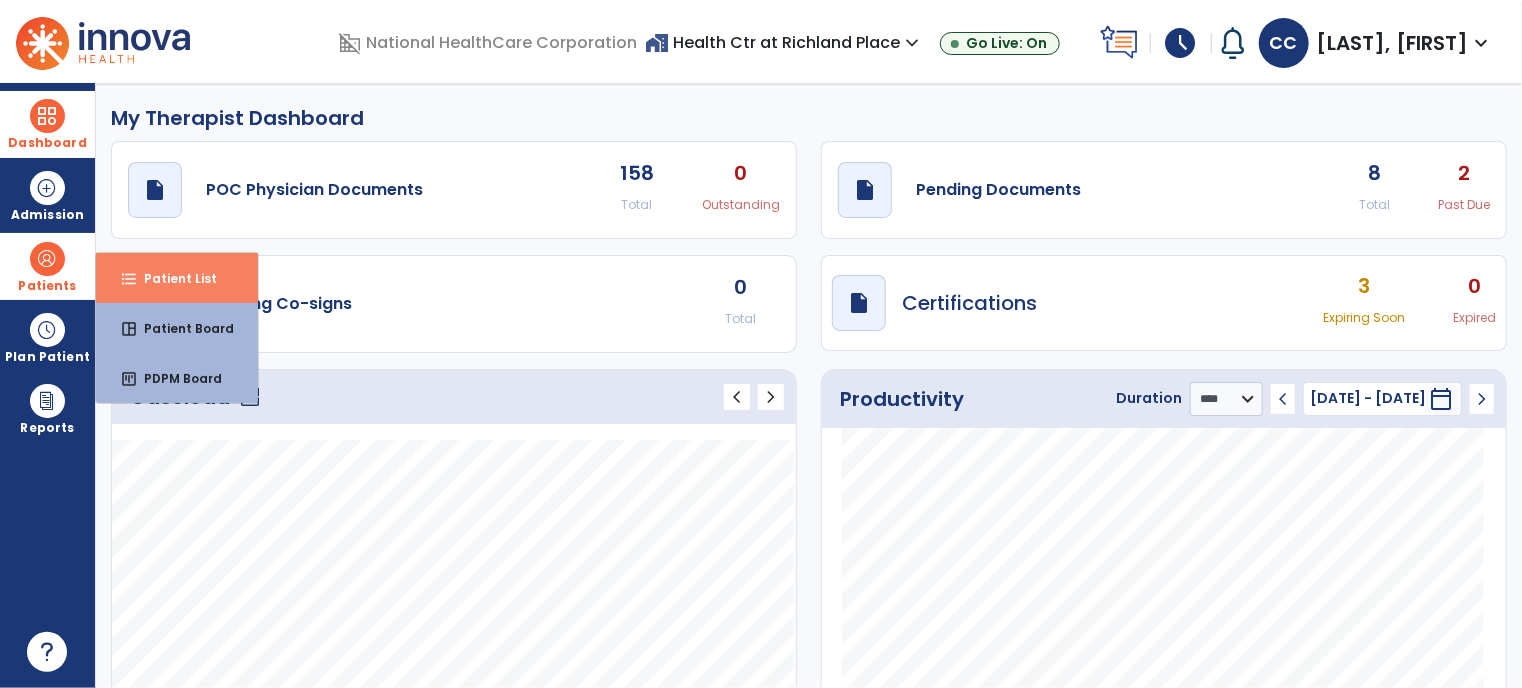 click on "Patient List" at bounding box center [172, 278] 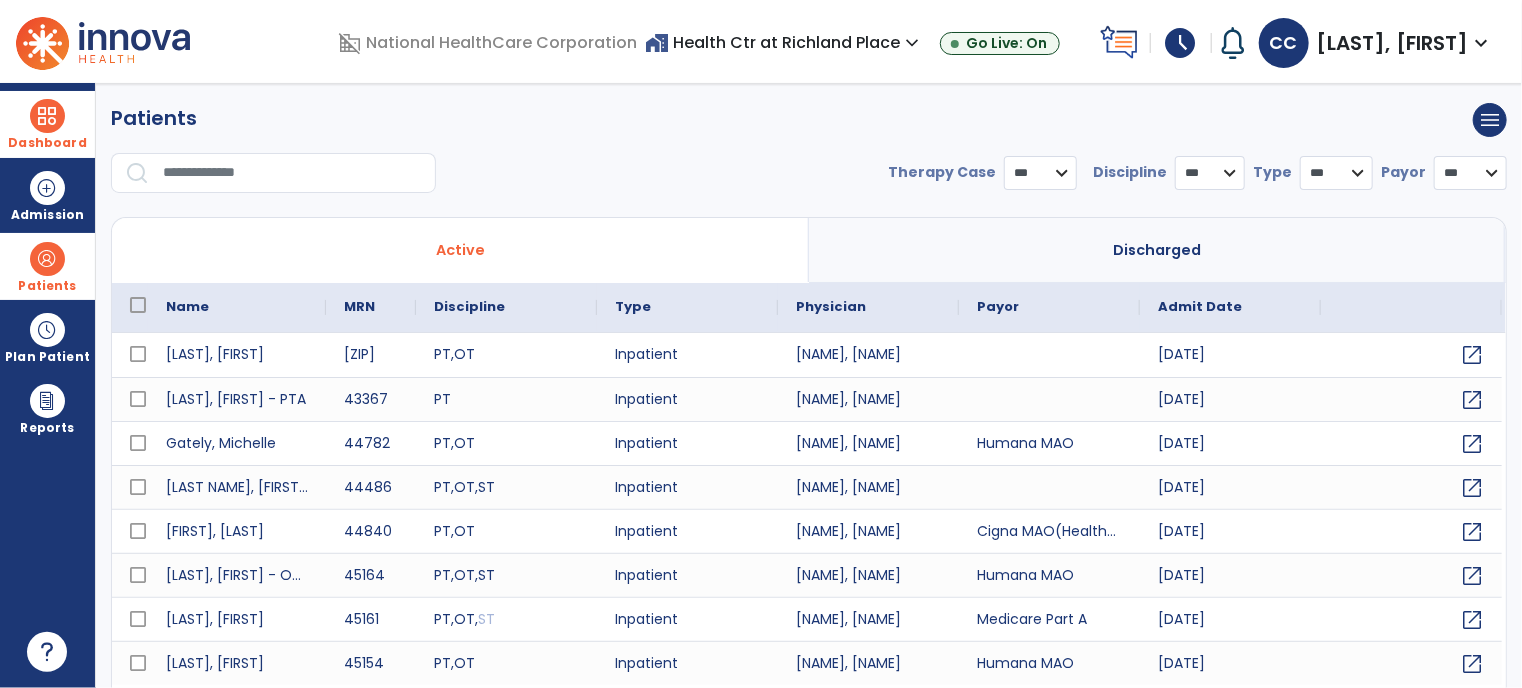 select on "***" 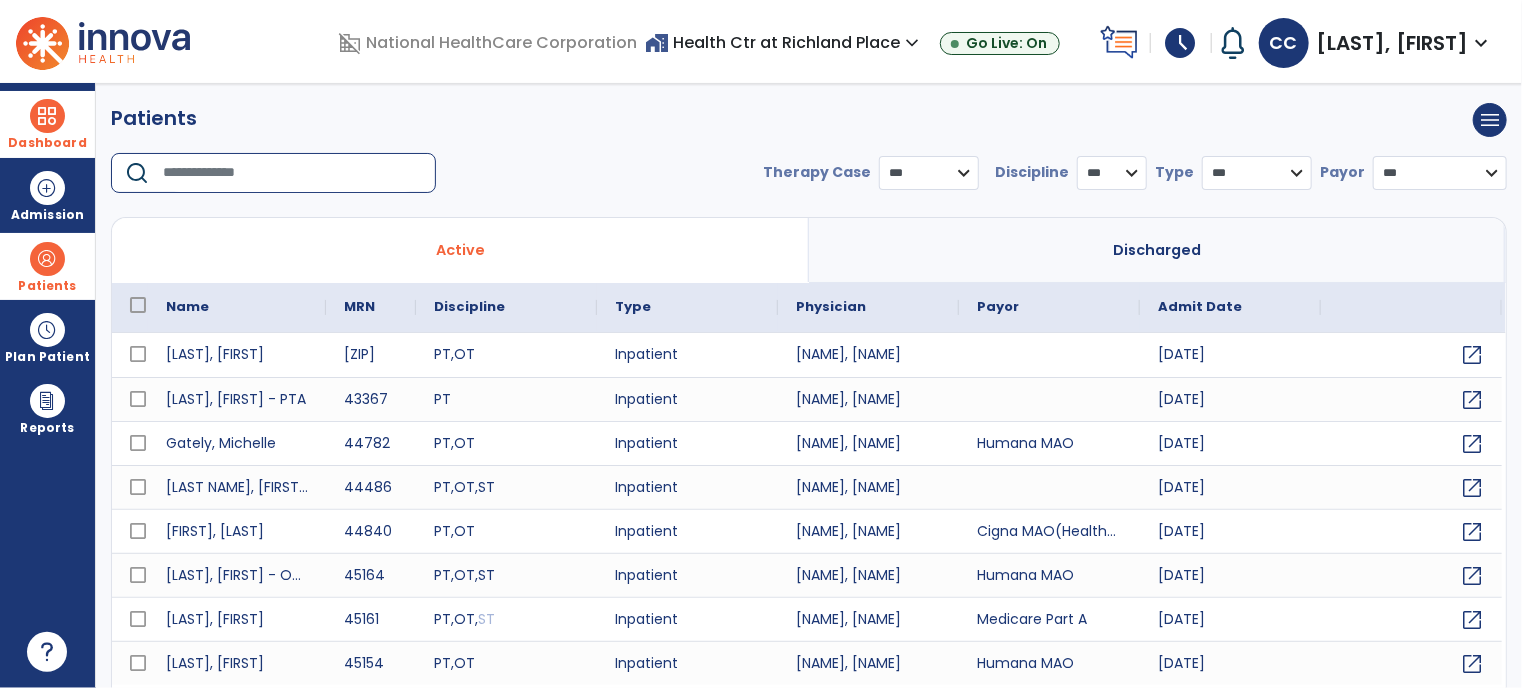 click at bounding box center [292, 173] 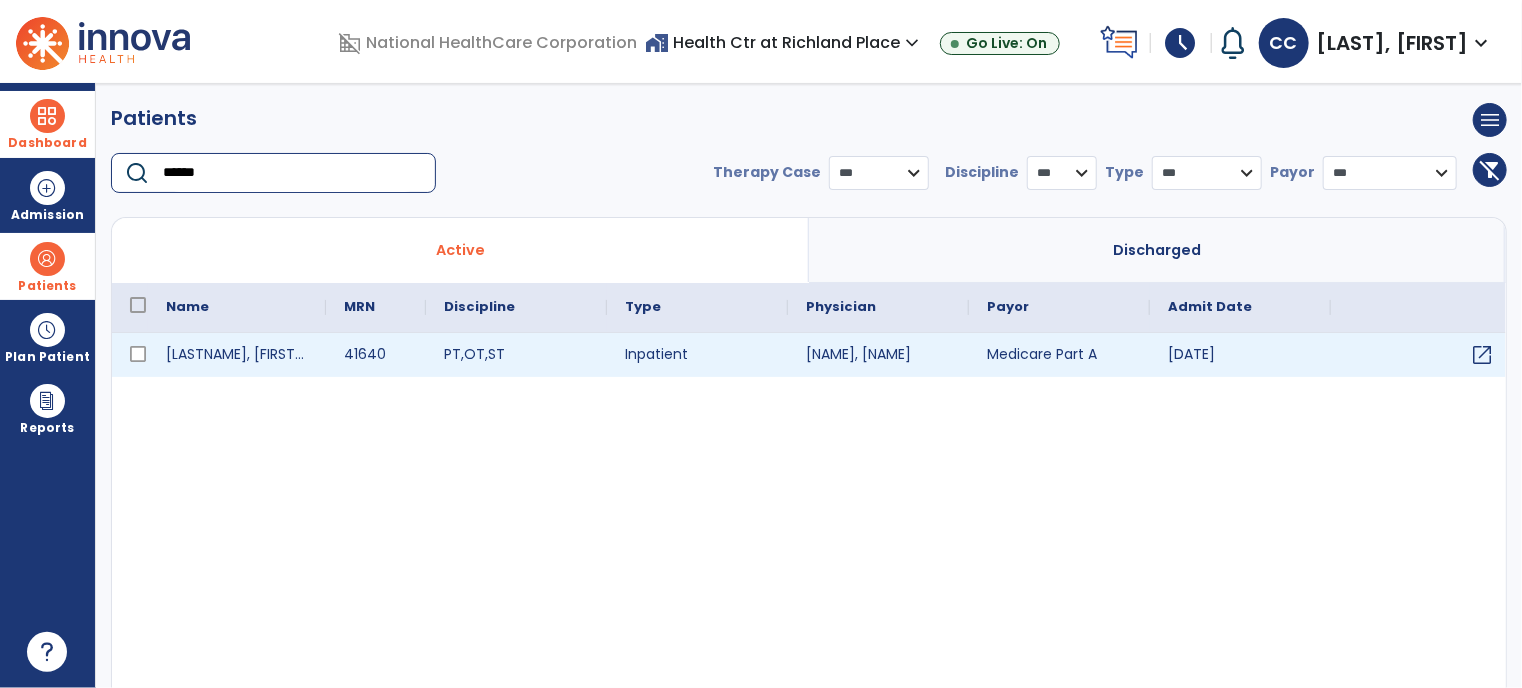 type on "******" 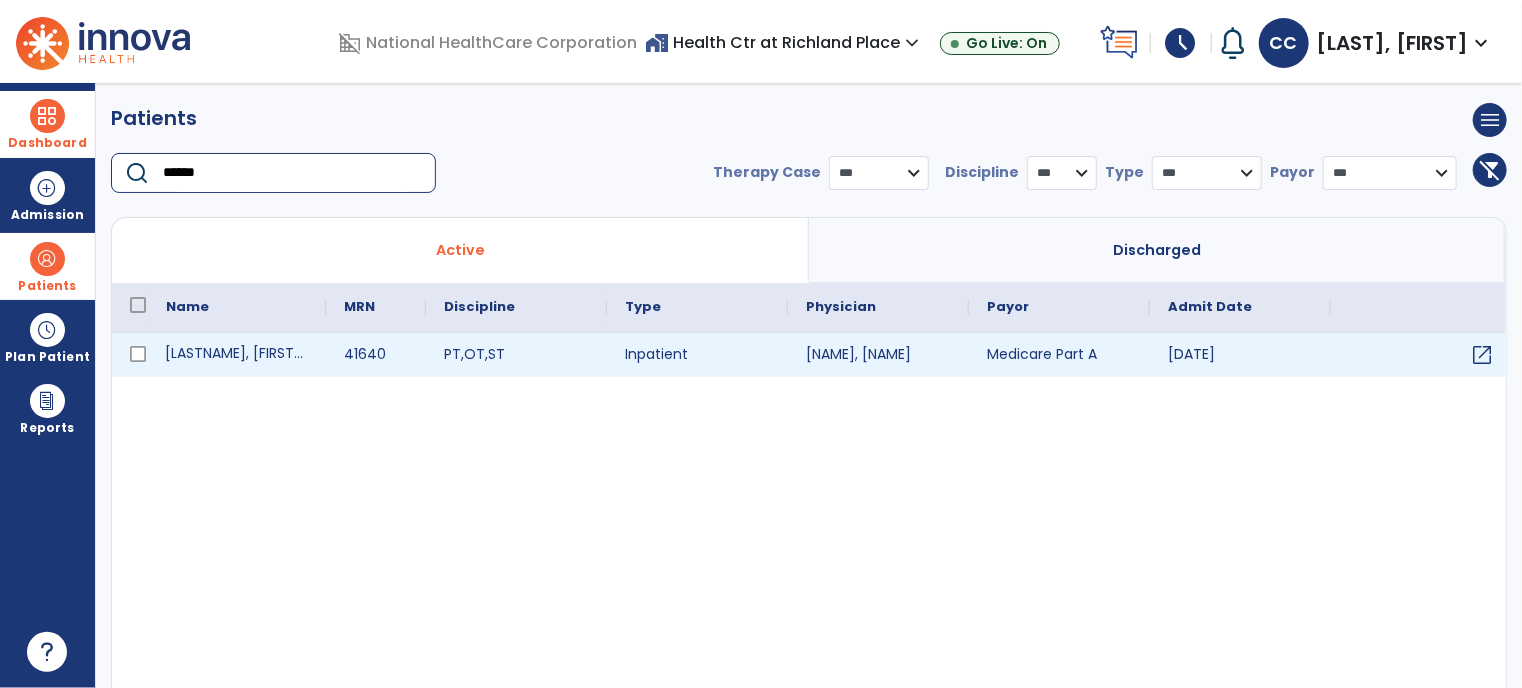 click on "[LASTNAME], [FIRSTNAME]" at bounding box center (237, 355) 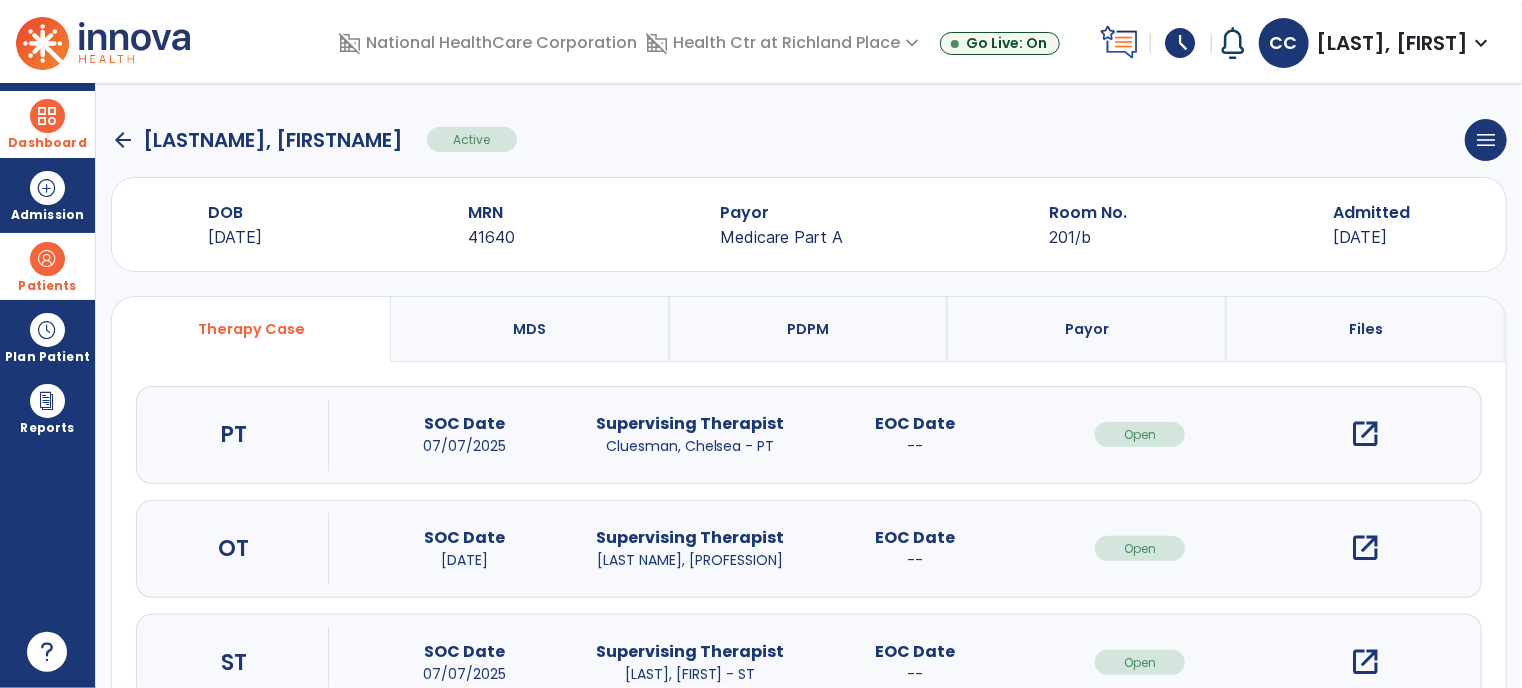 click on "open_in_new" at bounding box center [1365, 548] 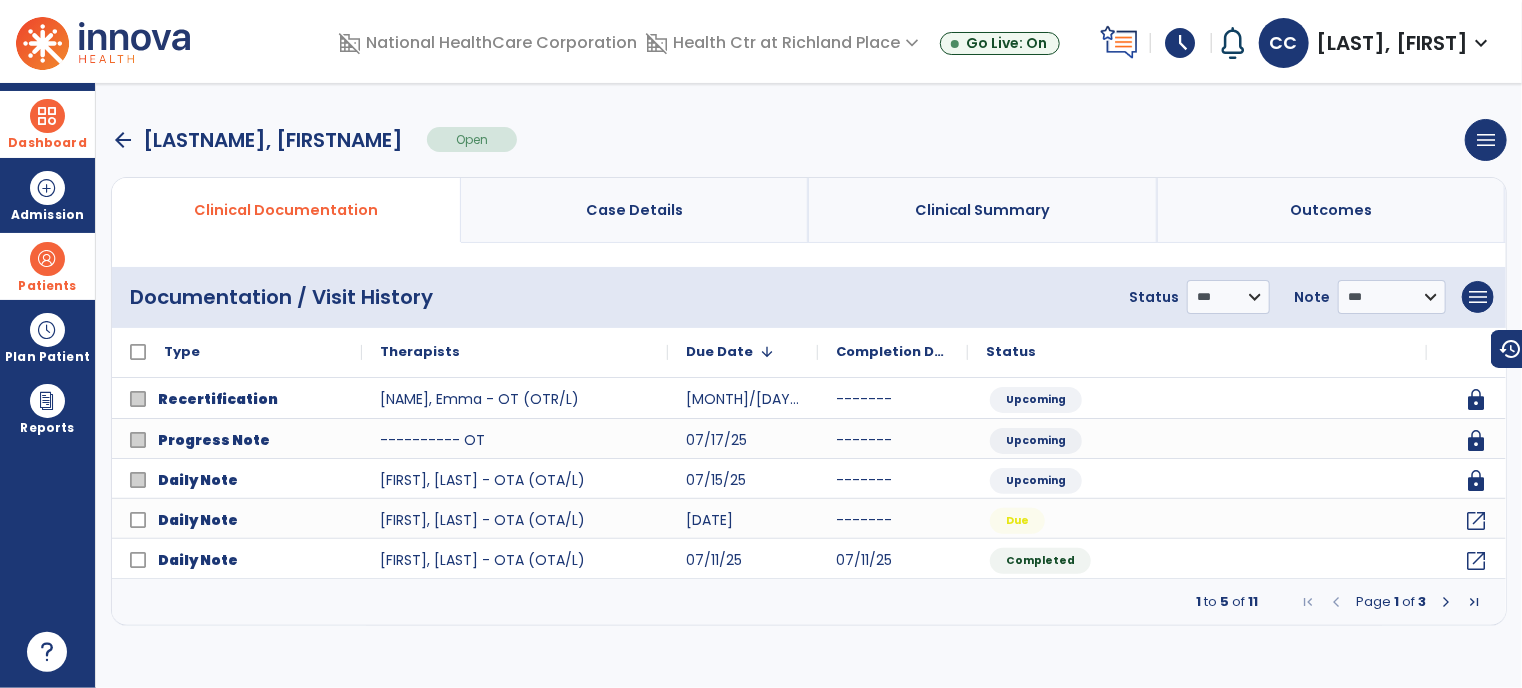 click on "arrow_back" at bounding box center (123, 140) 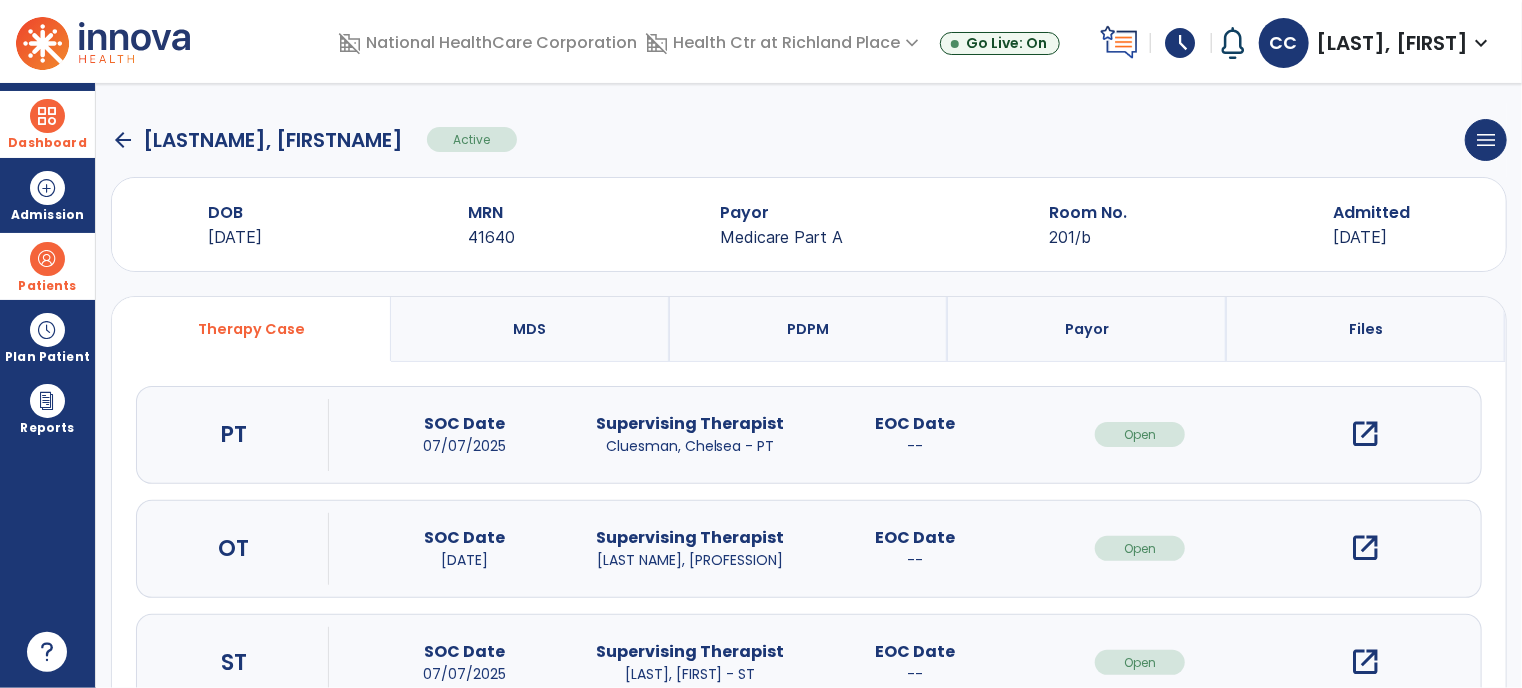 click at bounding box center [47, 116] 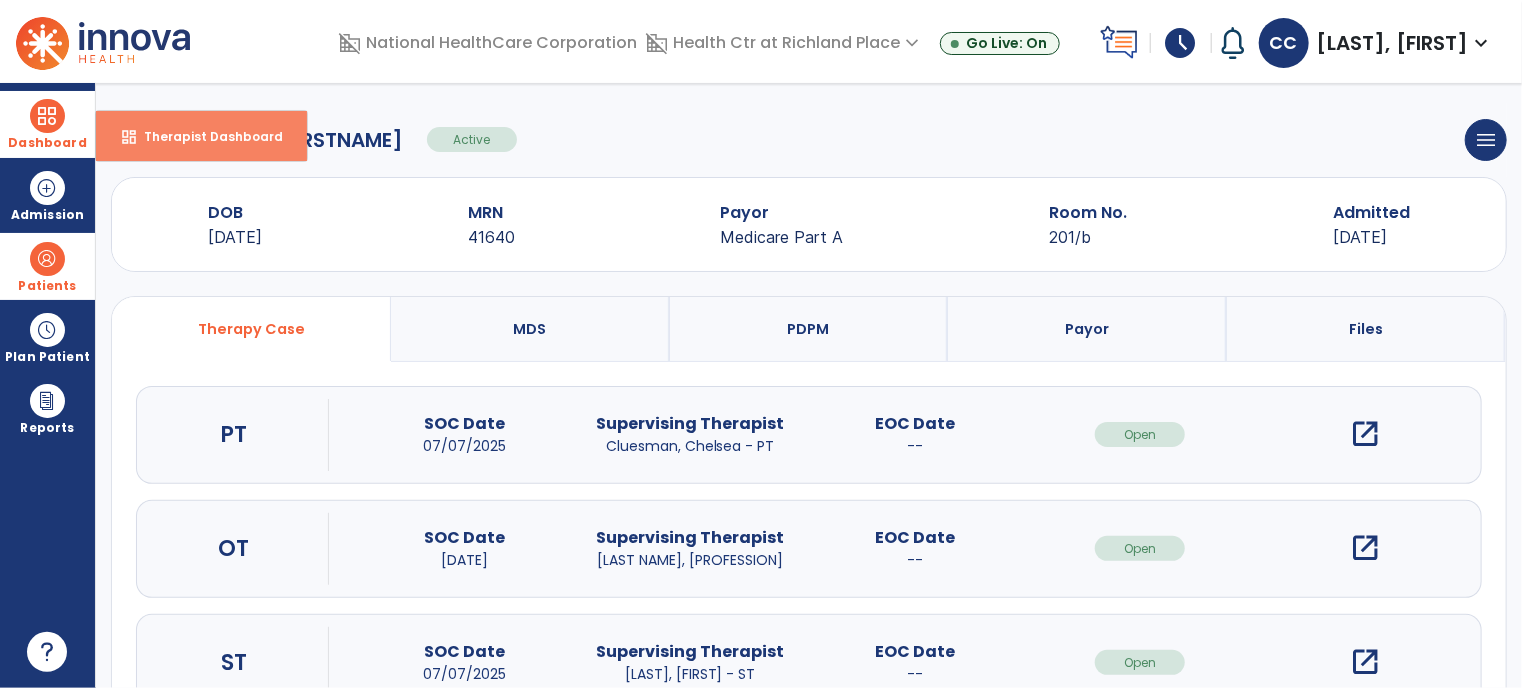 click on "dashboard  Therapist Dashboard" at bounding box center [201, 136] 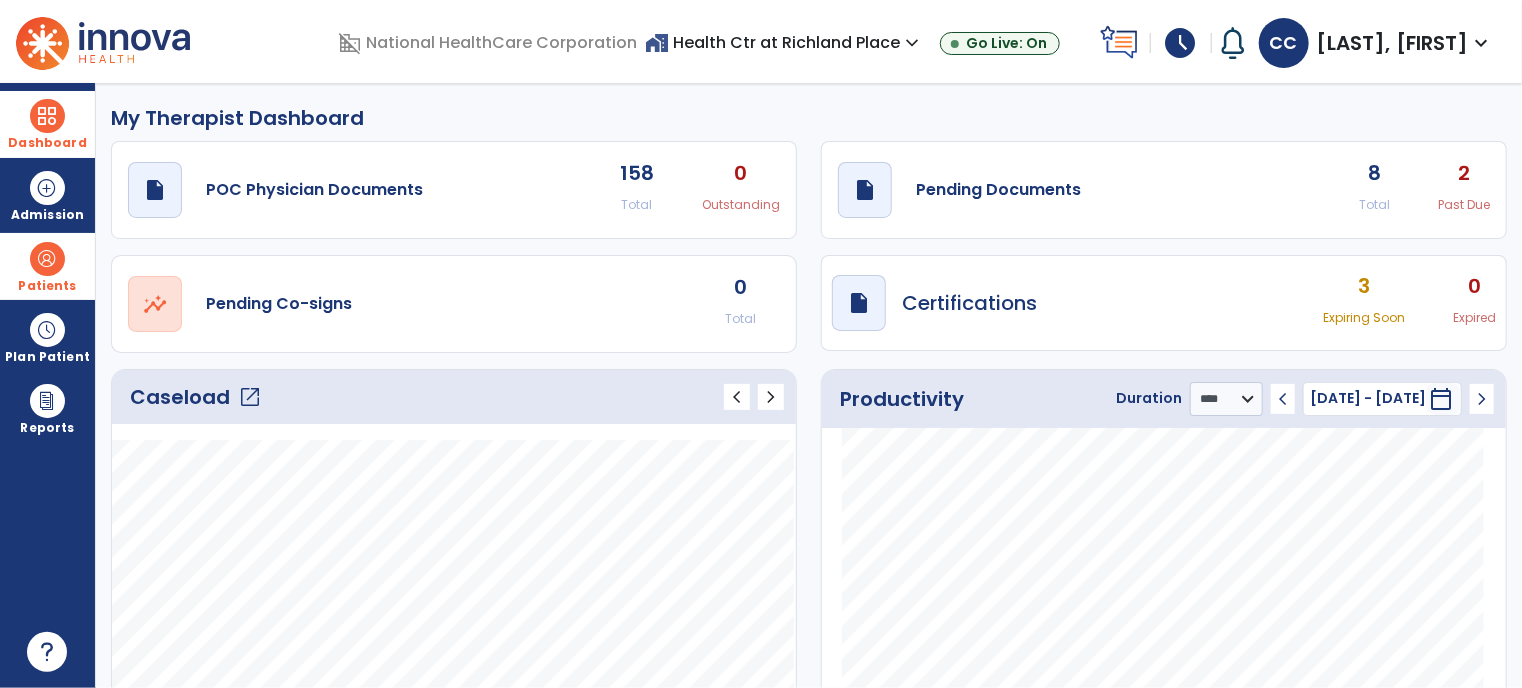click on "draft   open_in_new  POC Physician Documents 158 Total 0 Outstanding" 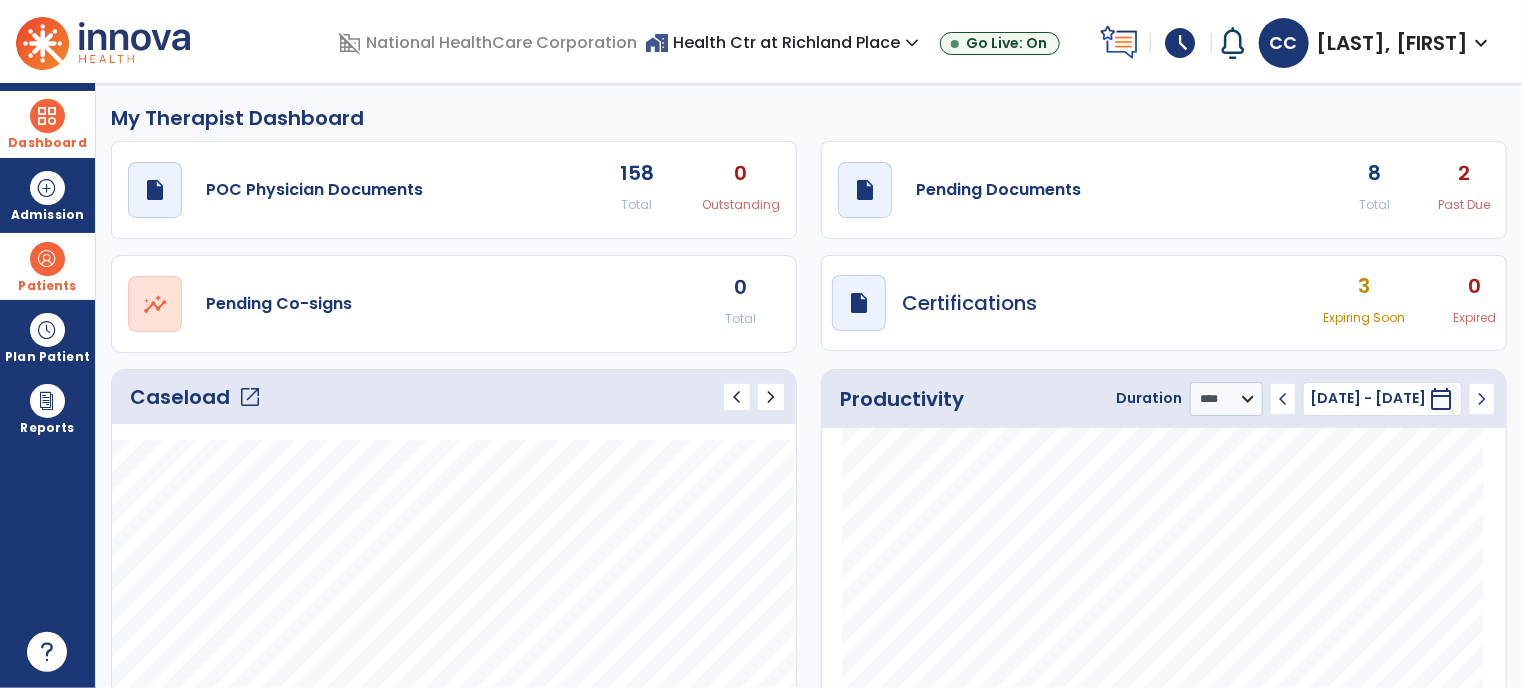 drag, startPoint x: 99, startPoint y: 235, endPoint x: 524, endPoint y: 121, distance: 440.02386 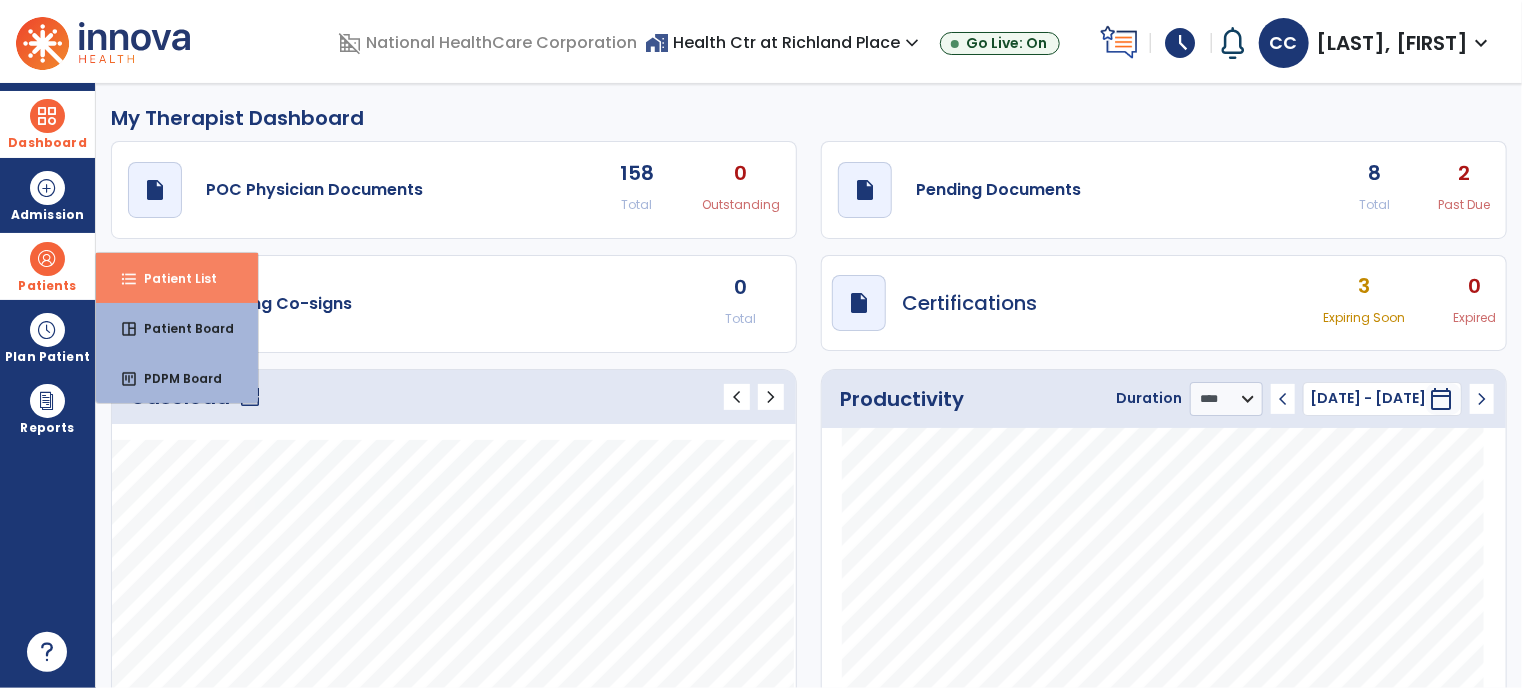 click on "format_list_bulleted  Patient List" at bounding box center (177, 278) 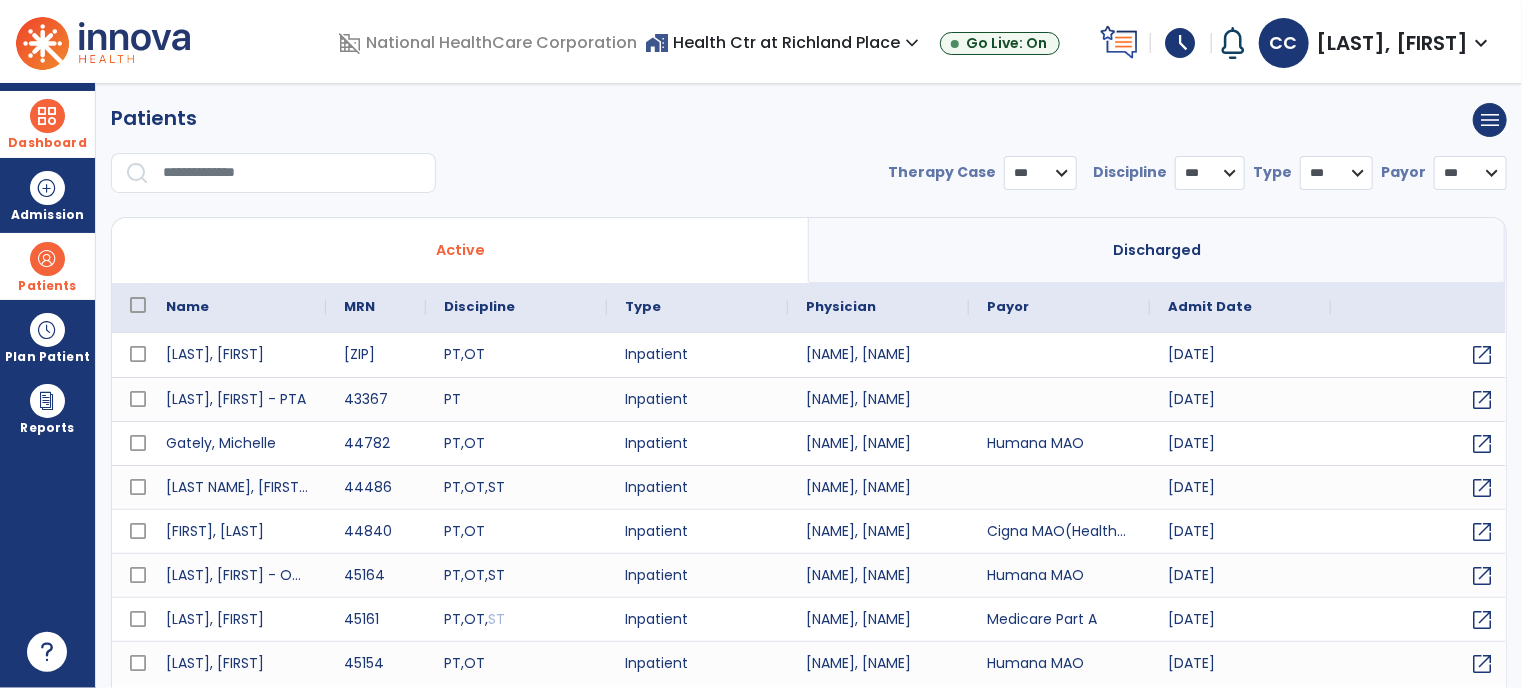 select on "***" 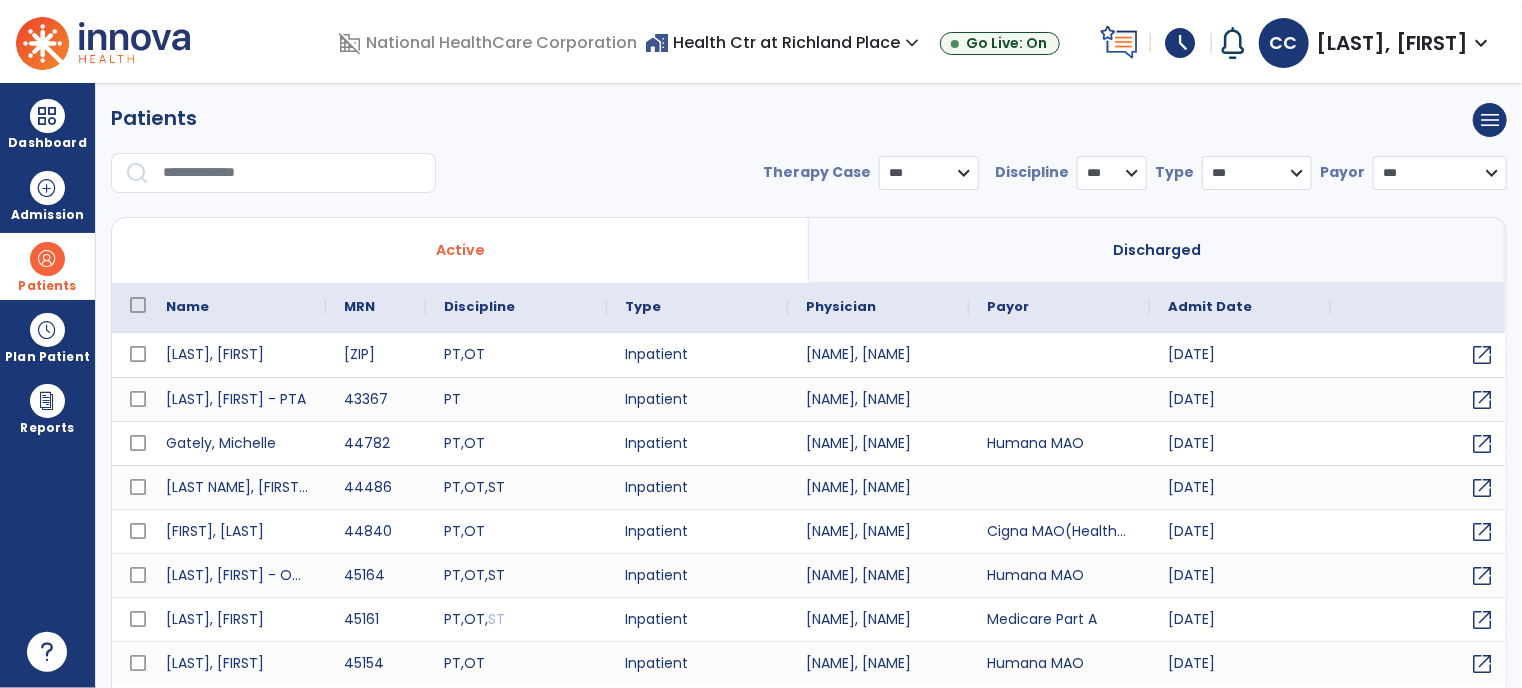 click at bounding box center (292, 173) 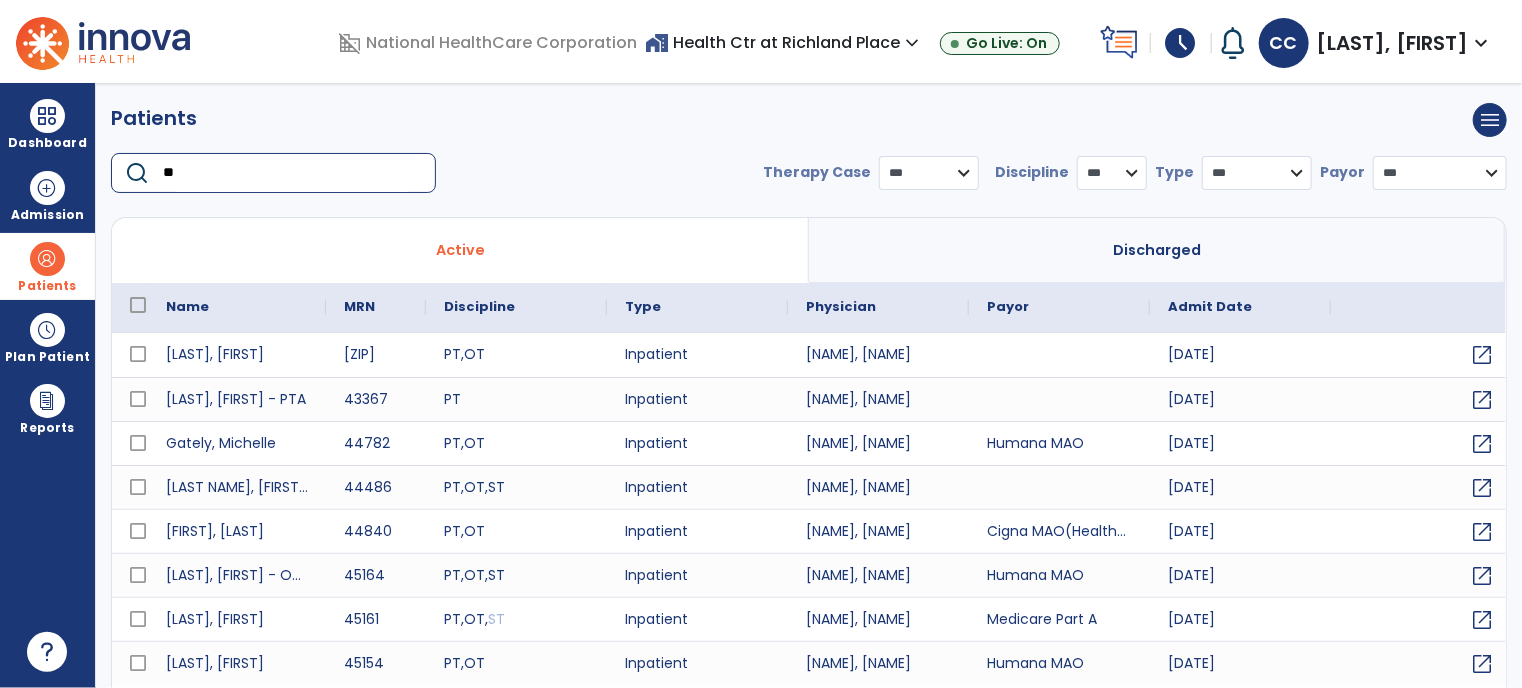 type on "*" 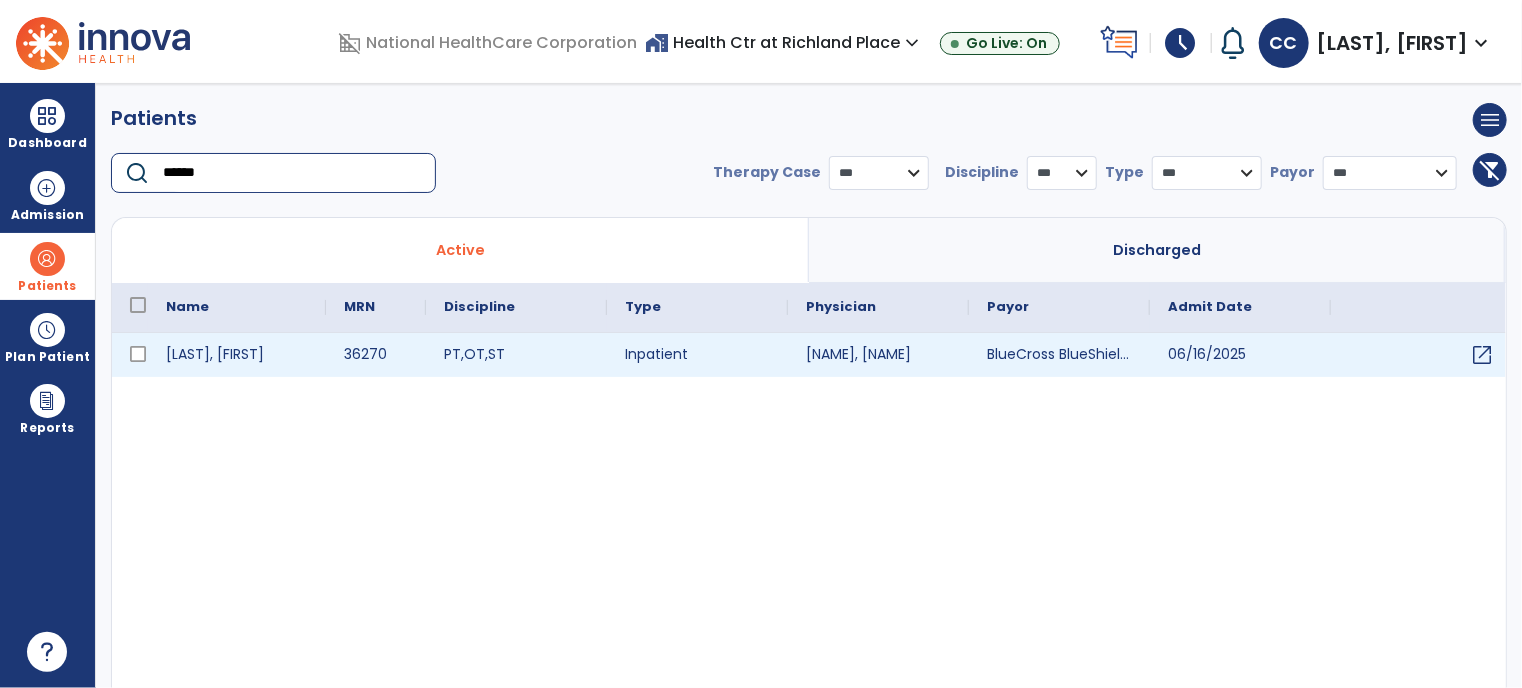 type on "******" 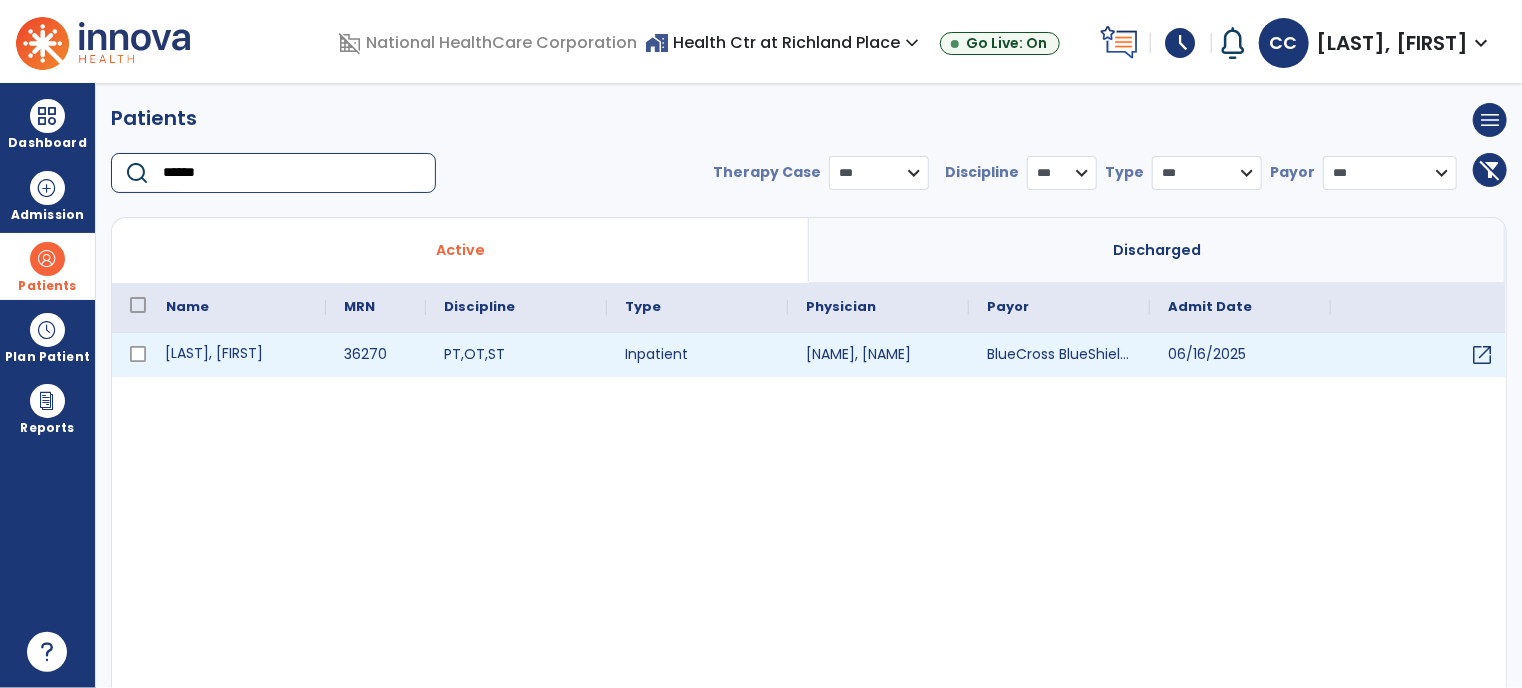 click on "[LAST], [FIRST]" at bounding box center (237, 355) 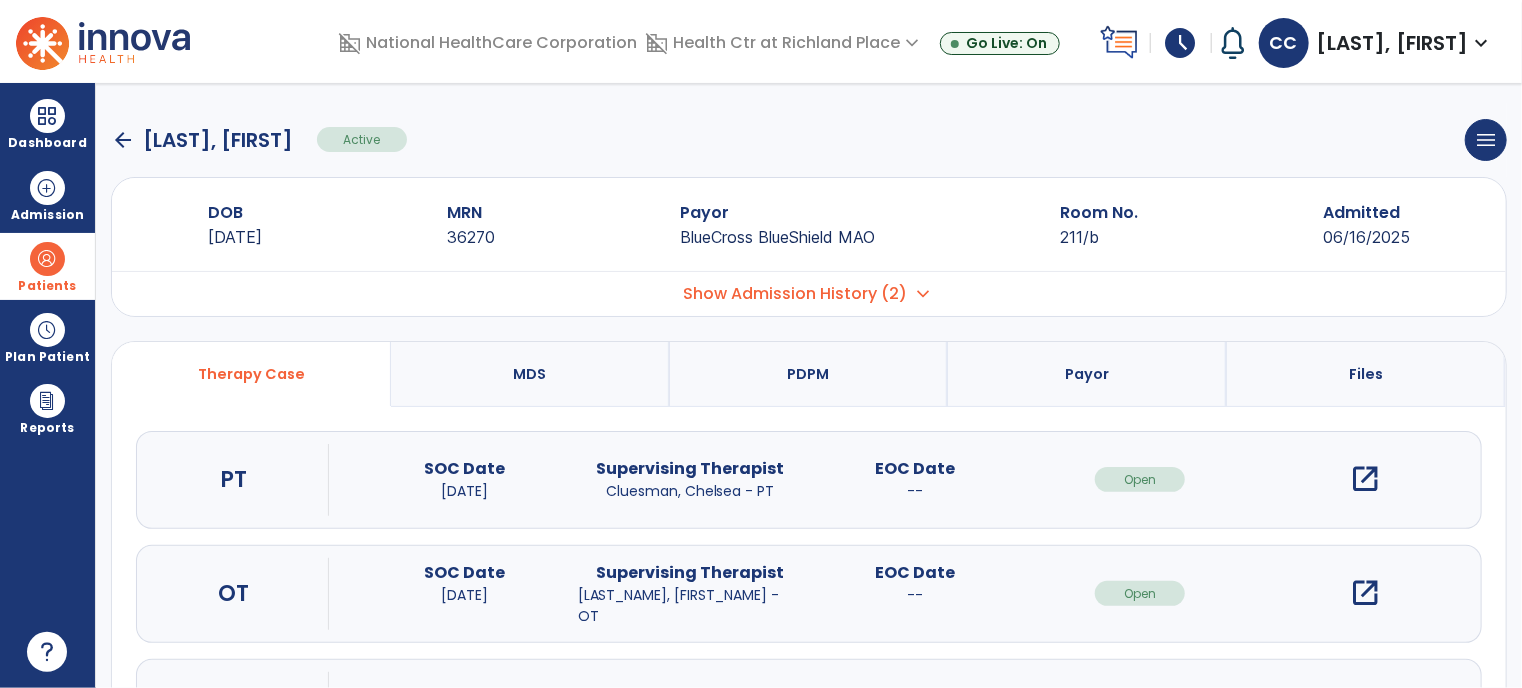 click on "open_in_new" at bounding box center [1365, 479] 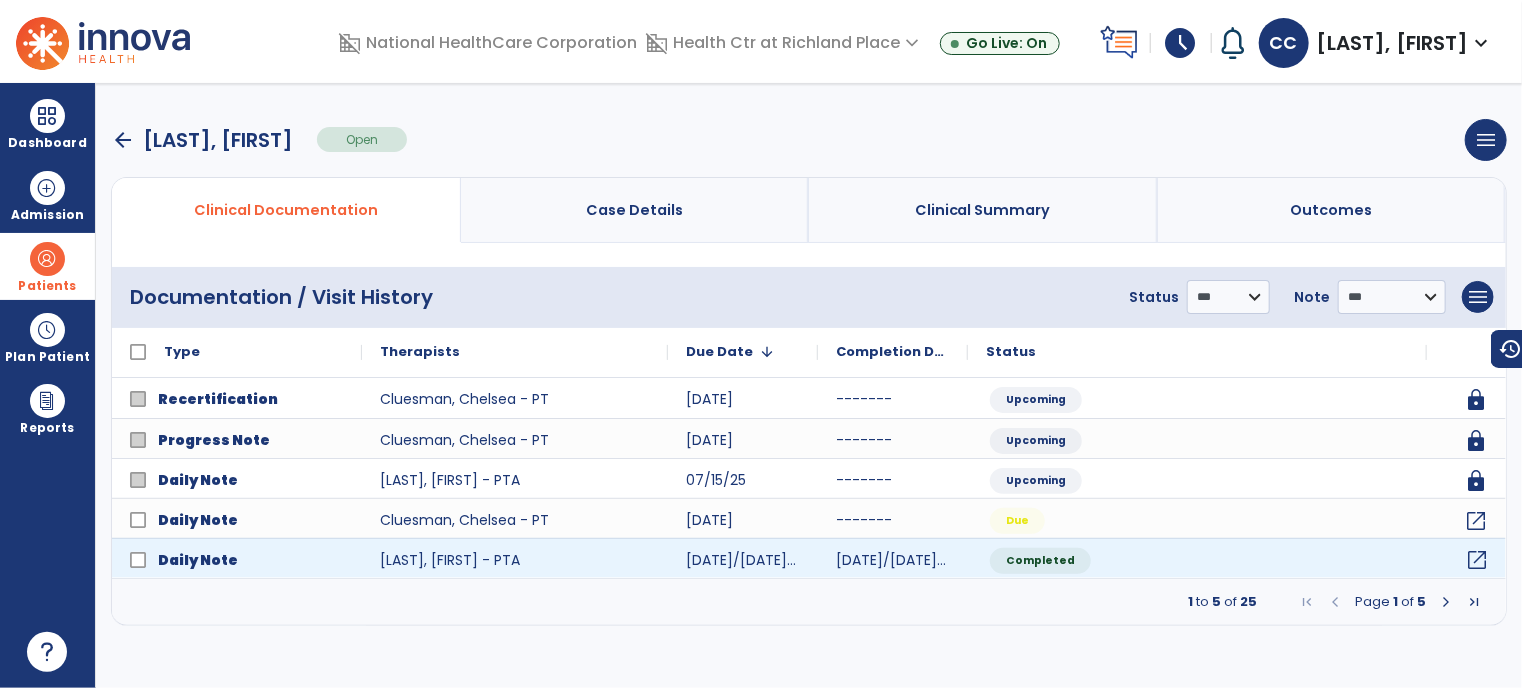 click on "open_in_new" 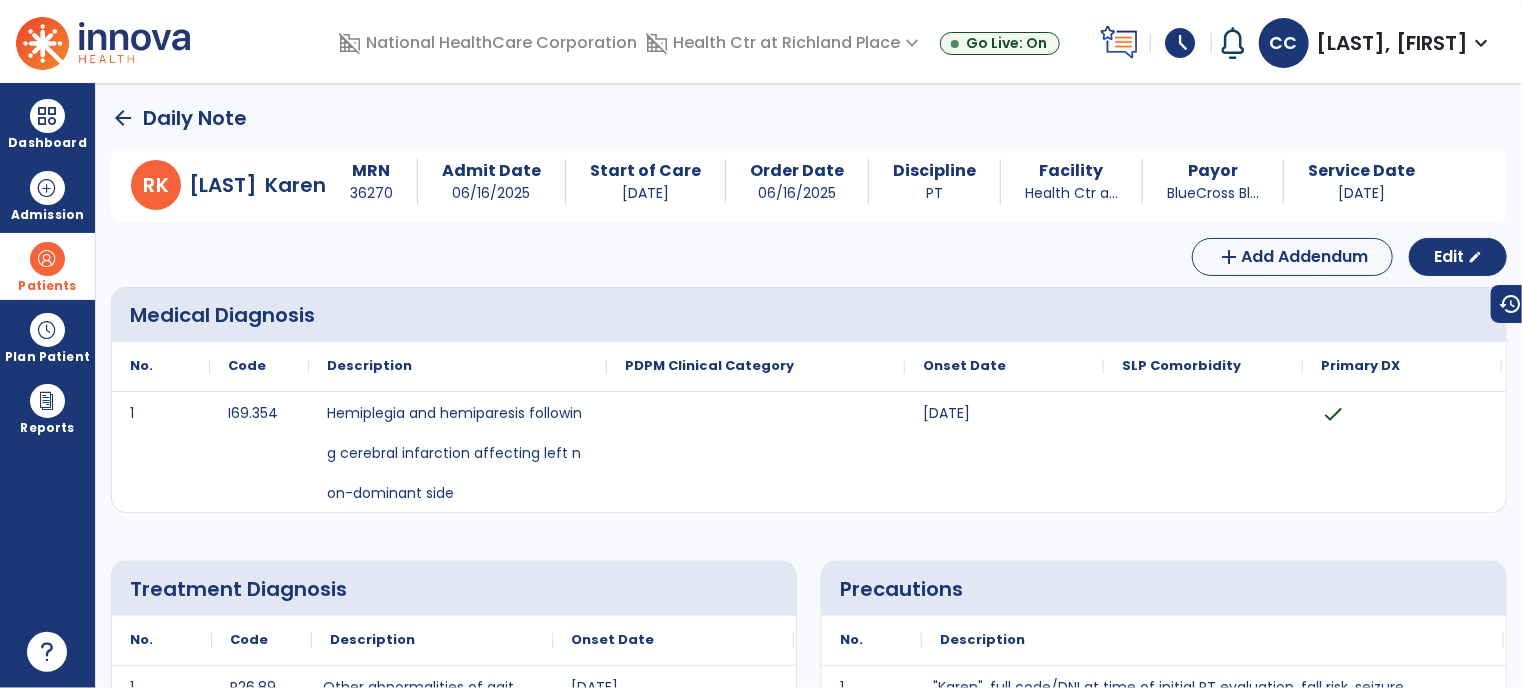 click on "arrow_back   Daily Note   [NAME] [NAME],   [NAME] [MRN] [36270] [Admit Date] [06/16/2025] [Start of Care] [06/17/2025] [Order Date] [06/16/2025] [Discipline] [PT] [Facility] [Health Ctr] a... [Payor] [BlueCross Bl]... [Service Date] [07/12/2025]  add  Add Addendum Edit  edit  Medical Diagnosis
[Code]" at bounding box center (809, 385) 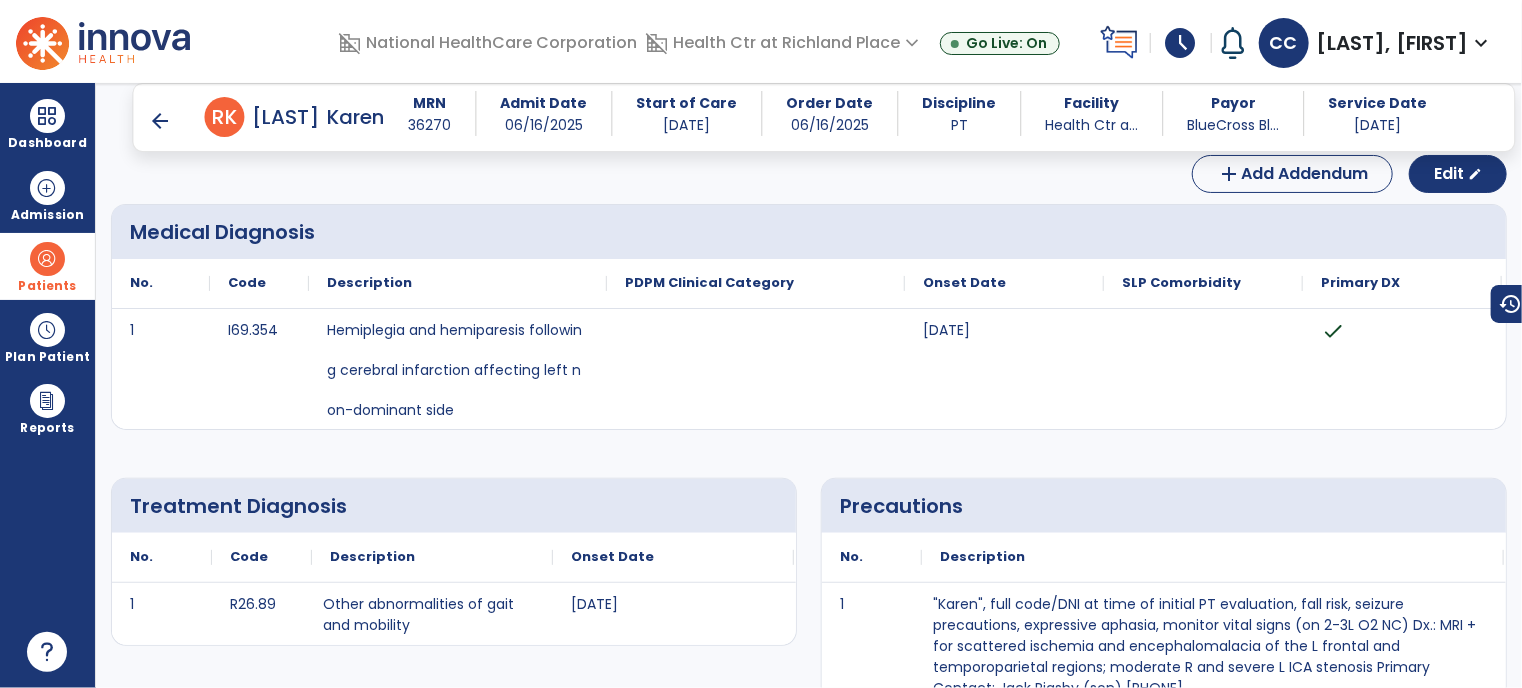scroll, scrollTop: 0, scrollLeft: 0, axis: both 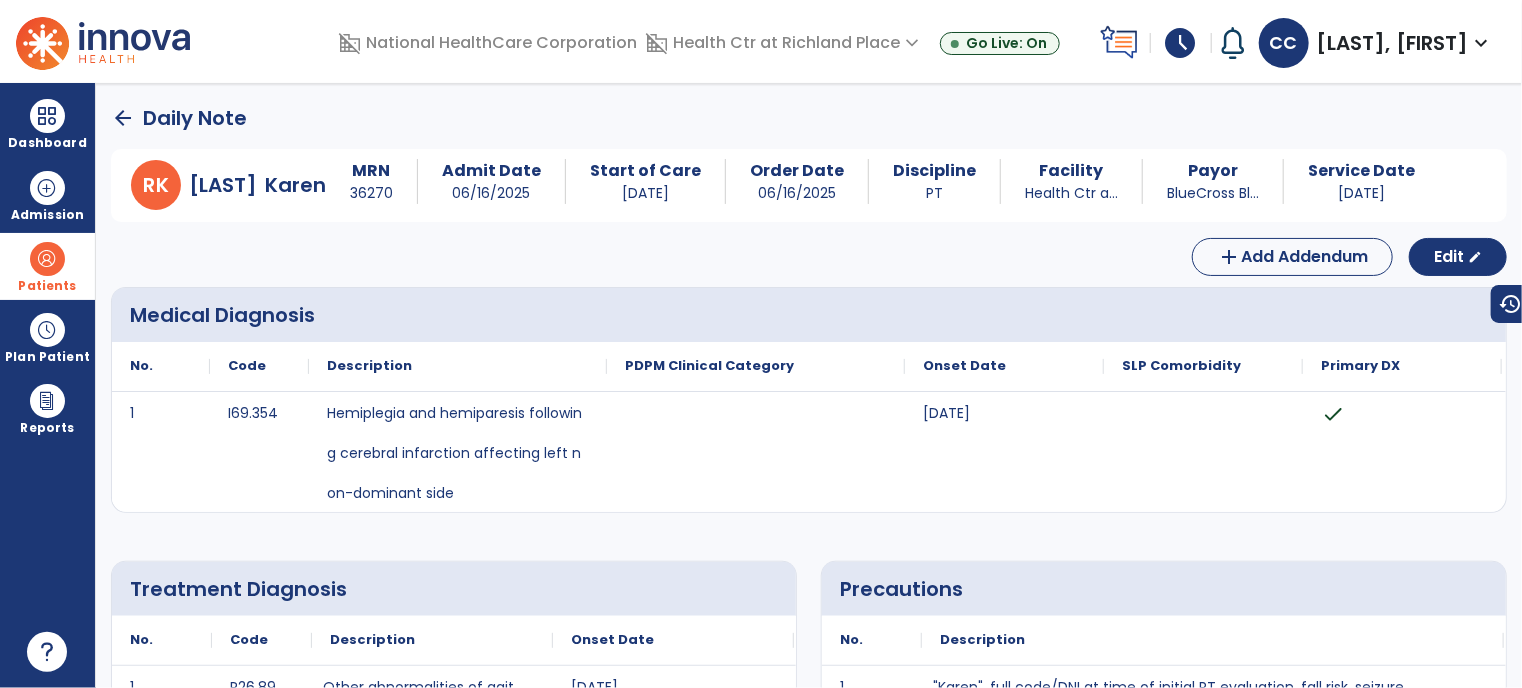 click on "arrow_back" 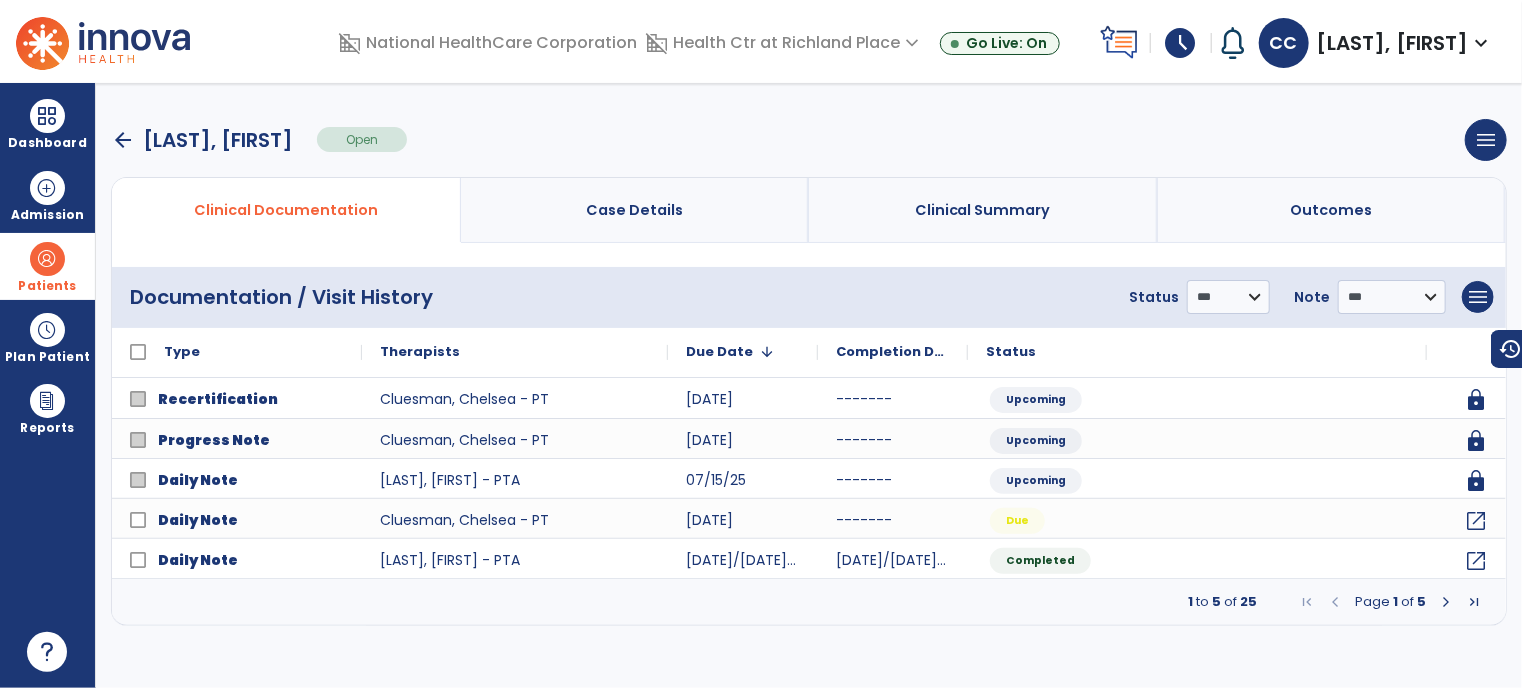 click on "arrow_back" at bounding box center (123, 140) 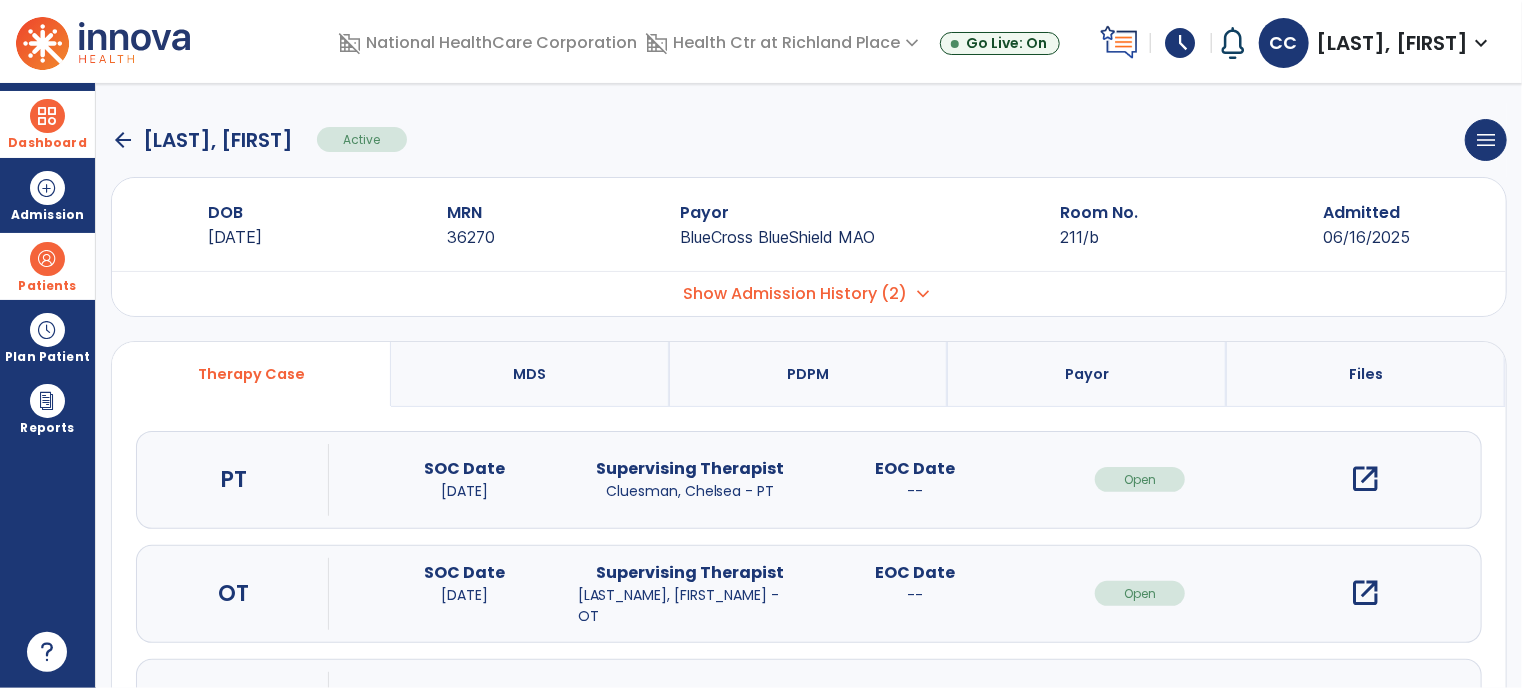 click on "Dashboard" at bounding box center [47, 124] 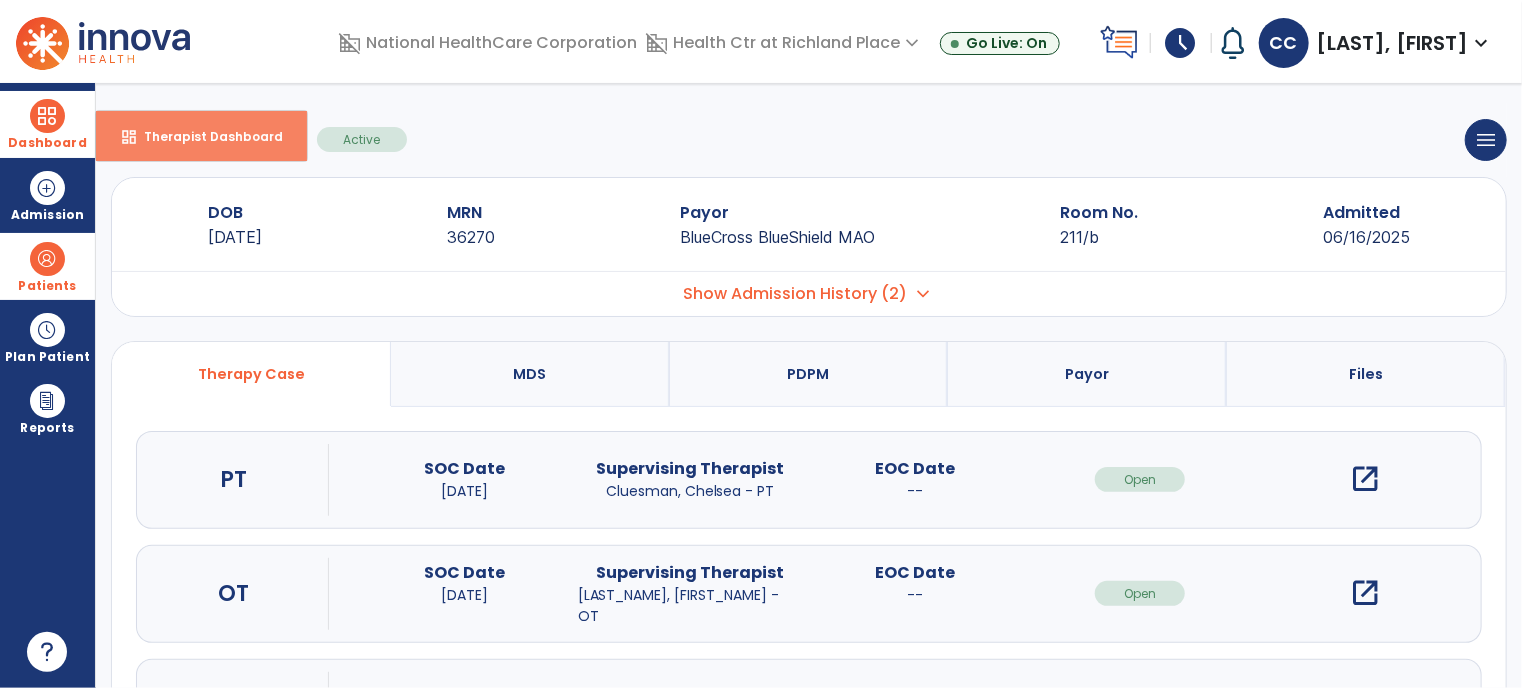 click on "Therapist Dashboard" at bounding box center (205, 136) 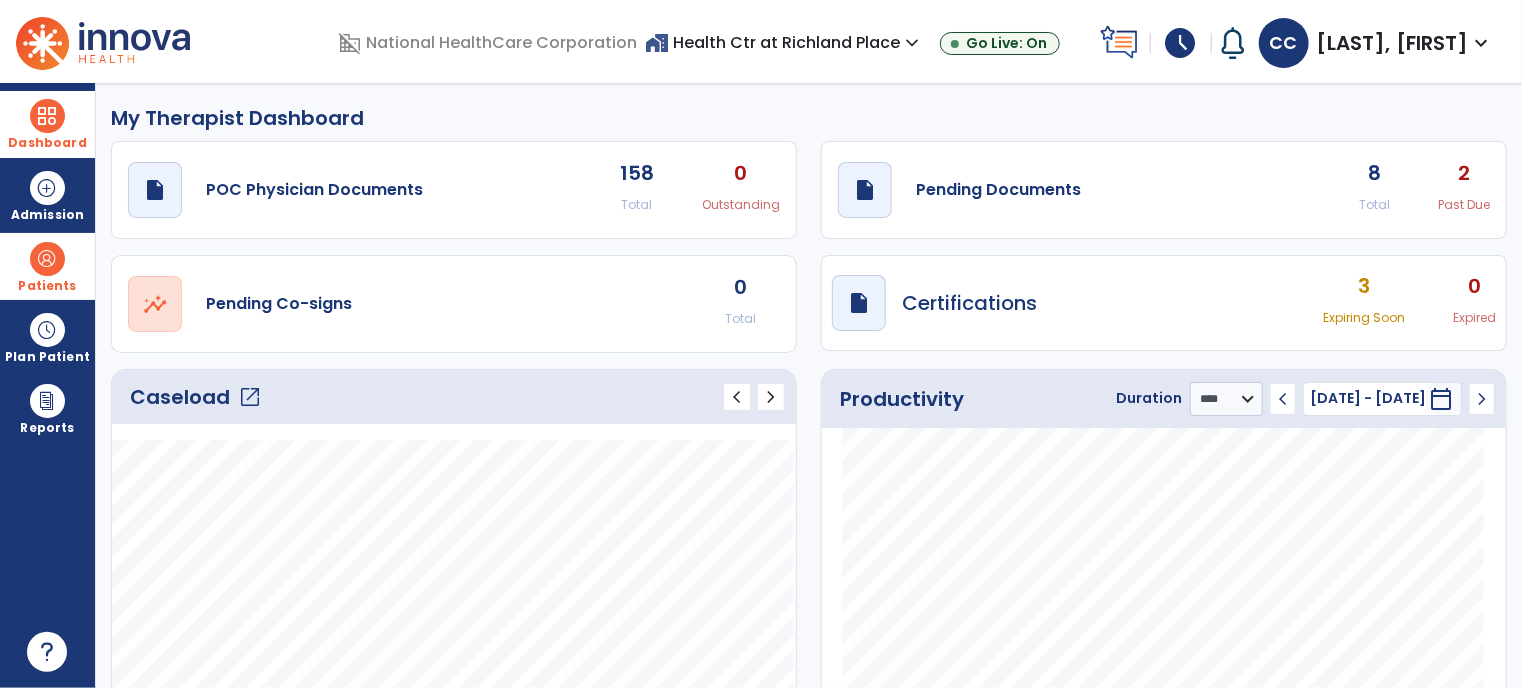 click at bounding box center [47, 259] 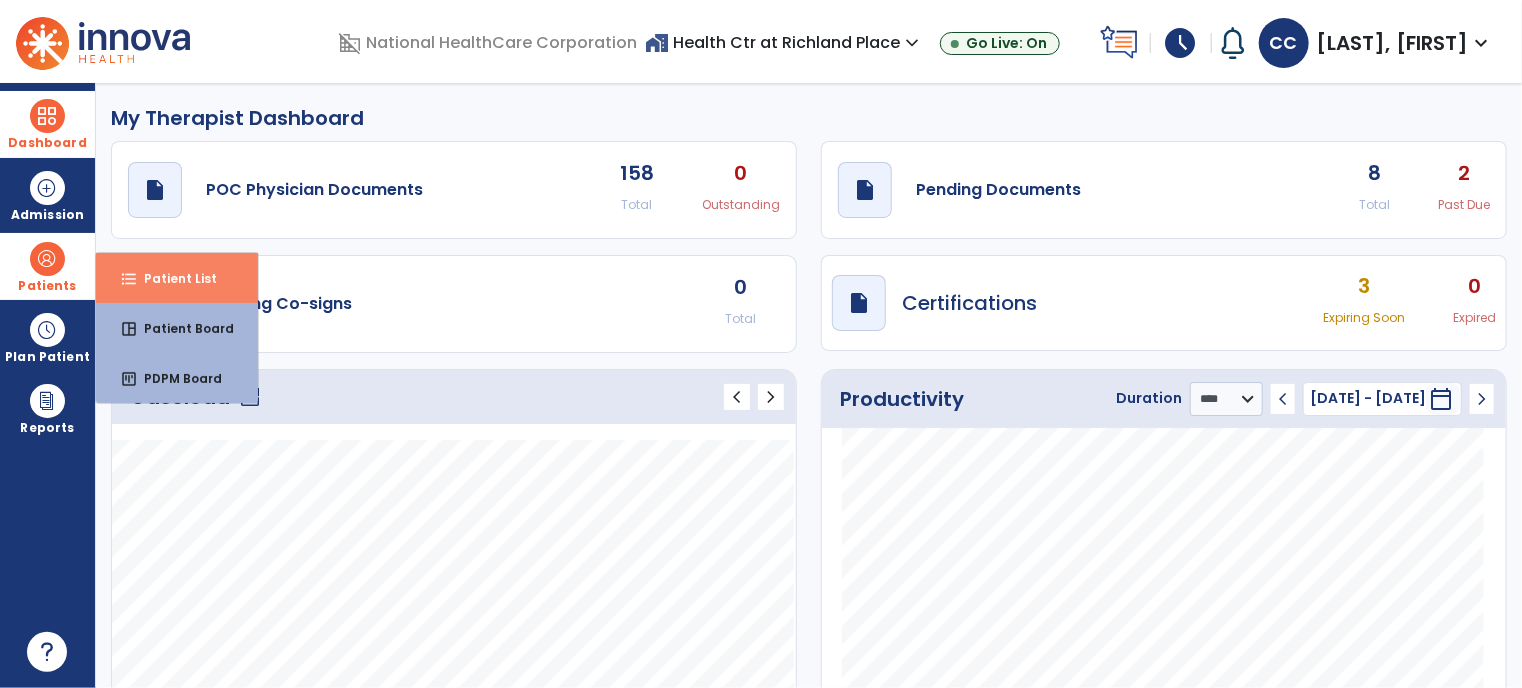 click on "Patient List" at bounding box center (172, 278) 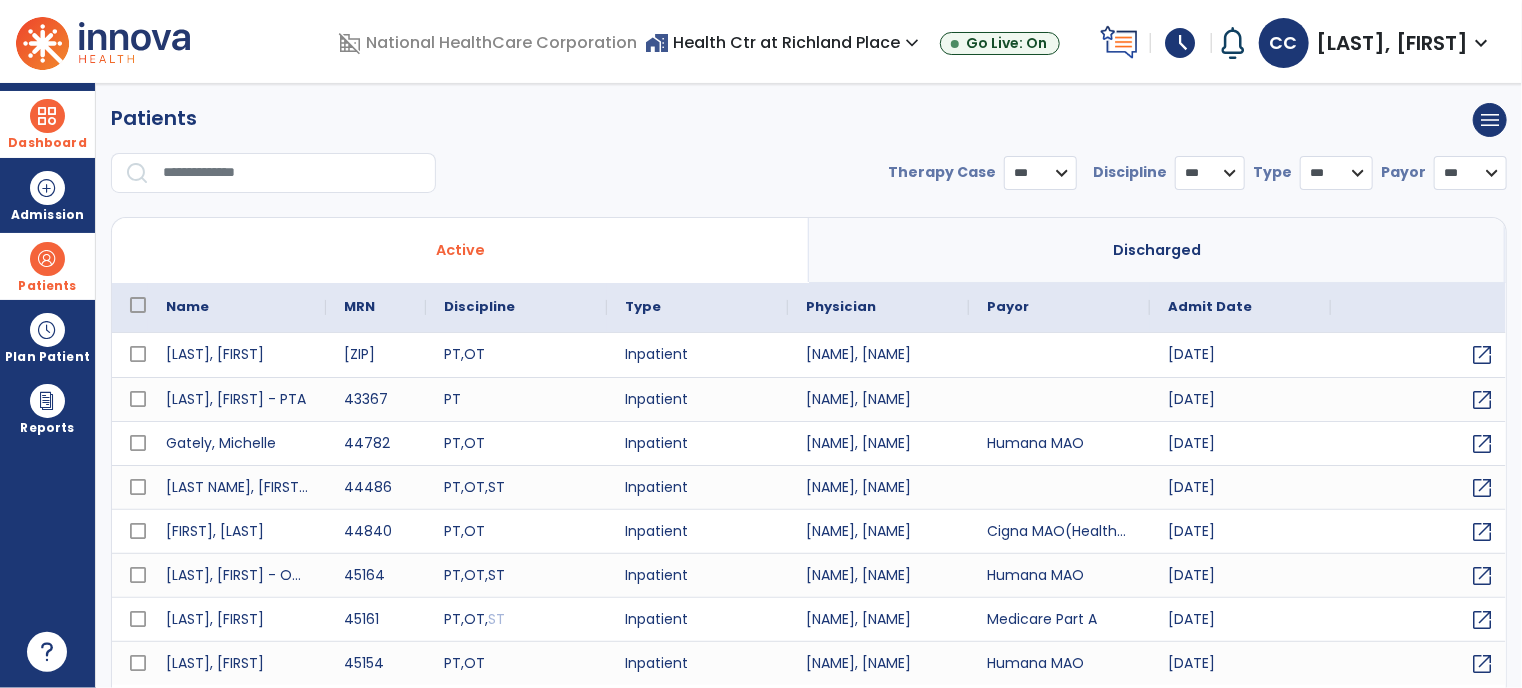 select on "***" 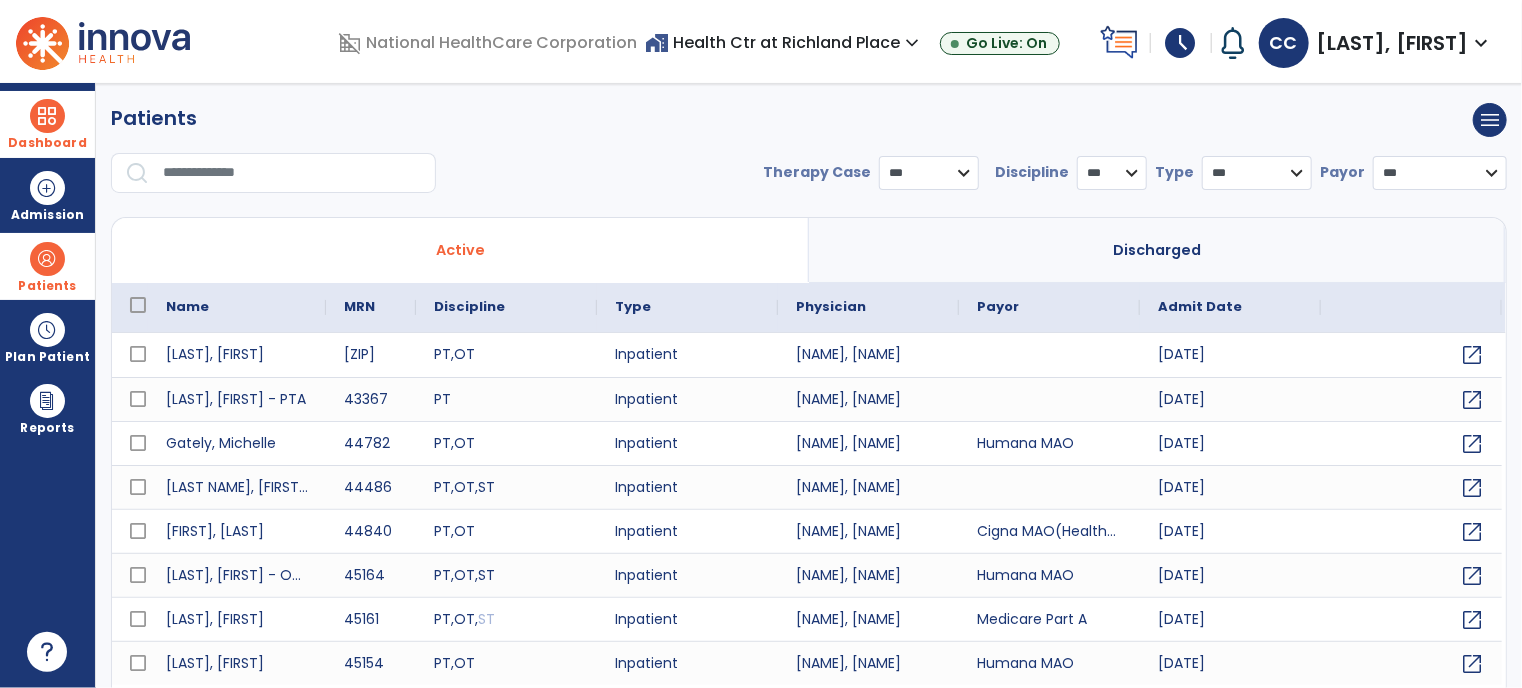 click at bounding box center [292, 173] 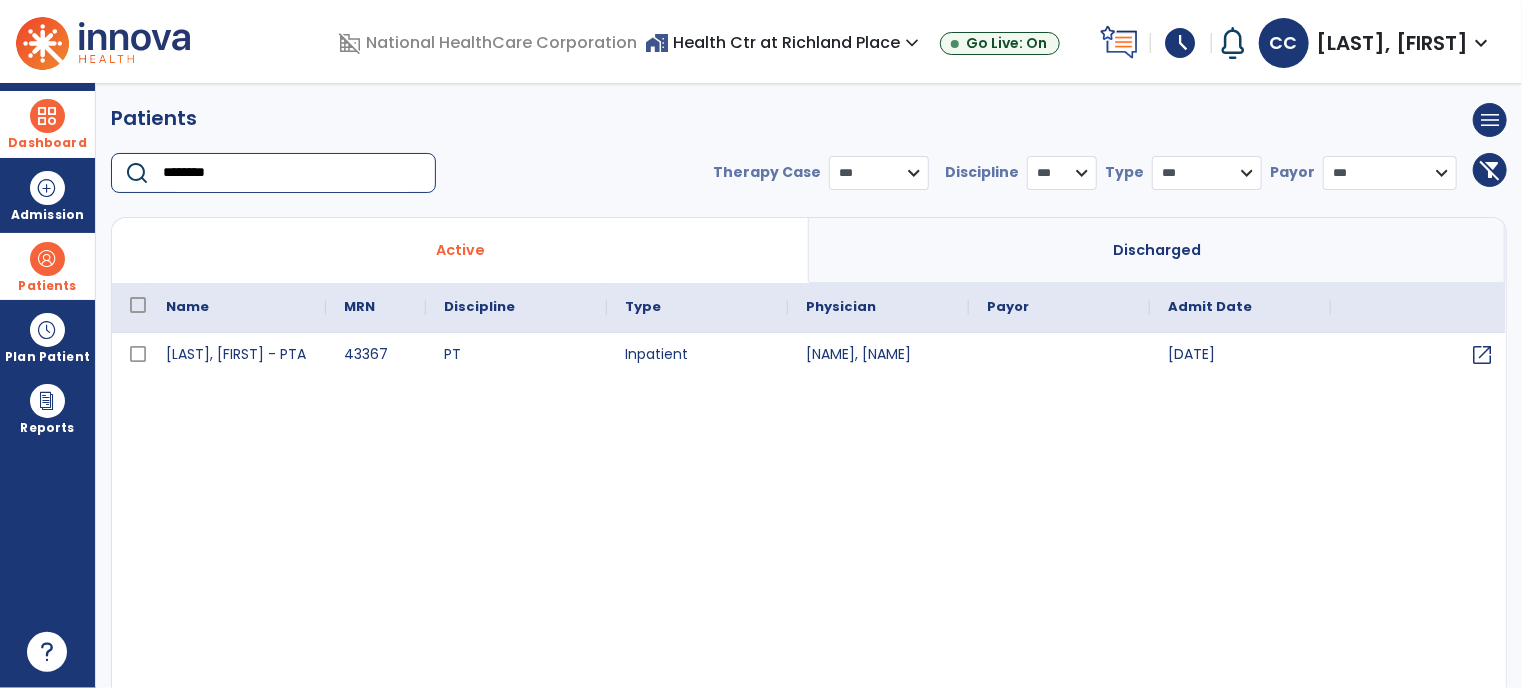 type on "********" 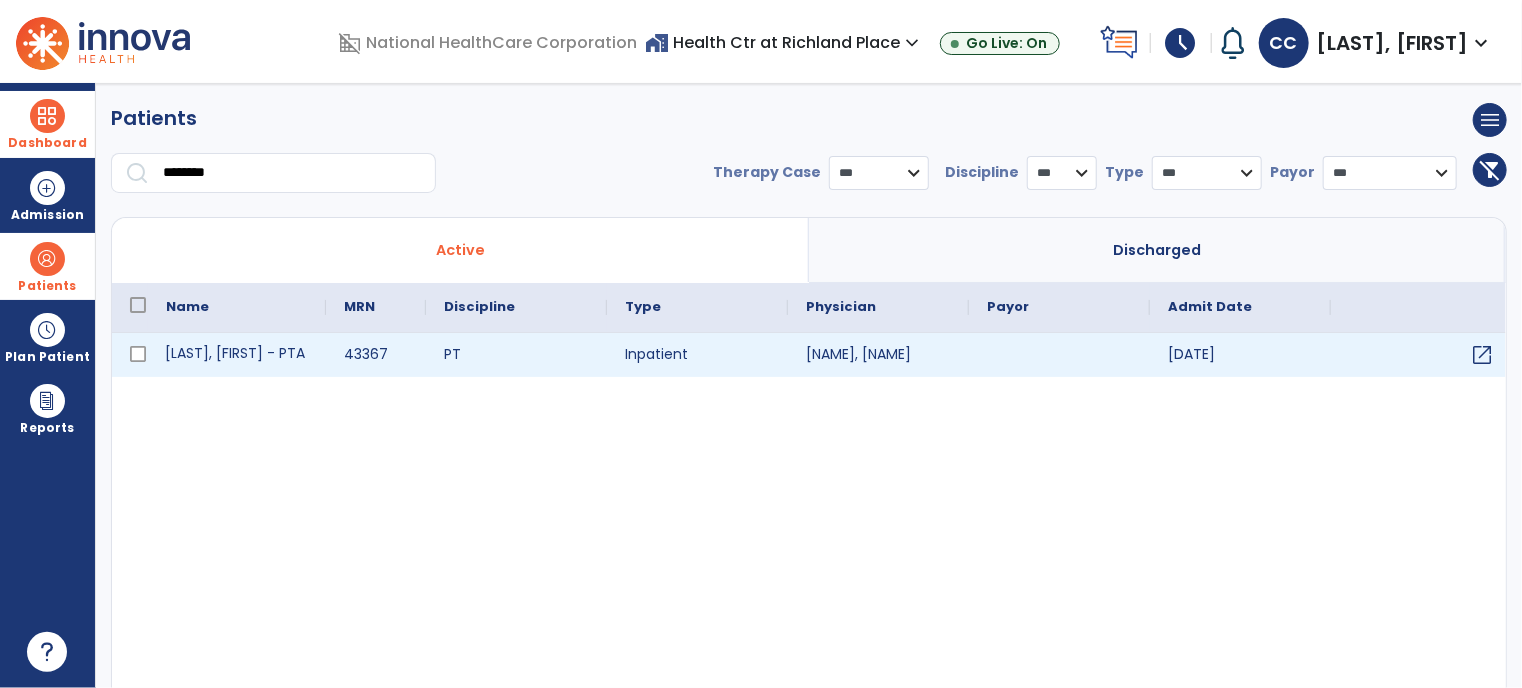 click on "[LAST], [FIRST] - PTA" at bounding box center (237, 355) 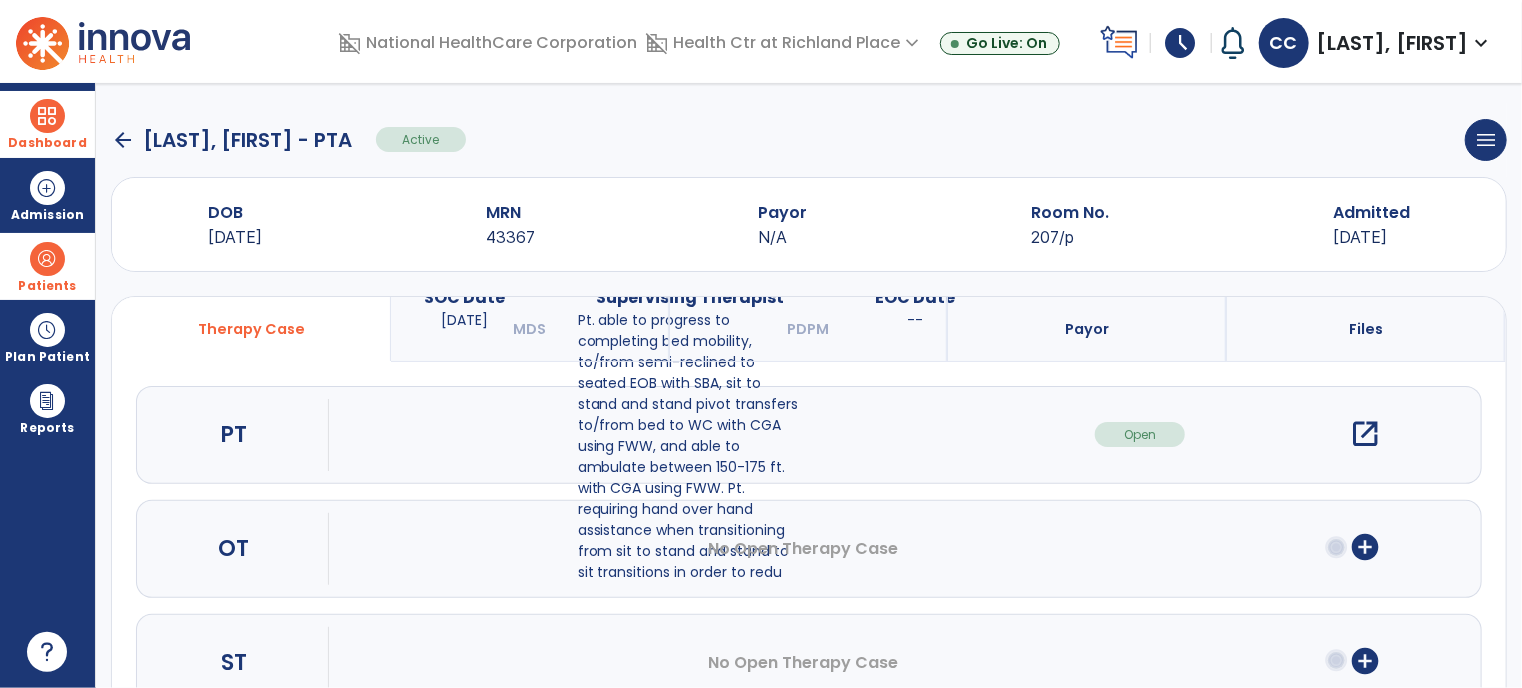 click on "open_in_new" at bounding box center (1365, 434) 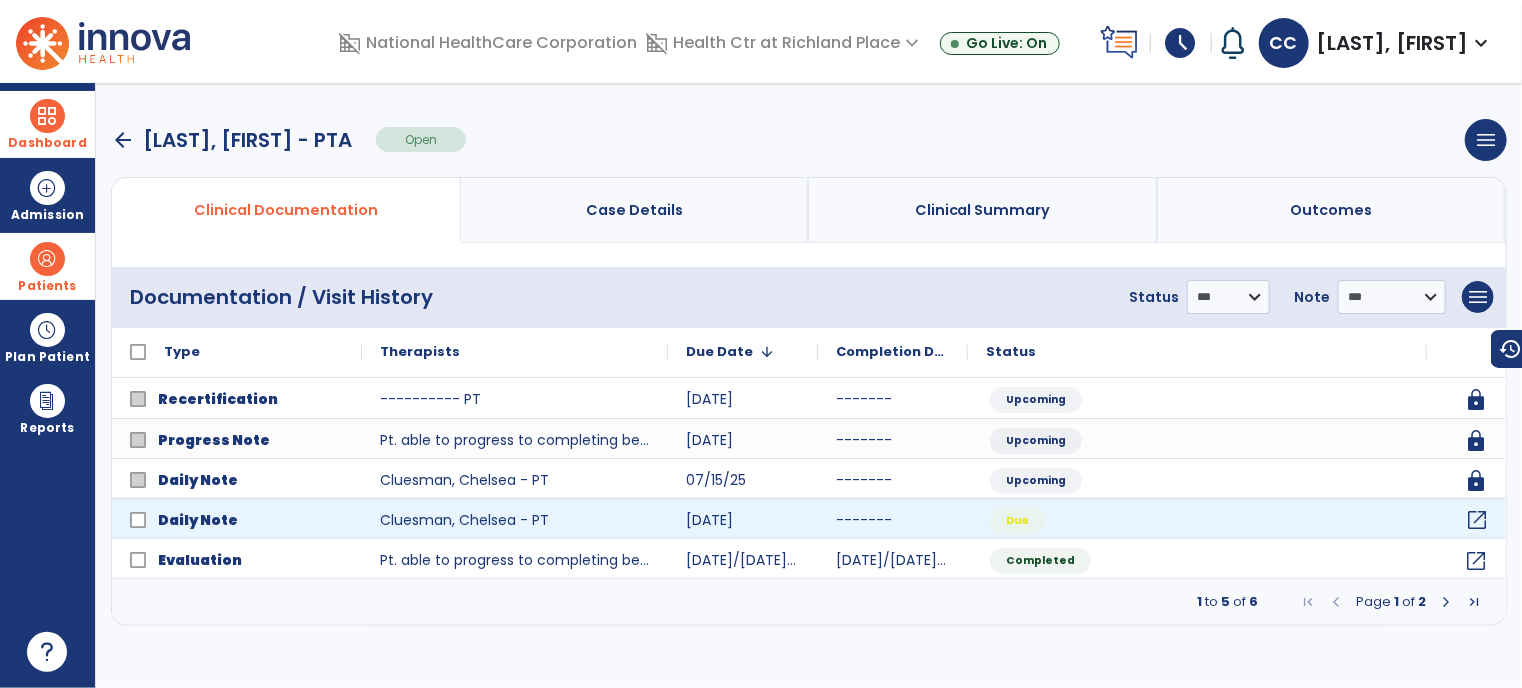 click on "open_in_new" 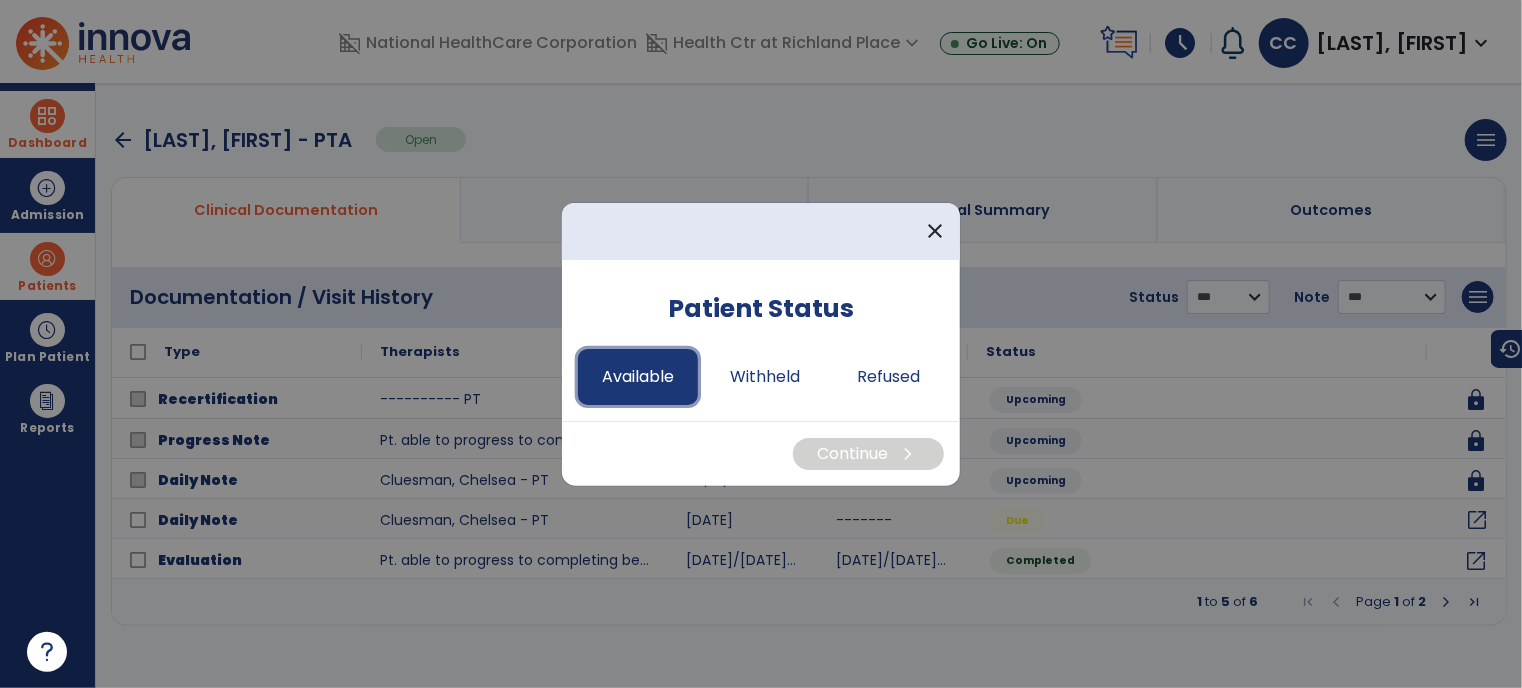 click on "Available" at bounding box center [638, 377] 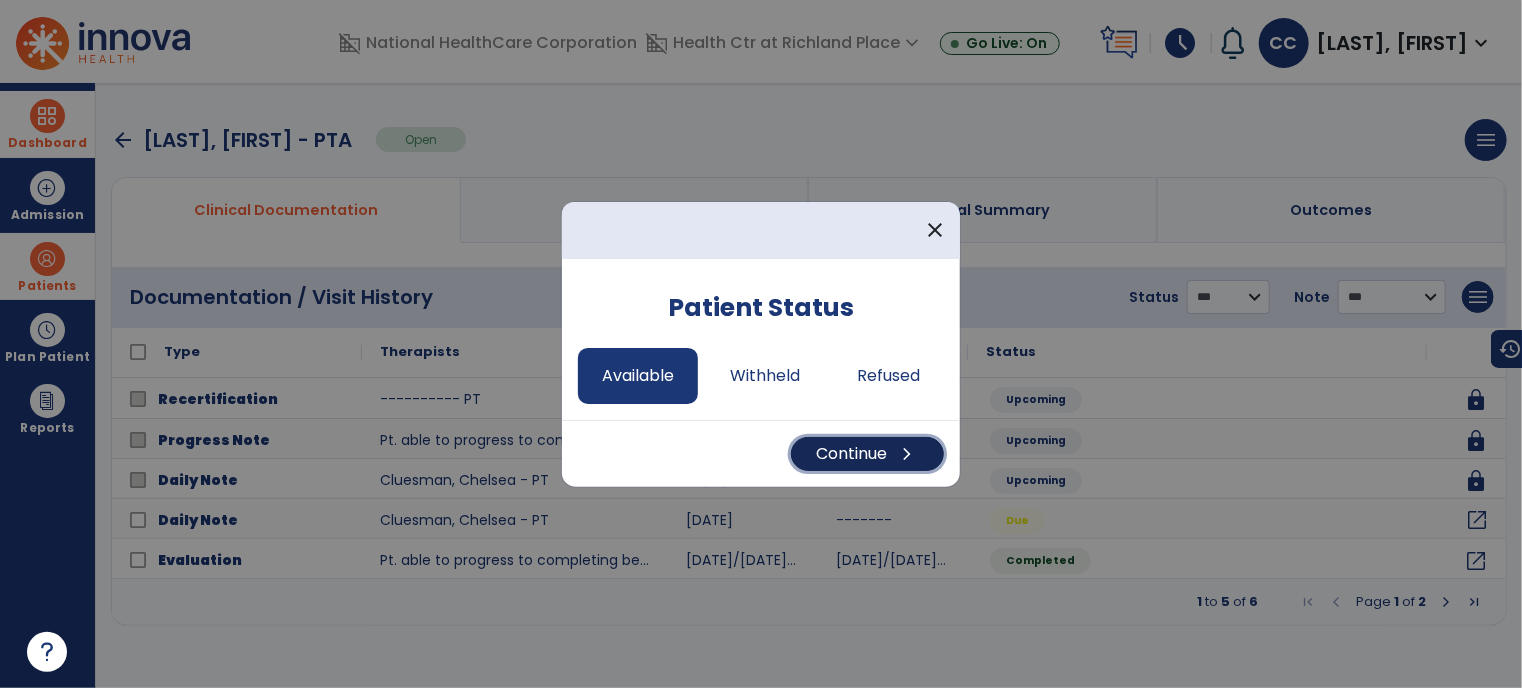 click on "Continue   chevron_right" at bounding box center [867, 454] 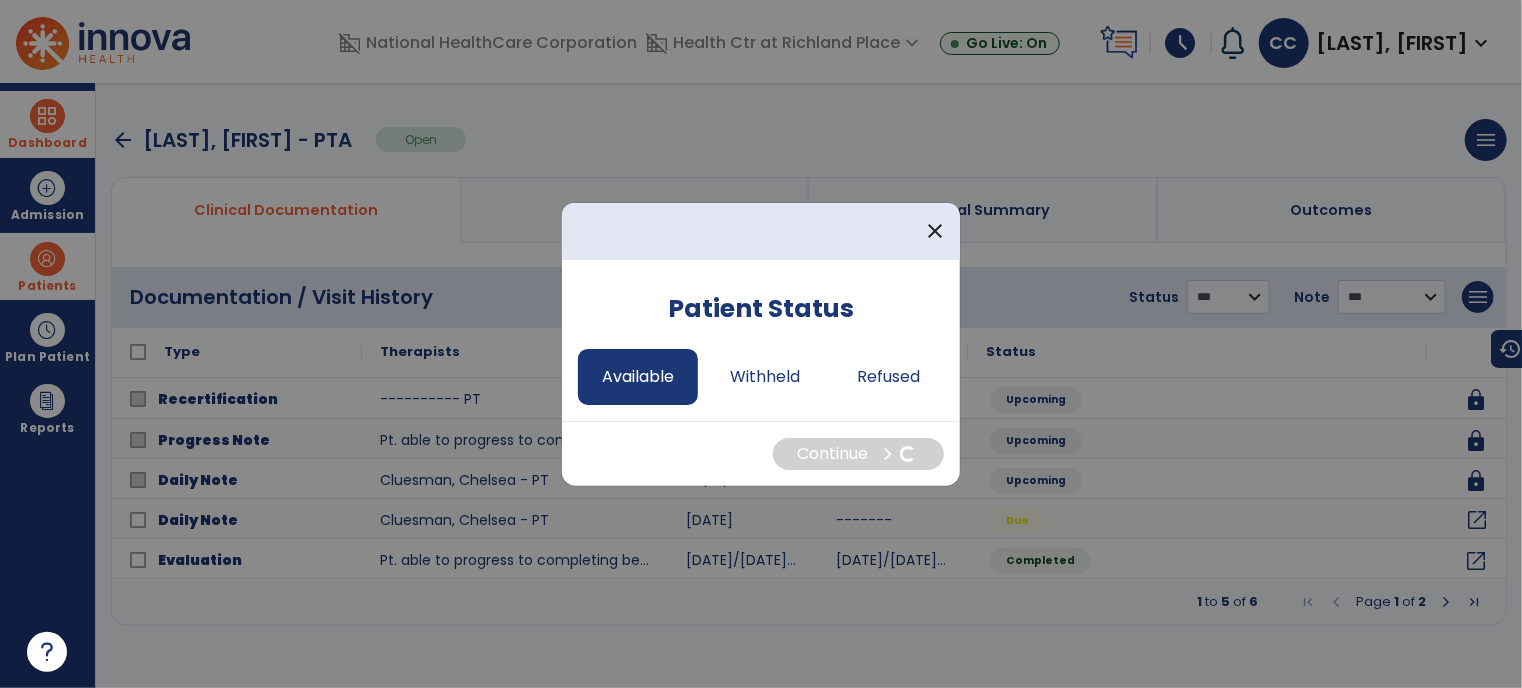 select on "*" 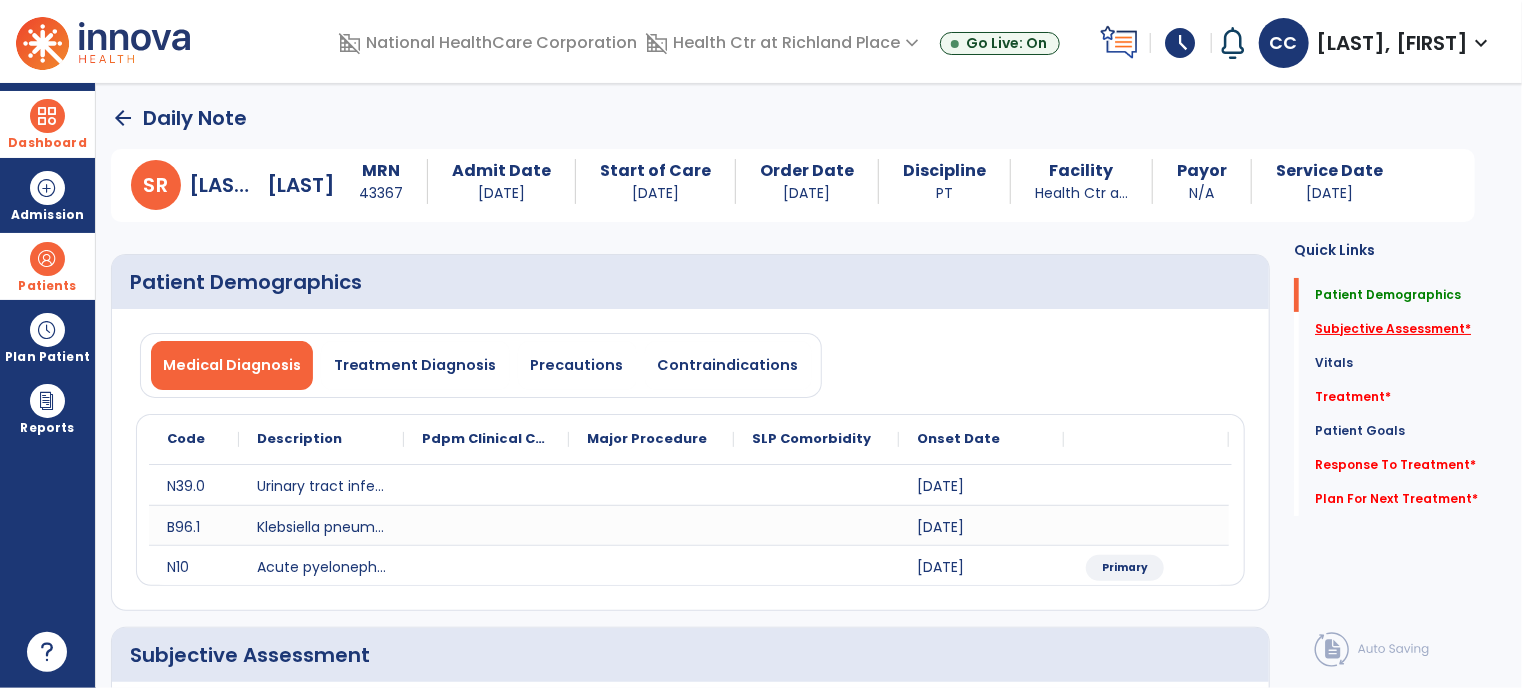 click on "Subjective Assessment   *" 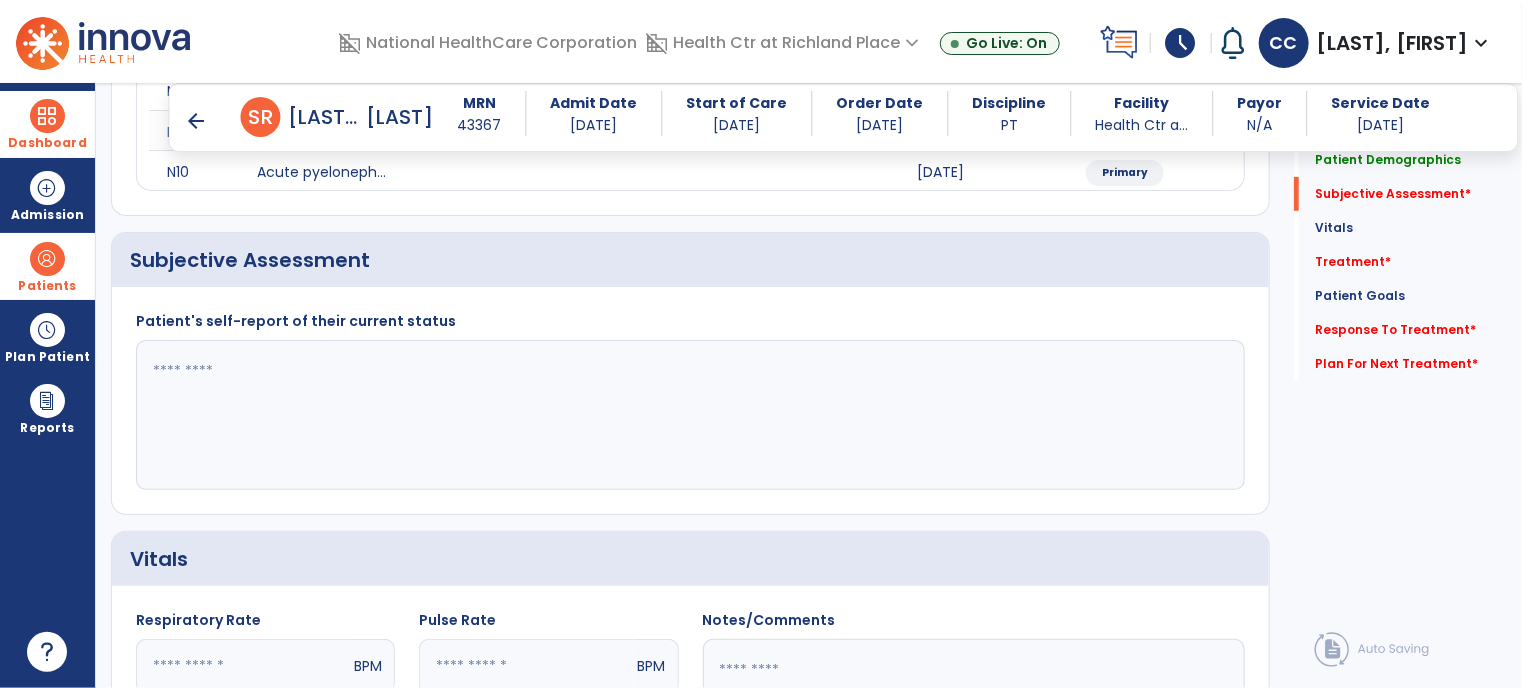 scroll, scrollTop: 381, scrollLeft: 0, axis: vertical 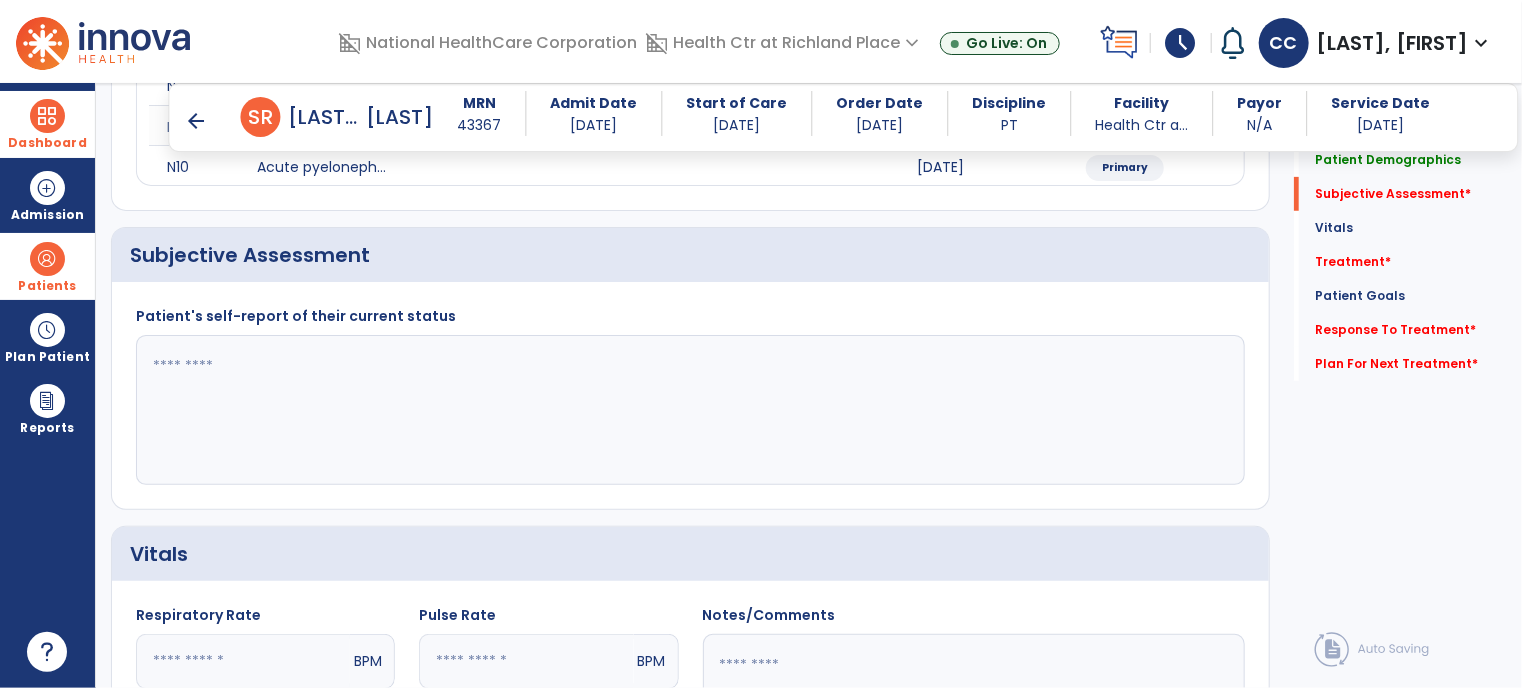 click 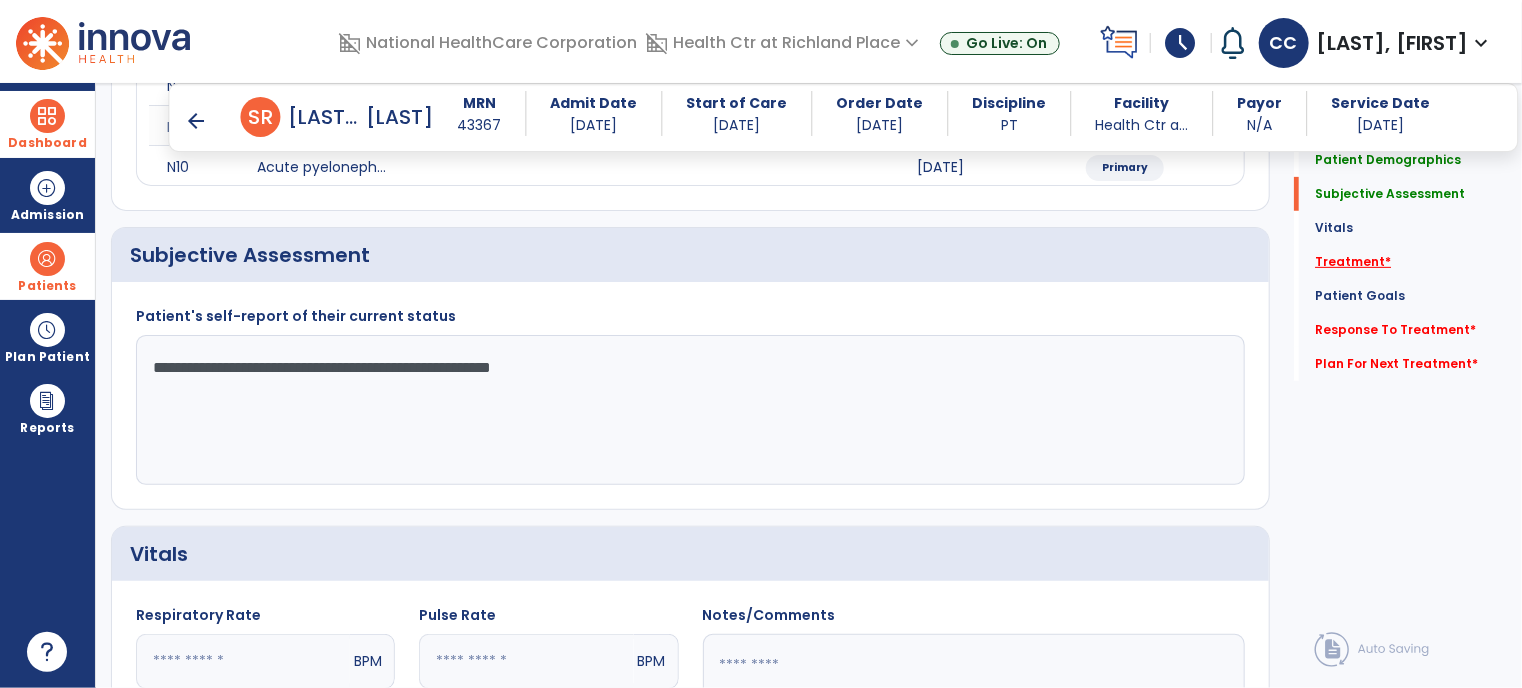type on "**********" 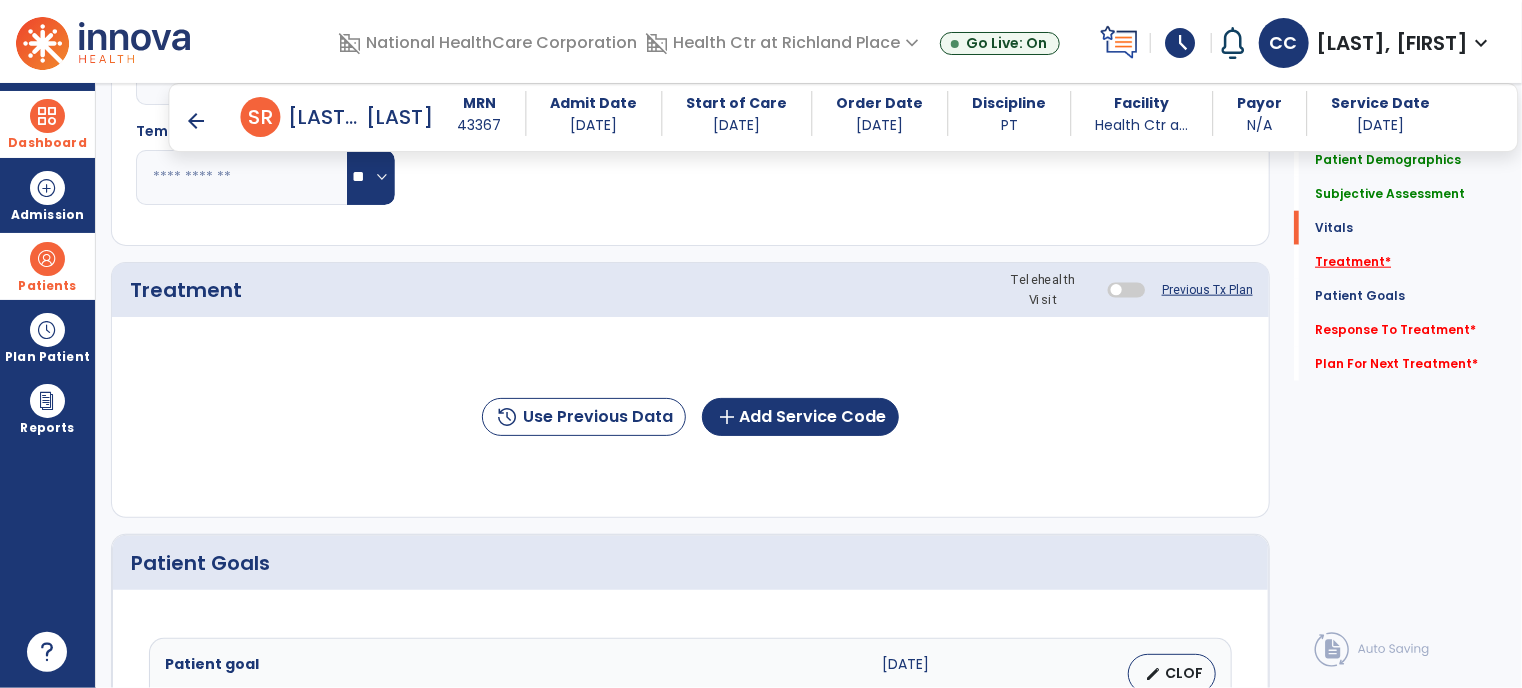 scroll, scrollTop: 1070, scrollLeft: 0, axis: vertical 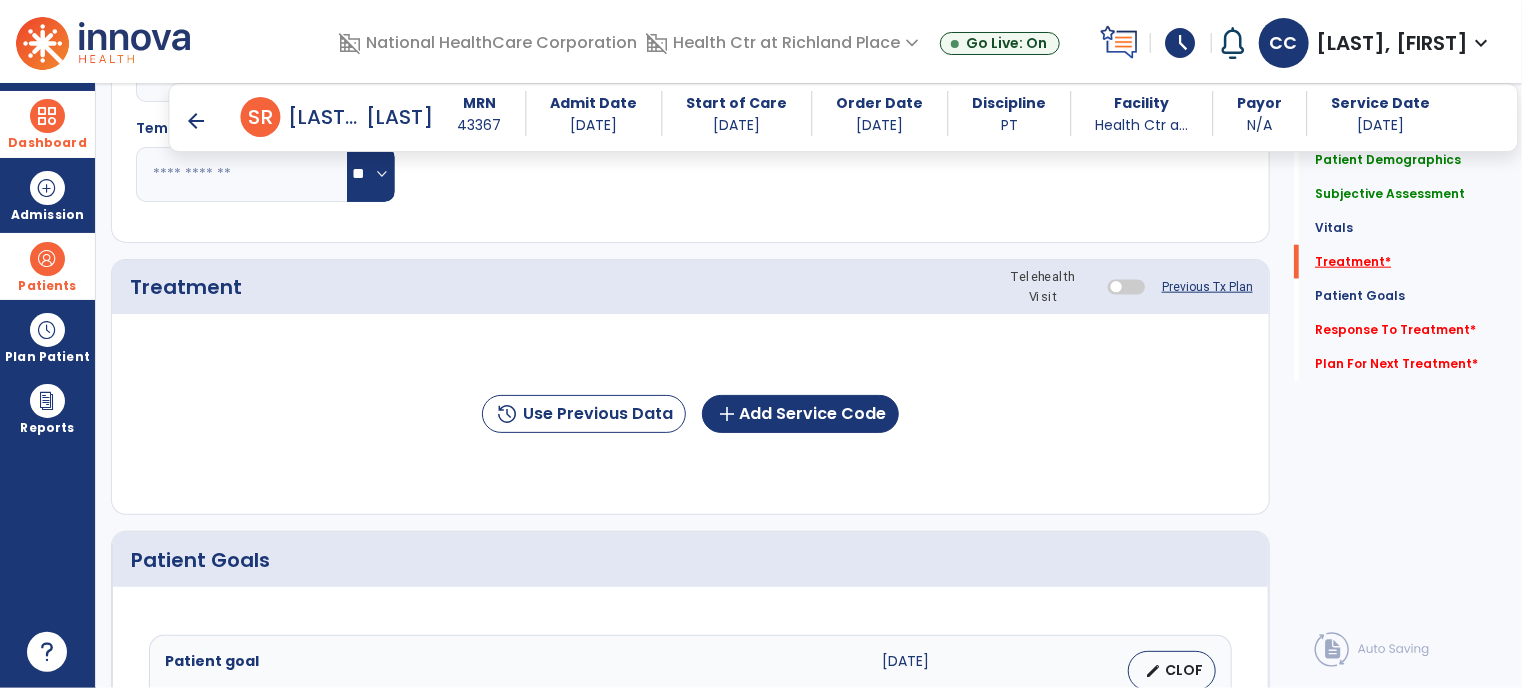click on "Treatment   *" 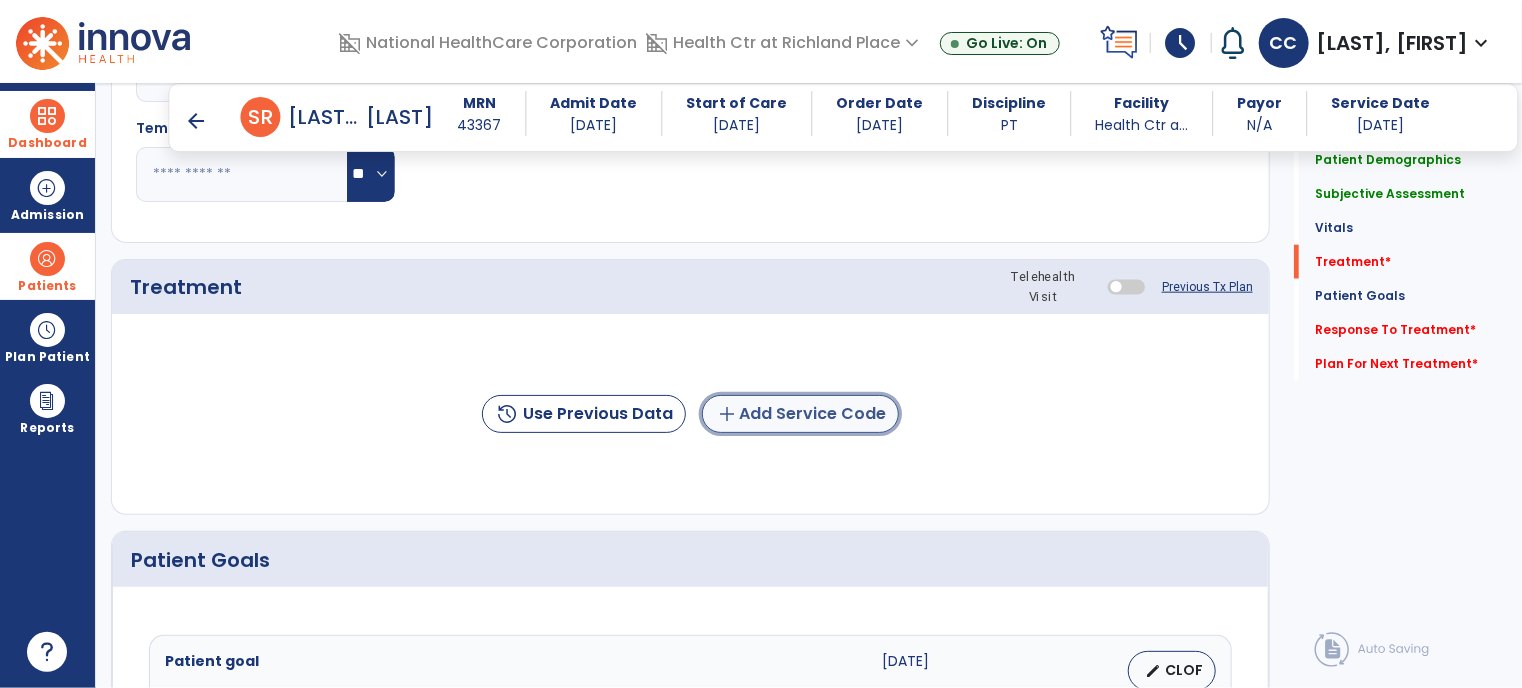 click on "add  Add Service Code" 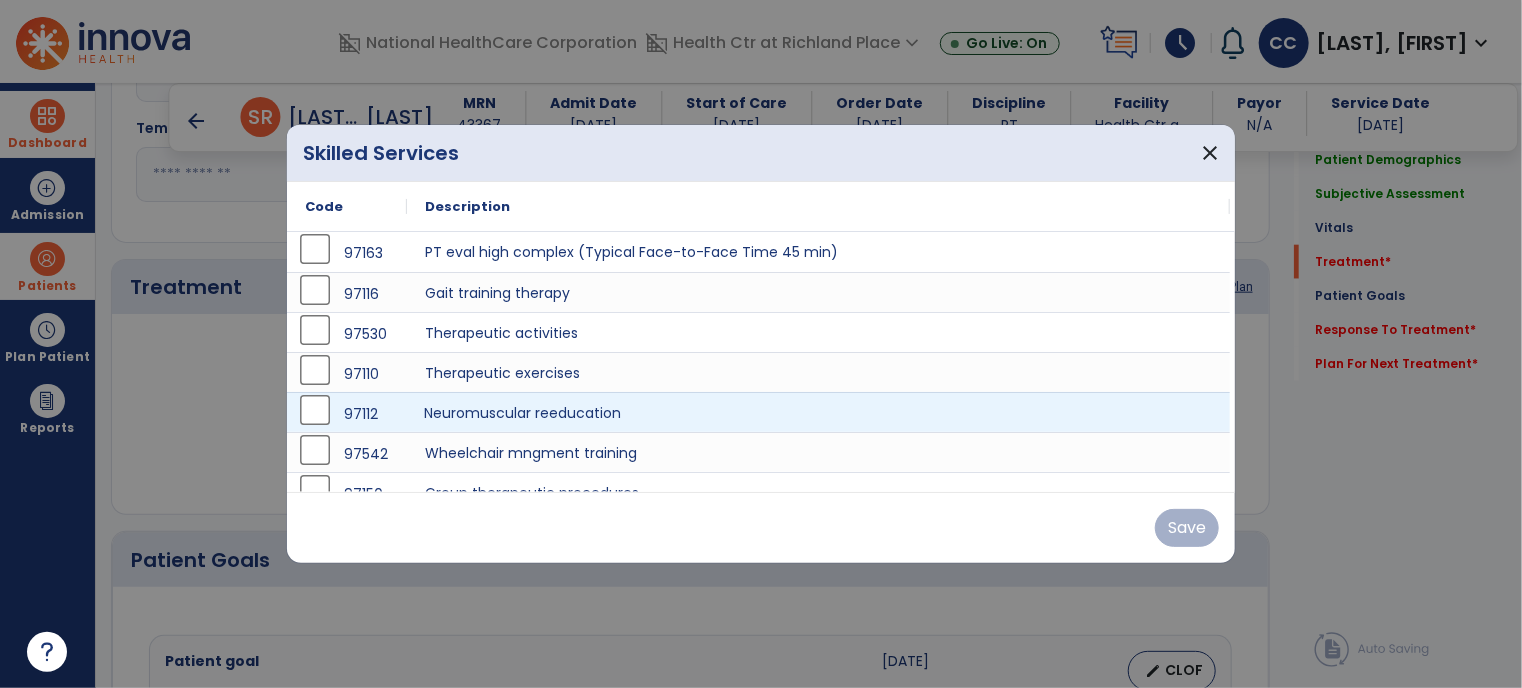 click on "Neuromuscular reeducation" at bounding box center [818, 412] 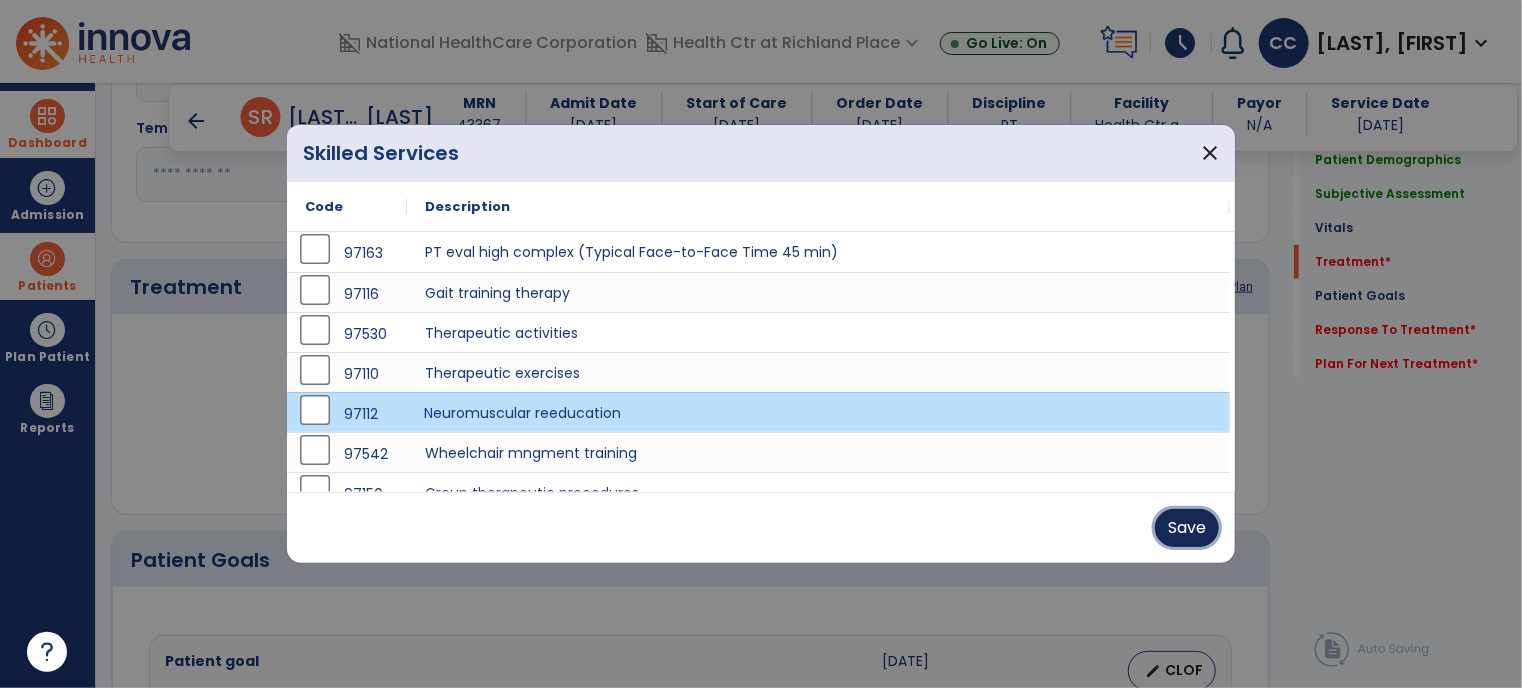 click on "Save" at bounding box center [1187, 528] 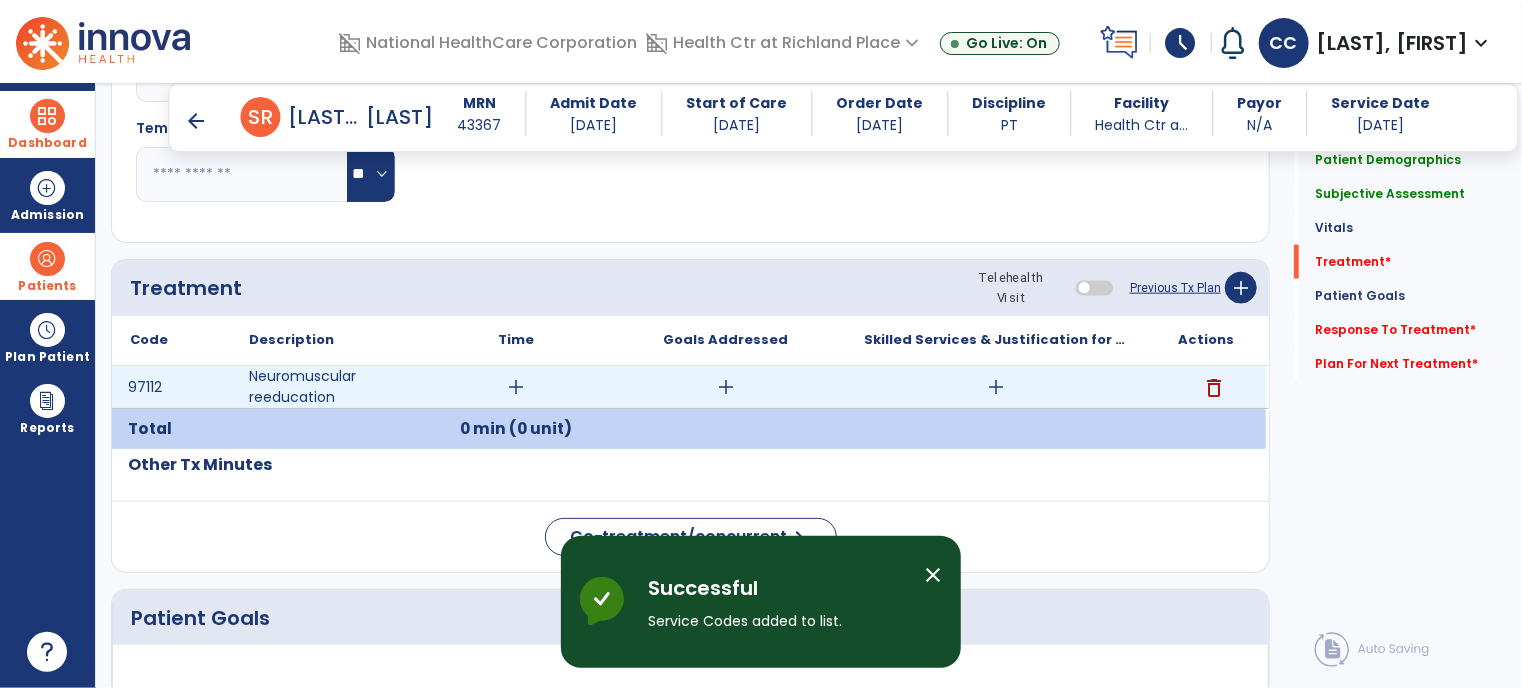 click on "add" at bounding box center [996, 387] 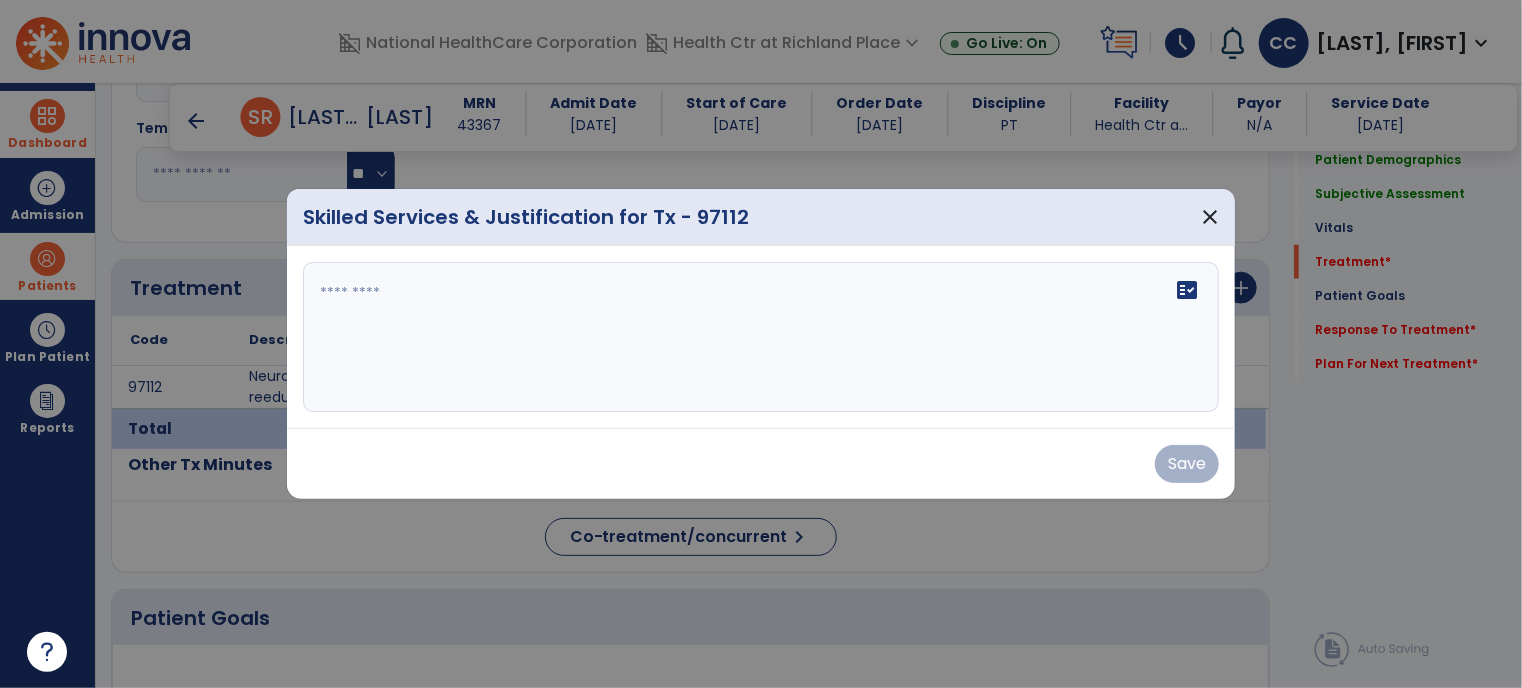 click on "fact_check" at bounding box center [761, 337] 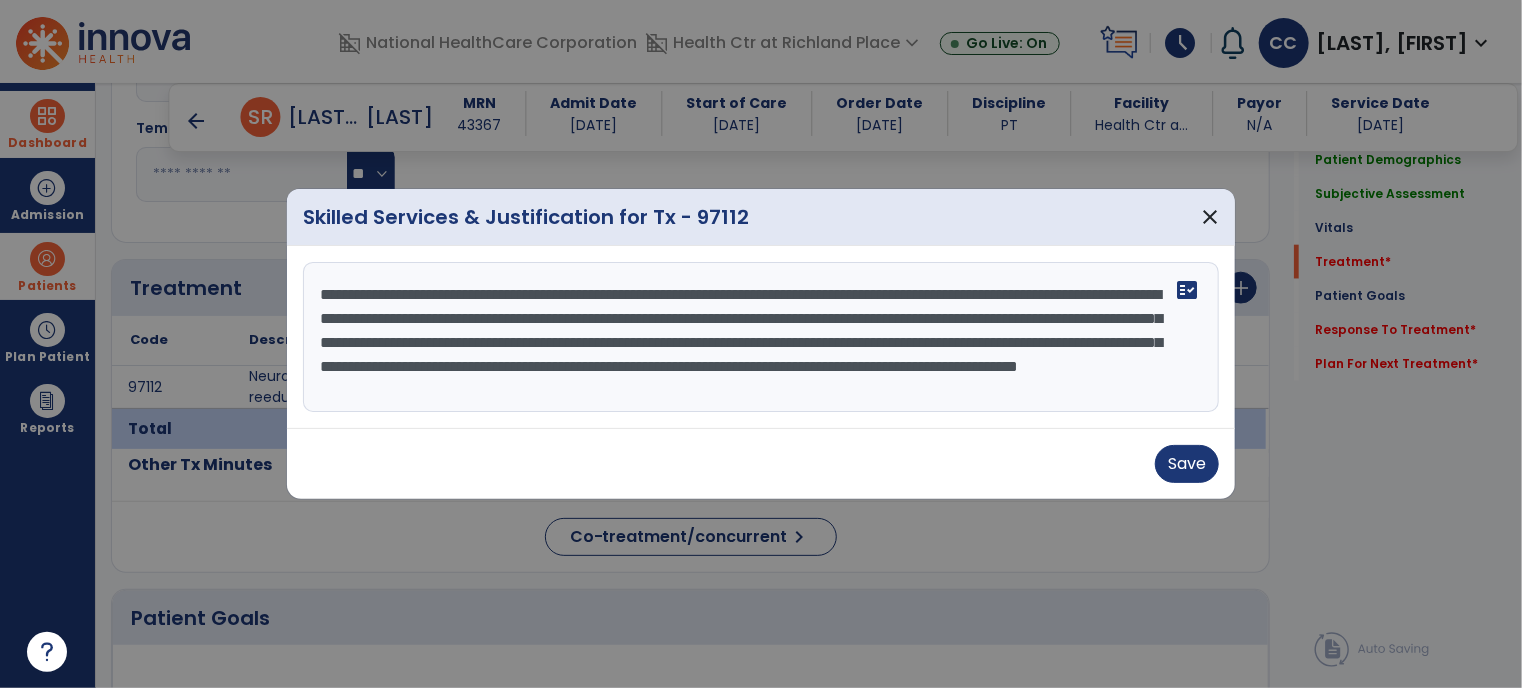 scroll, scrollTop: 16, scrollLeft: 0, axis: vertical 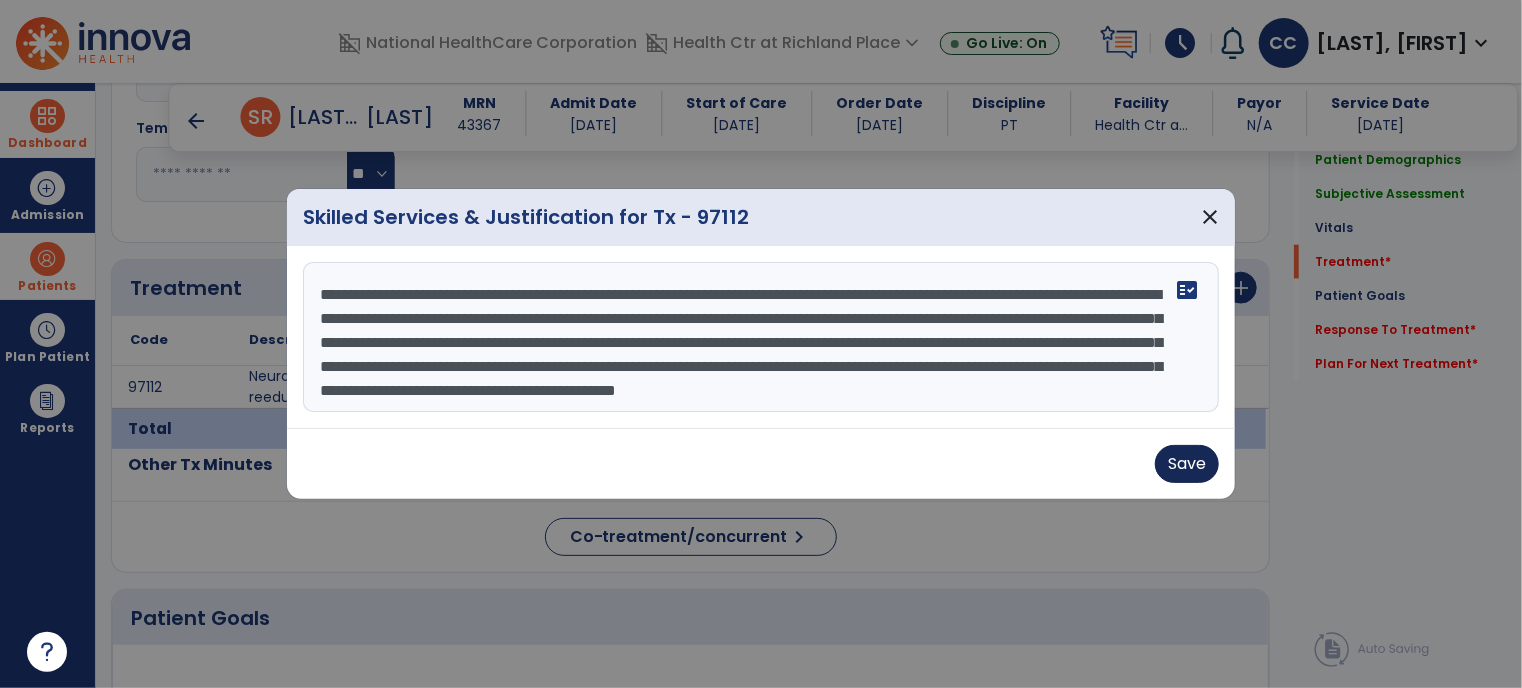 type on "**********" 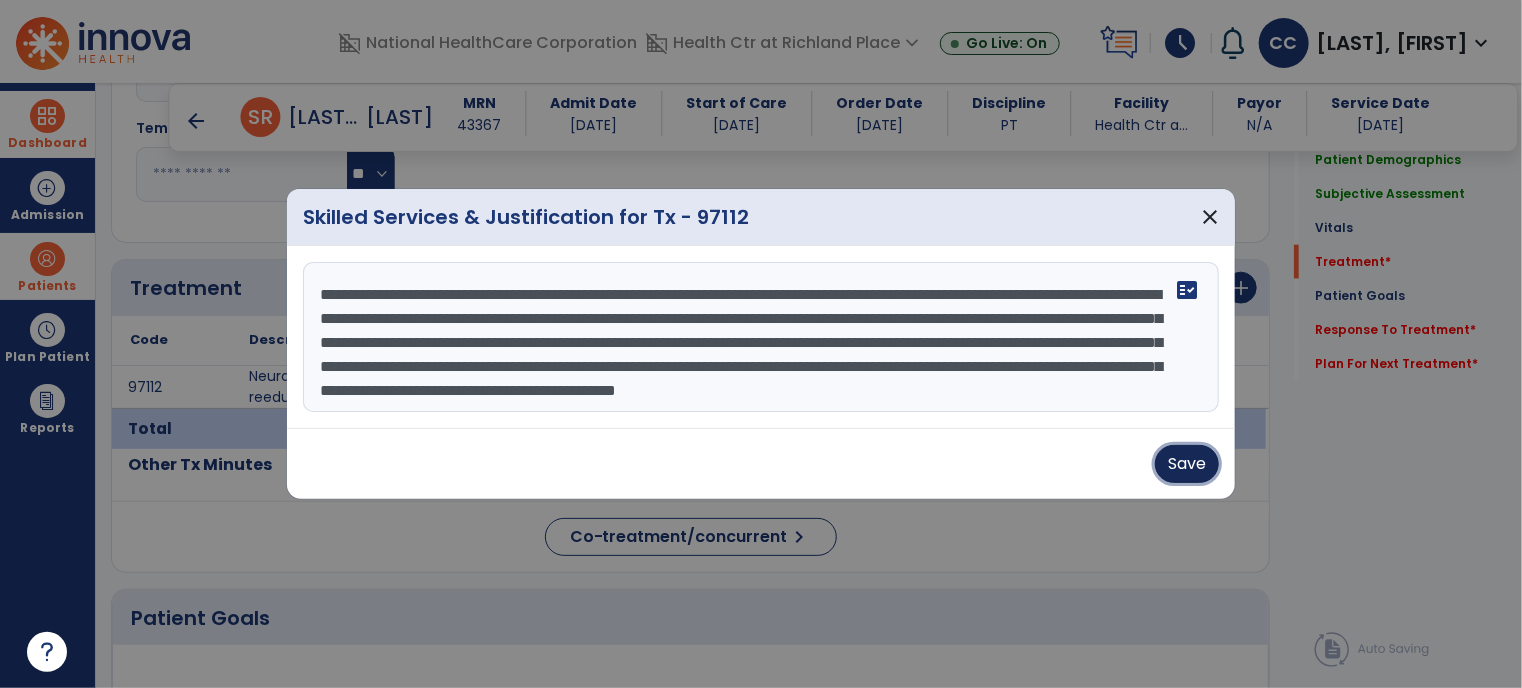 click on "Save" at bounding box center [1187, 464] 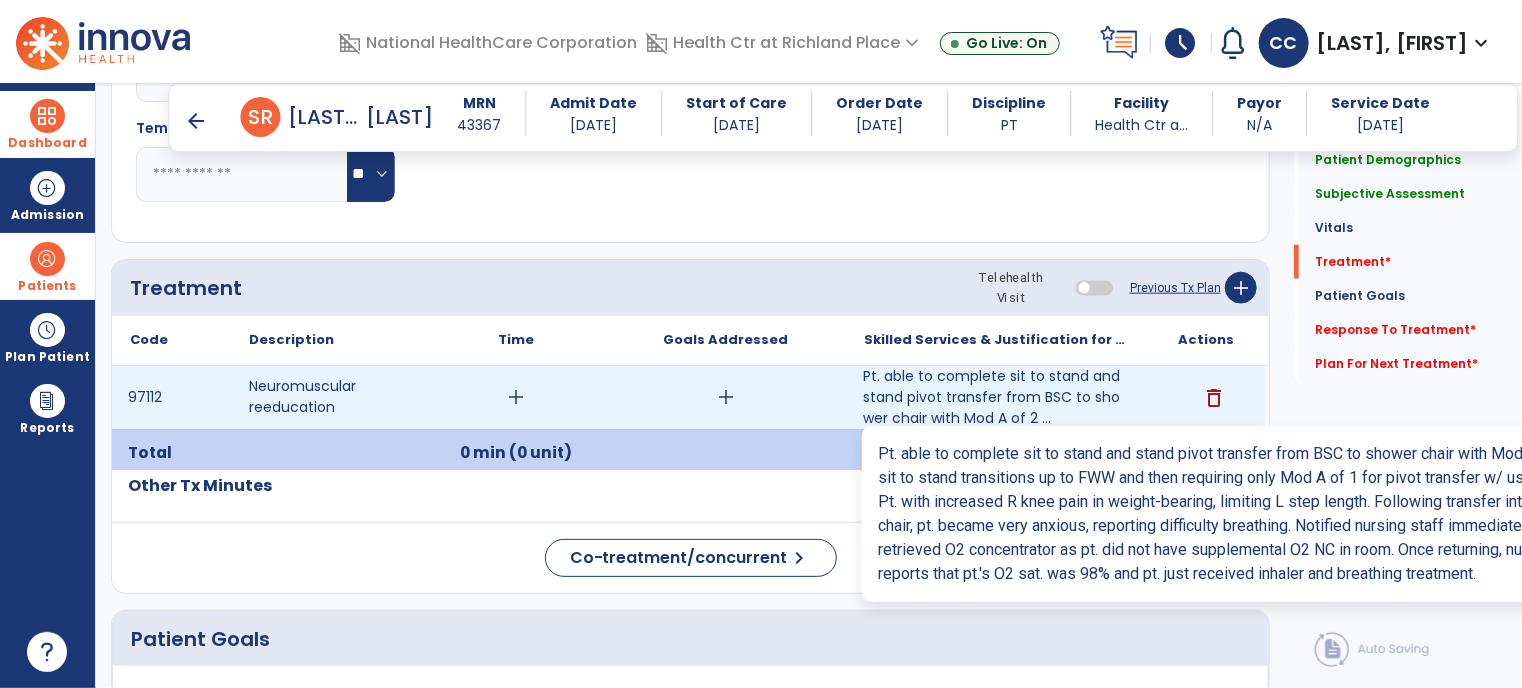 click on "Pt. able to complete sit to stand and stand pivot transfer from BSC to shower chair with Mod A of 2 ..." at bounding box center (996, 397) 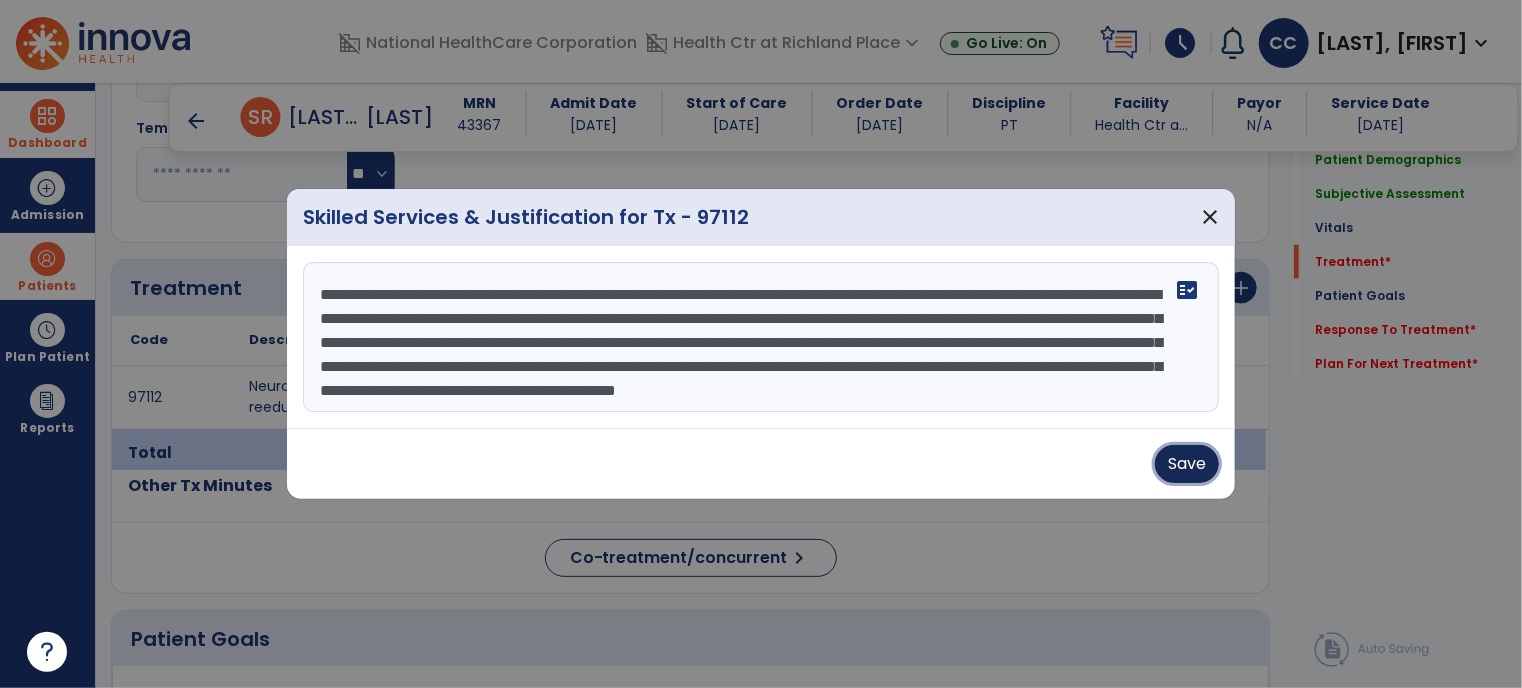 click on "Save" at bounding box center (1187, 464) 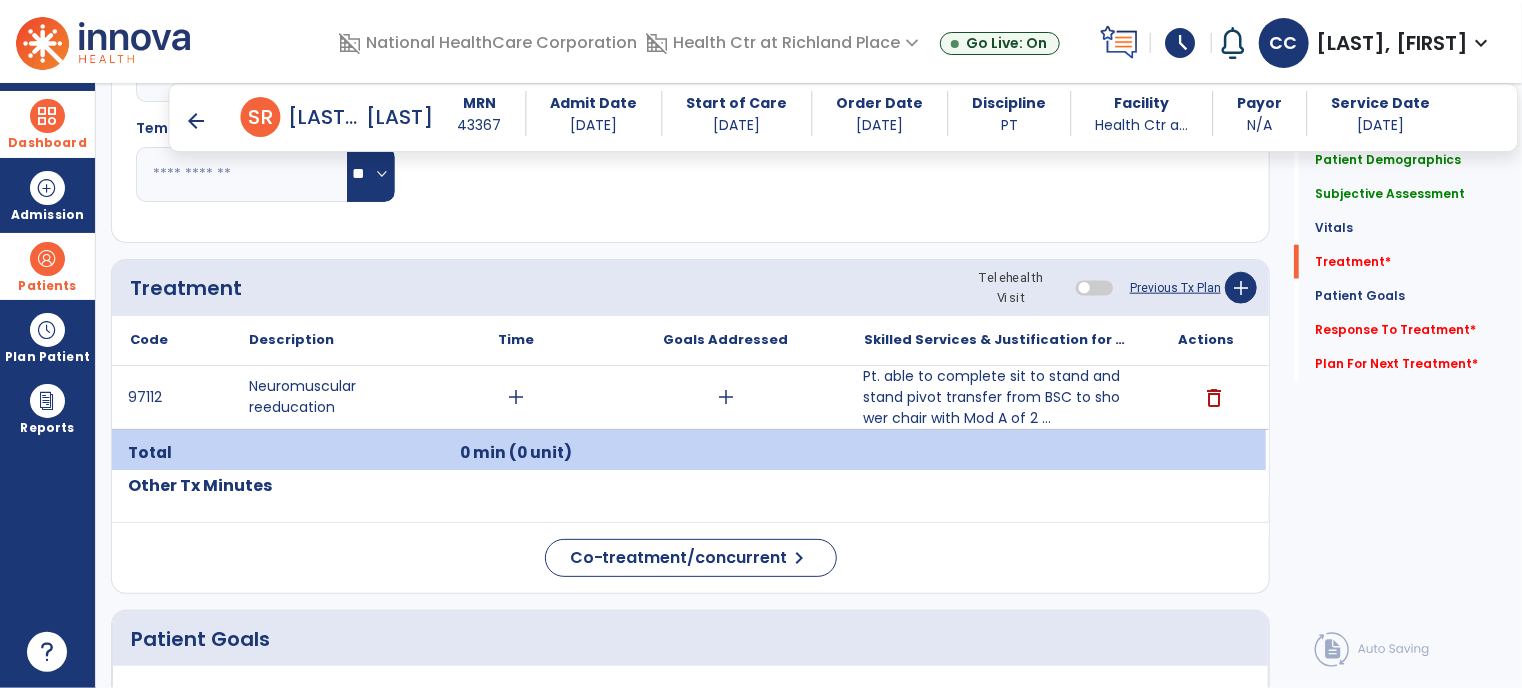 click on "Treatment Telehealth Visit  Previous Tx Plan   add" 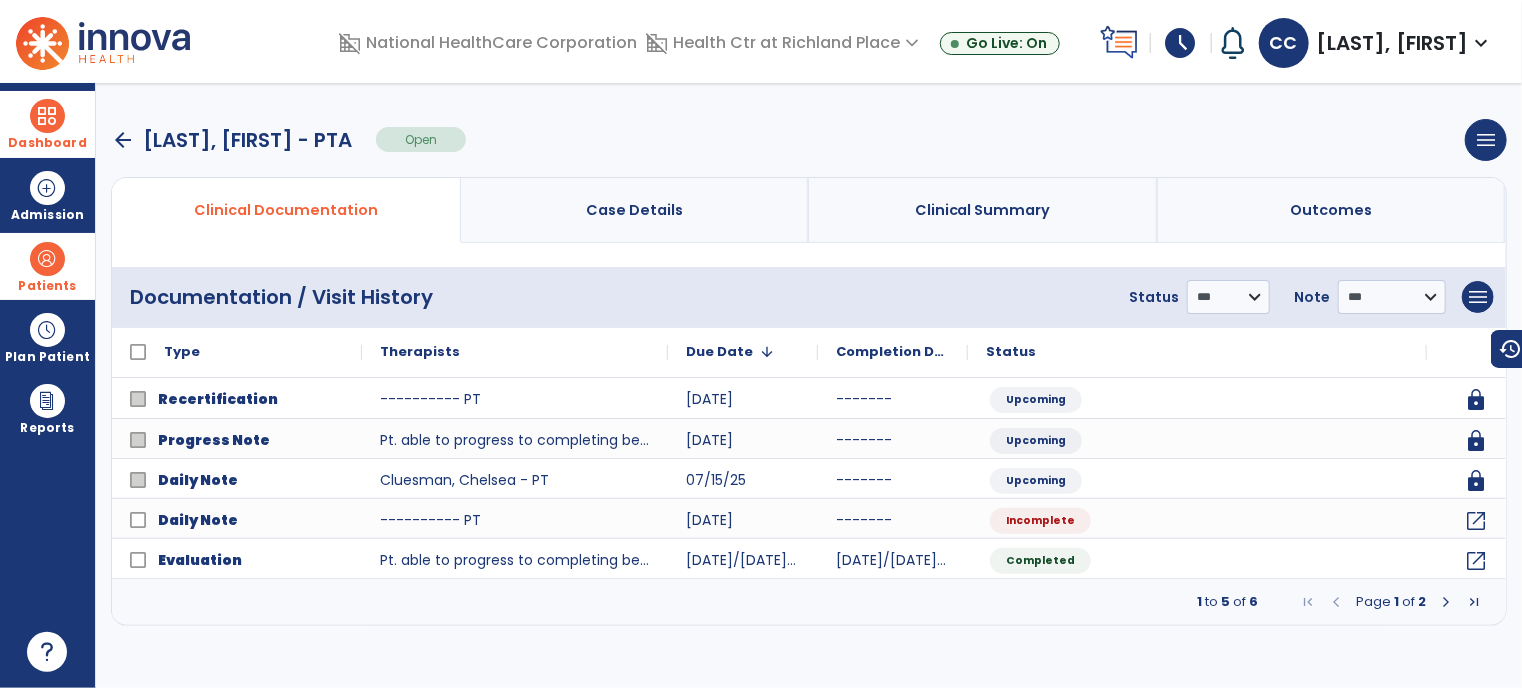 scroll, scrollTop: 0, scrollLeft: 0, axis: both 